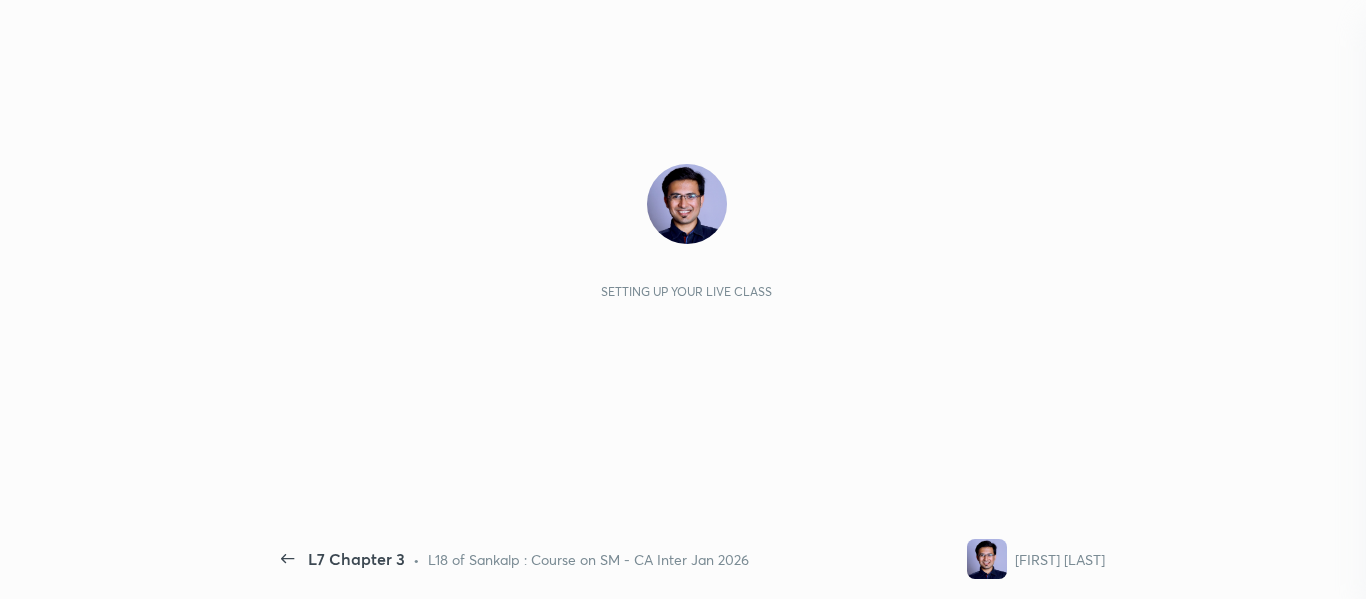 scroll, scrollTop: 0, scrollLeft: 0, axis: both 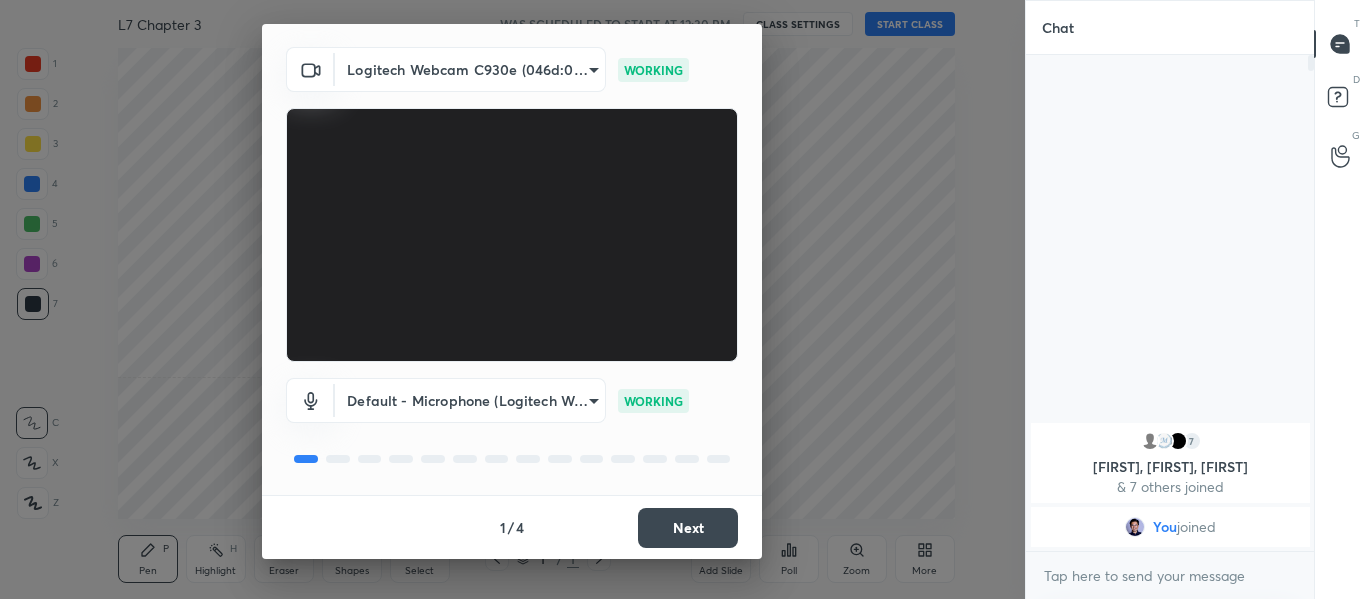 click on "Next" at bounding box center [688, 528] 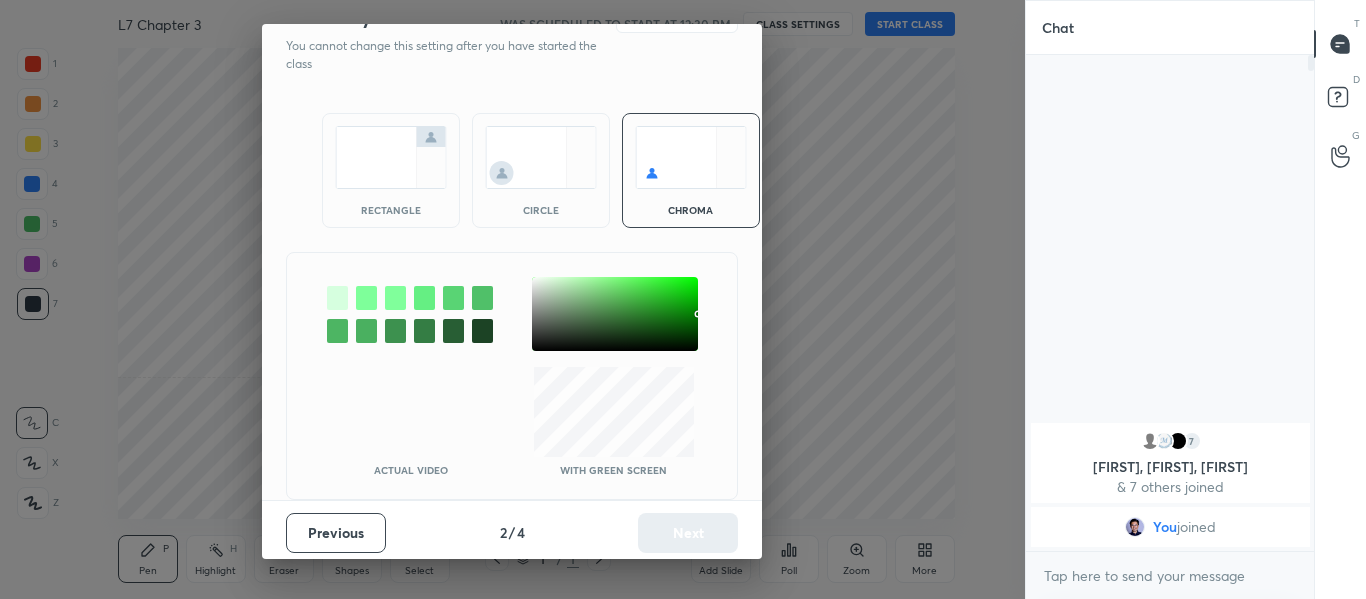 scroll, scrollTop: 0, scrollLeft: 0, axis: both 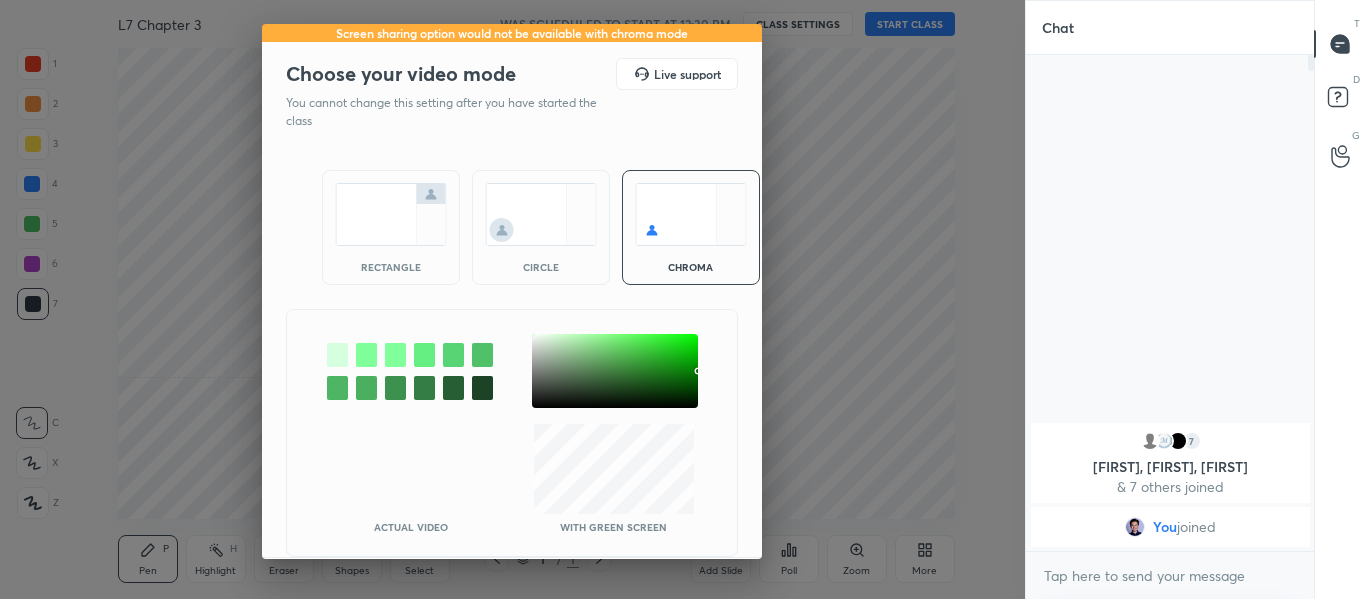 click at bounding box center (391, 214) 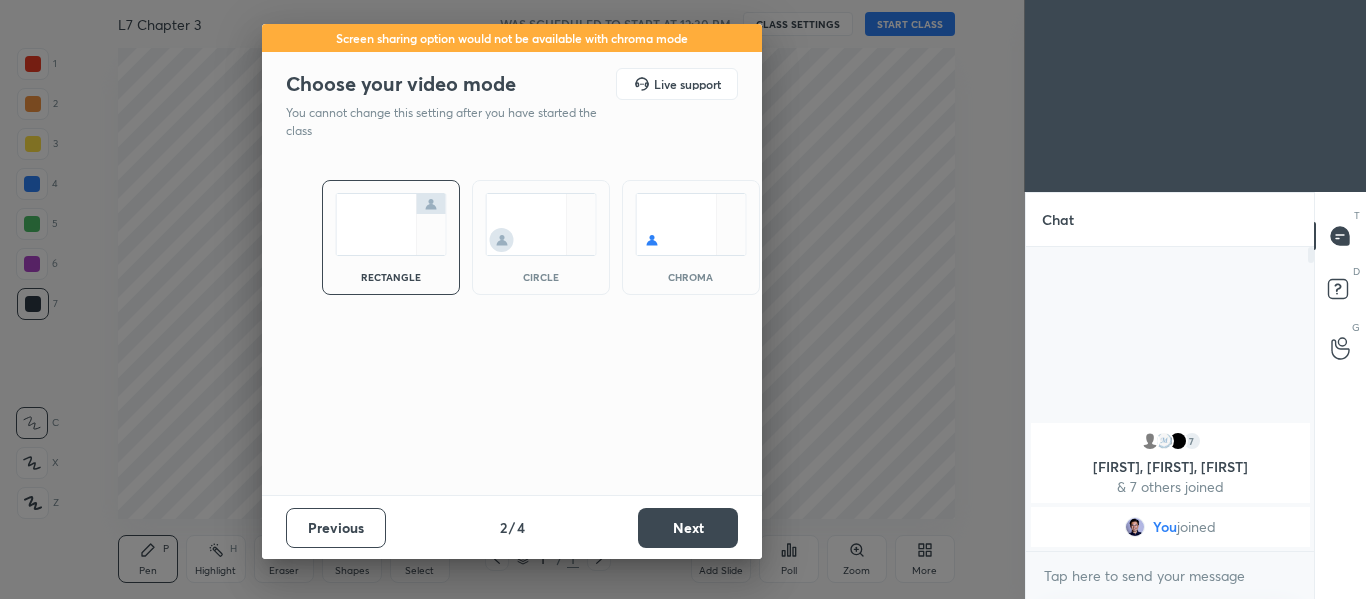 scroll, scrollTop: 298, scrollLeft: 282, axis: both 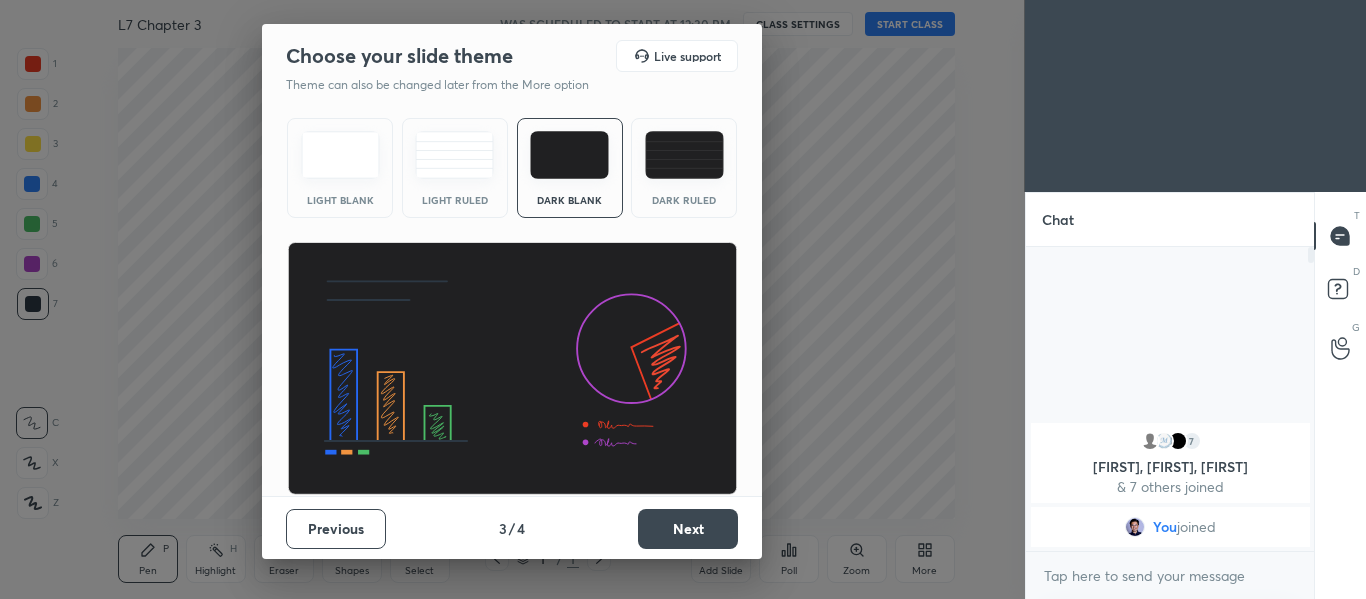 click on "Next" at bounding box center [688, 529] 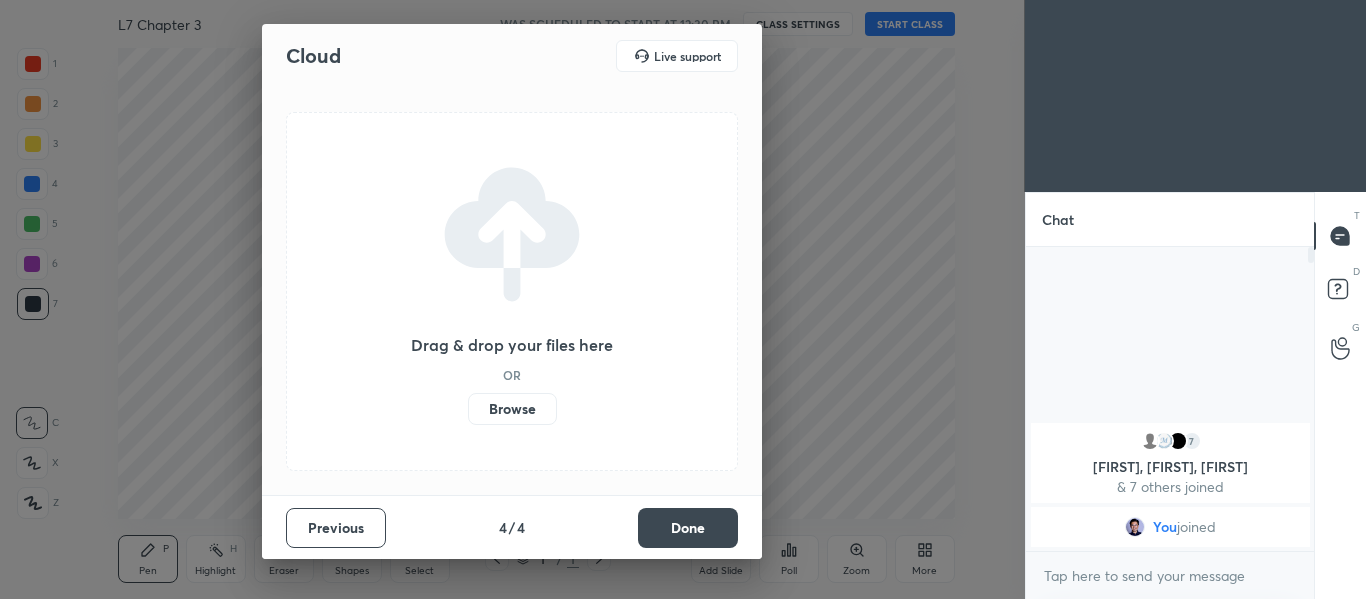 click on "Done" at bounding box center [688, 528] 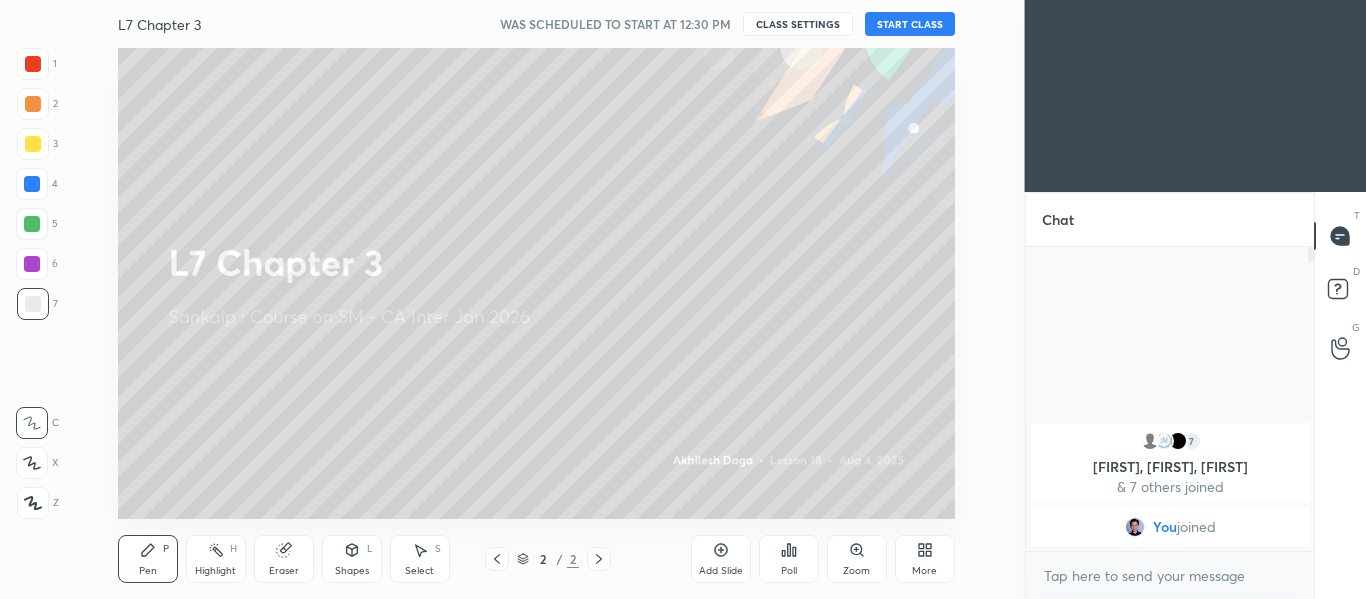 click on "START CLASS" at bounding box center [910, 24] 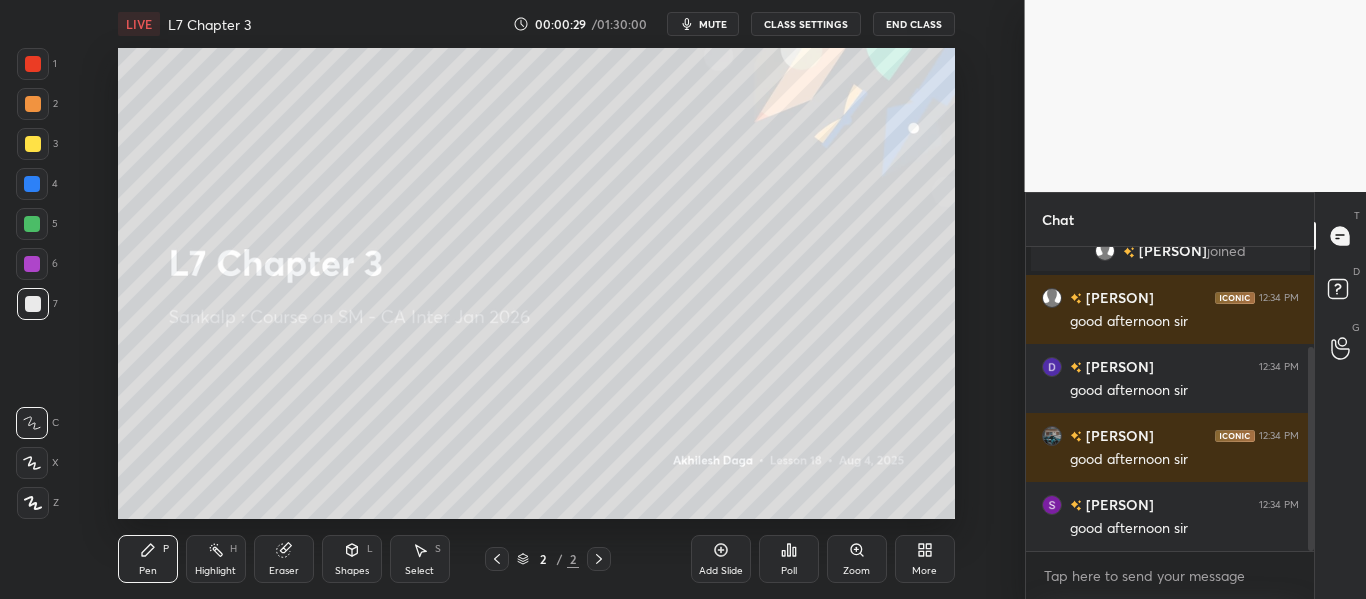 scroll, scrollTop: 217, scrollLeft: 0, axis: vertical 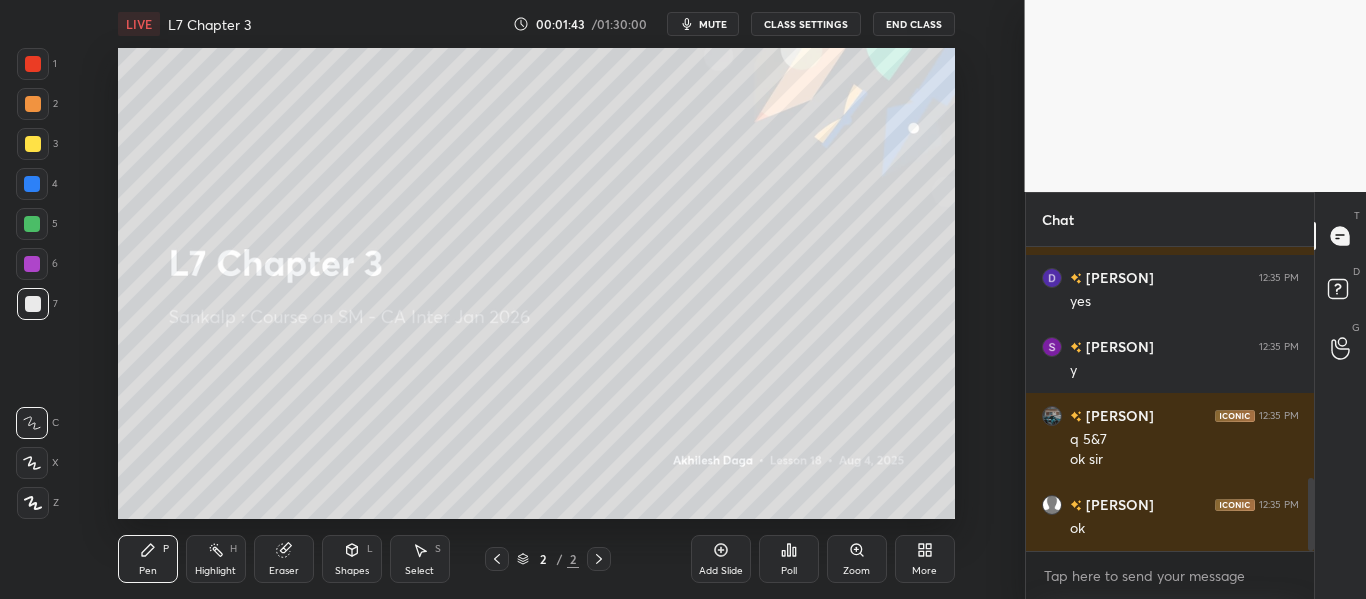click on "More" at bounding box center [925, 559] 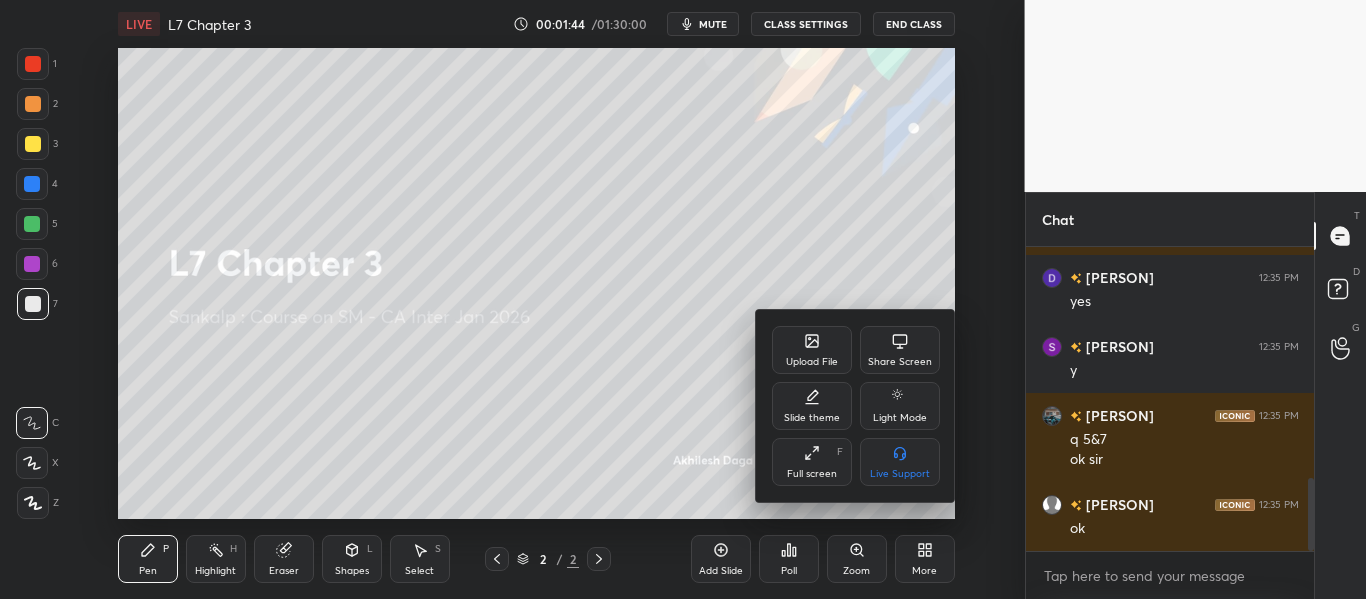 click 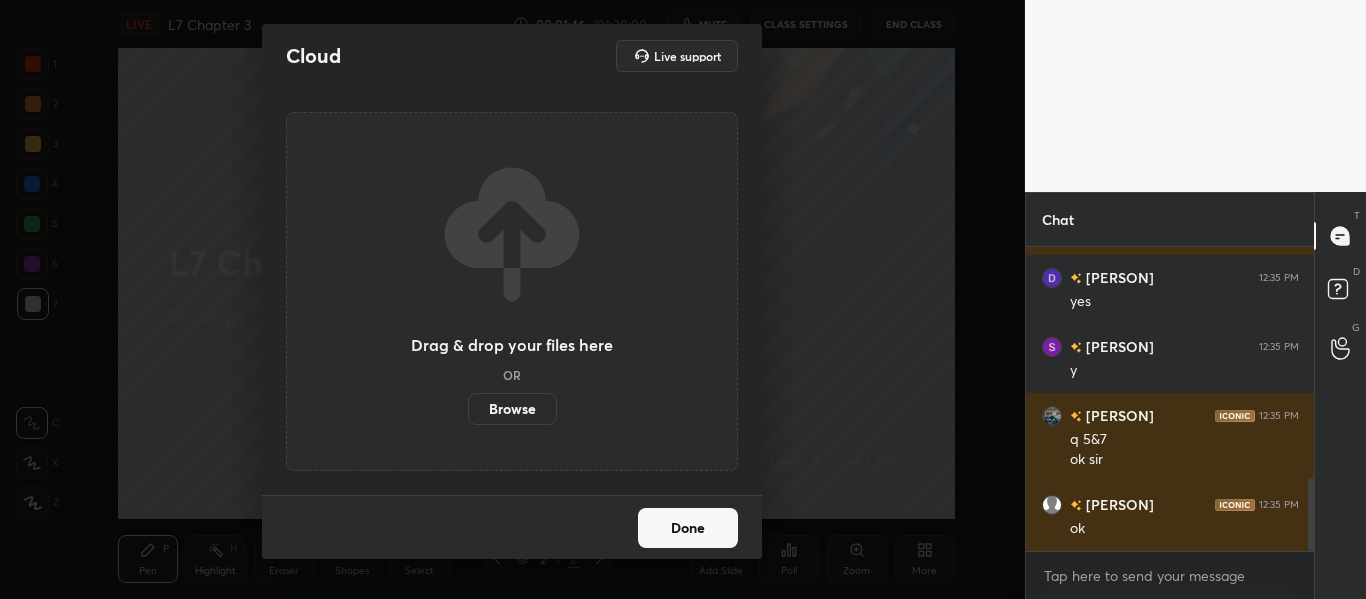 click on "Done" at bounding box center (688, 528) 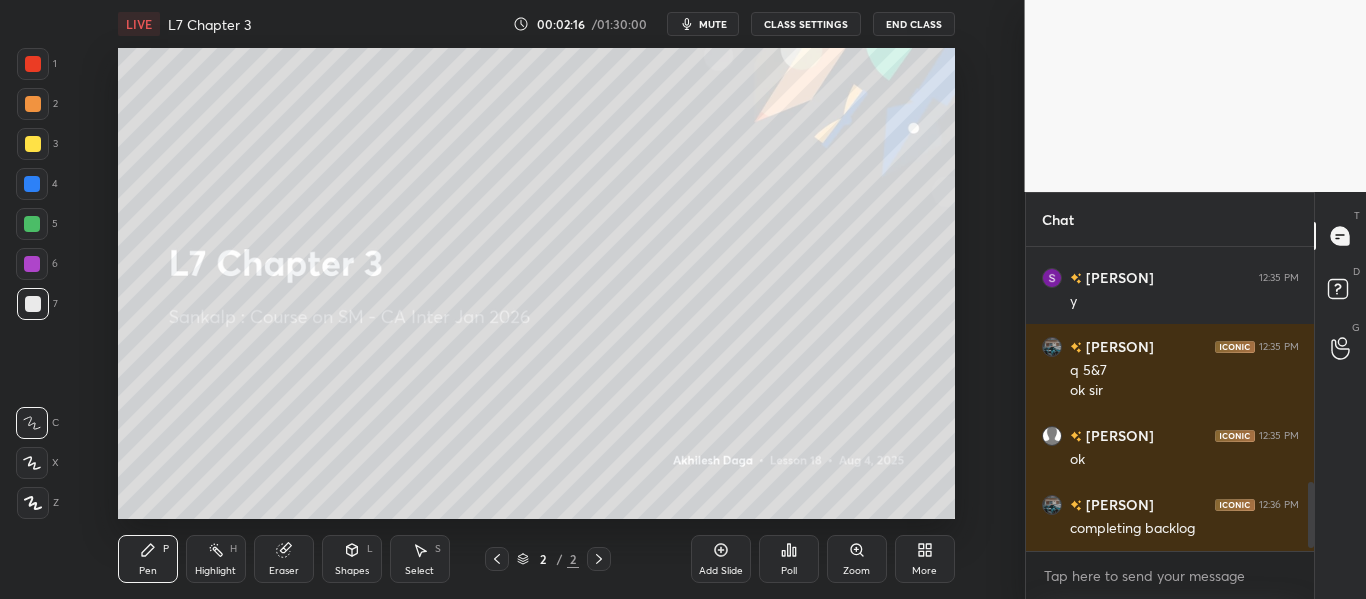 scroll, scrollTop: 1105, scrollLeft: 0, axis: vertical 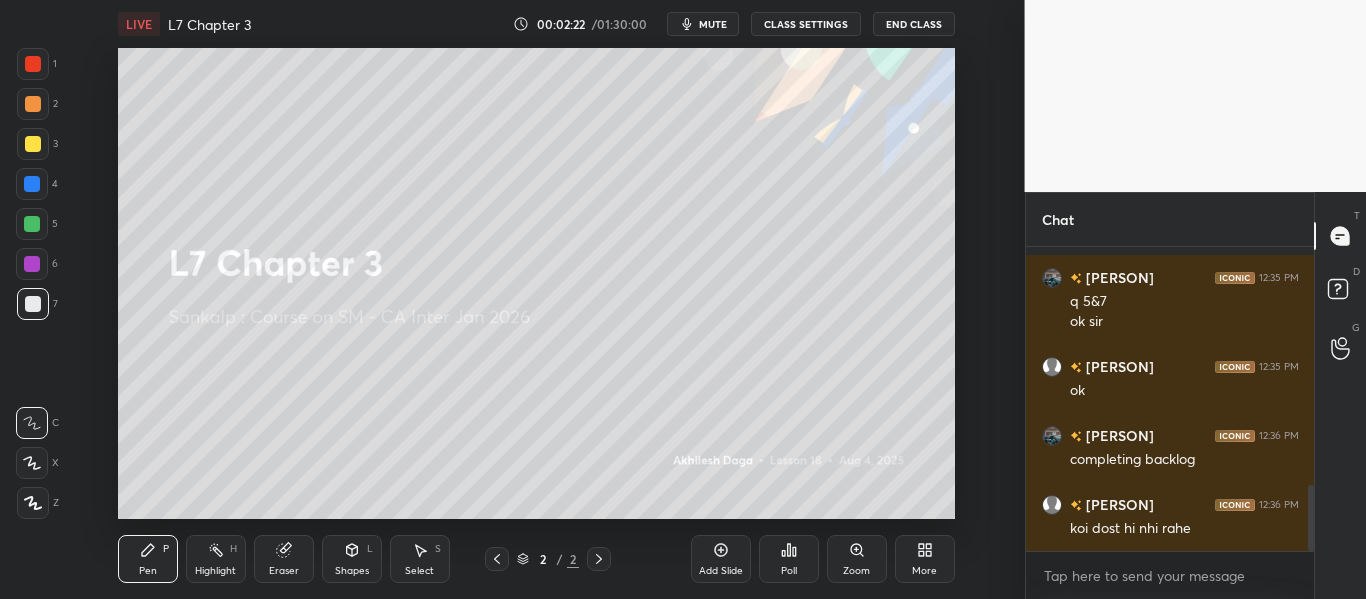 click 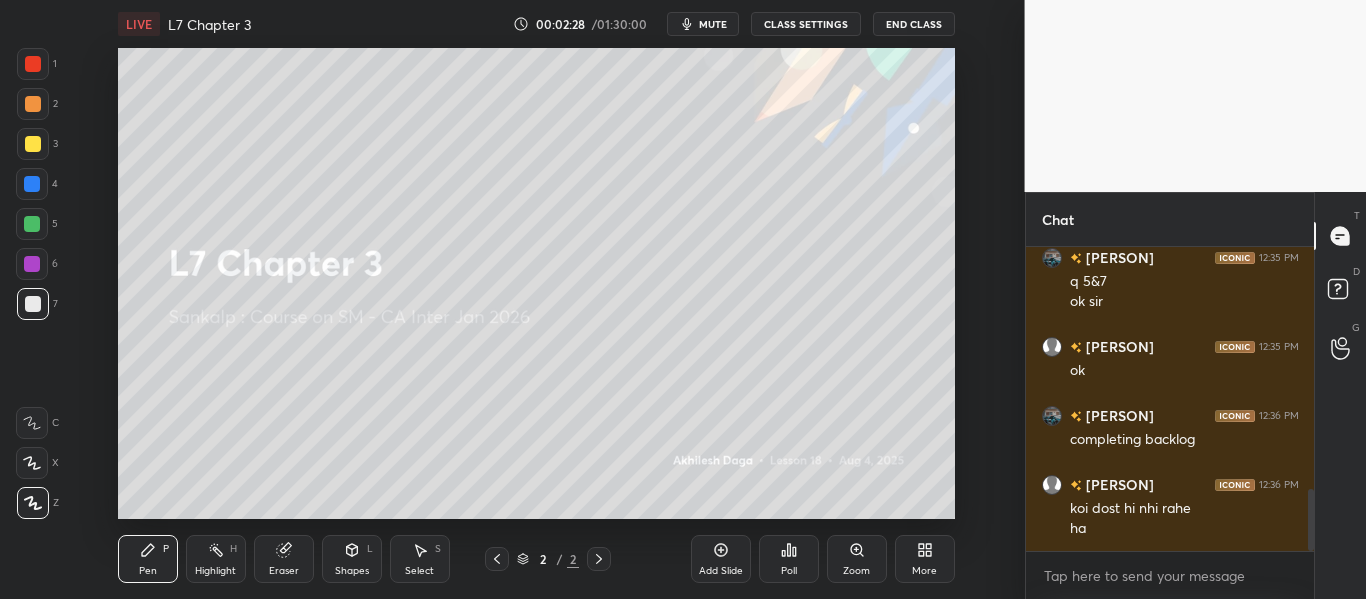scroll, scrollTop: 1194, scrollLeft: 0, axis: vertical 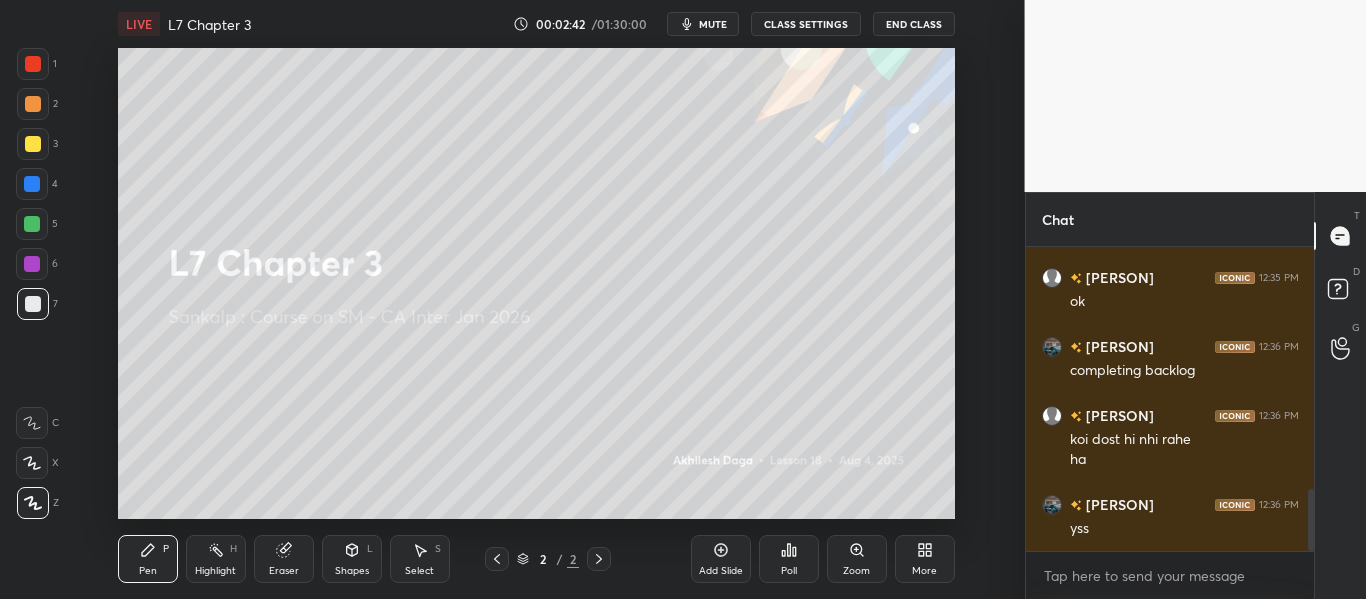 click on "More" at bounding box center [925, 559] 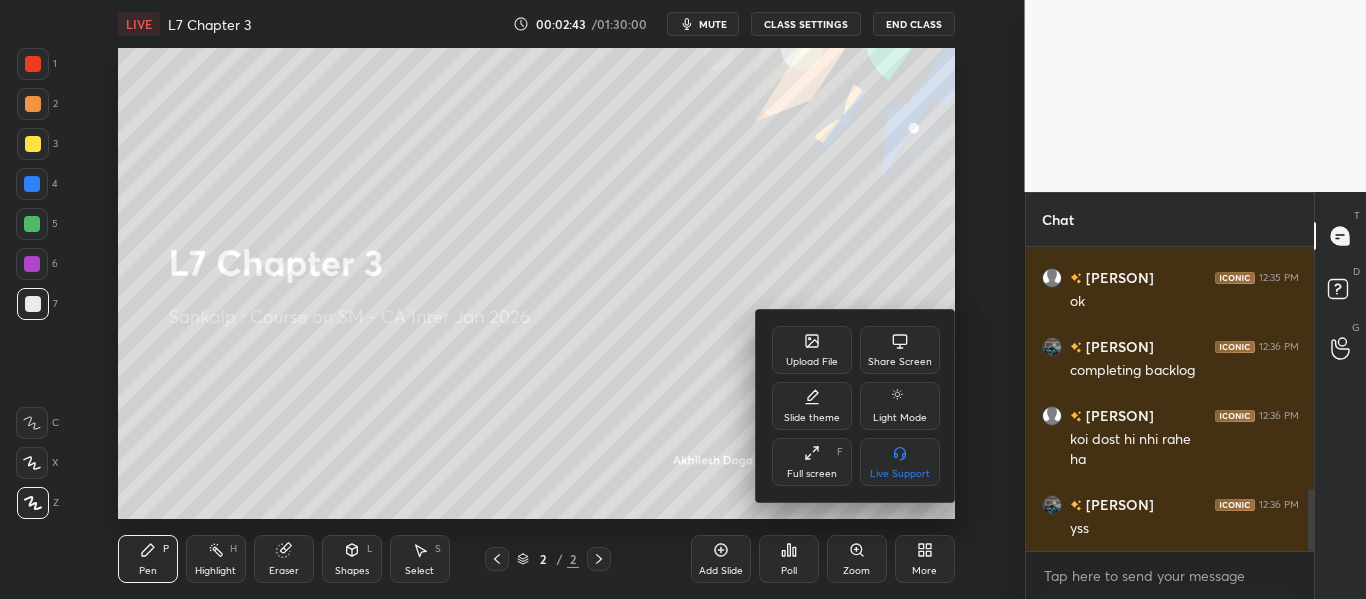 click on "Upload File" at bounding box center (812, 350) 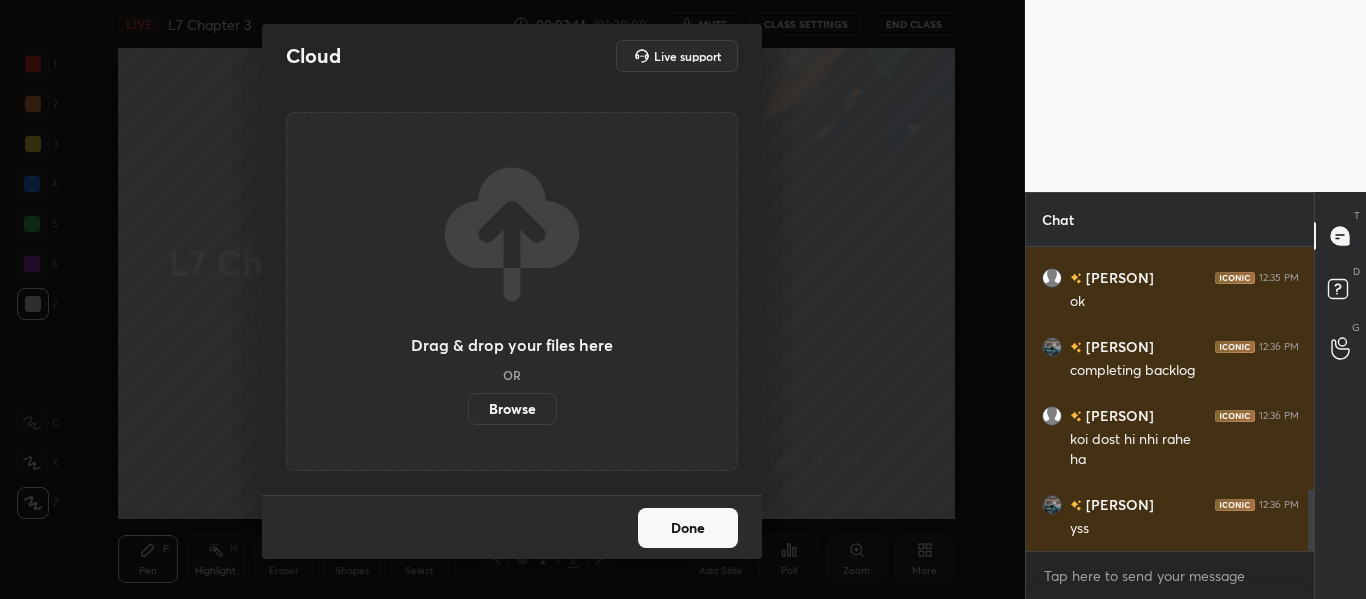 click on "Browse" at bounding box center [512, 409] 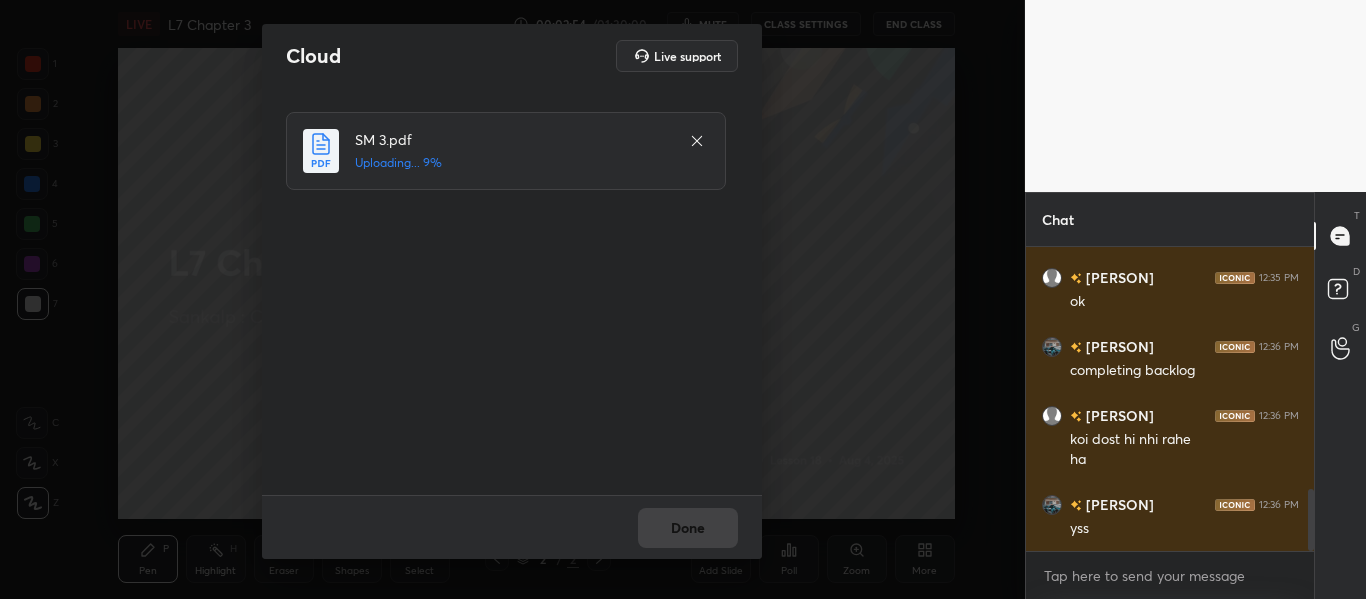 scroll, scrollTop: 1263, scrollLeft: 0, axis: vertical 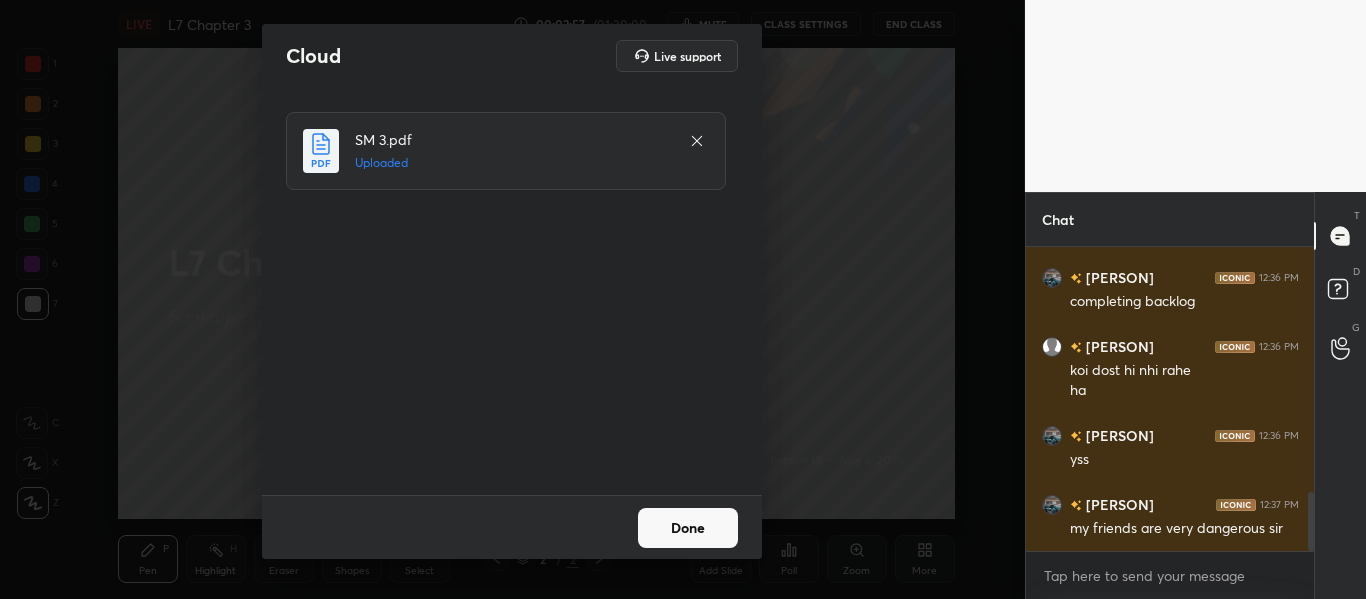 click on "Done" at bounding box center (688, 528) 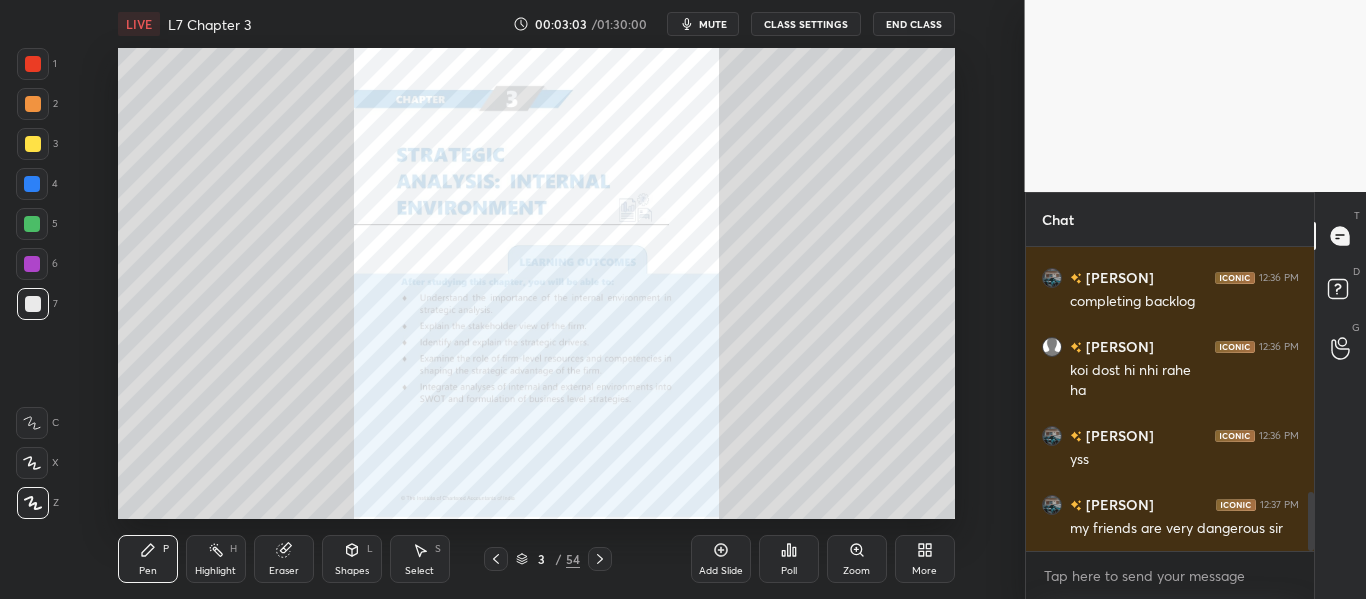 click 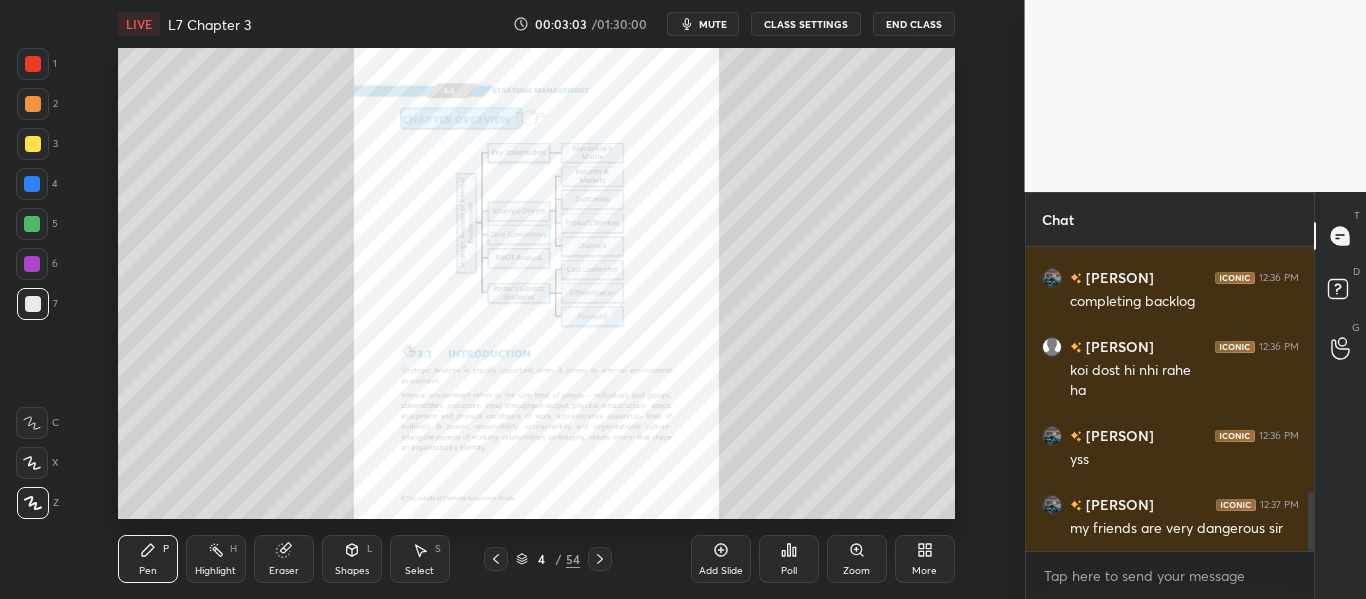 click 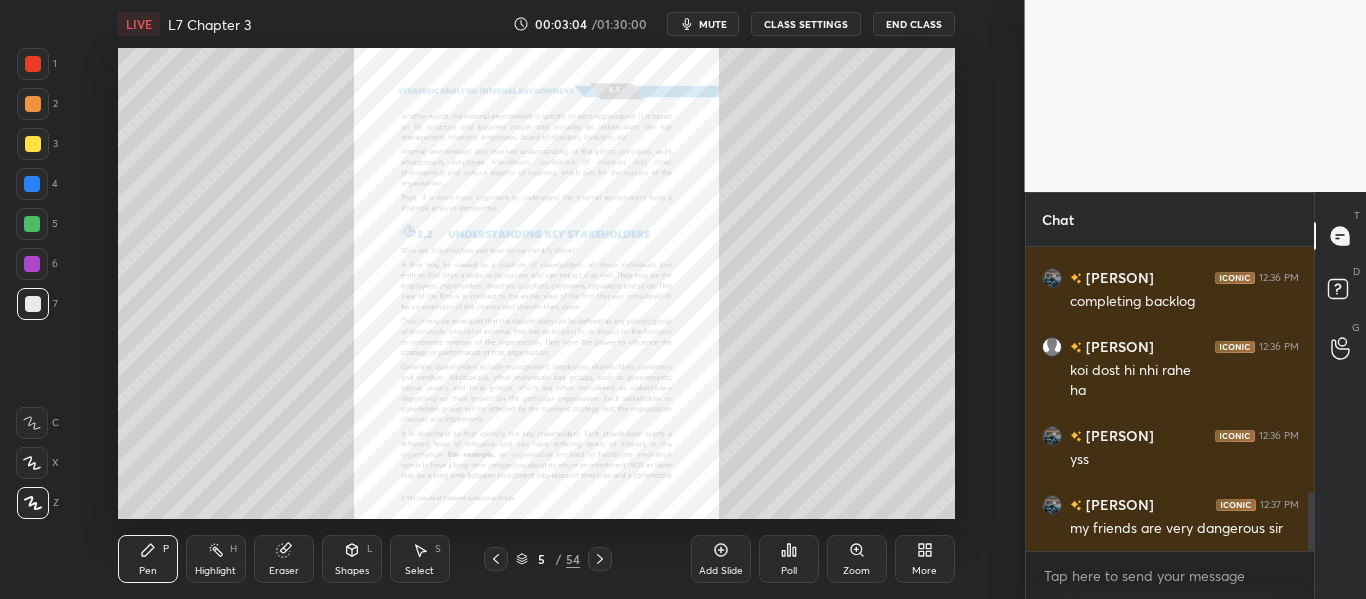 click 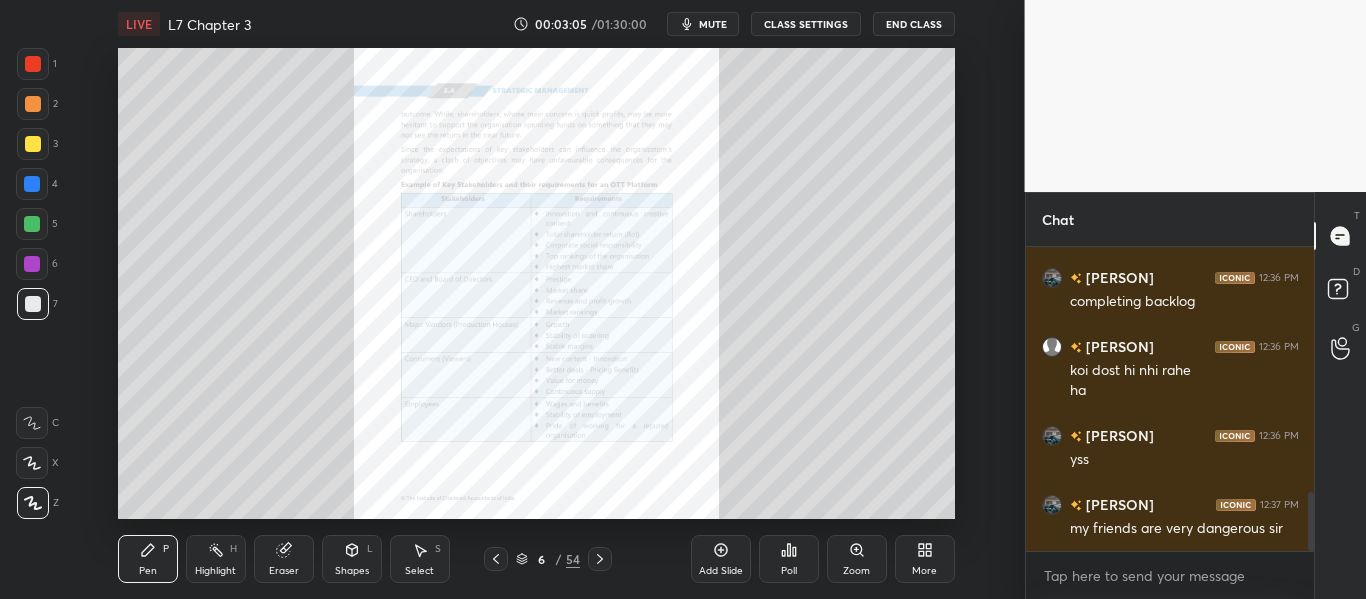 click on "6 / 54" at bounding box center [547, 559] 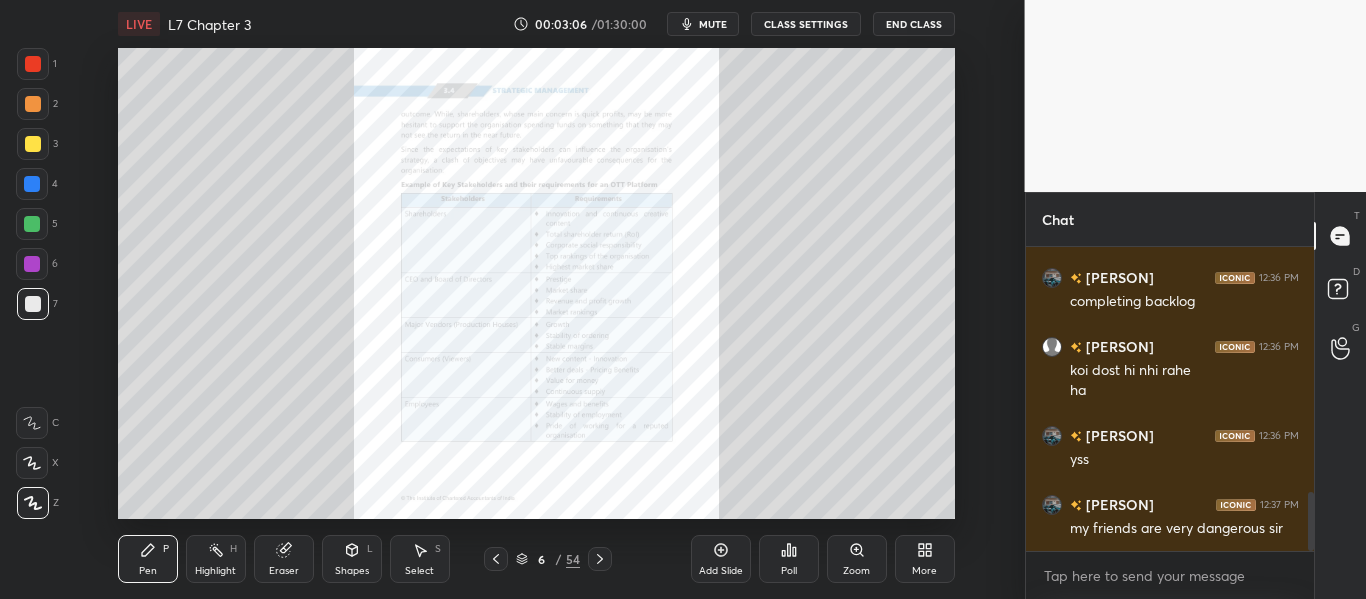 click on "6 / 54" at bounding box center (548, 559) 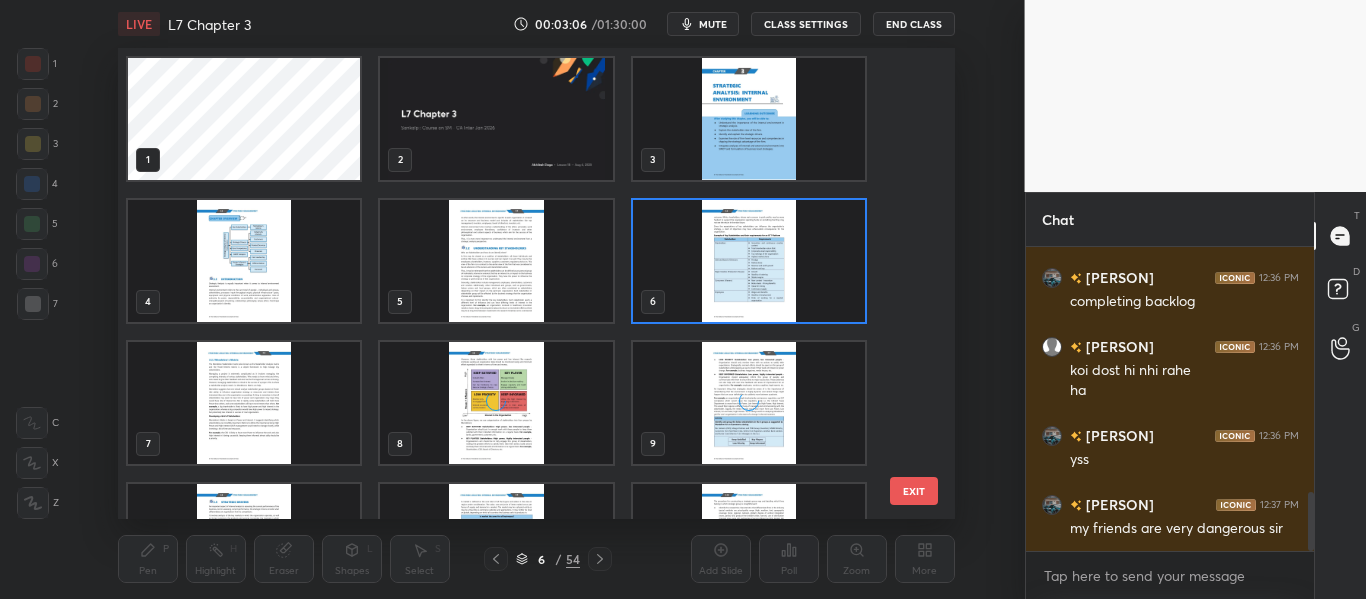 scroll, scrollTop: 7, scrollLeft: 11, axis: both 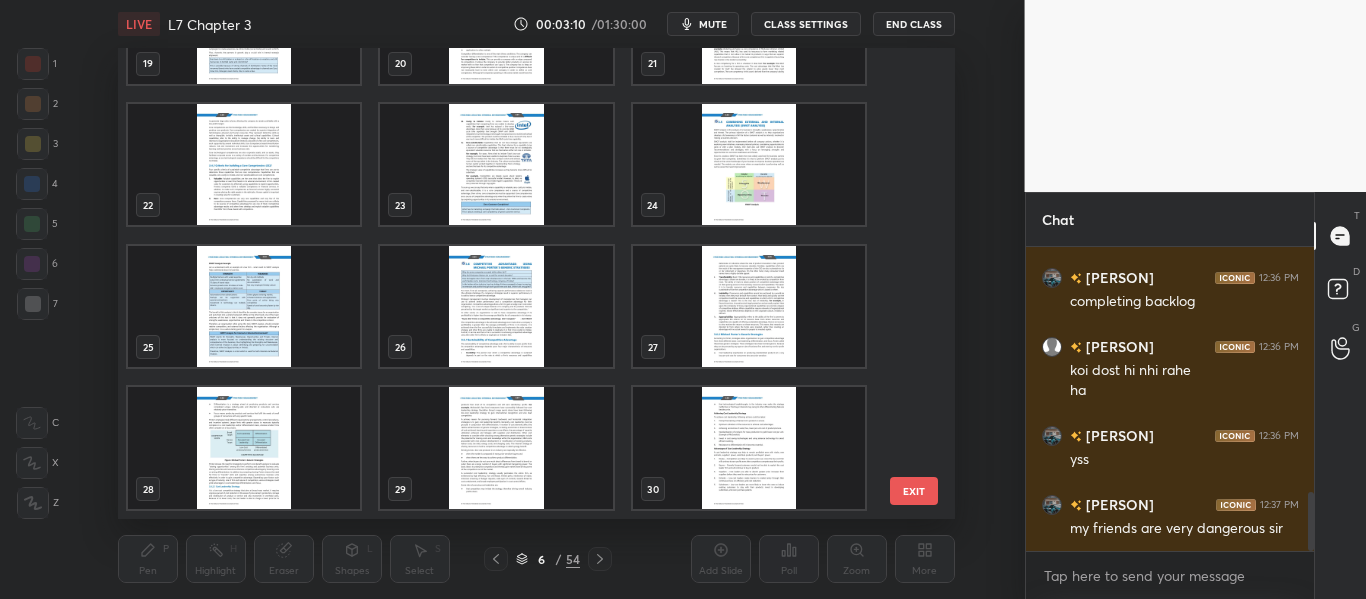 click at bounding box center (244, 307) 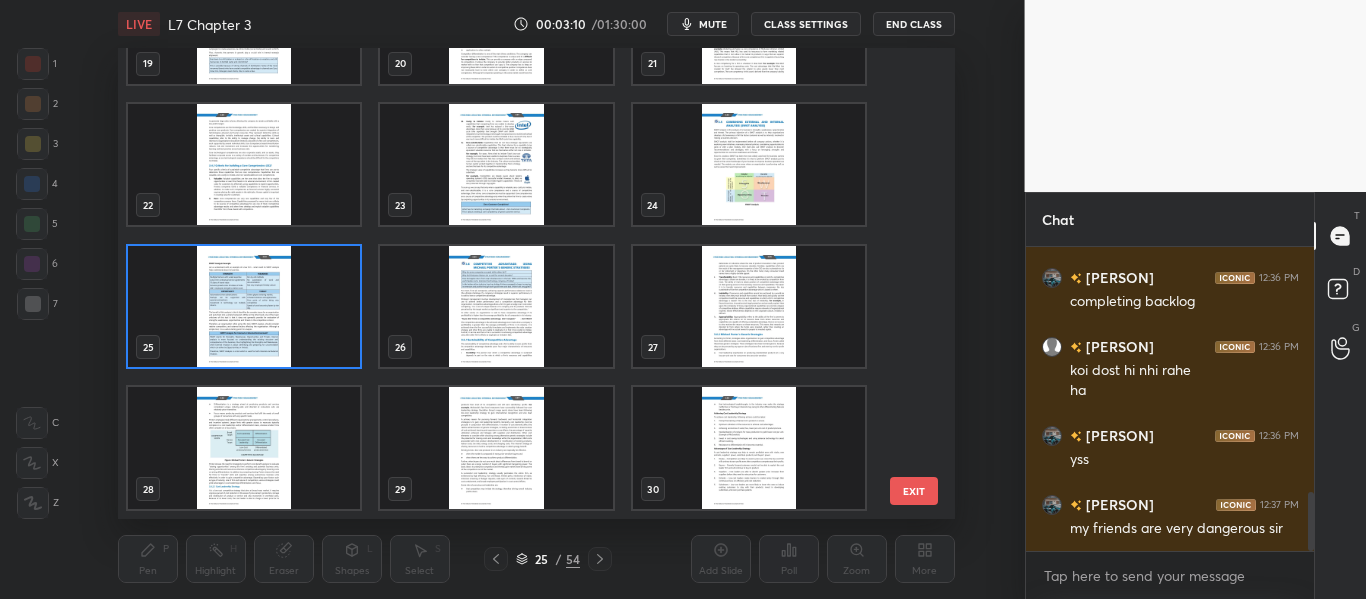 click at bounding box center [244, 307] 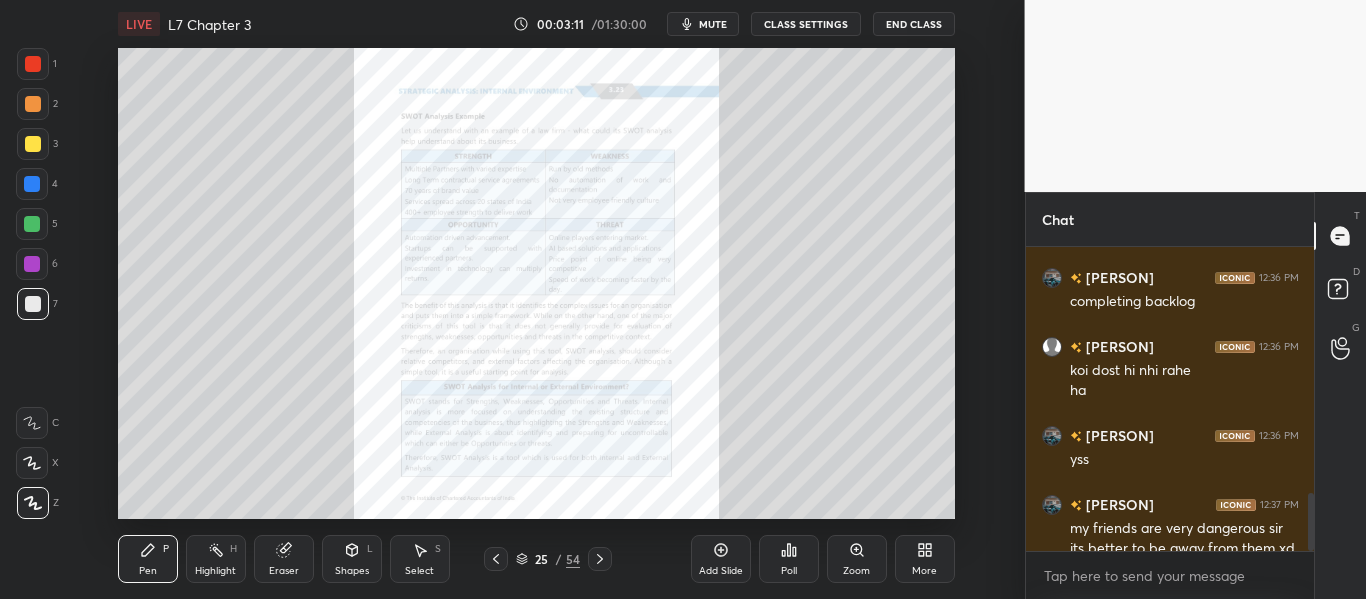 scroll, scrollTop: 1283, scrollLeft: 0, axis: vertical 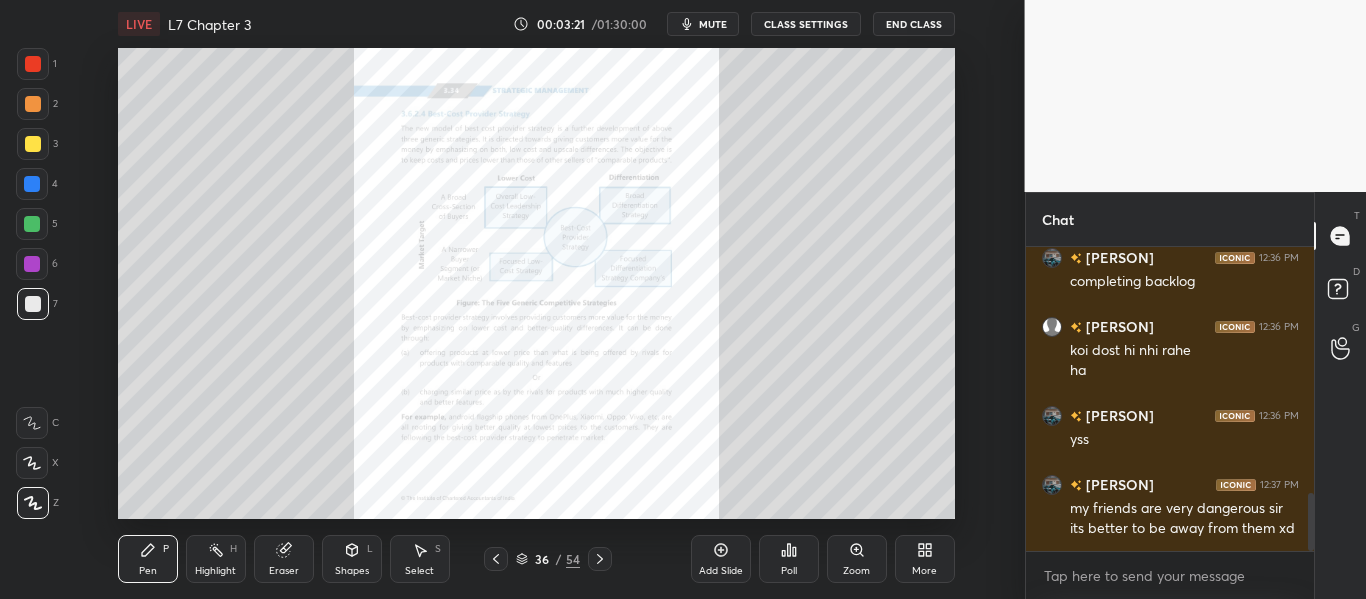 click at bounding box center [33, 64] 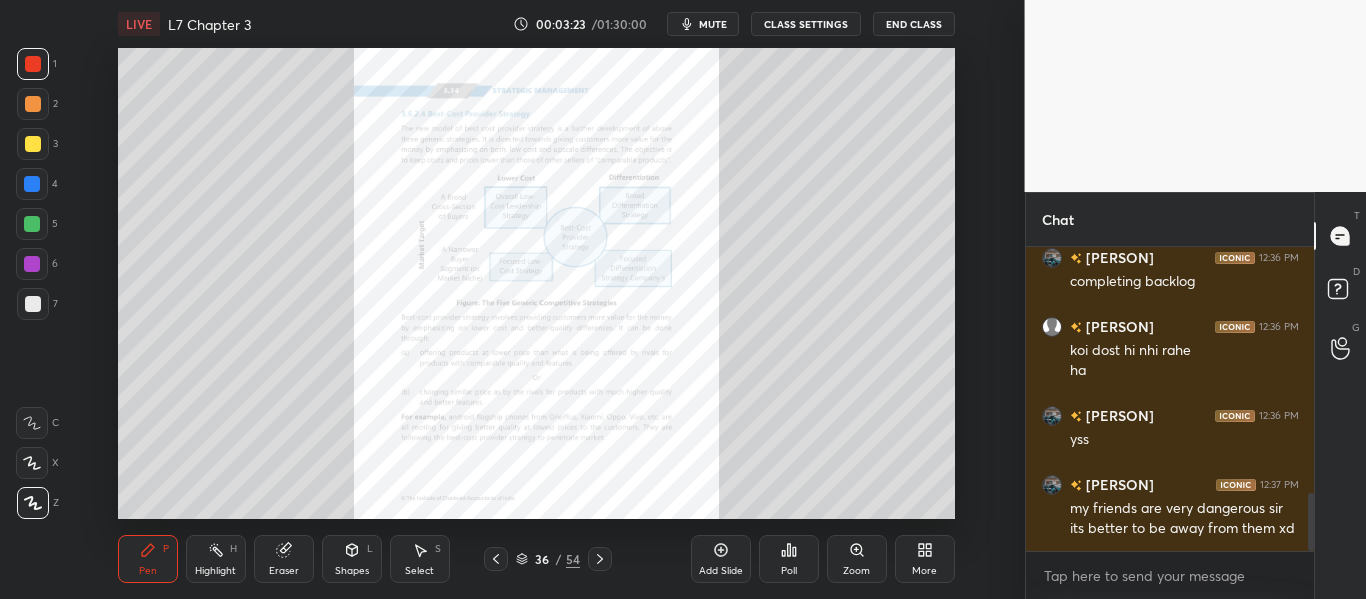 click 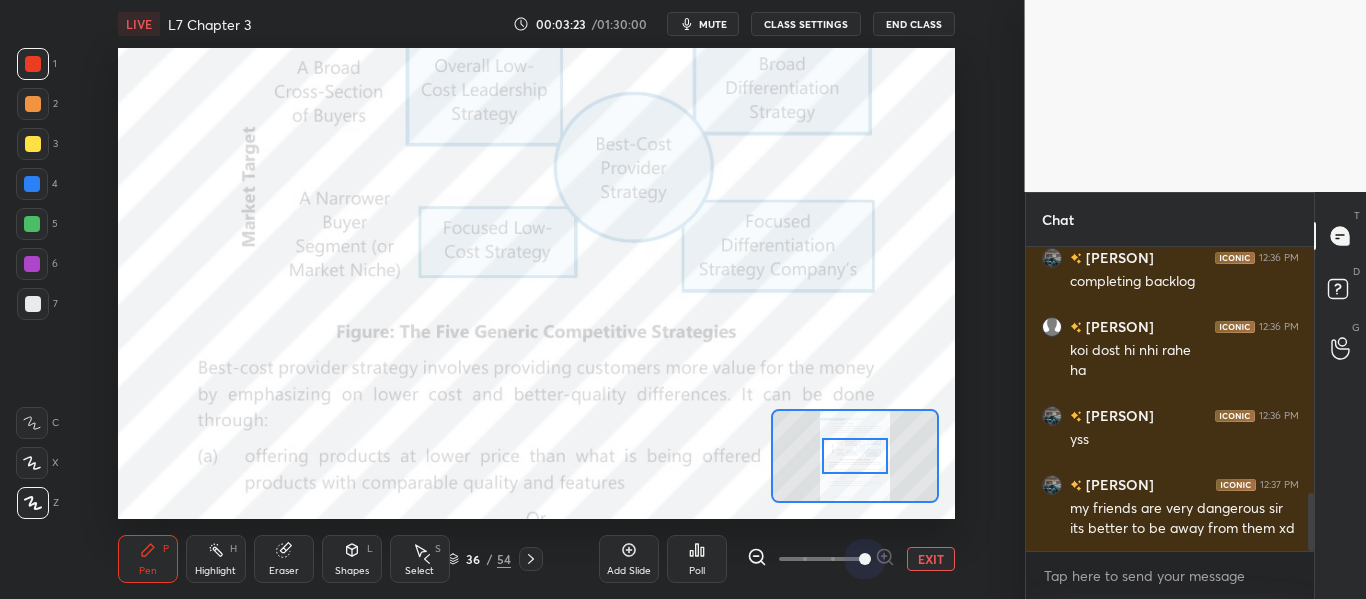 click at bounding box center [821, 559] 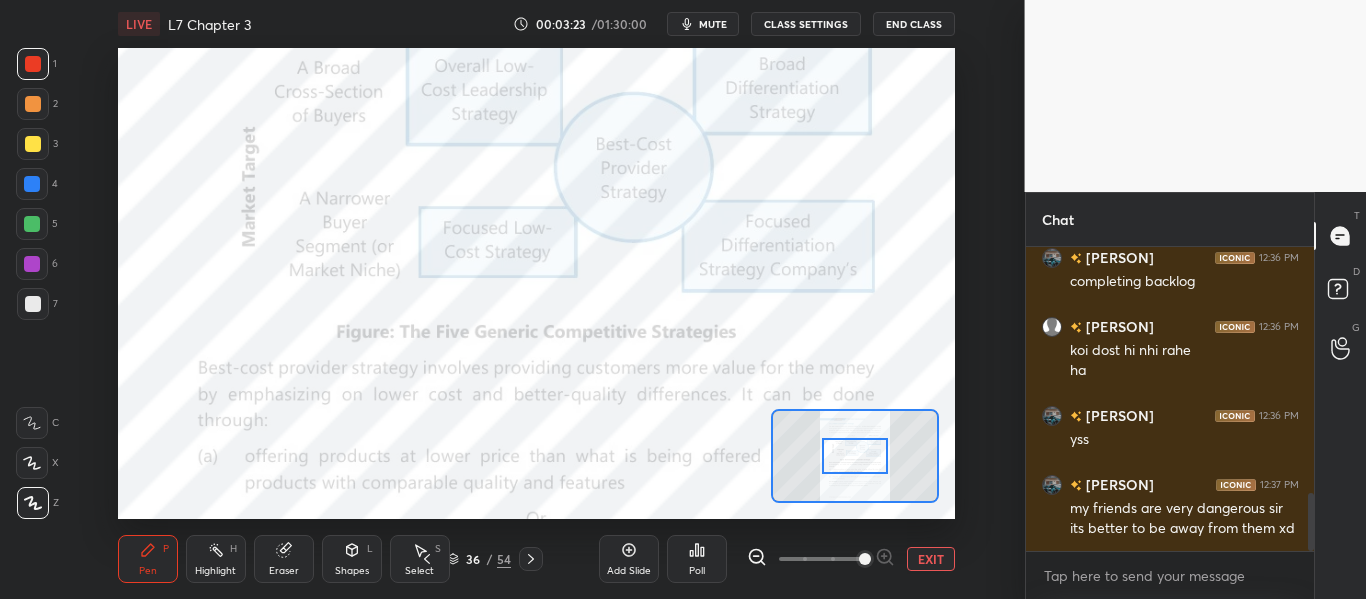 click at bounding box center [865, 559] 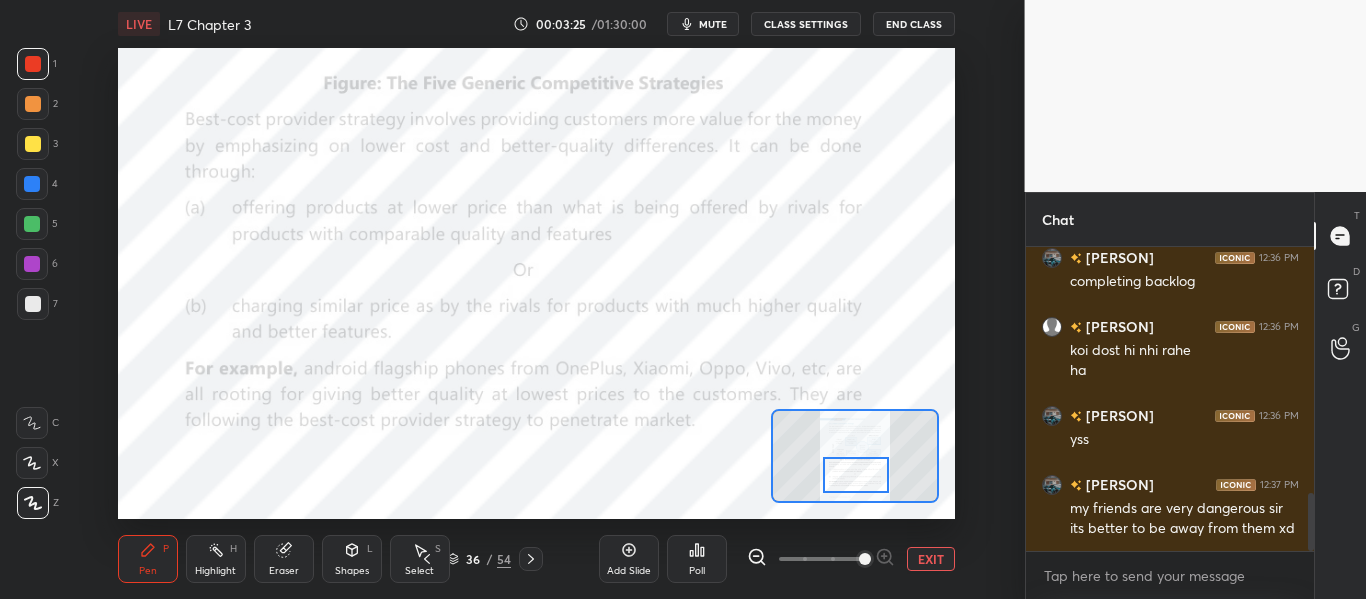drag, startPoint x: 861, startPoint y: 465, endPoint x: 862, endPoint y: 484, distance: 19.026299 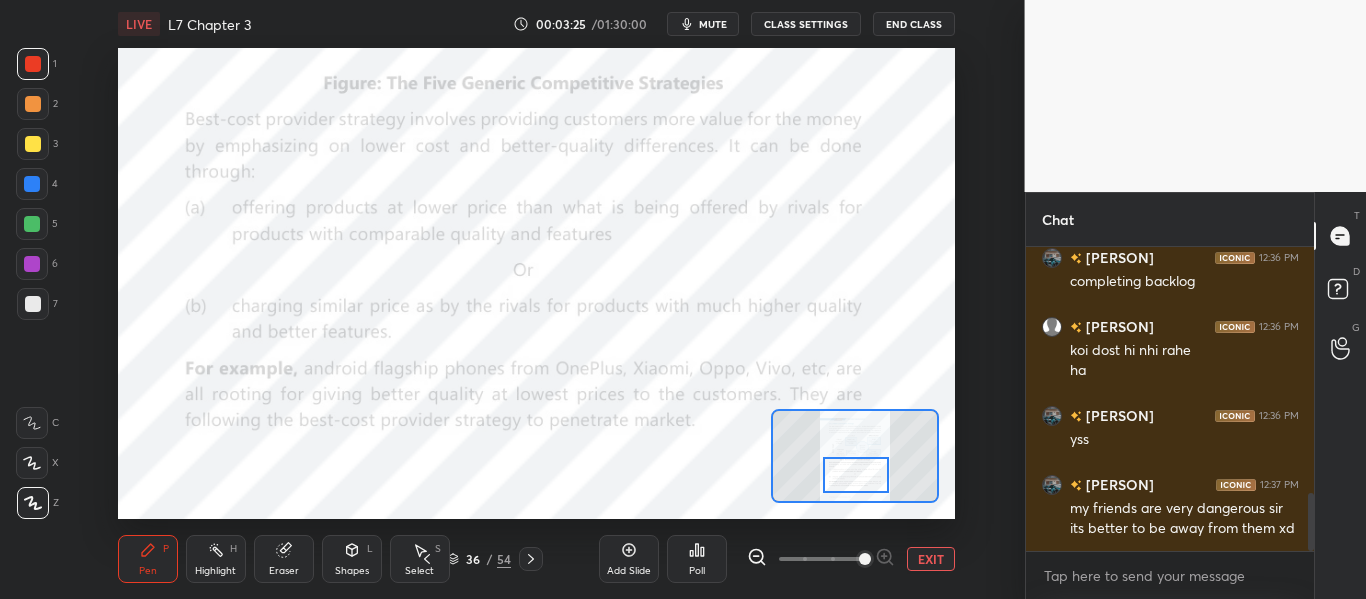 click at bounding box center [855, 475] 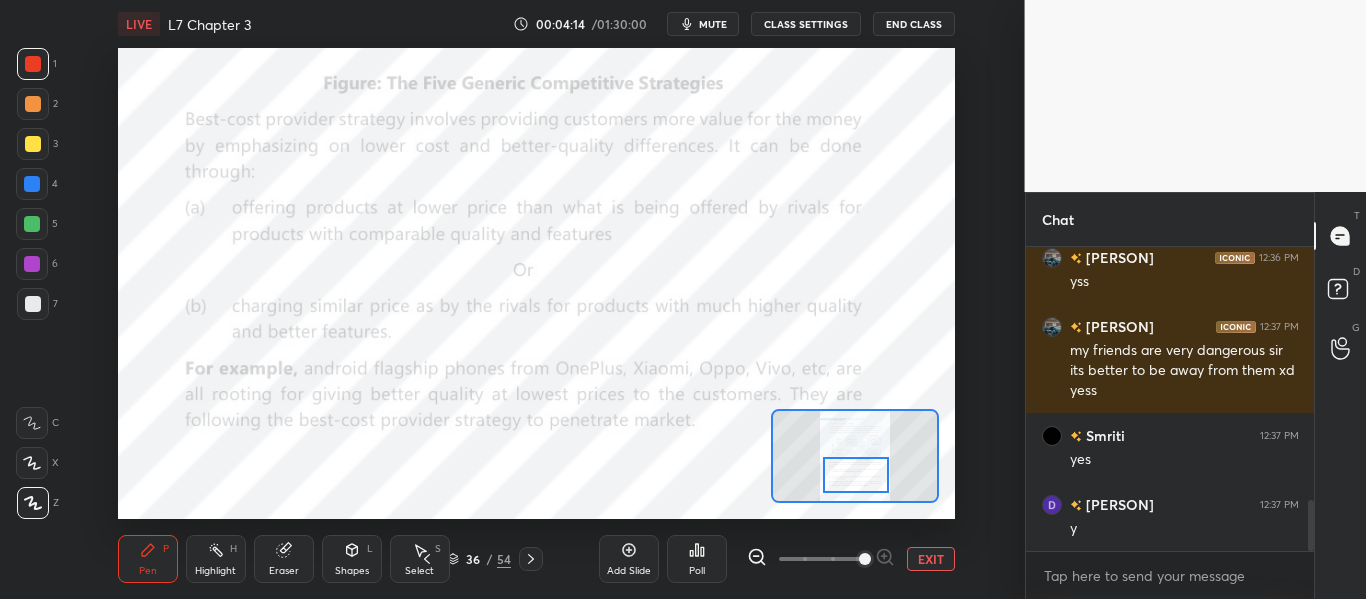 scroll, scrollTop: 1510, scrollLeft: 0, axis: vertical 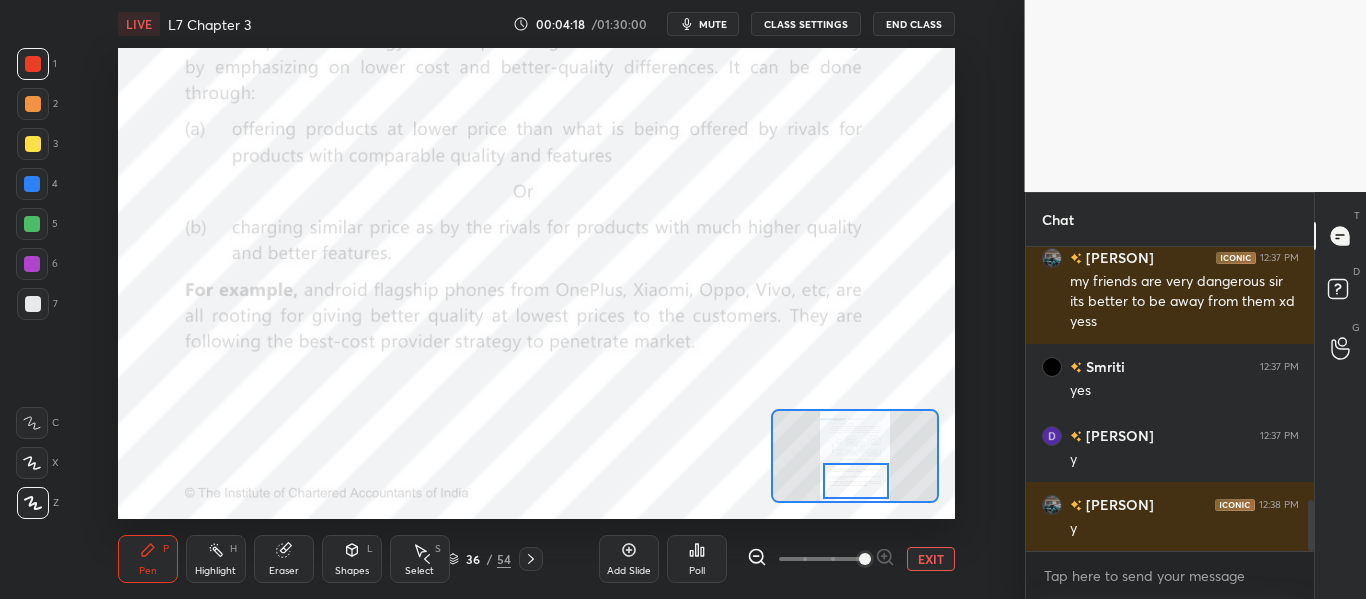 click at bounding box center (855, 481) 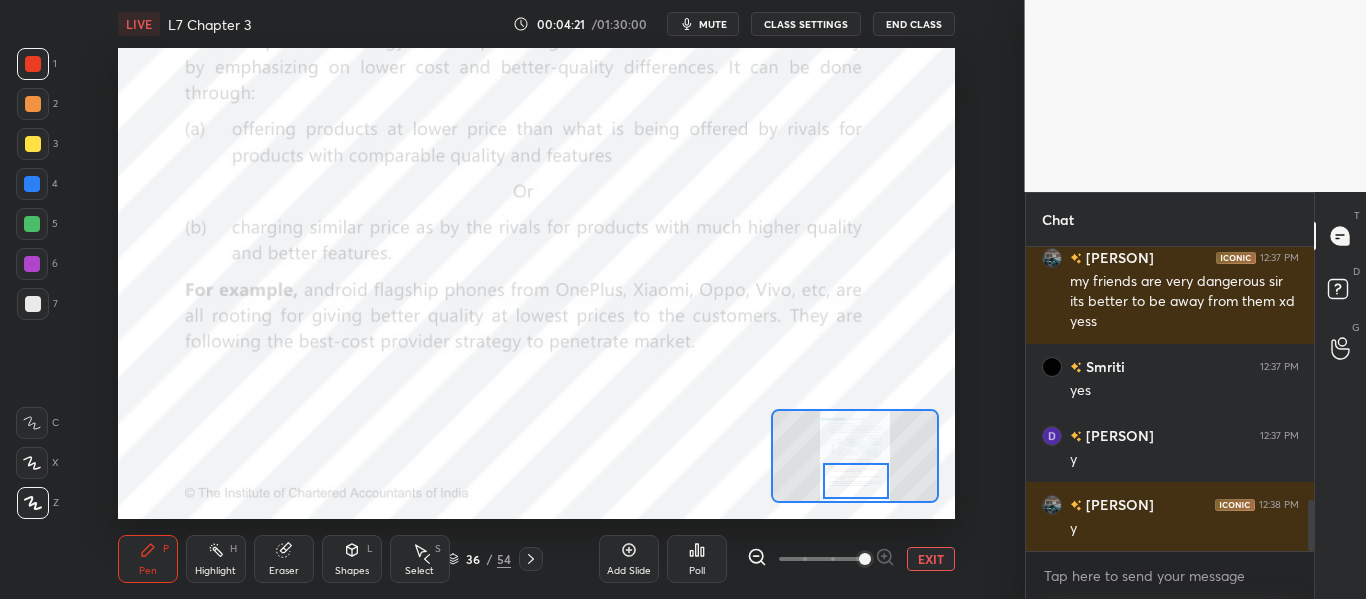 click at bounding box center [531, 559] 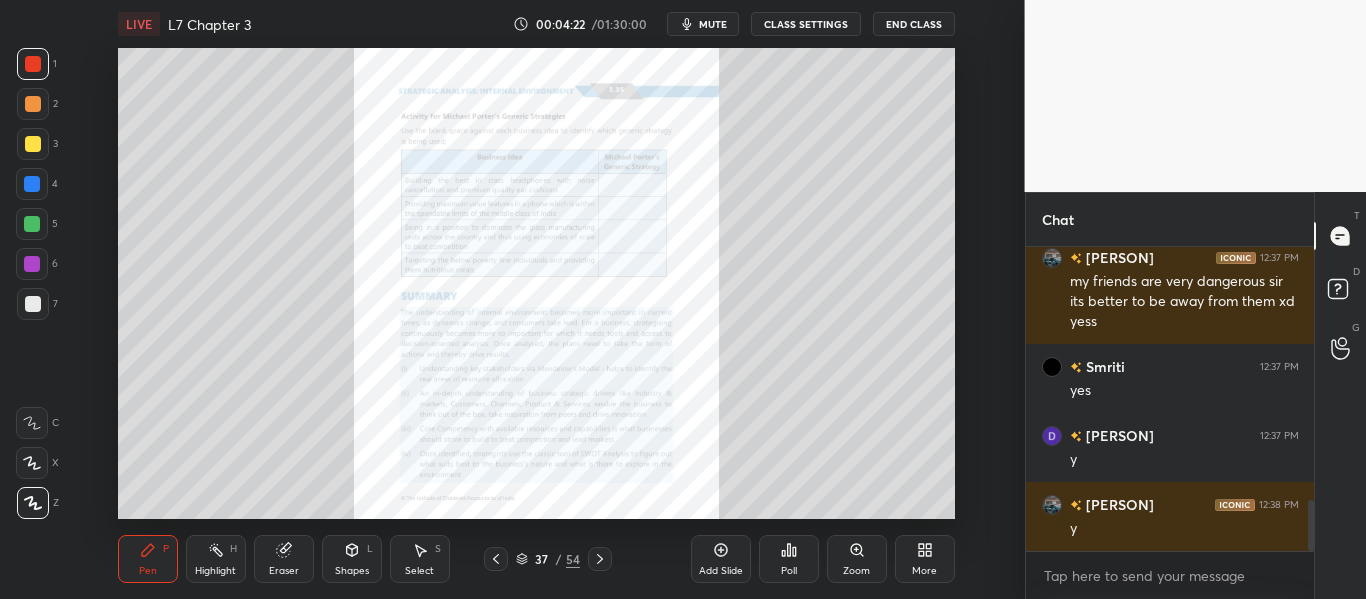 click 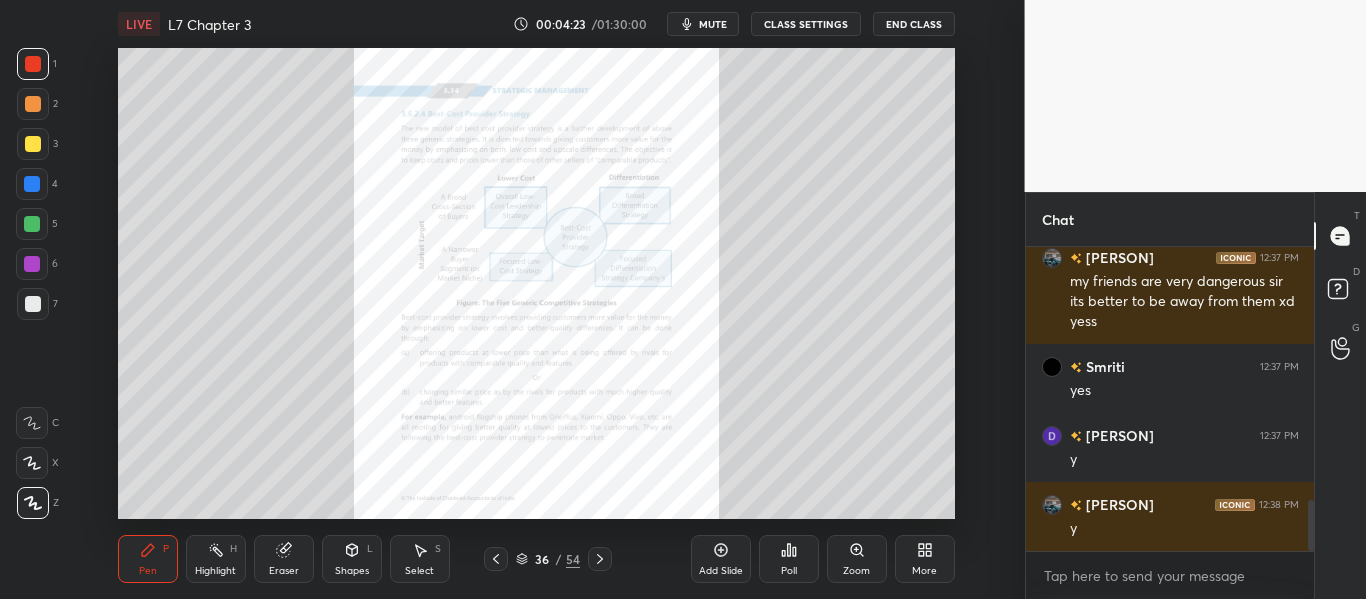 click 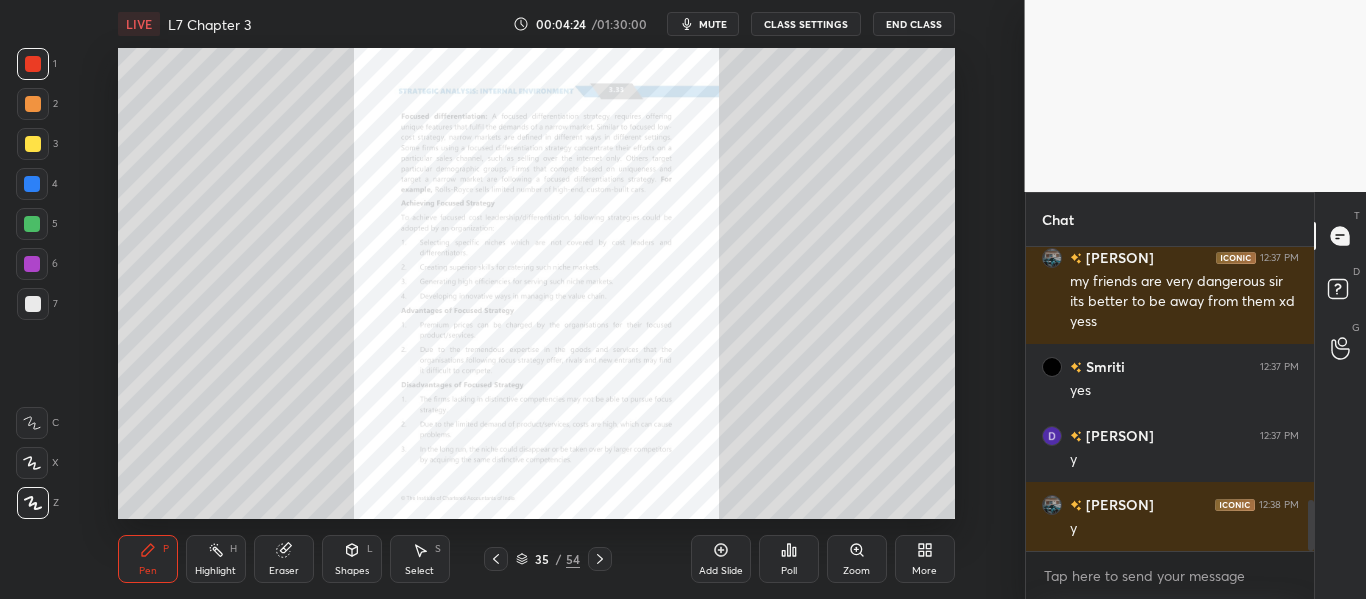 click 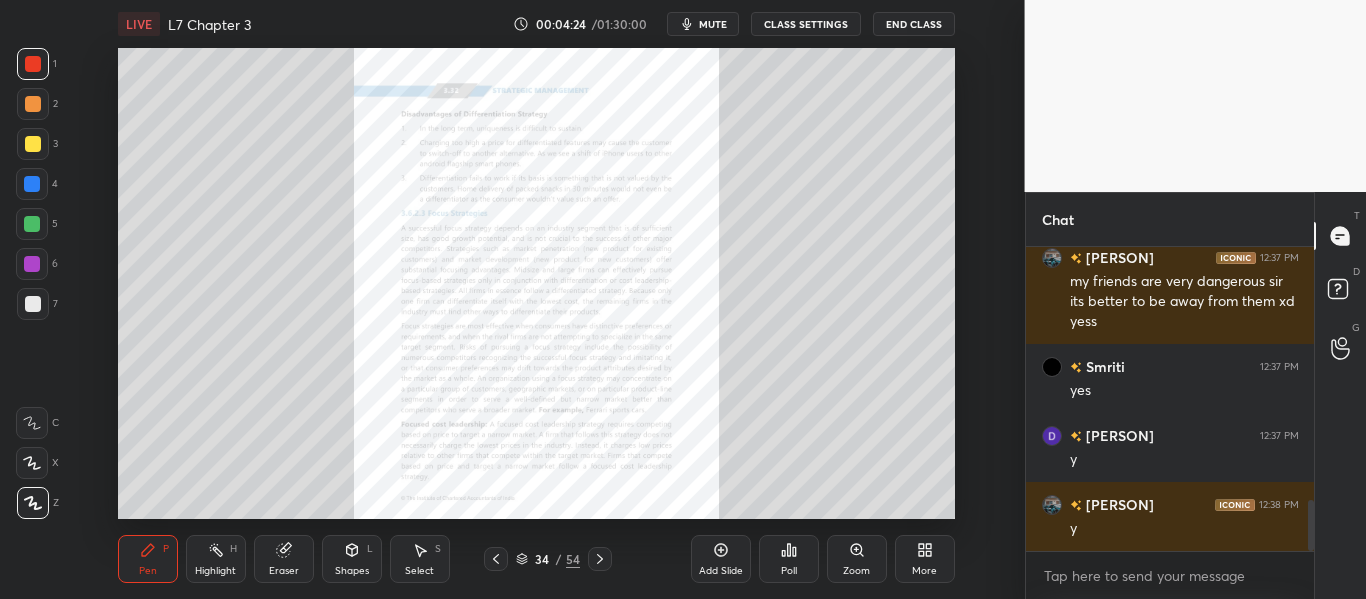 click 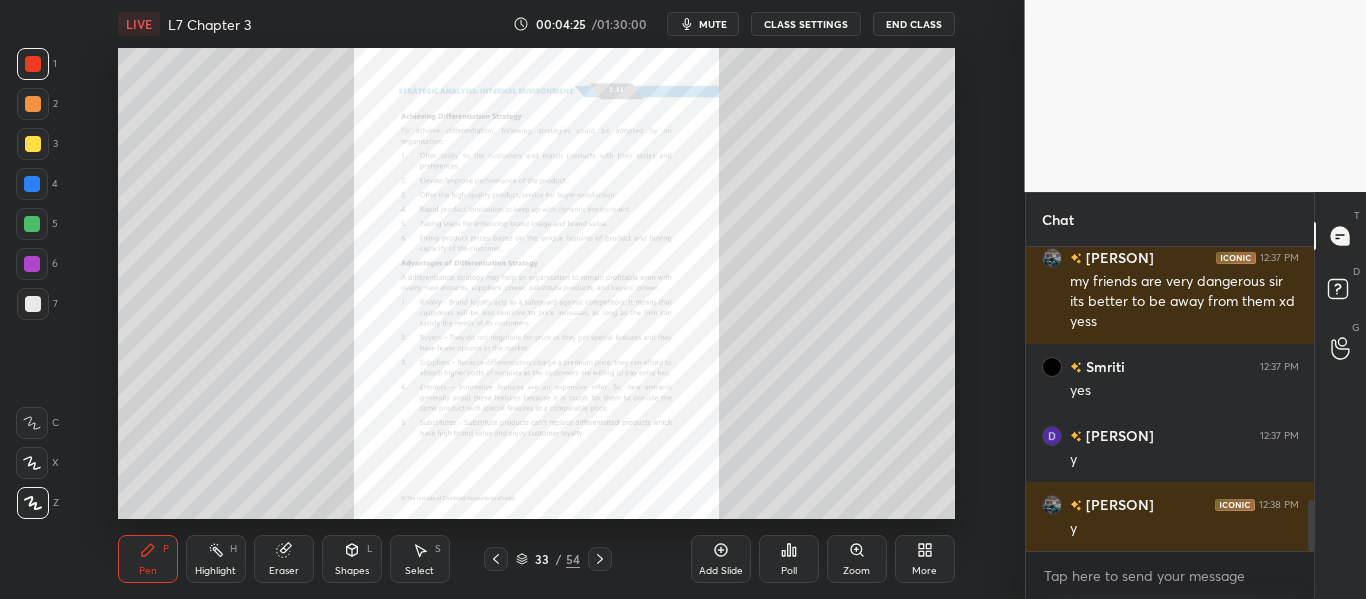 click 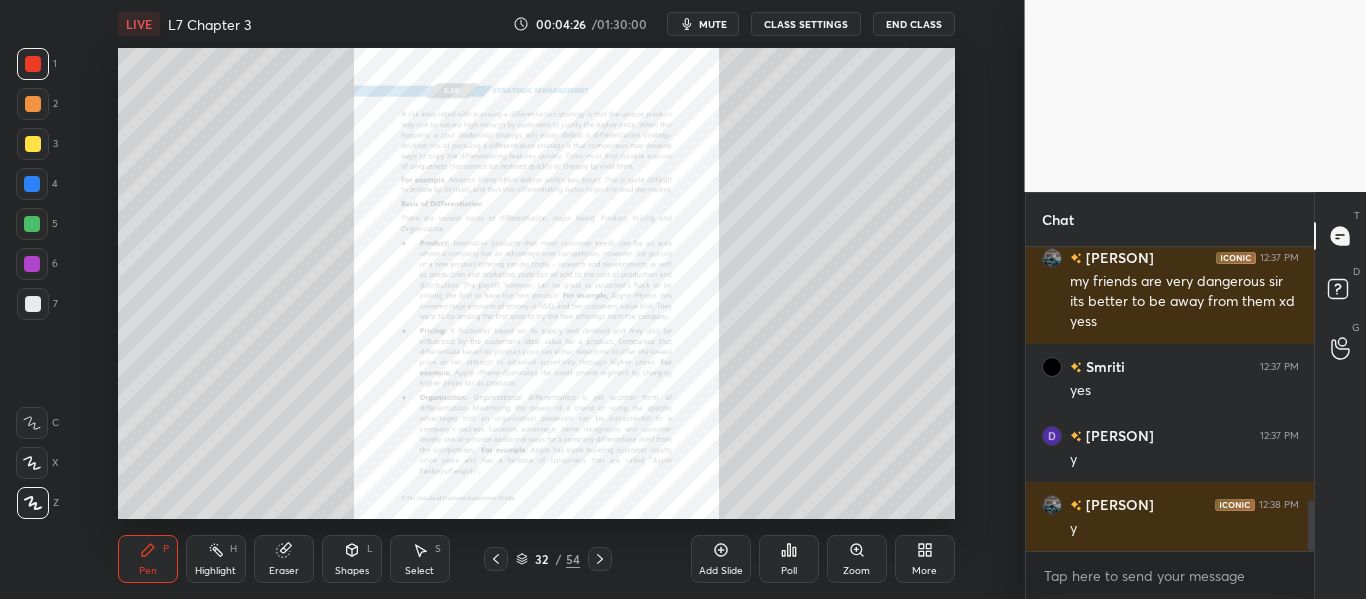click 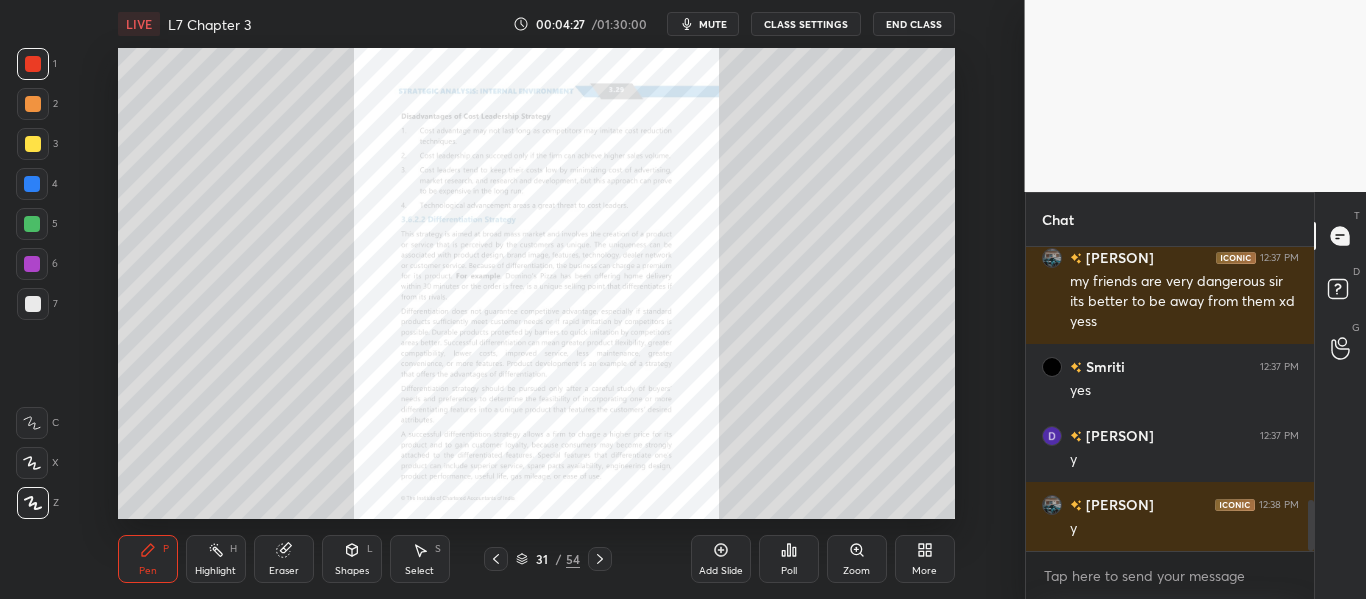 click 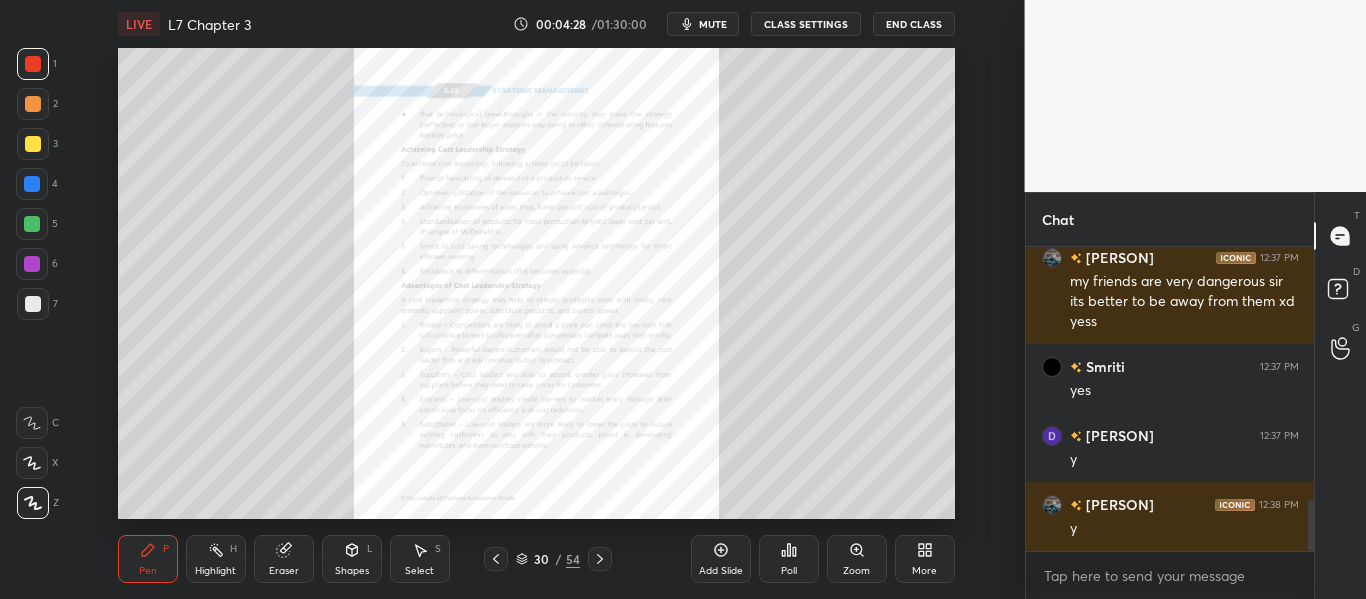 click 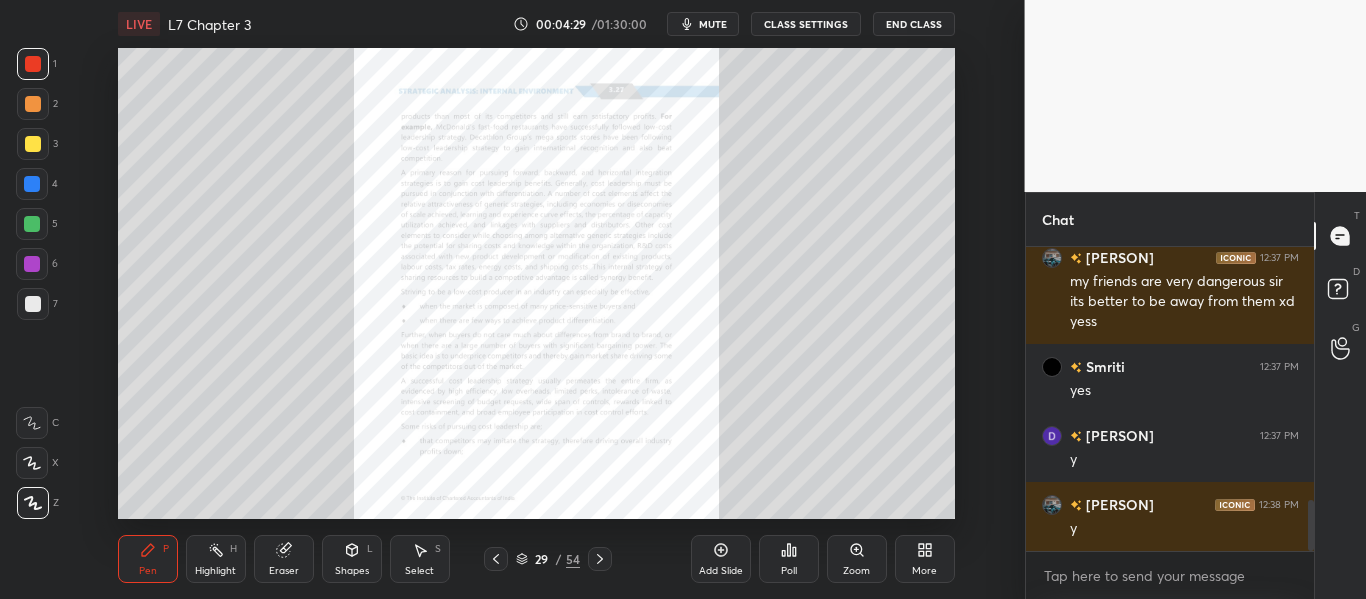 click 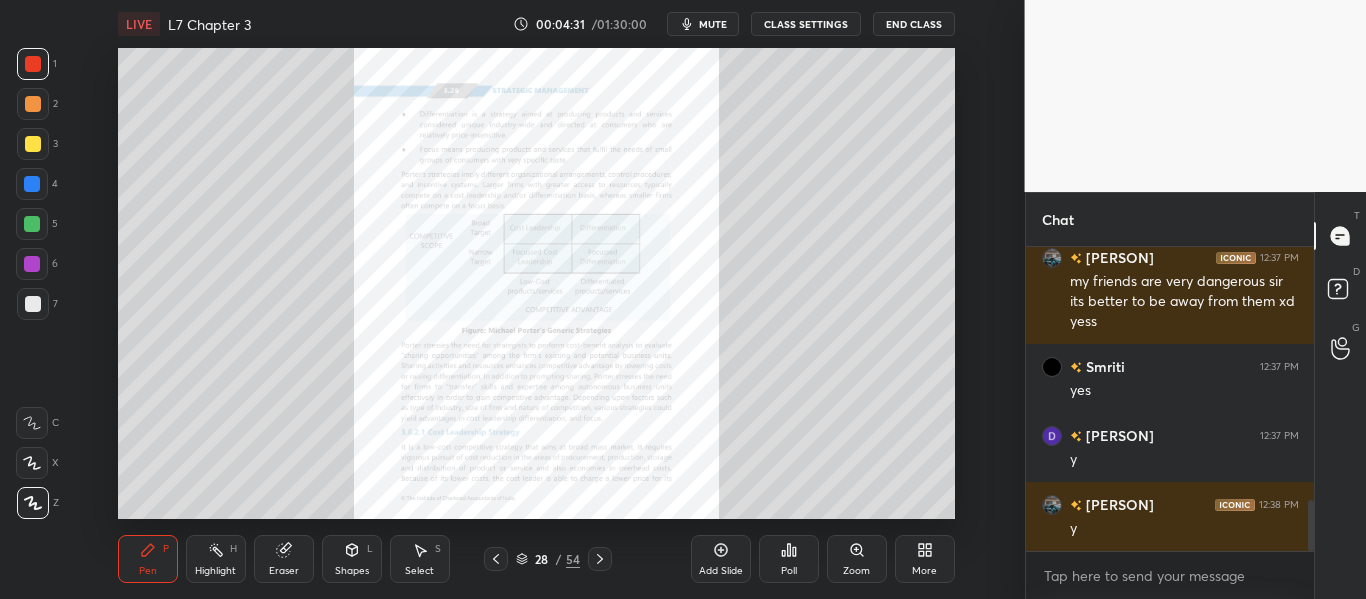 click 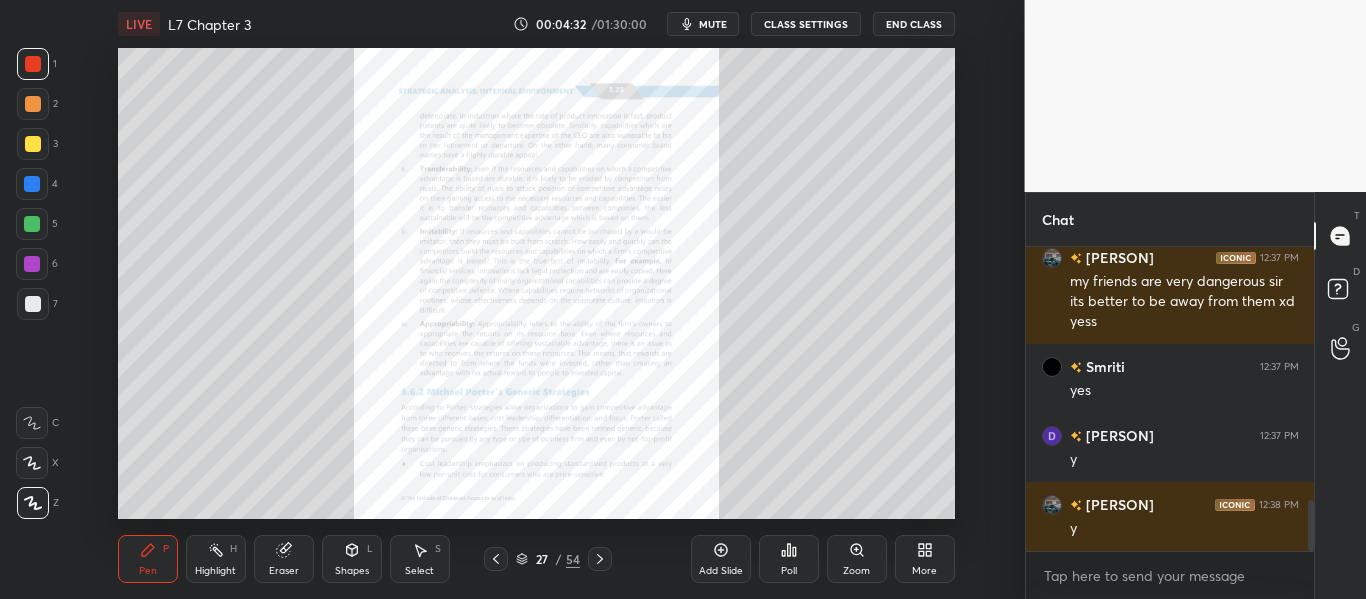 click 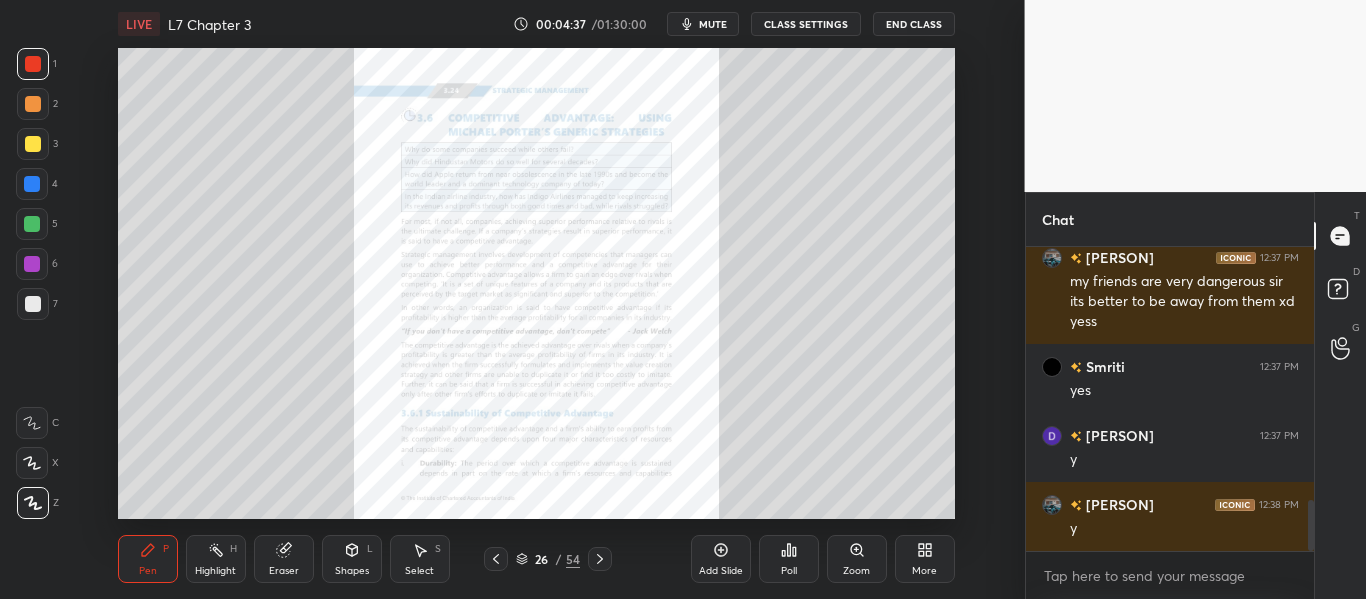 click on "Pen P Highlight H Eraser Shapes L Select S 26 / 54 Add Slide Poll Zoom More" at bounding box center [536, 559] 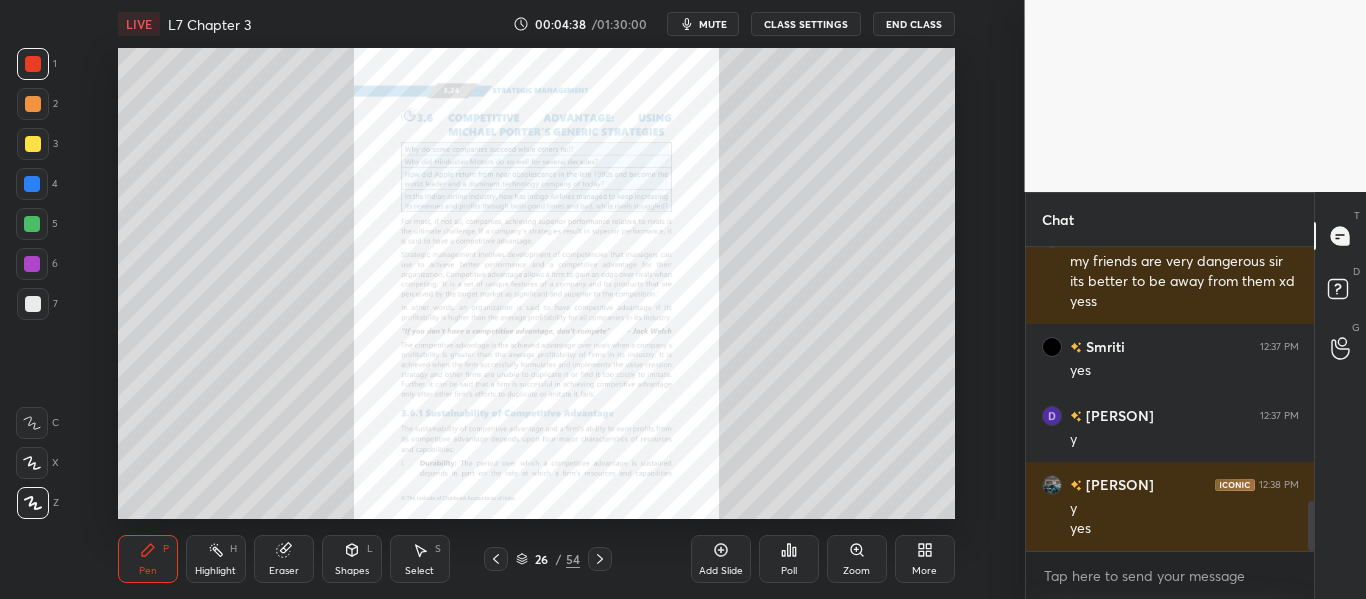 click 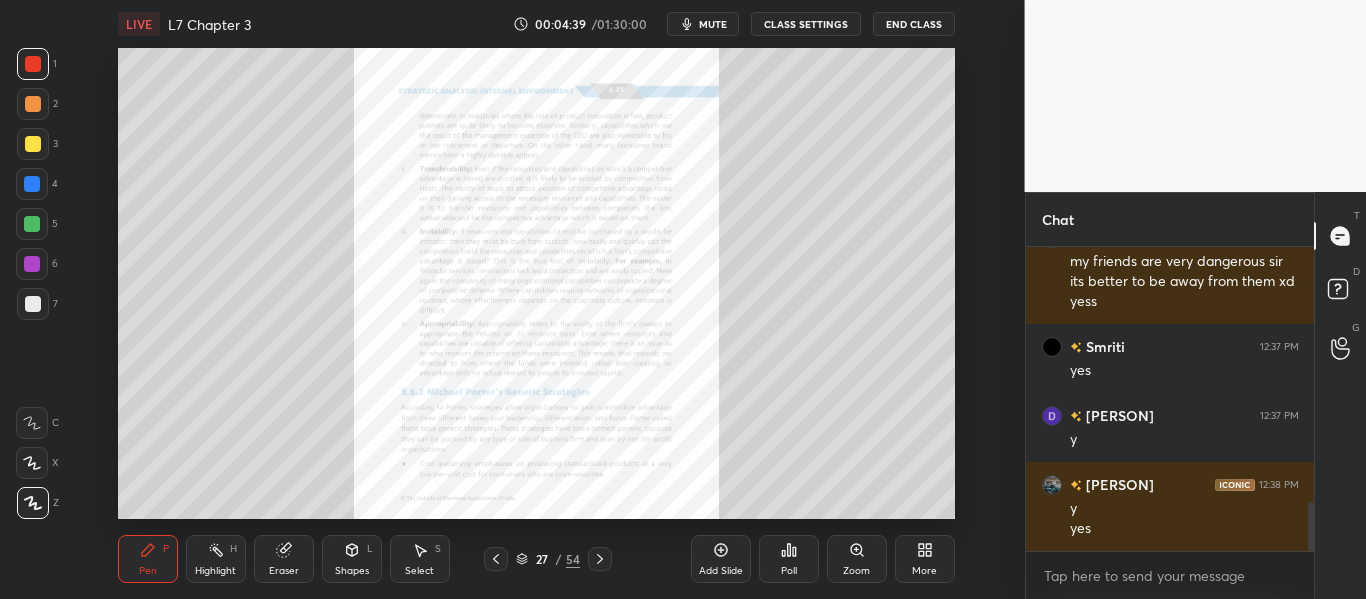 scroll, scrollTop: 1599, scrollLeft: 0, axis: vertical 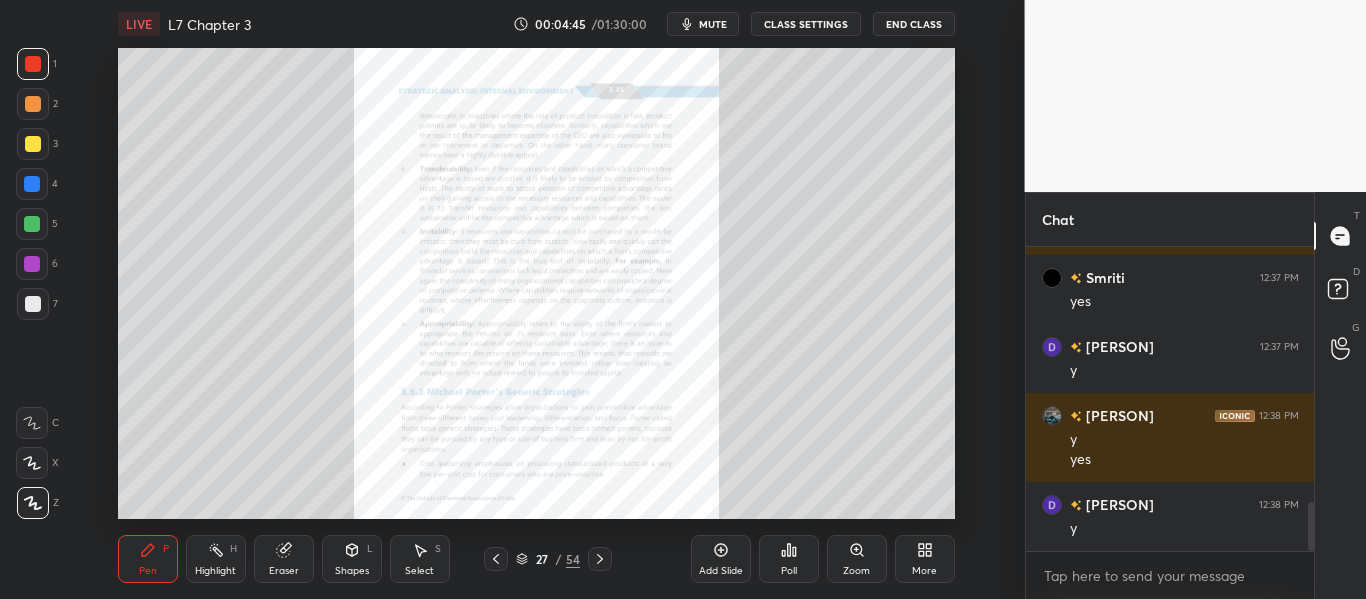 drag, startPoint x: 482, startPoint y: 556, endPoint x: 494, endPoint y: 559, distance: 12.369317 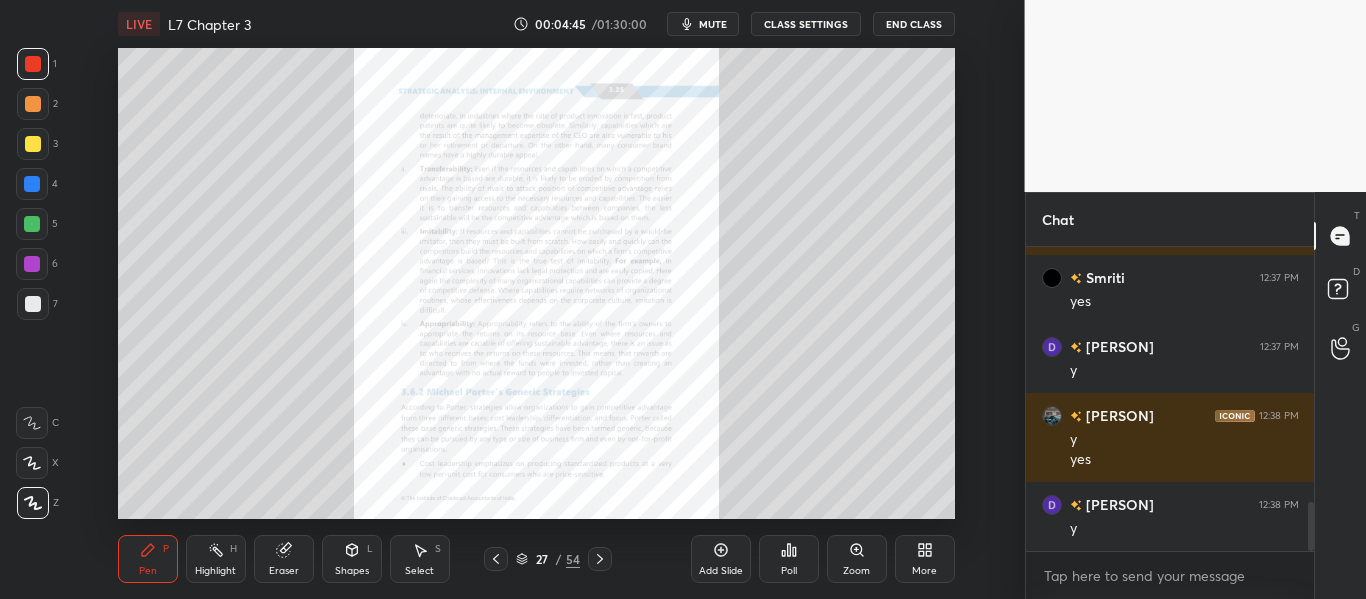 click on "27 / 54" at bounding box center [547, 559] 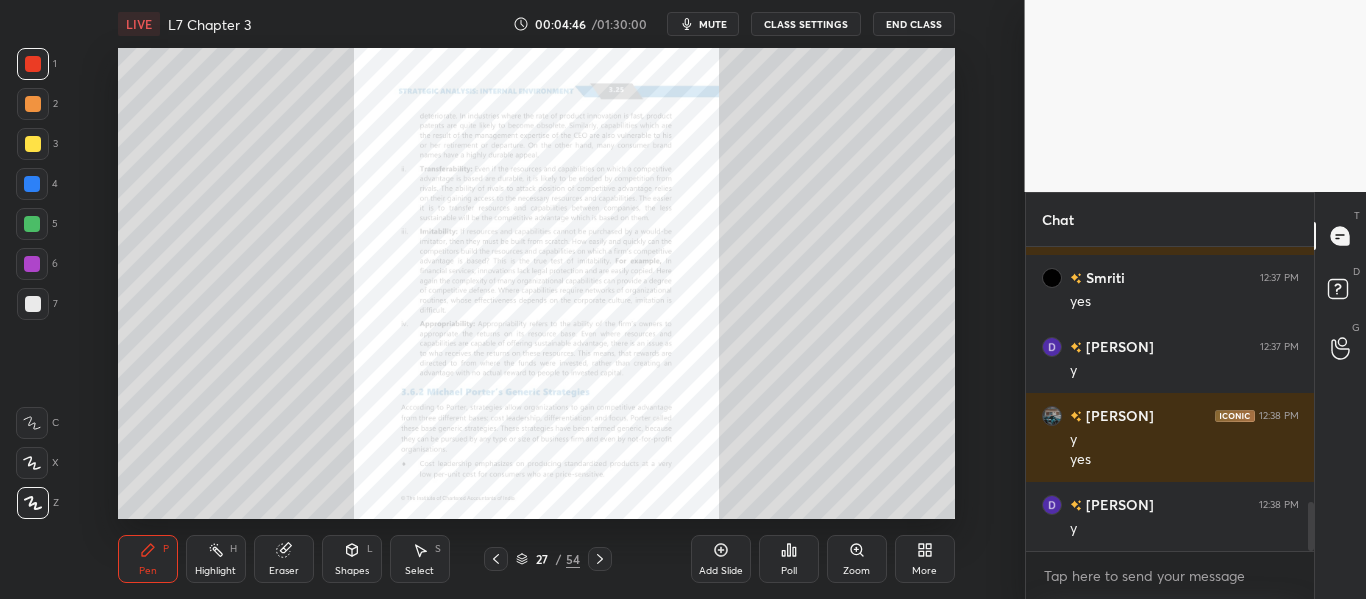 click 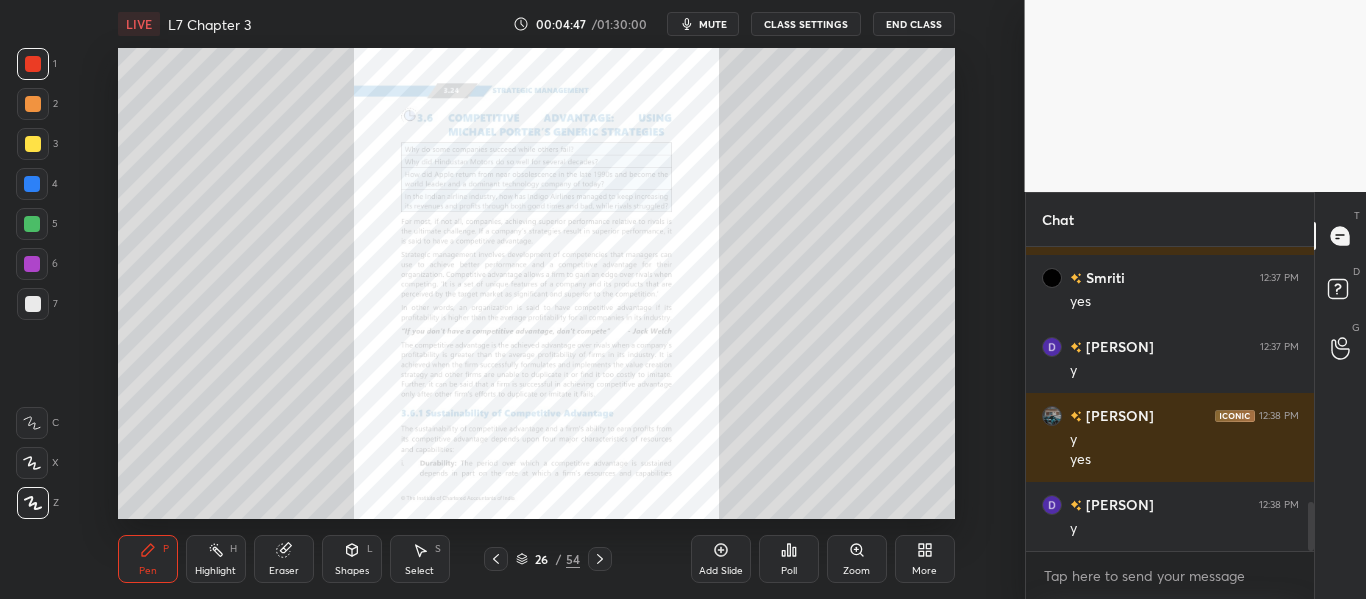 click 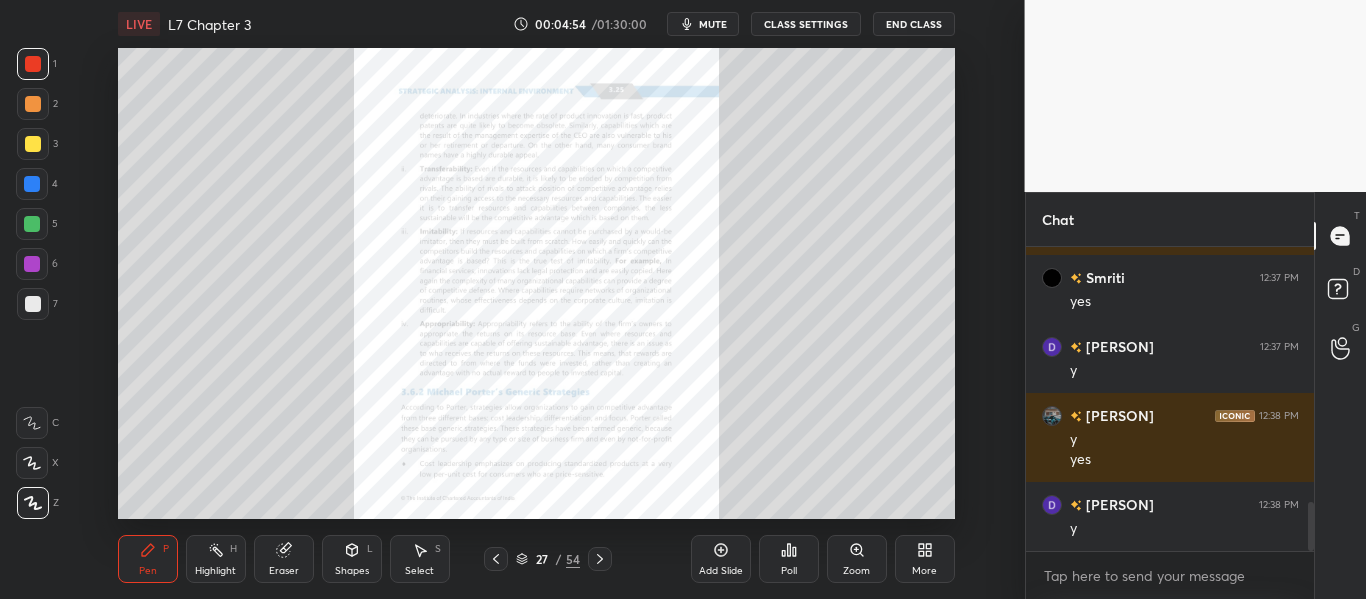click 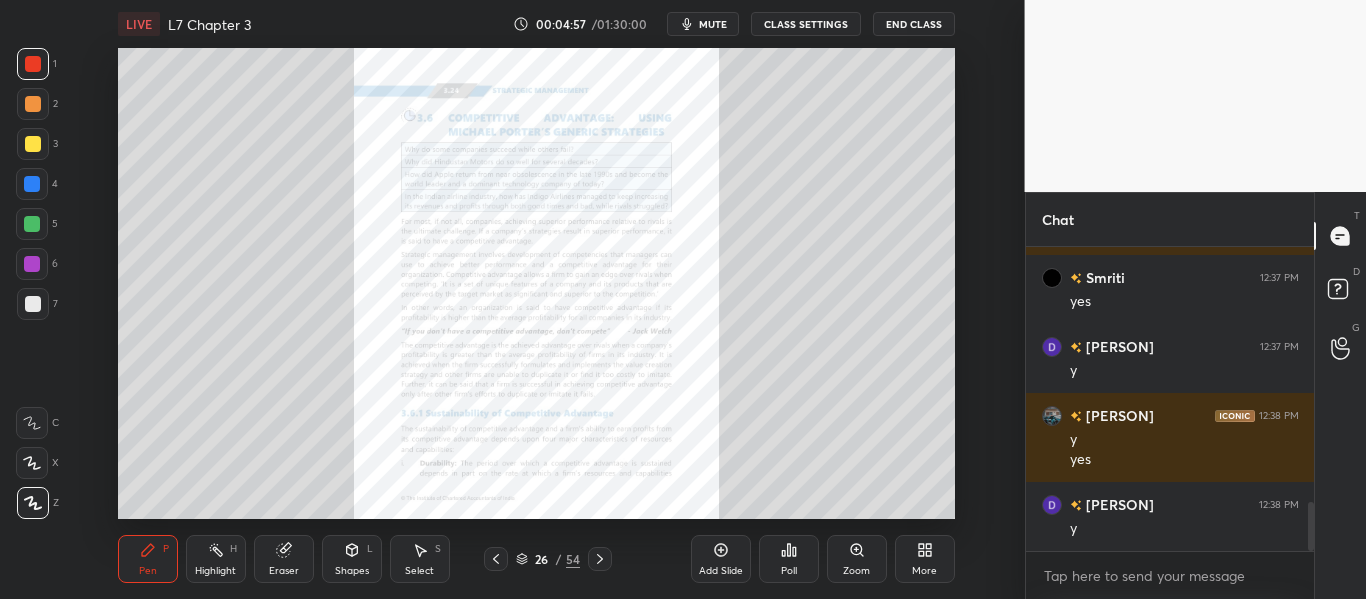 click 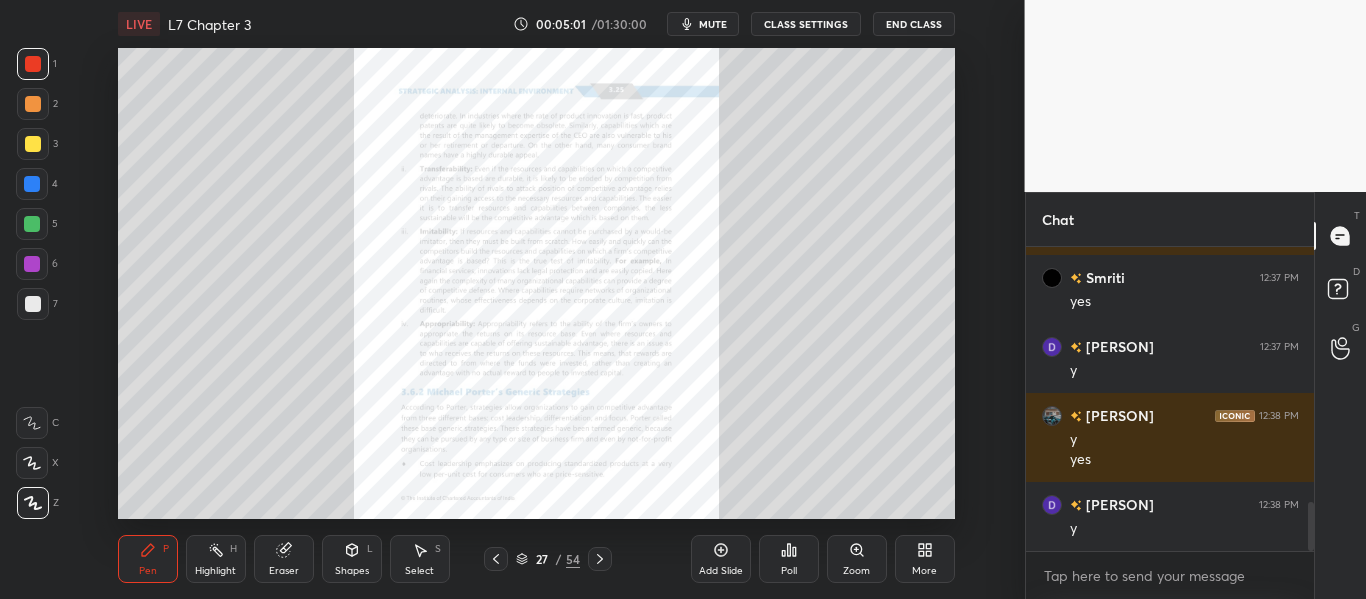 click 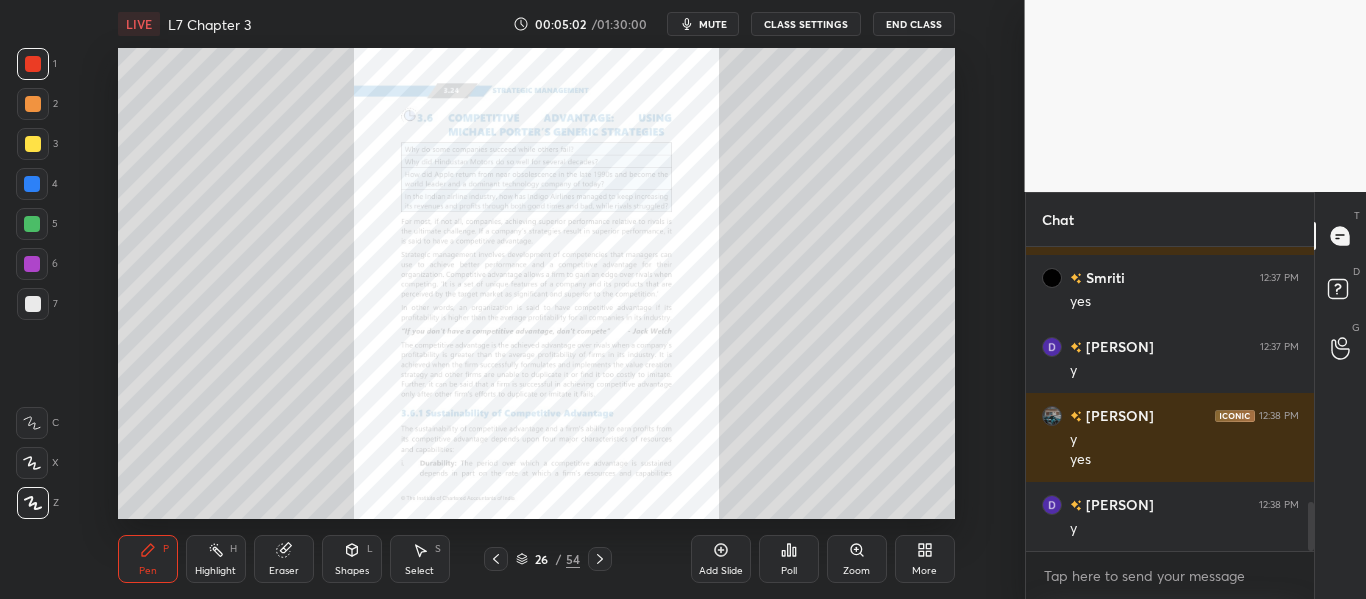 click 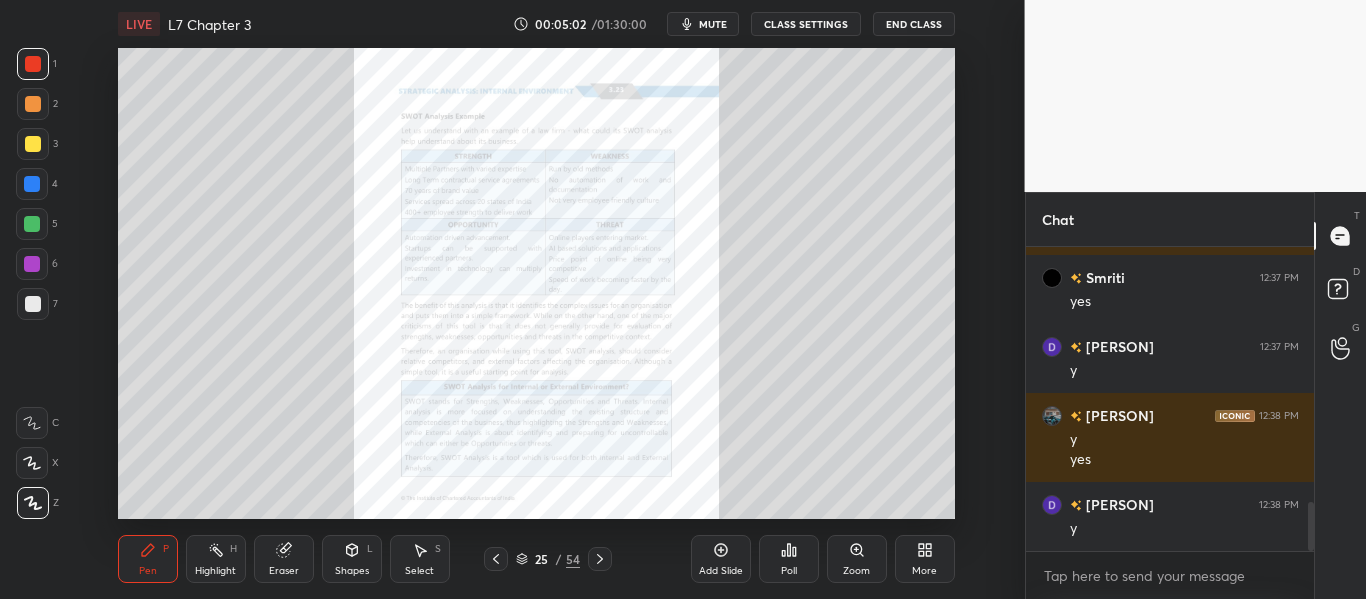 click 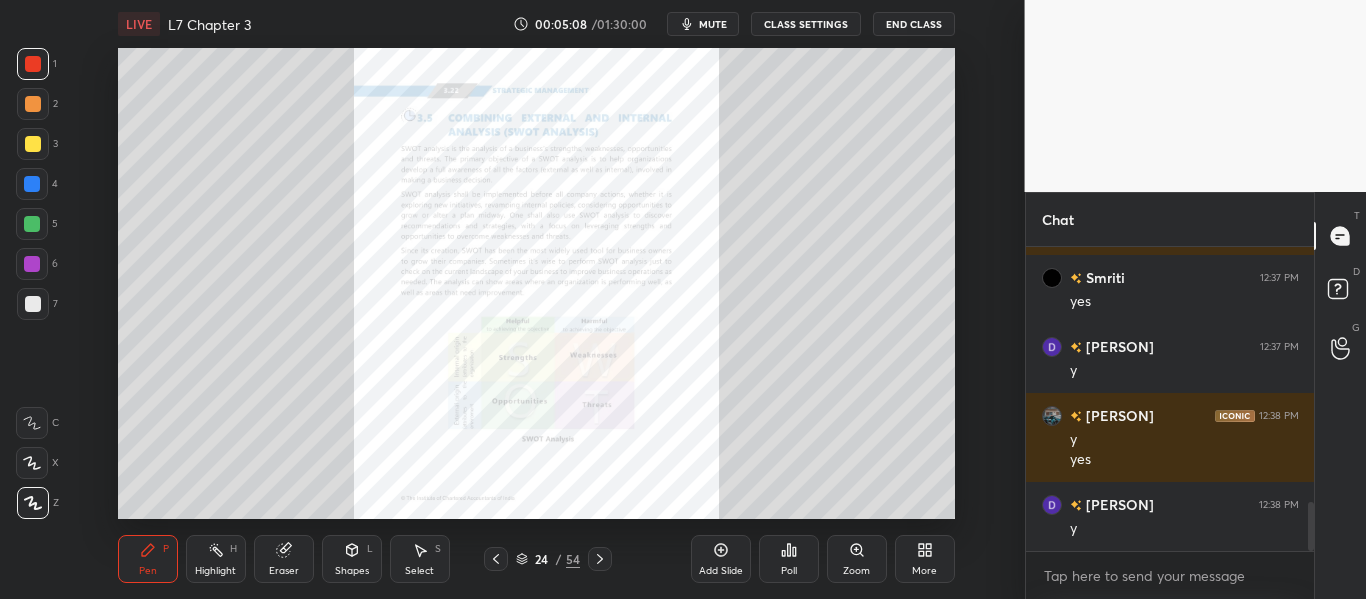 scroll, scrollTop: 1668, scrollLeft: 0, axis: vertical 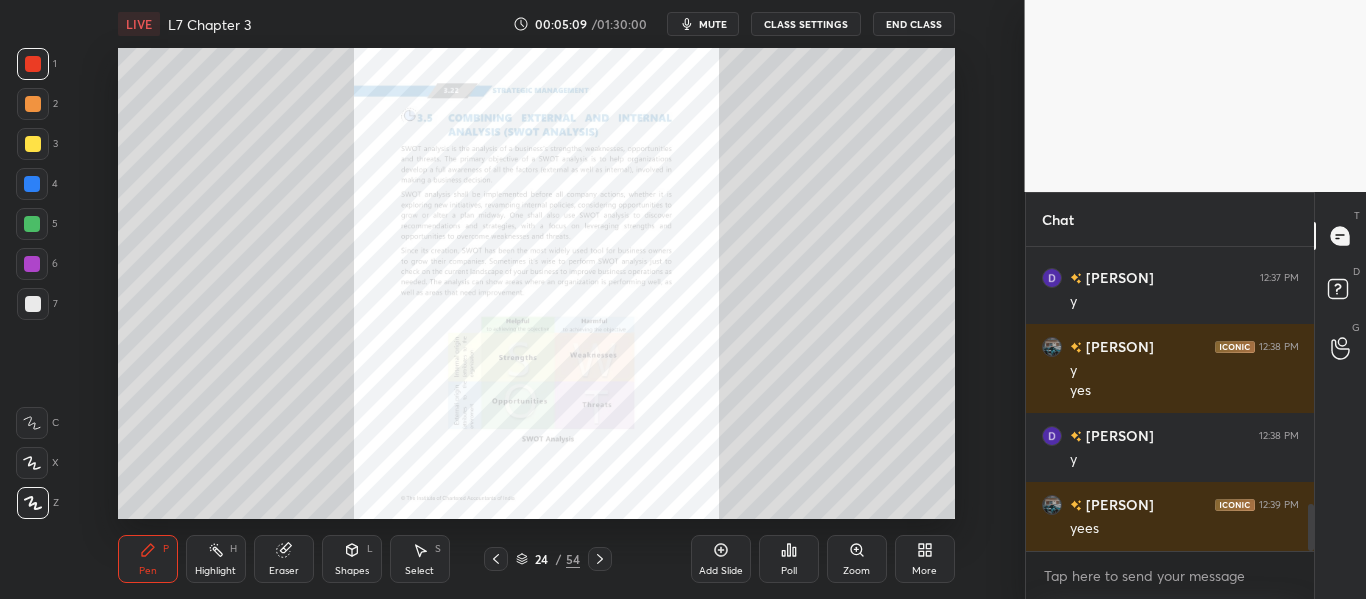 click 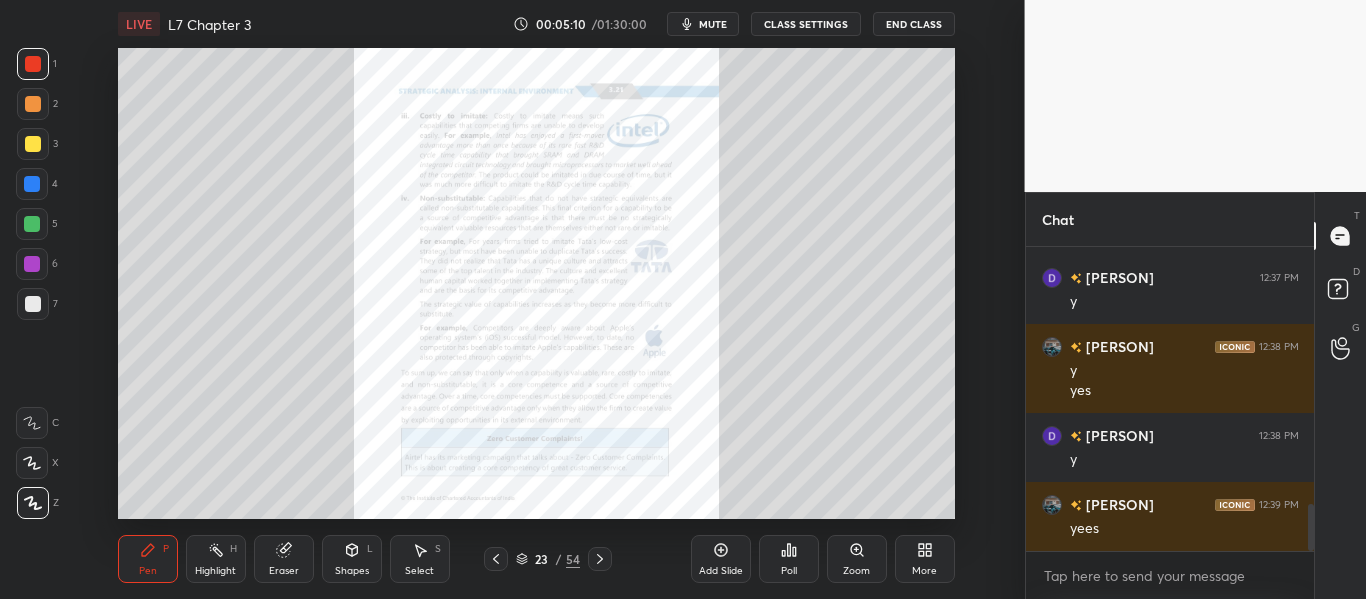 click 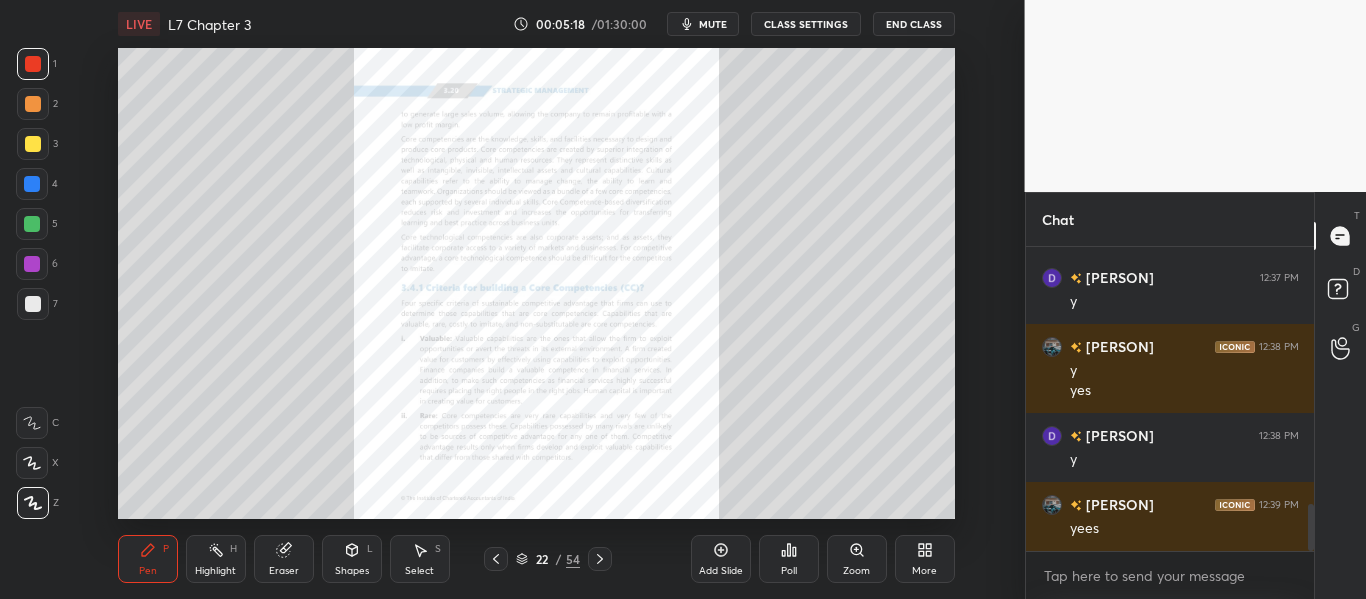 click at bounding box center (600, 559) 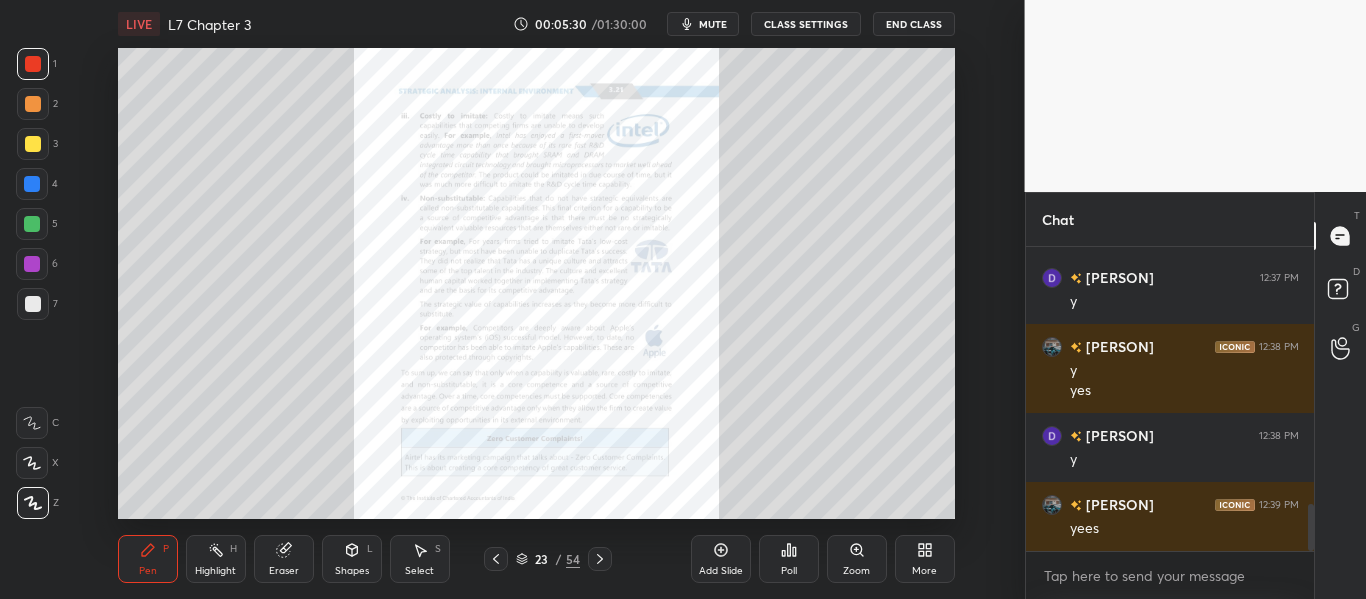 click 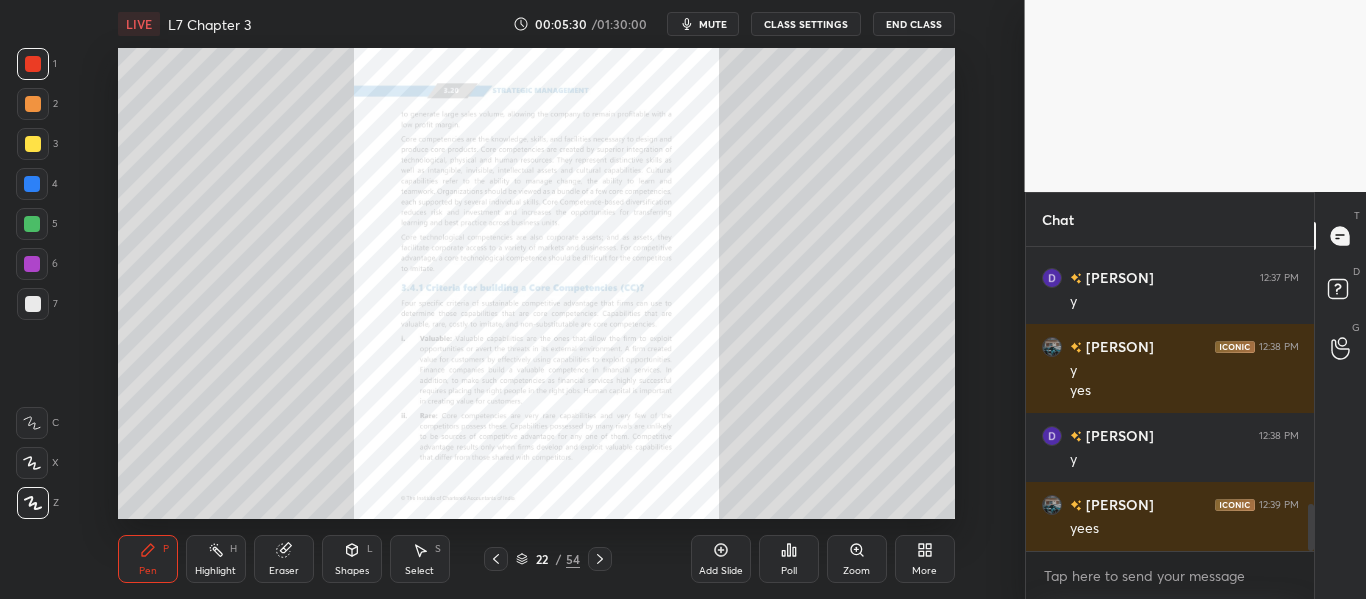 click 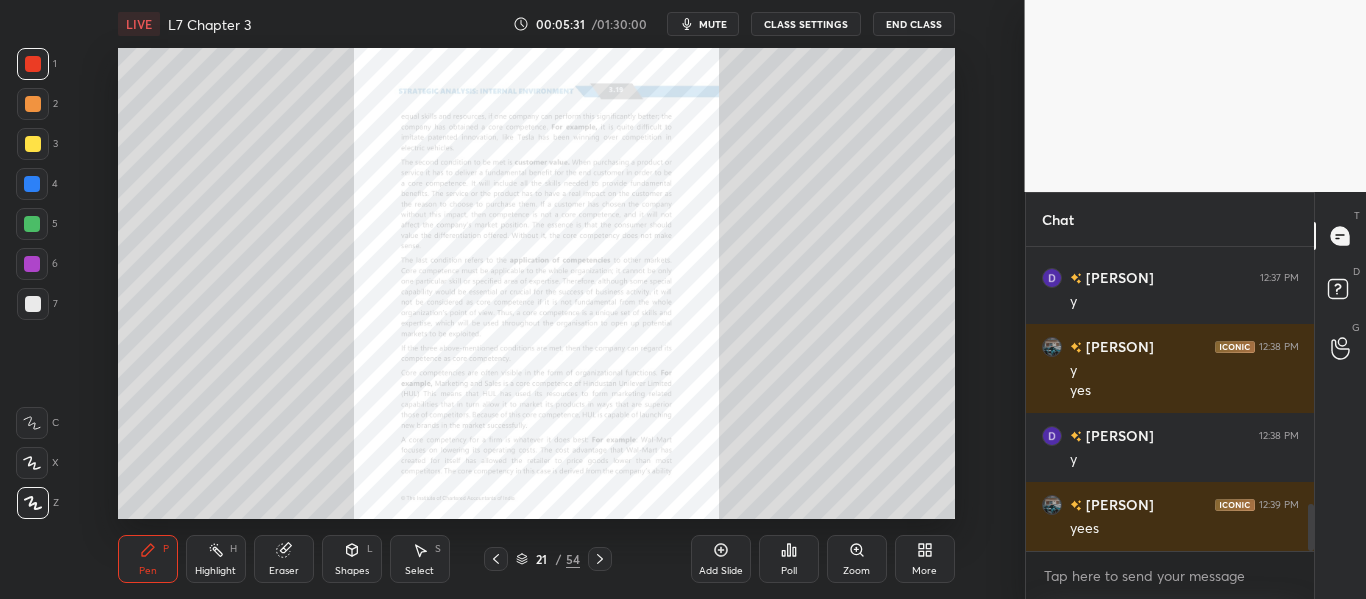 click 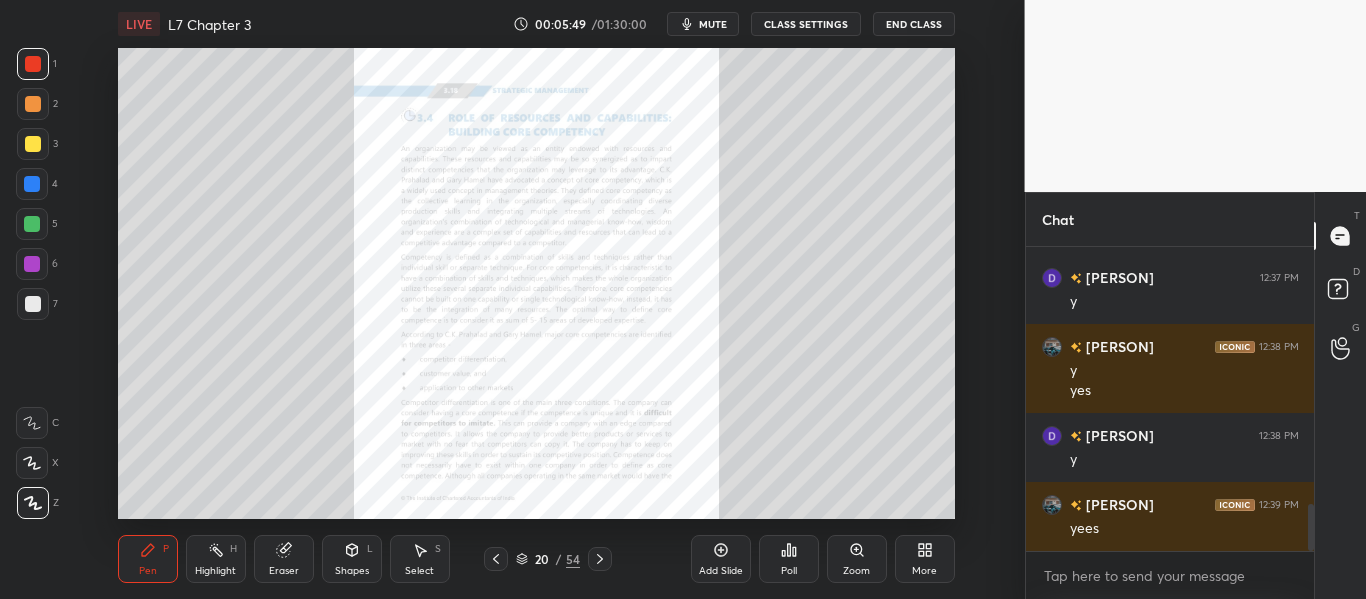 click 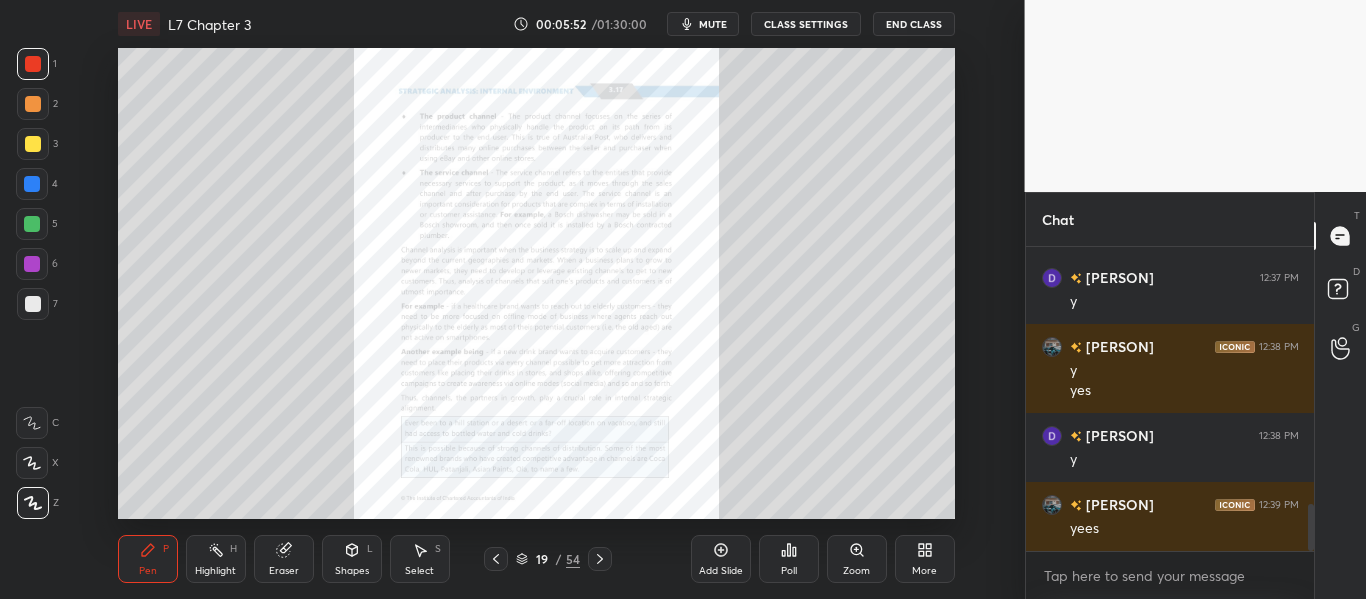 click 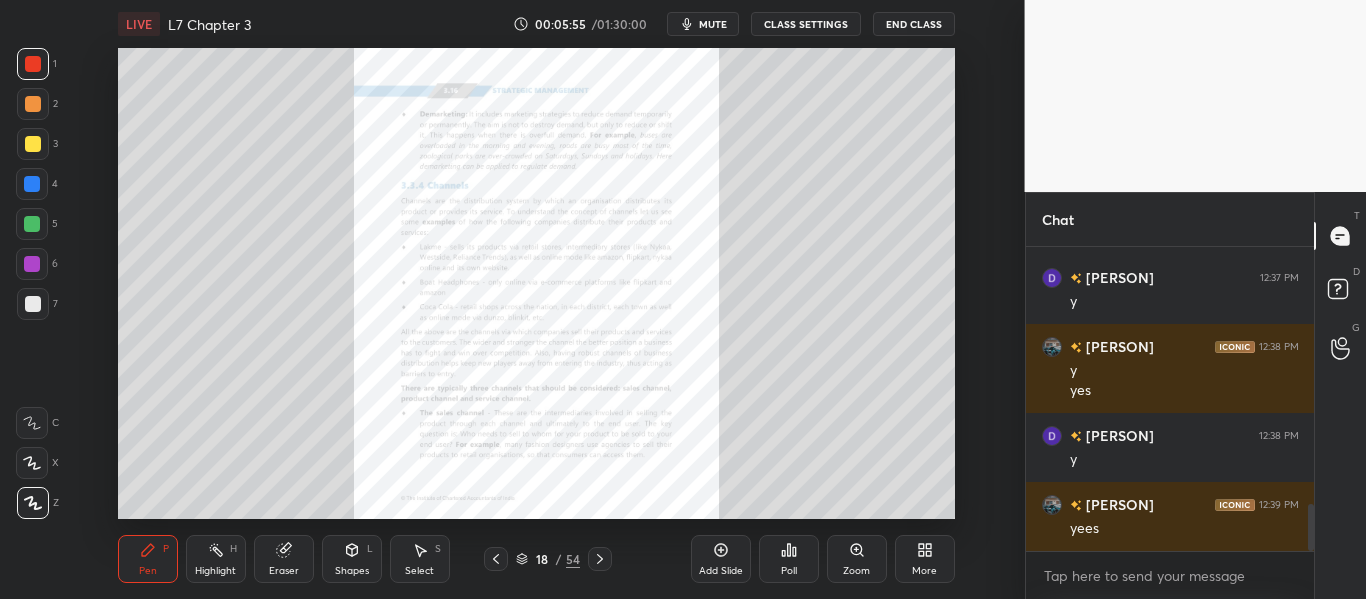 click 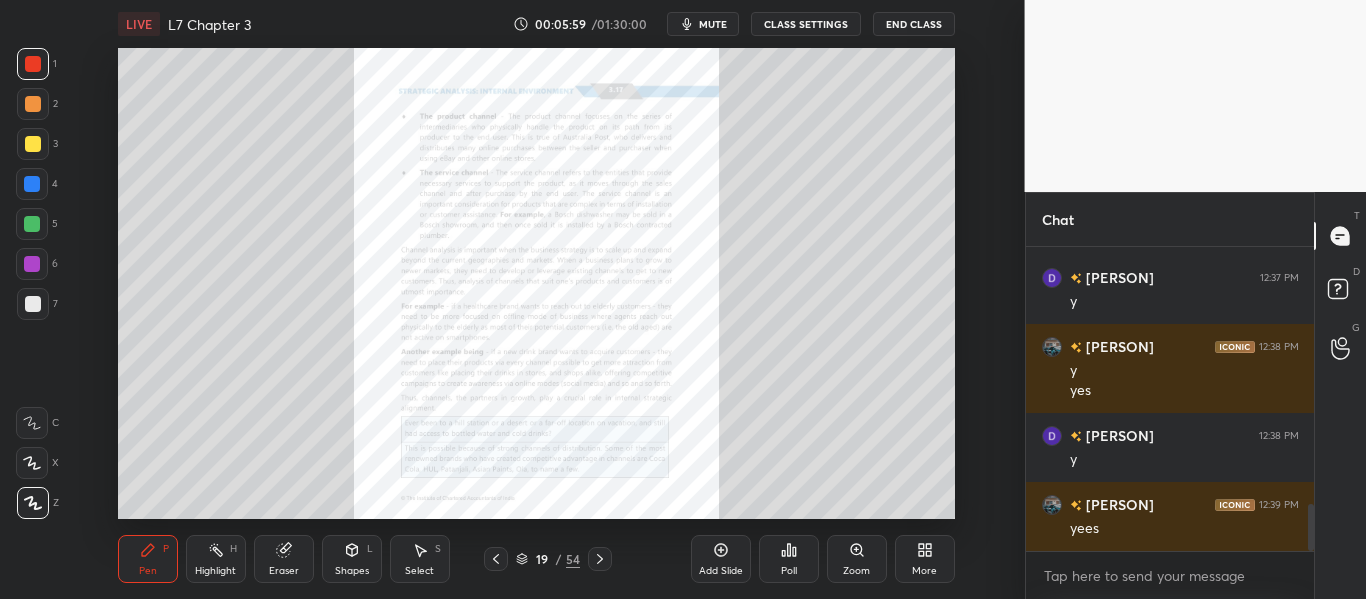 click 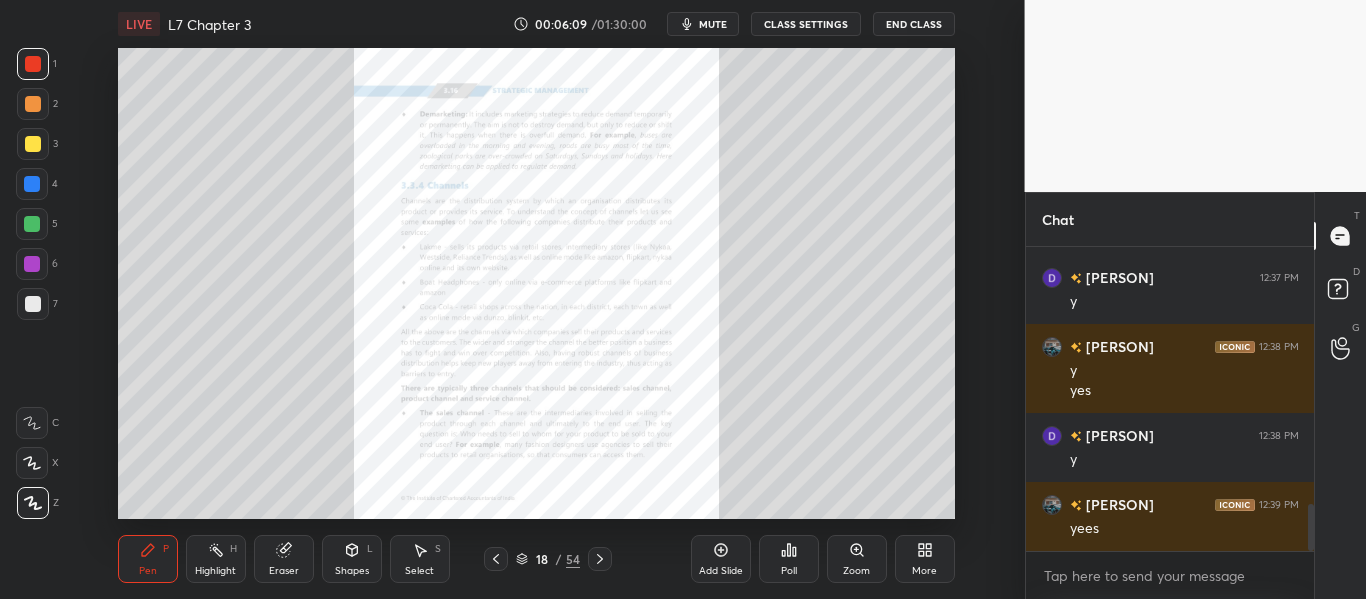 click on "Pen P Highlight H Eraser Shapes L Select S 18 / 54 Add Slide Poll Zoom More" at bounding box center [536, 559] 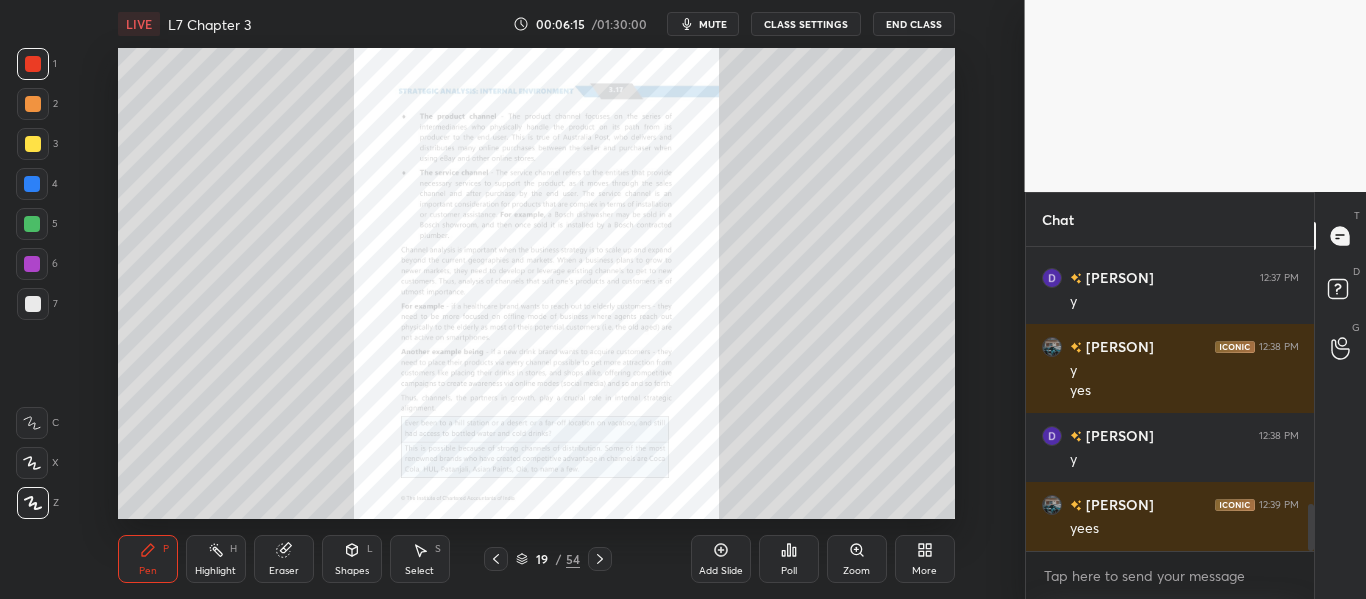scroll, scrollTop: 1737, scrollLeft: 0, axis: vertical 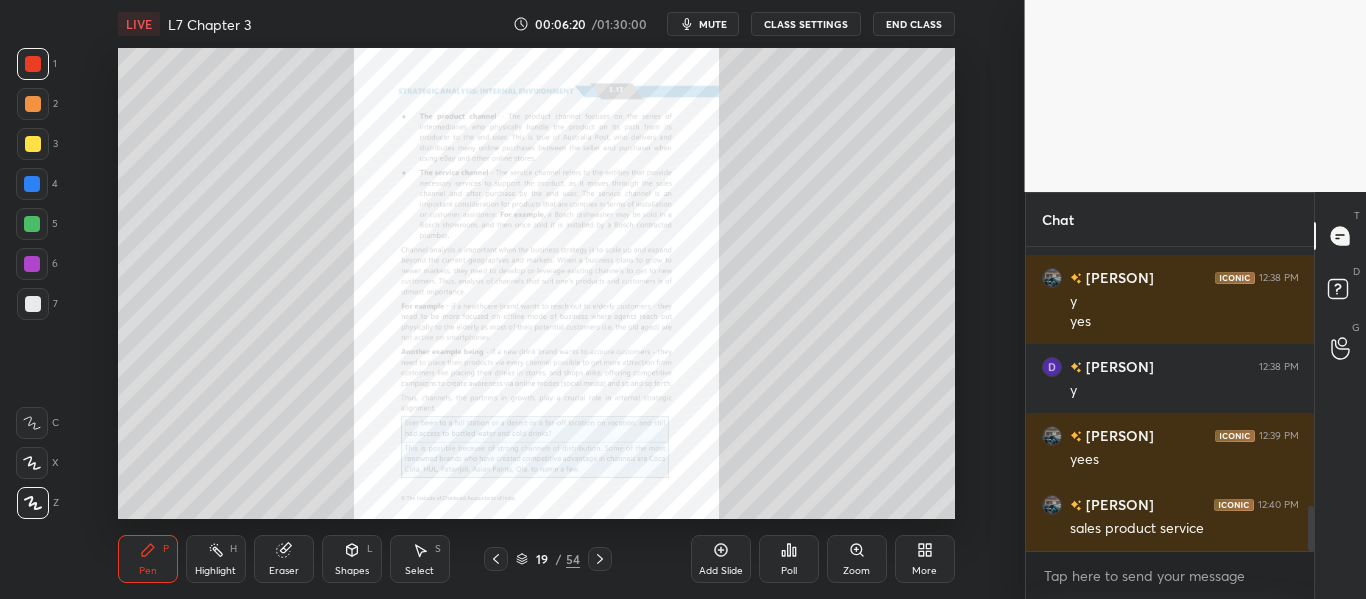 click 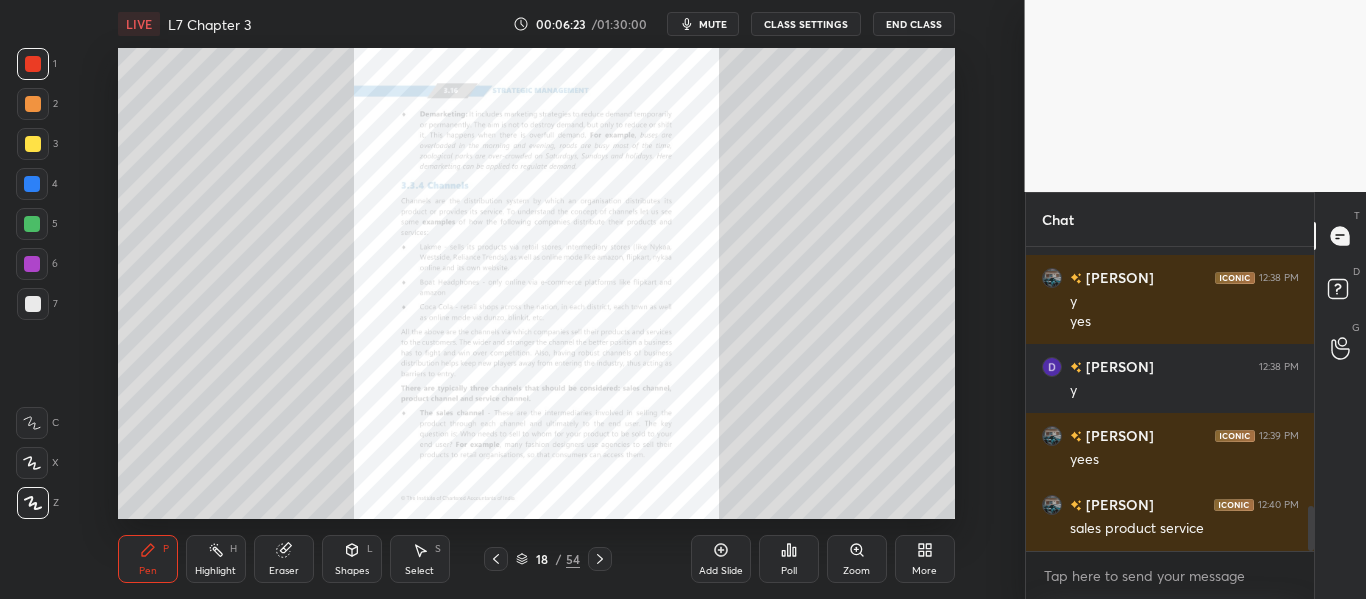 click at bounding box center [496, 559] 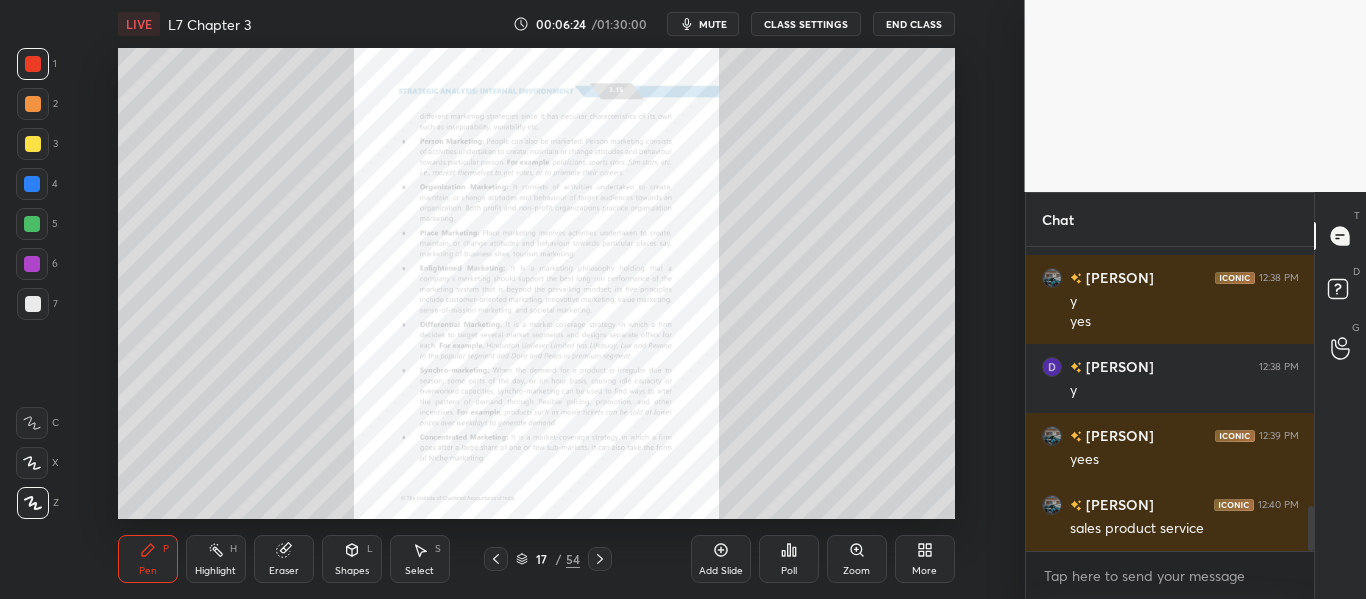 click 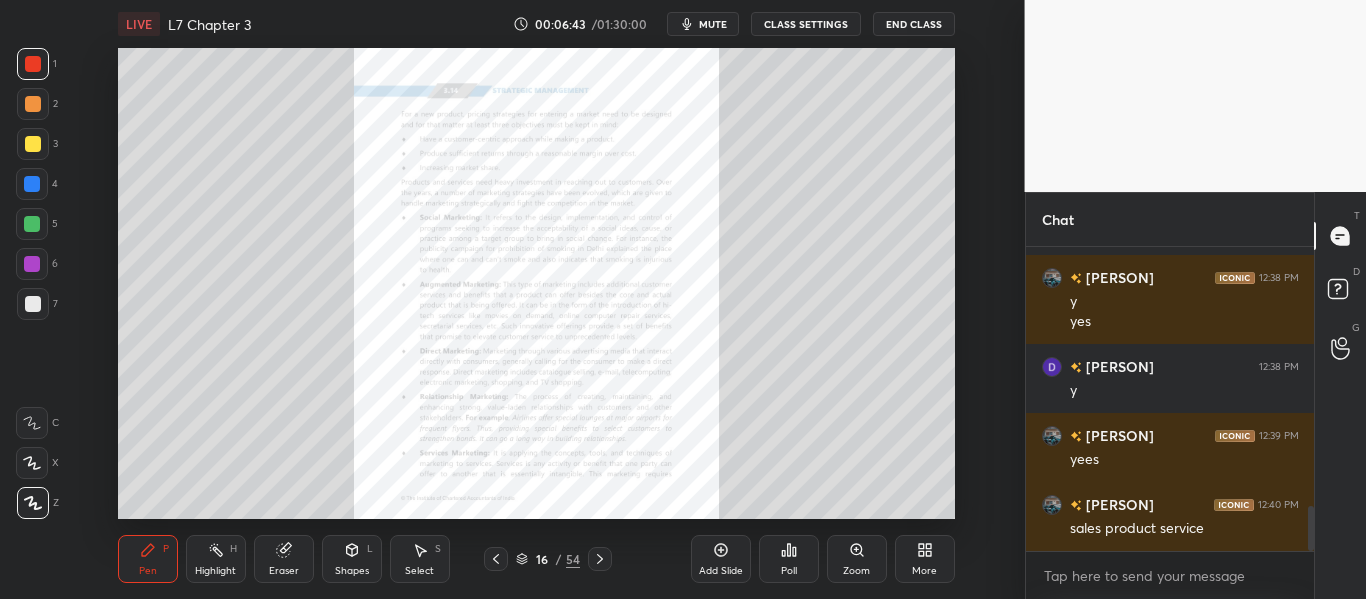 click 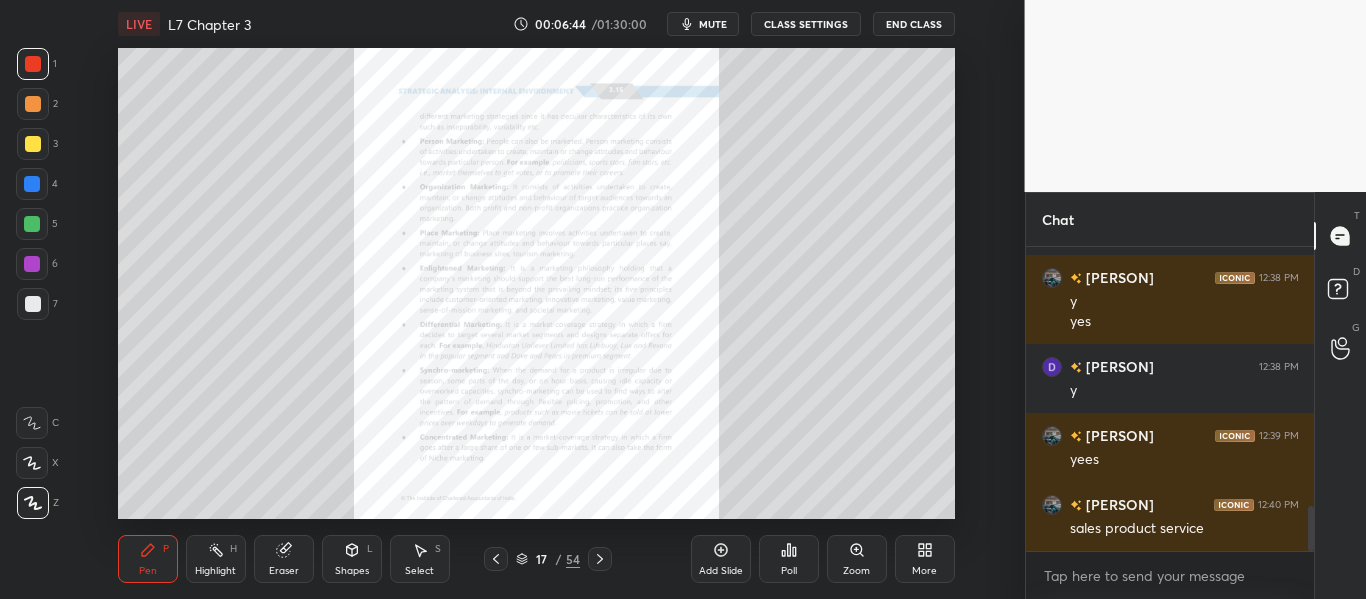 click on "Pen P Highlight H Eraser Shapes L Select S 17 / 54 Add Slide Poll Zoom More" at bounding box center (536, 559) 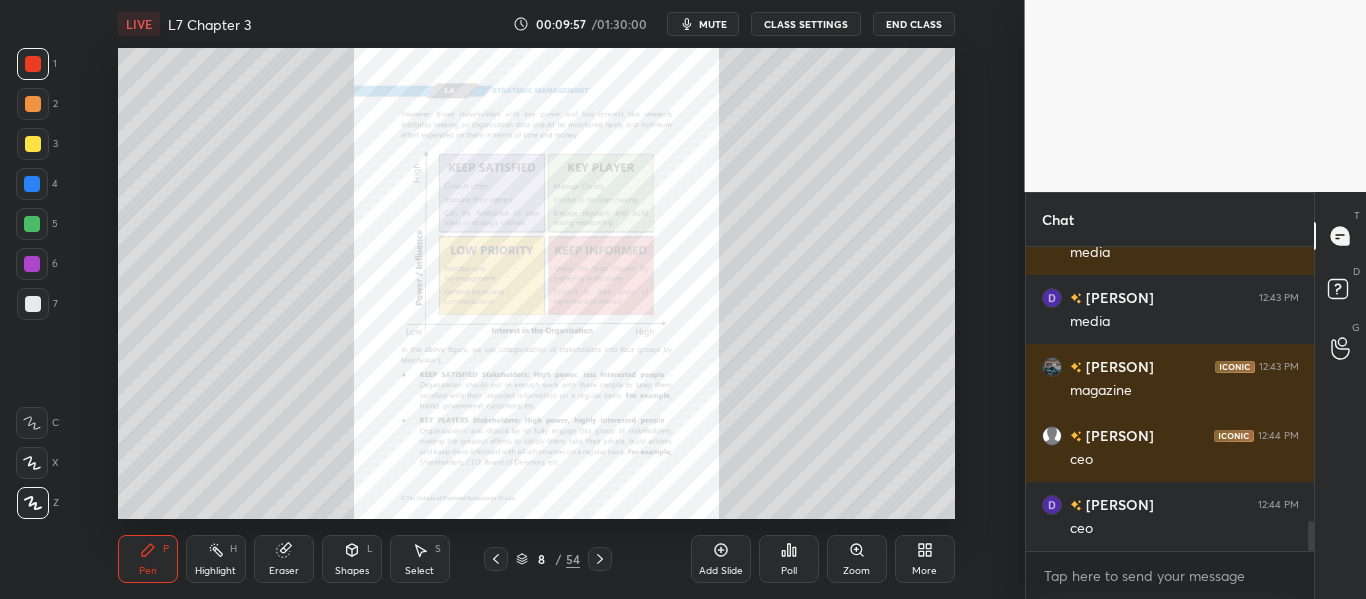 scroll, scrollTop: 2771, scrollLeft: 0, axis: vertical 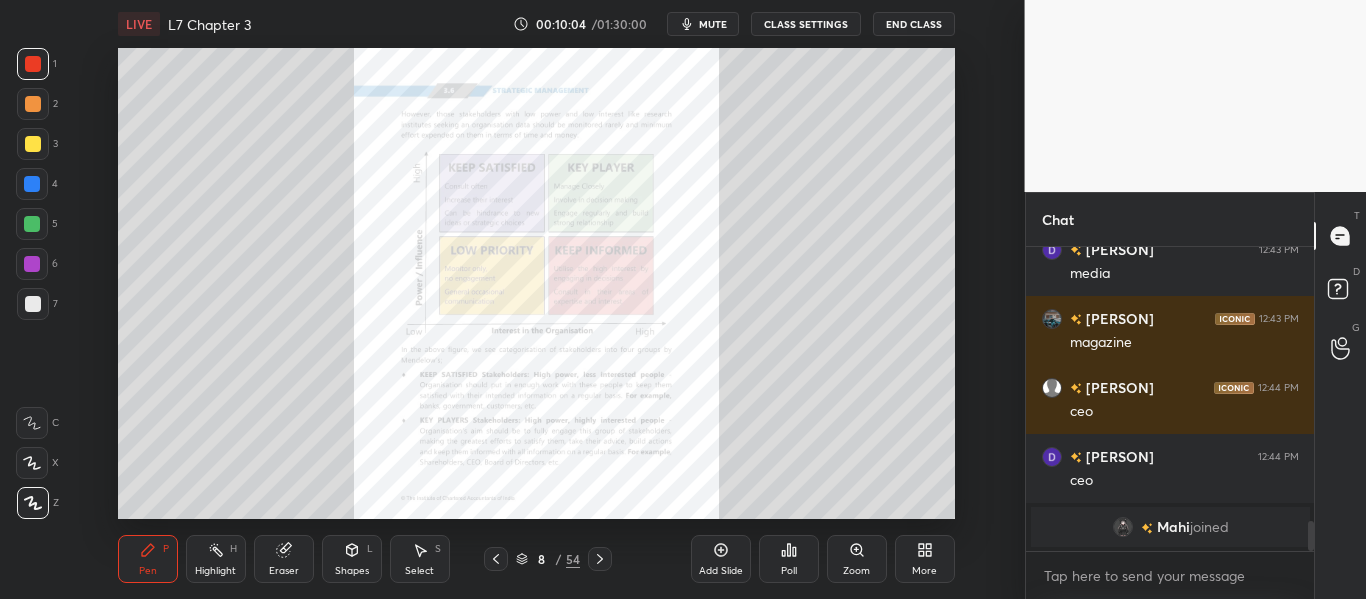 click at bounding box center [1122, 527] 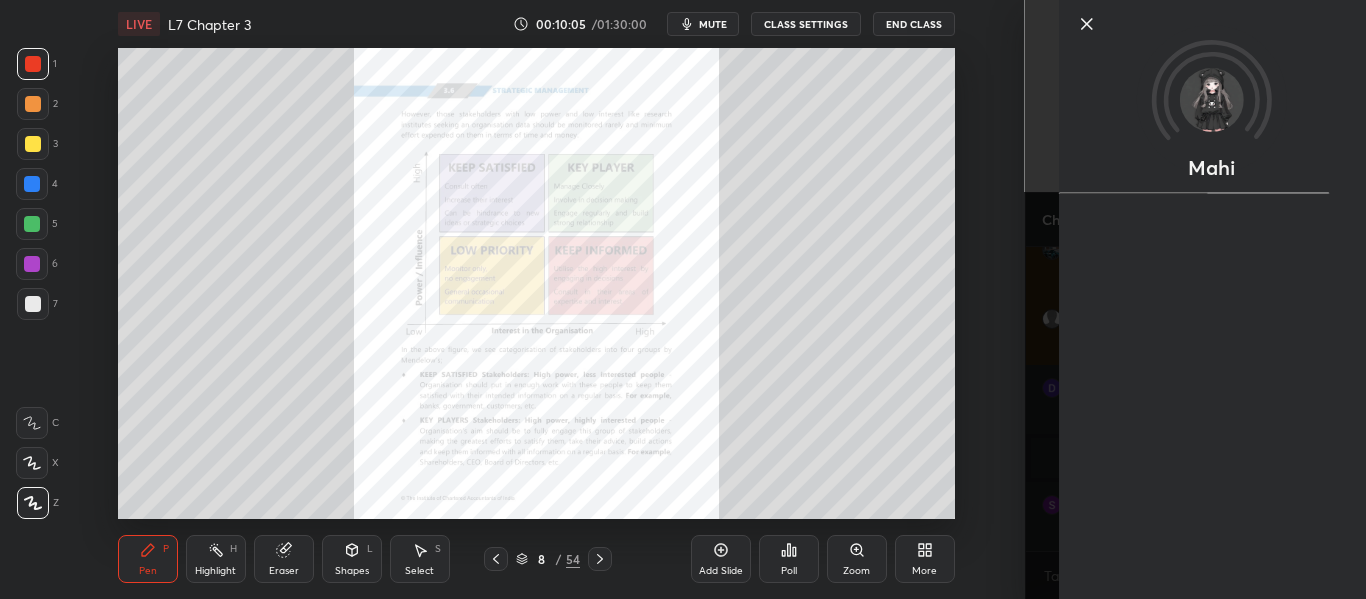 scroll, scrollTop: 2237, scrollLeft: 0, axis: vertical 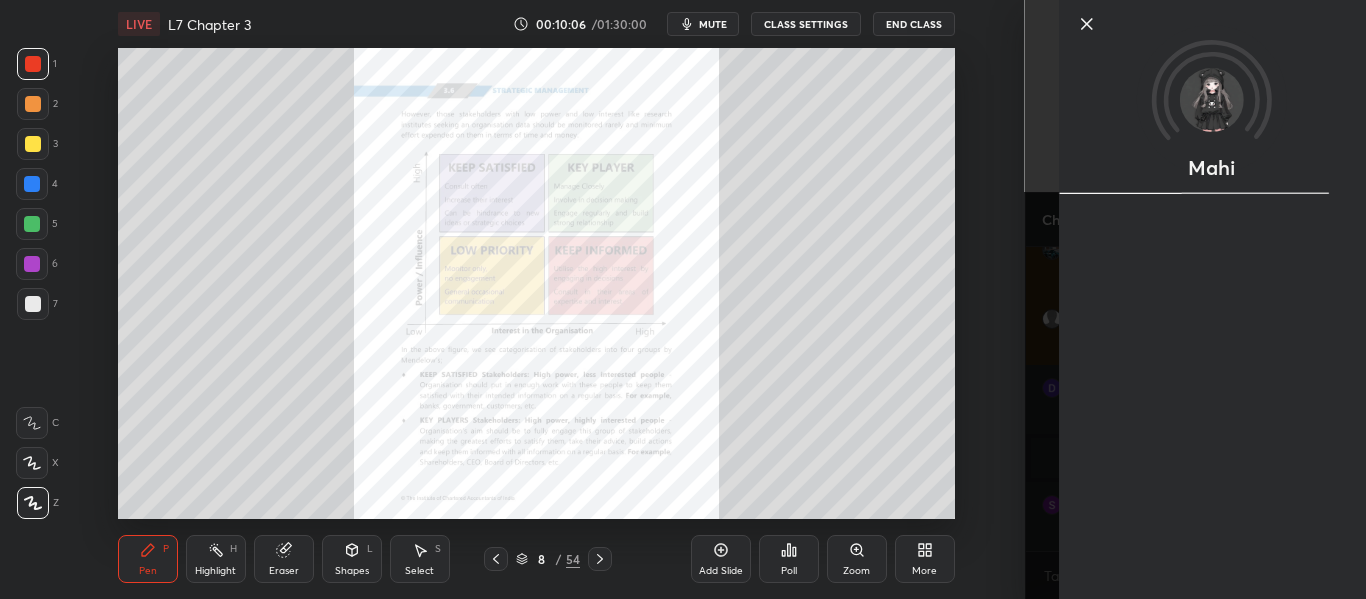 click on "Mahi" at bounding box center (1196, 299) 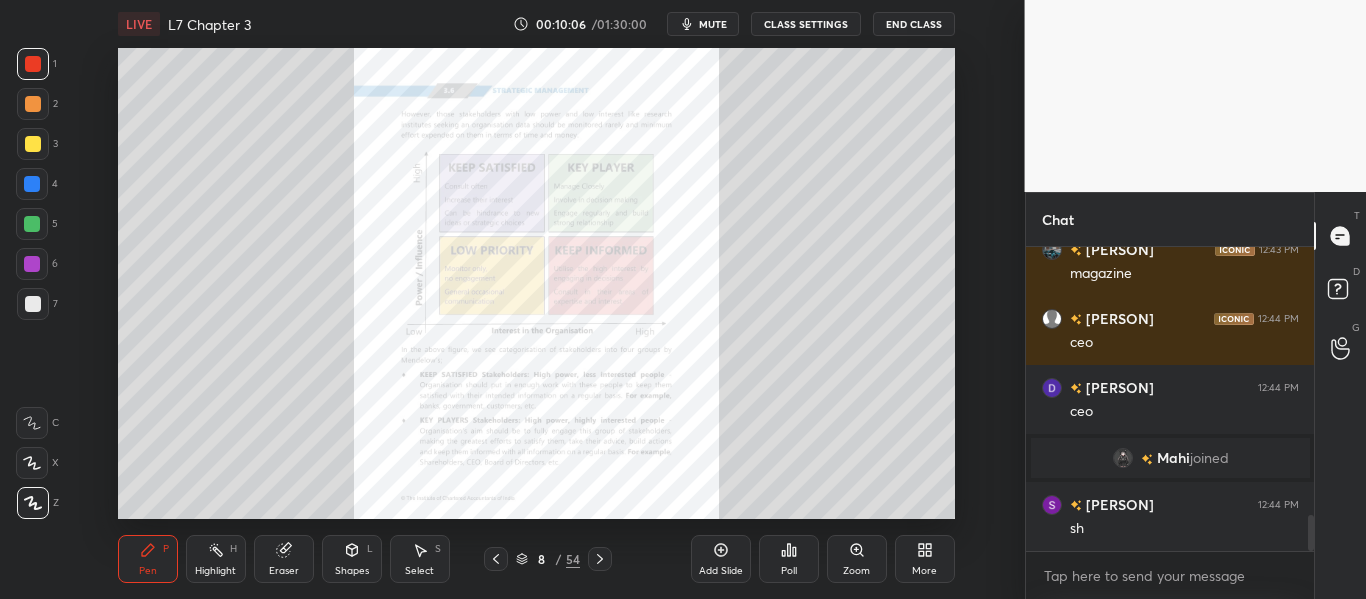 click on "Mahi" at bounding box center [1196, 299] 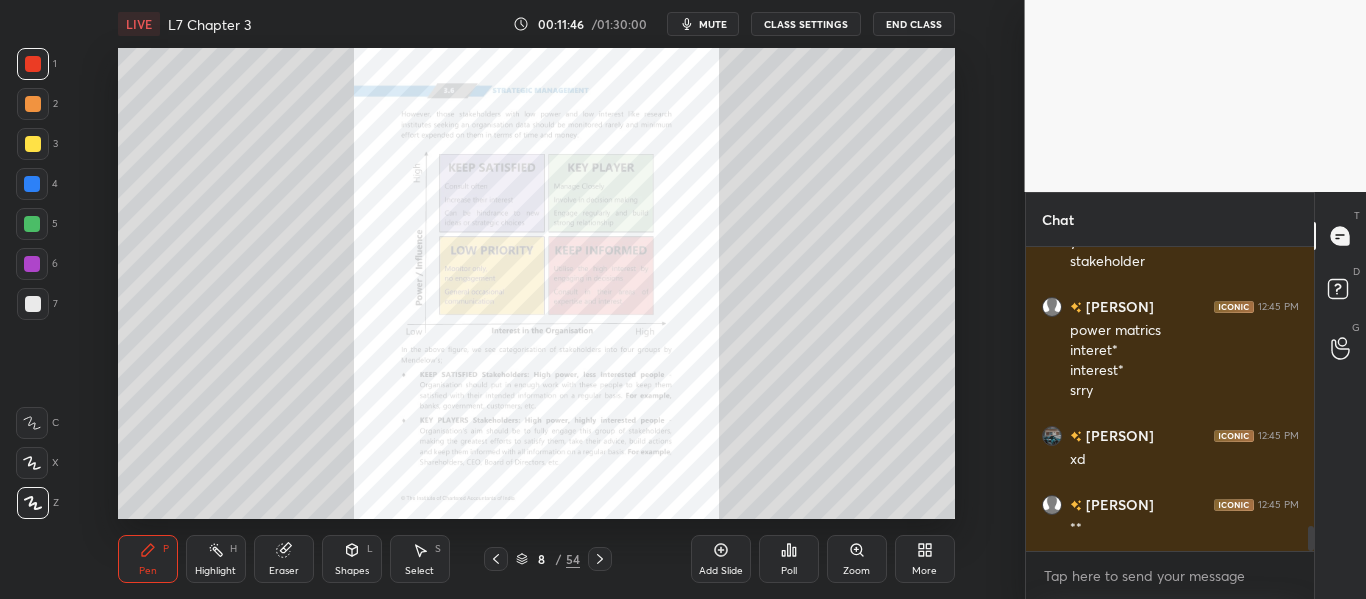 scroll, scrollTop: 3323, scrollLeft: 0, axis: vertical 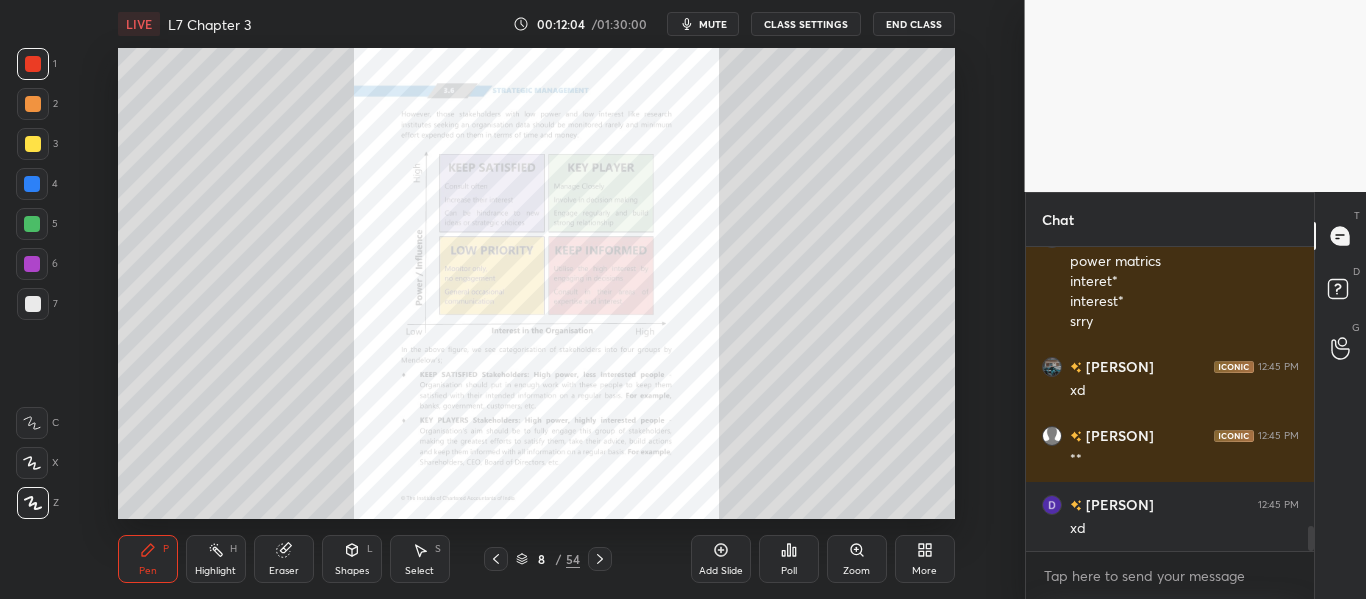 click 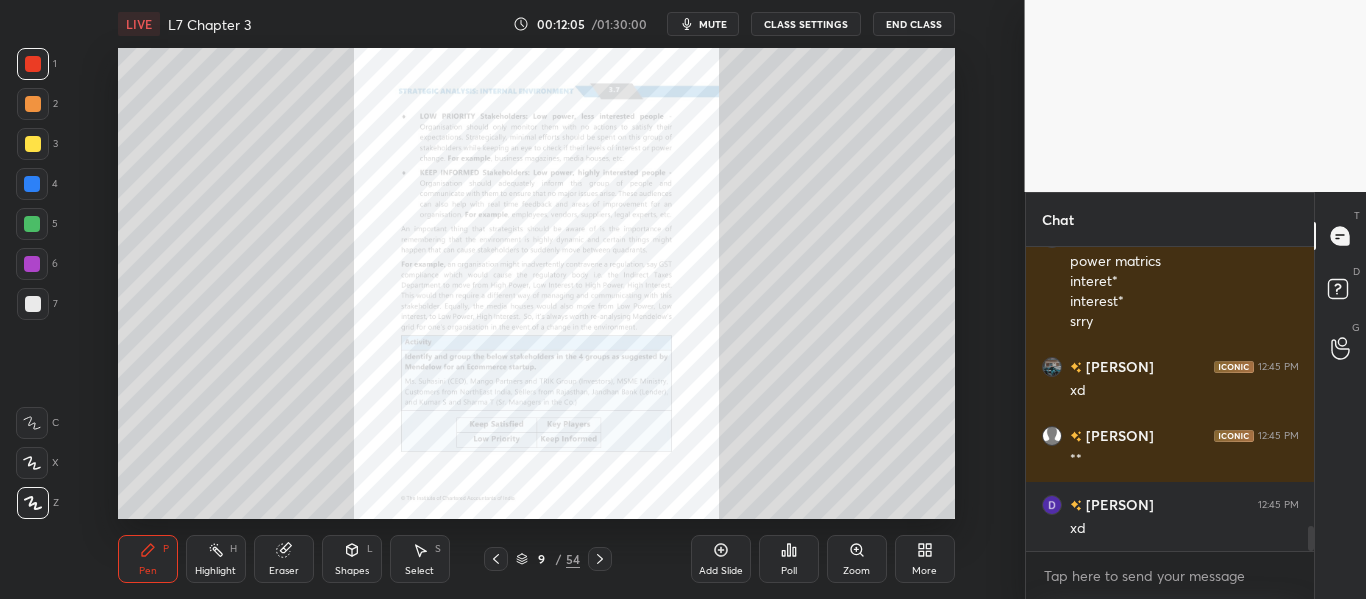 click 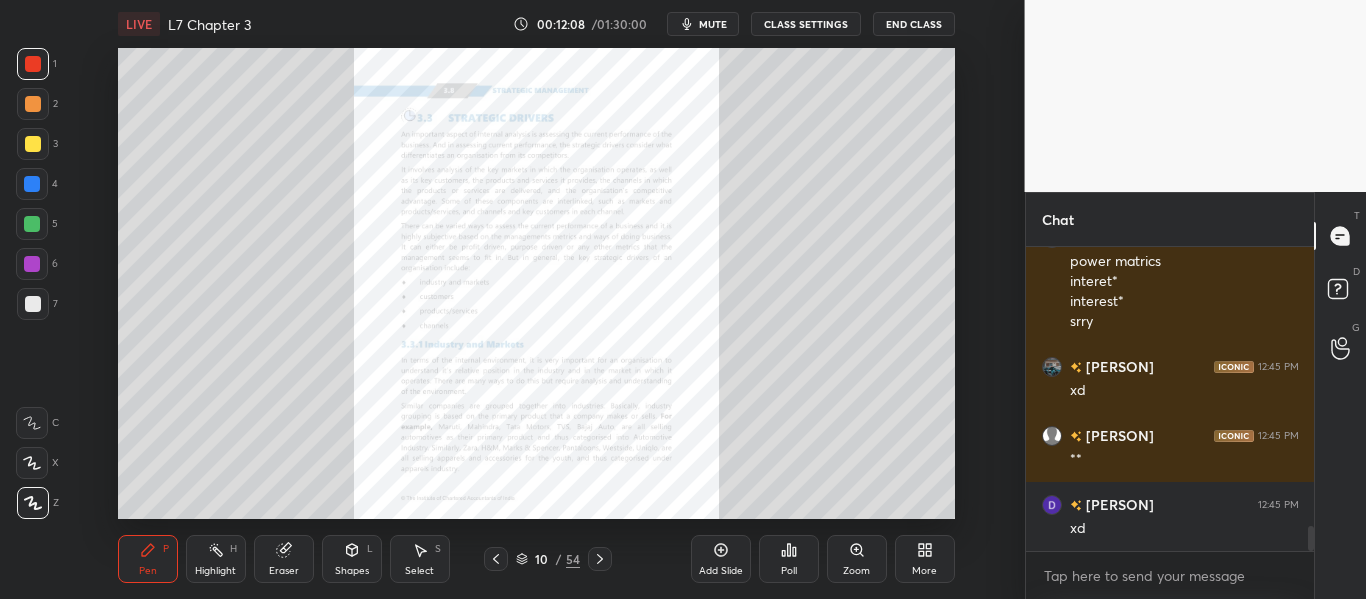 click on "Add Slide" at bounding box center (721, 559) 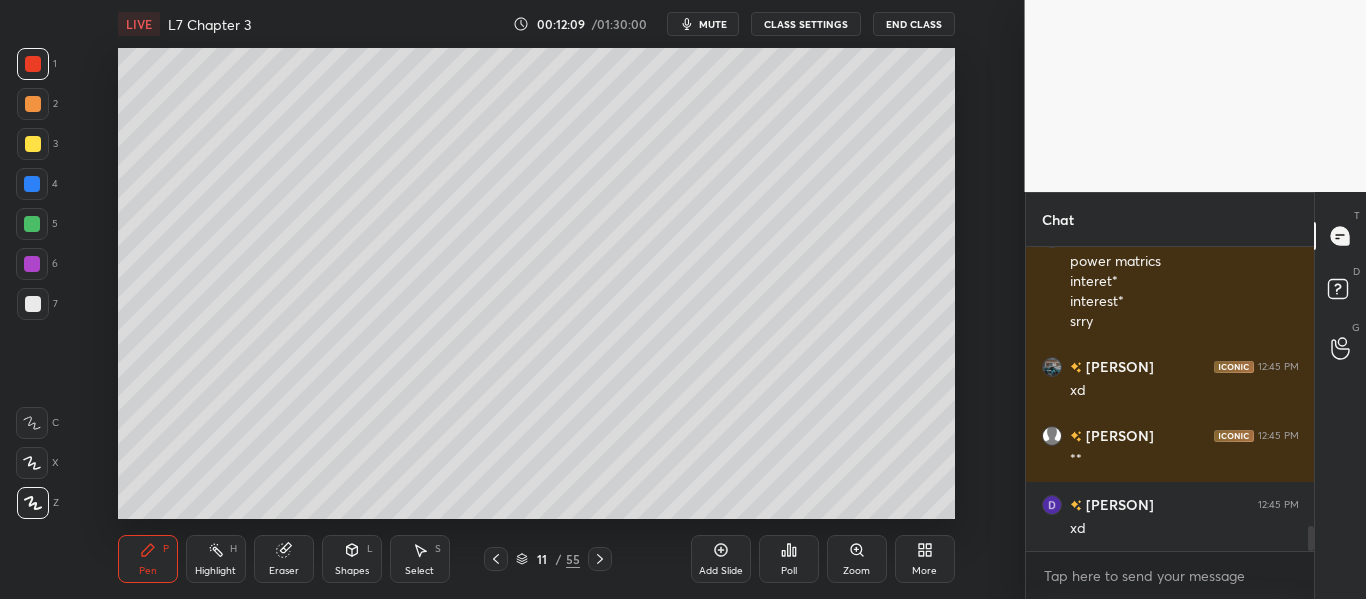 click 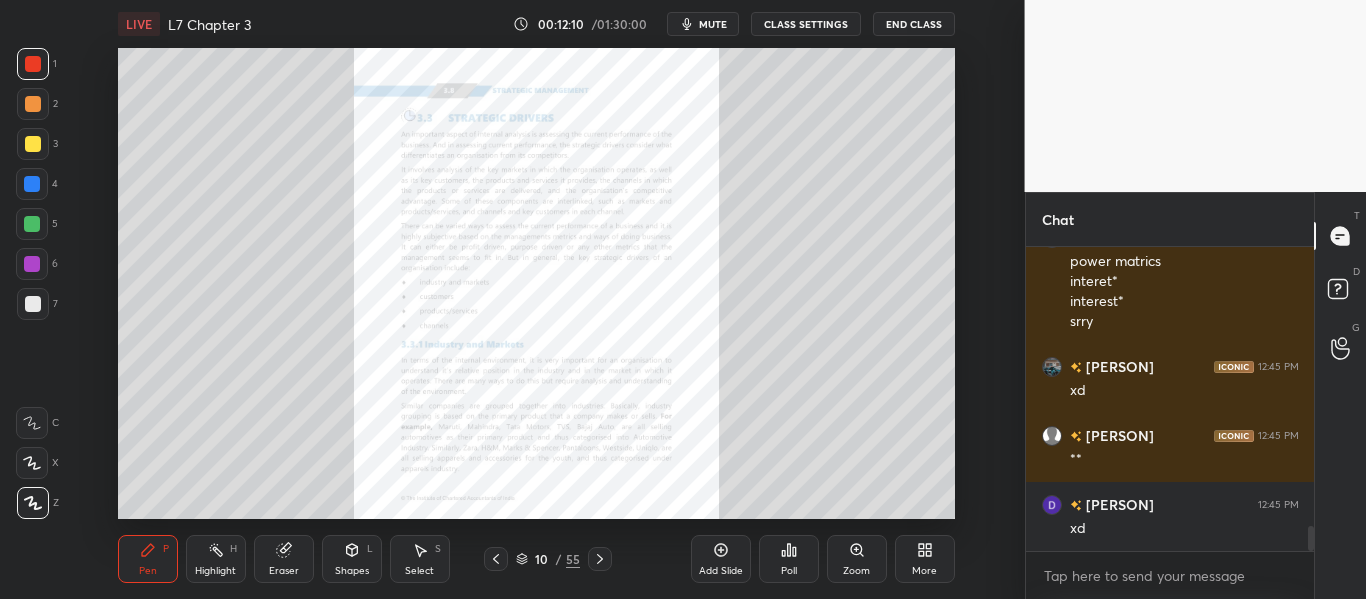 click at bounding box center [600, 559] 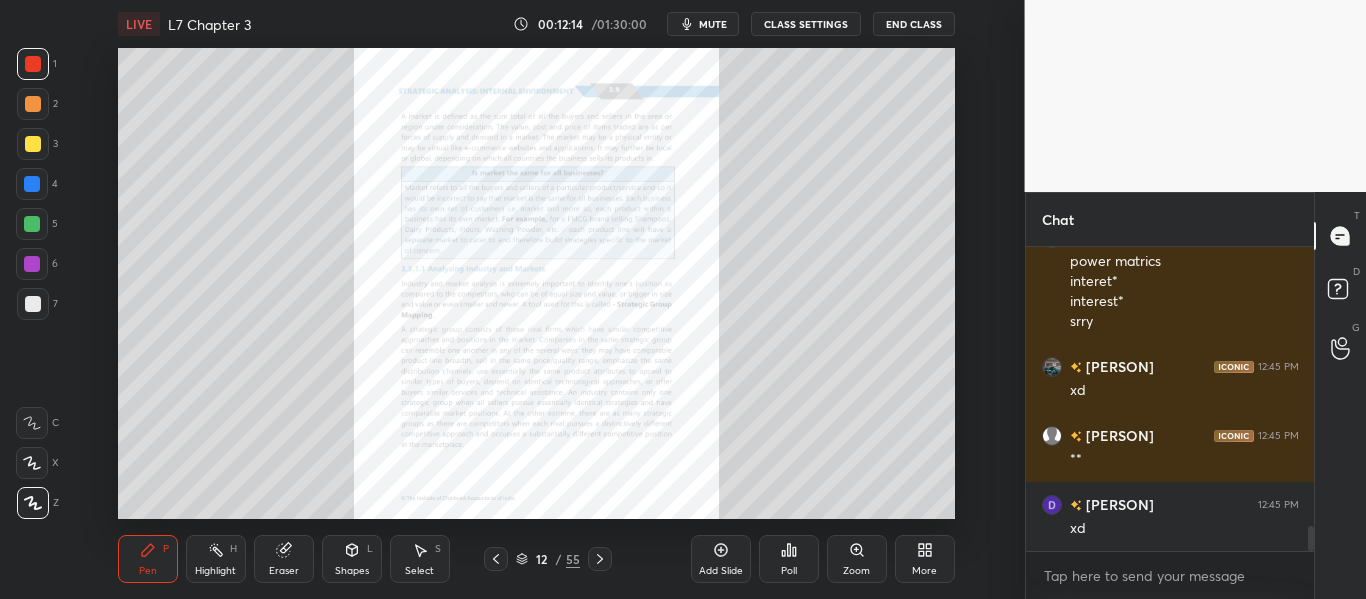click 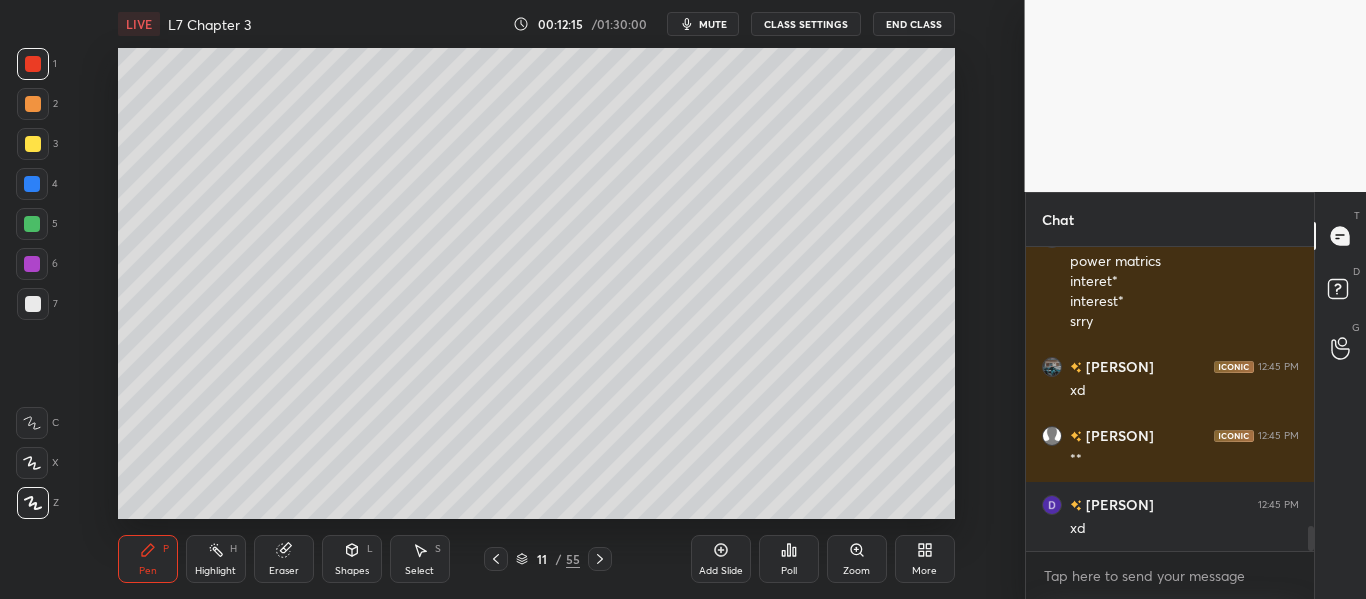 click 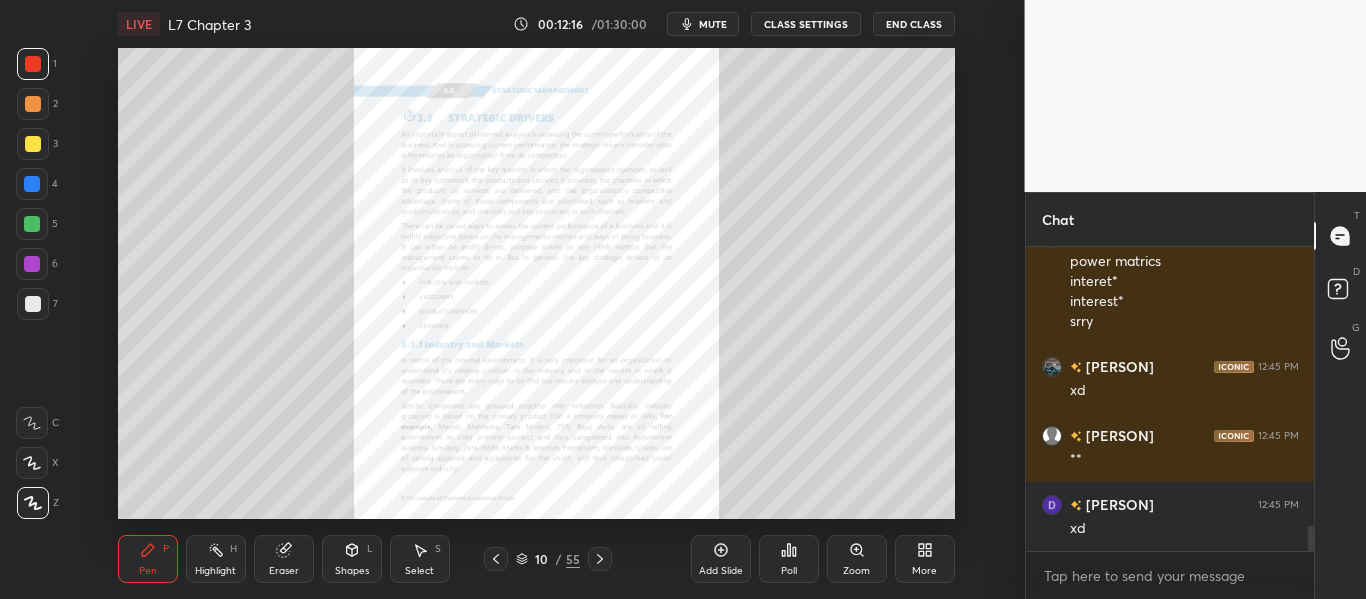 click 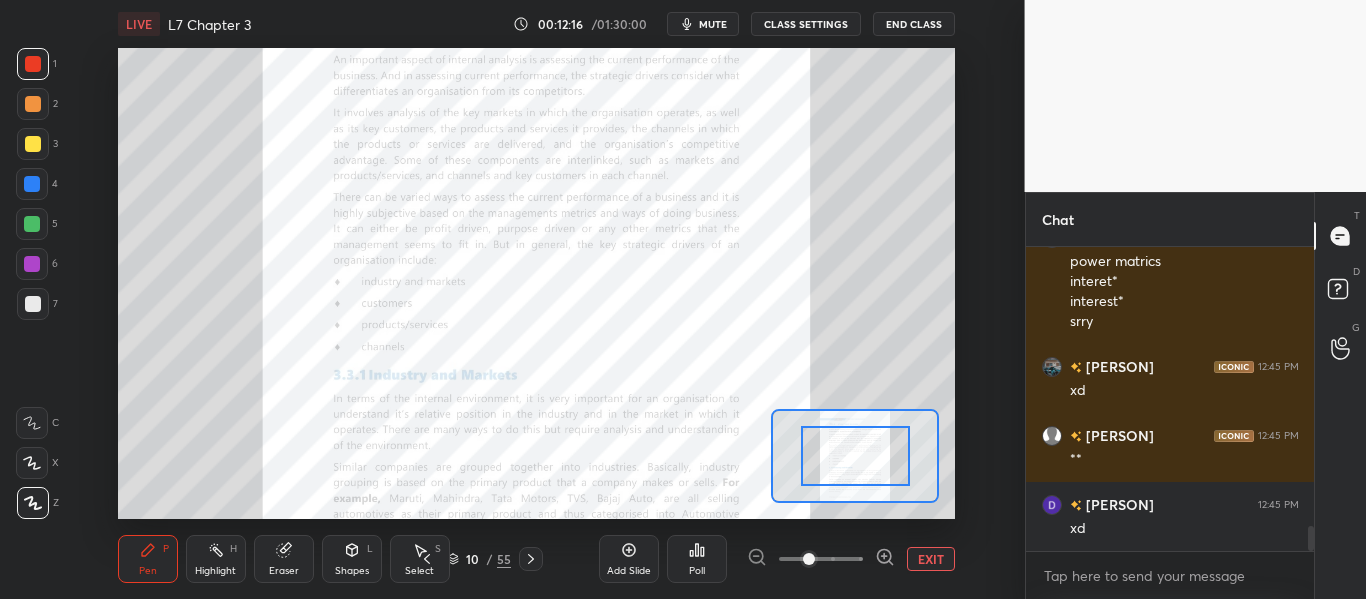 click at bounding box center (821, 559) 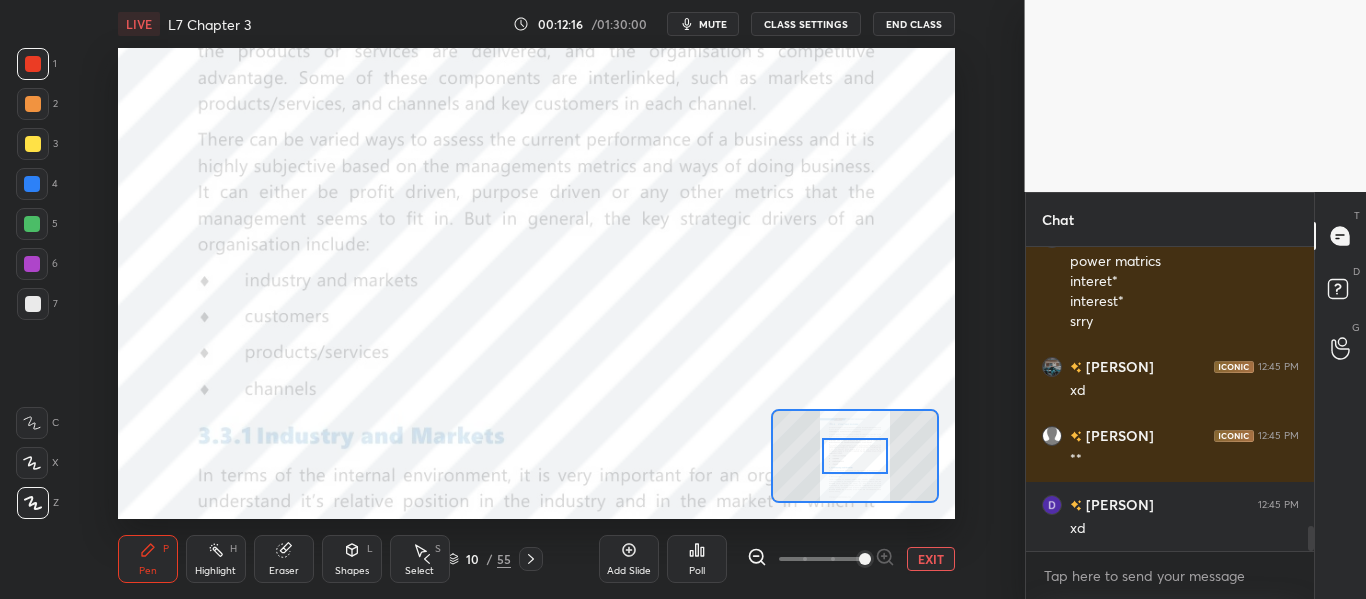 click at bounding box center (865, 559) 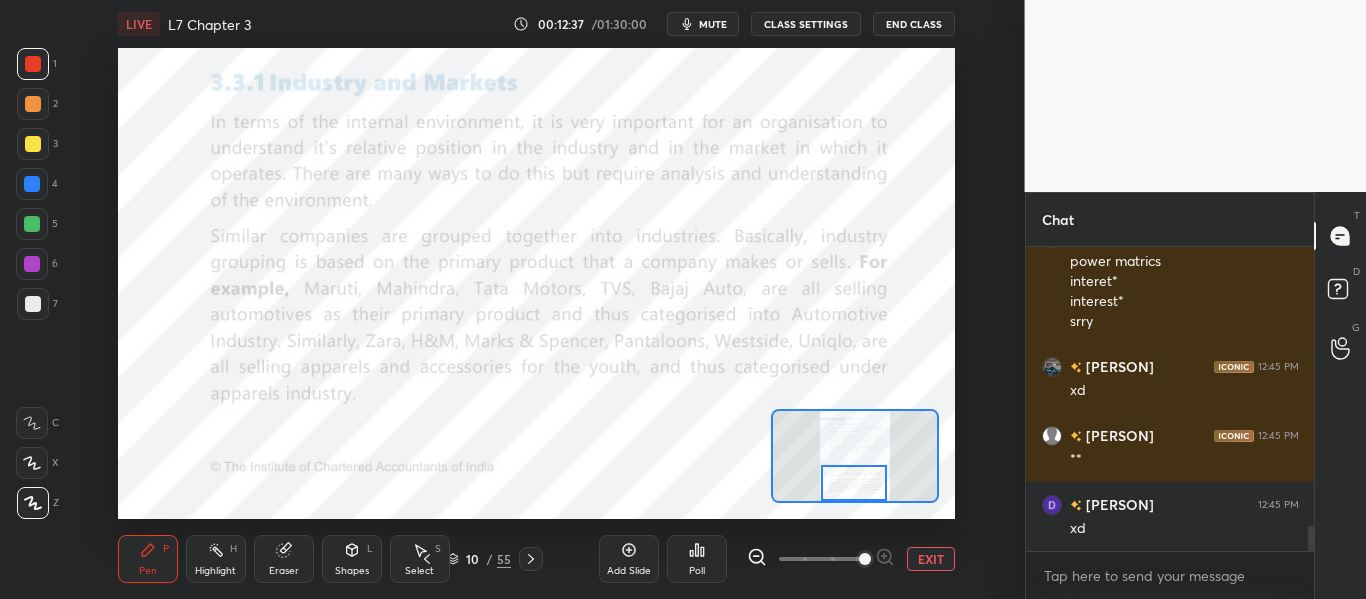 drag, startPoint x: 860, startPoint y: 457, endPoint x: 859, endPoint y: 486, distance: 29.017237 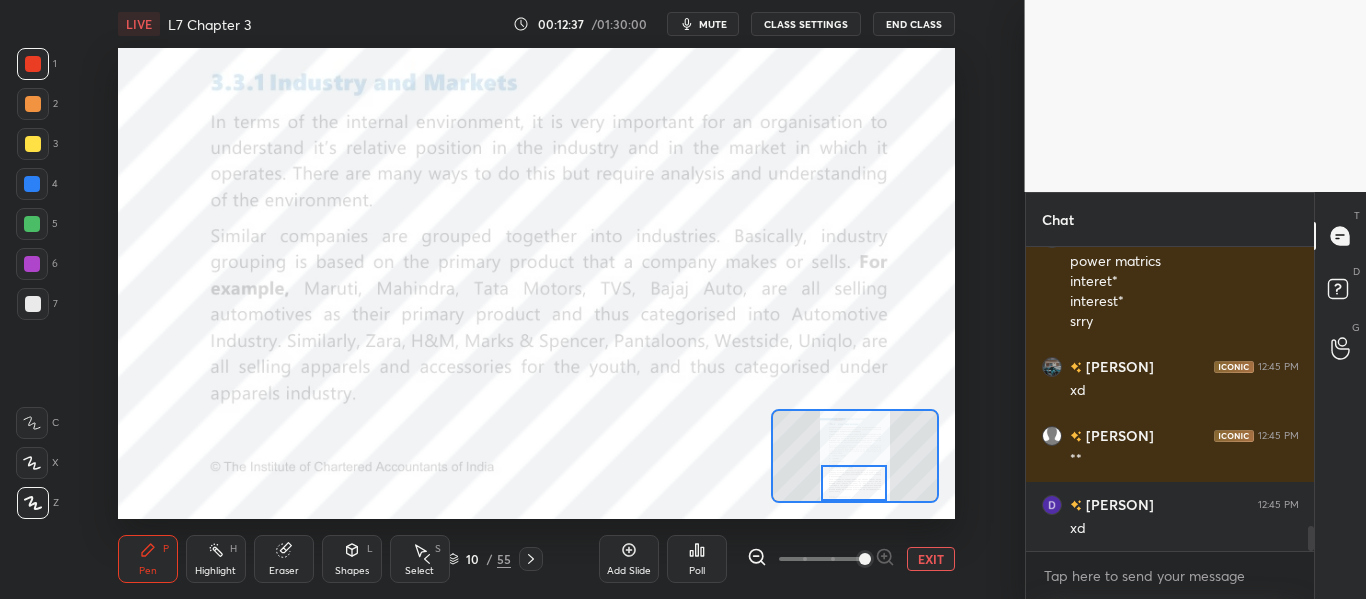 click at bounding box center (853, 483) 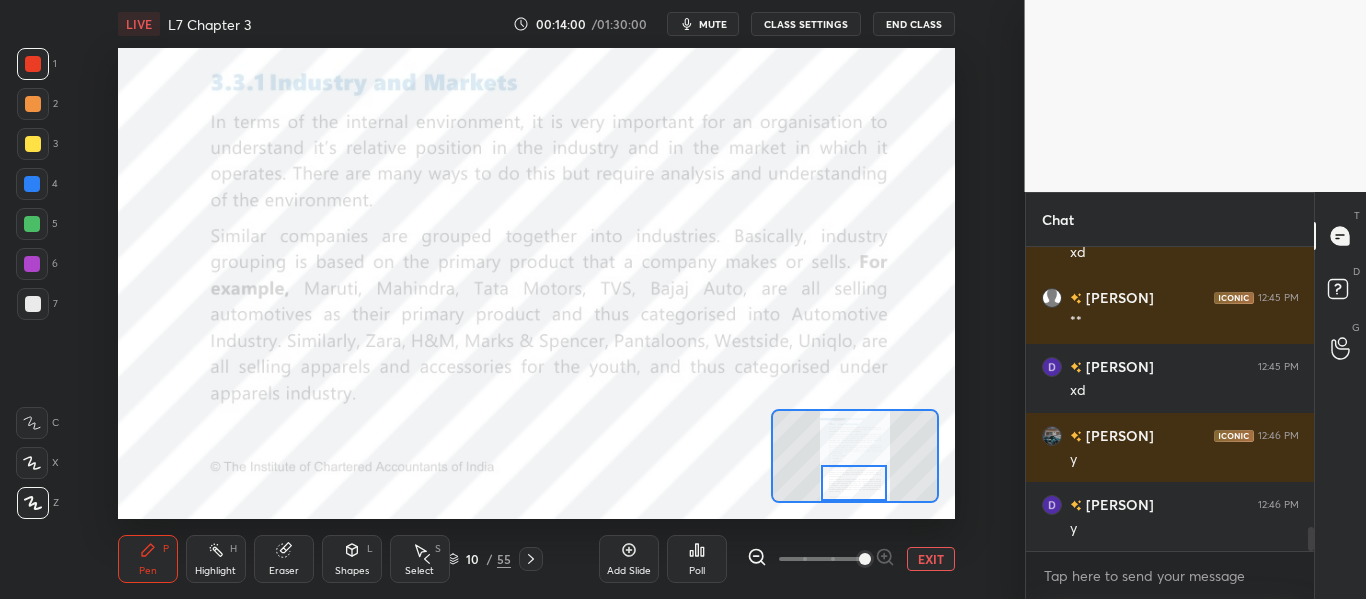 scroll, scrollTop: 3530, scrollLeft: 0, axis: vertical 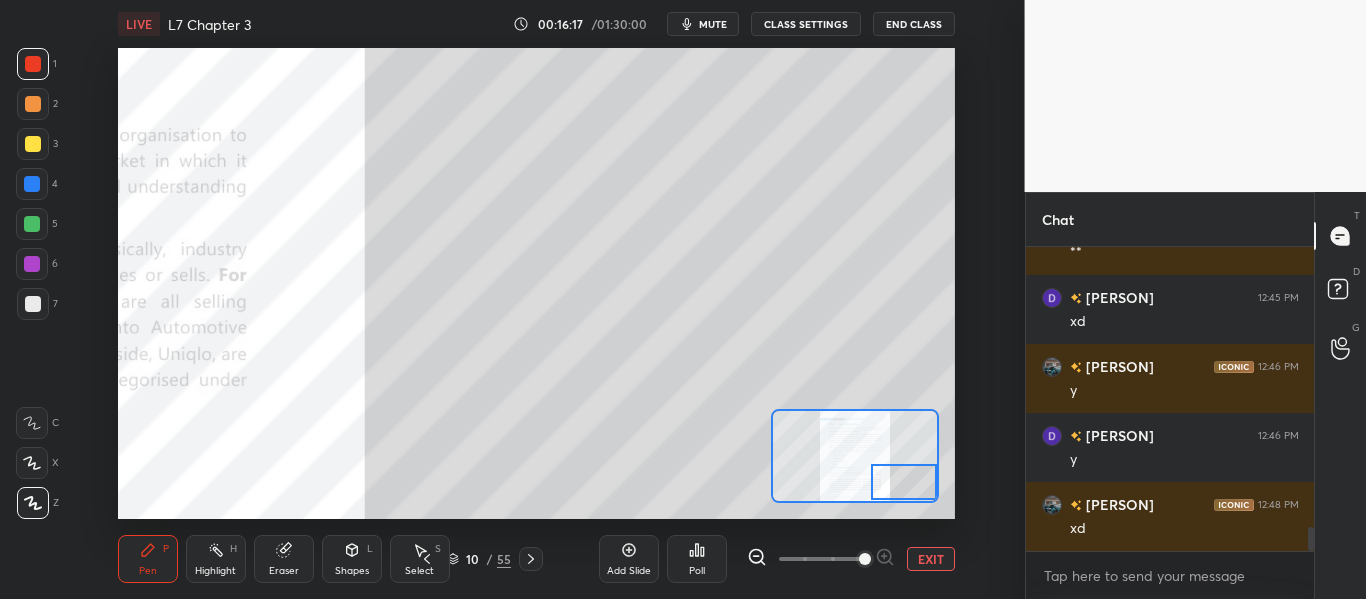drag, startPoint x: 875, startPoint y: 482, endPoint x: 920, endPoint y: 481, distance: 45.01111 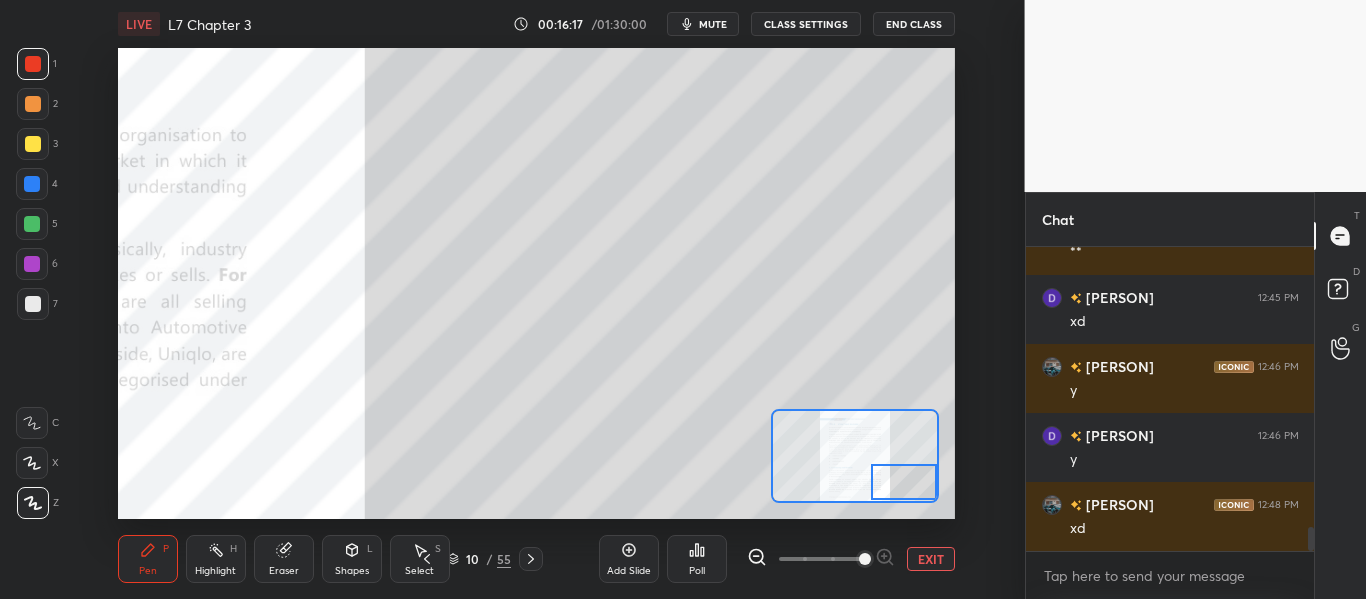 click at bounding box center (903, 482) 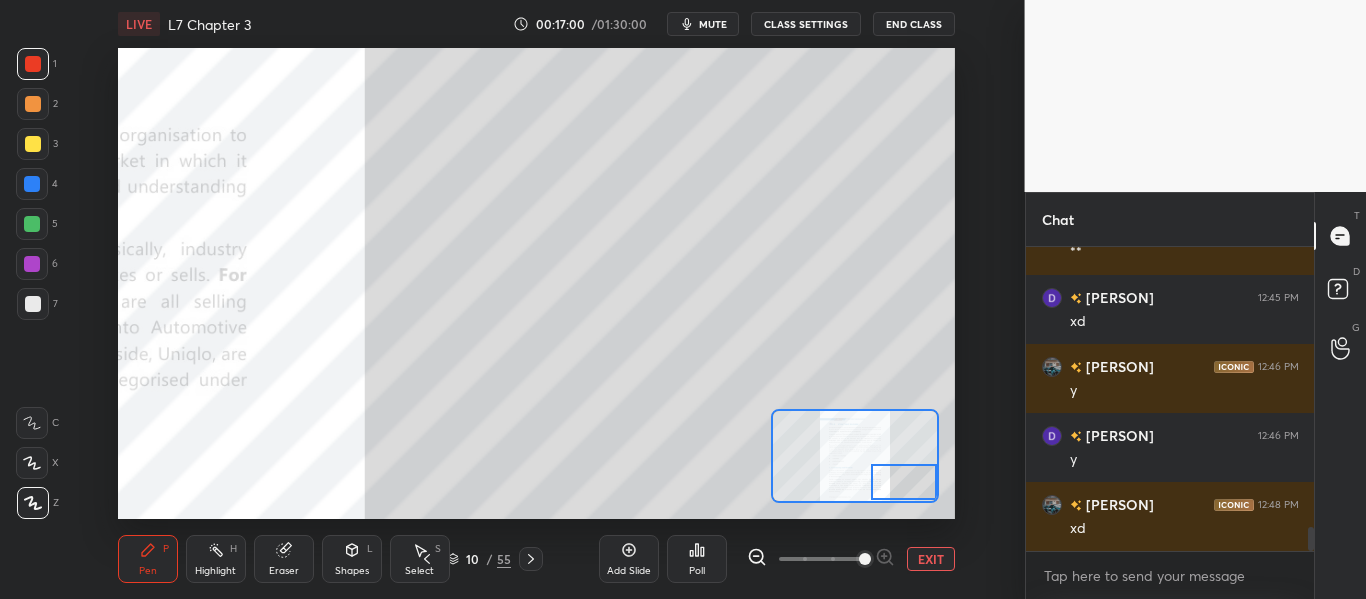 scroll, scrollTop: 3599, scrollLeft: 0, axis: vertical 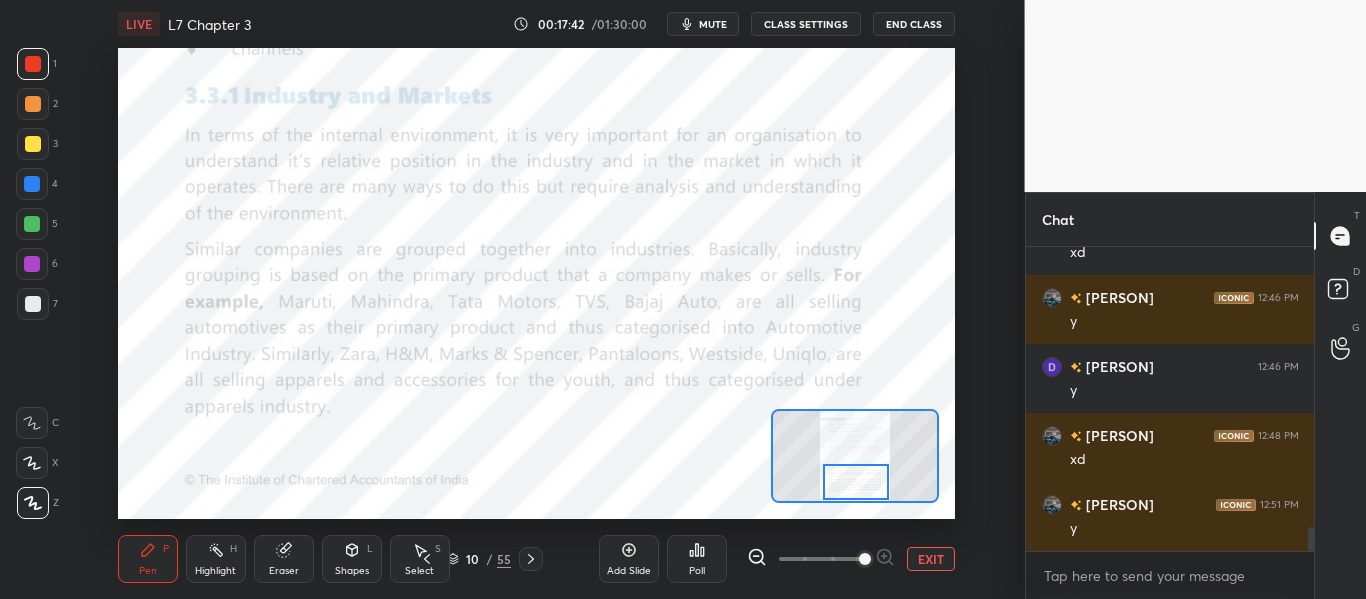 drag, startPoint x: 909, startPoint y: 488, endPoint x: 861, endPoint y: 488, distance: 48 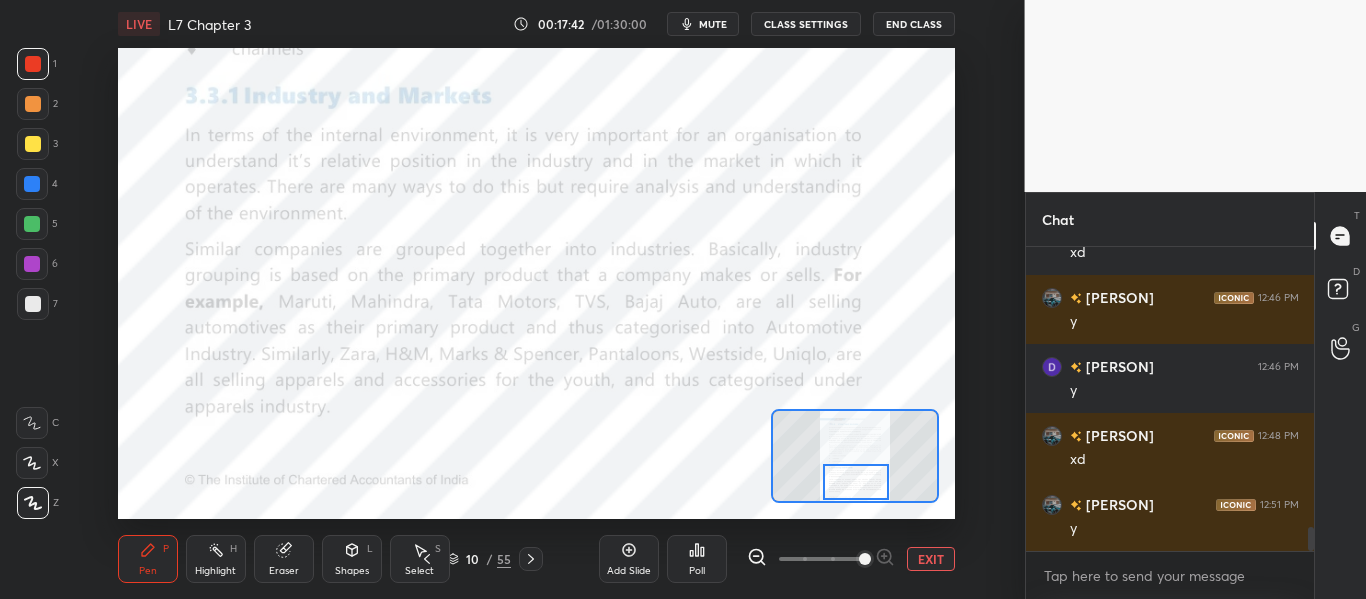 click at bounding box center (855, 482) 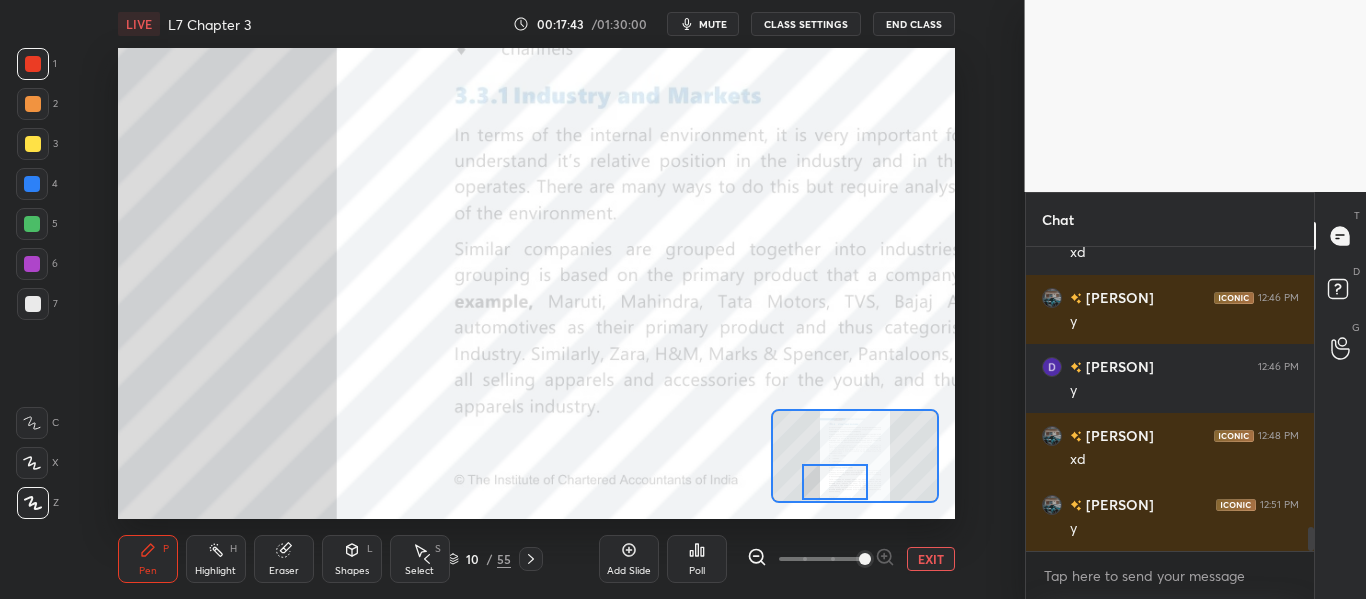 drag, startPoint x: 864, startPoint y: 488, endPoint x: 778, endPoint y: 495, distance: 86.28442 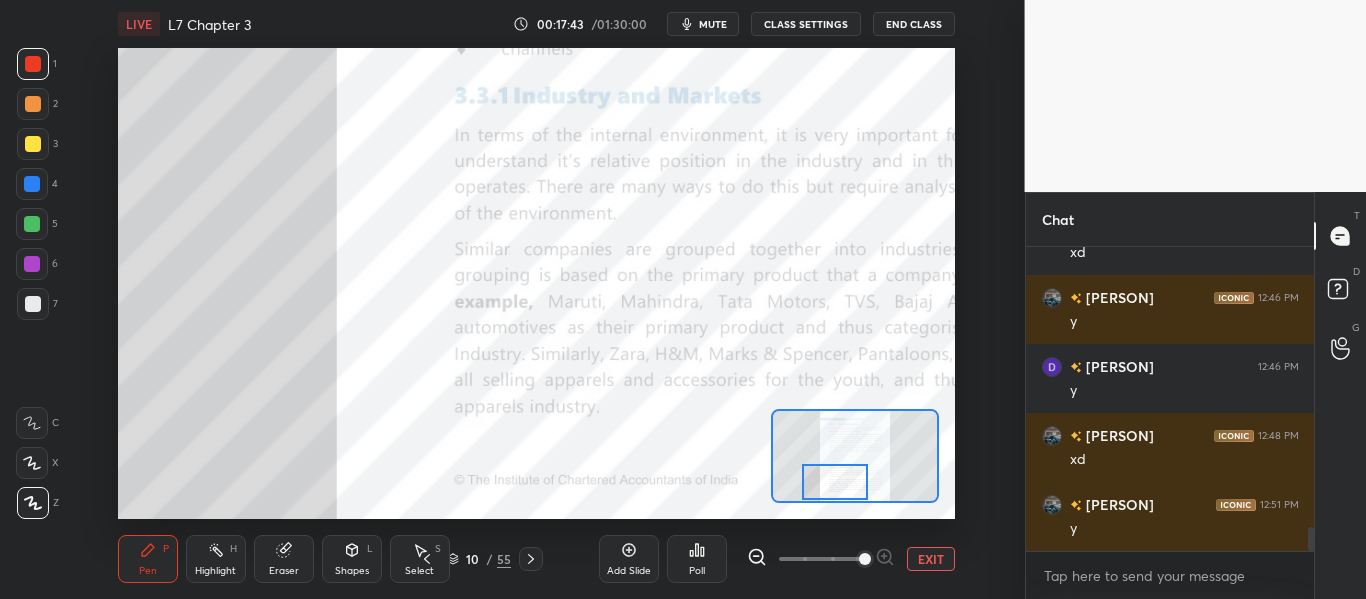 click at bounding box center (834, 482) 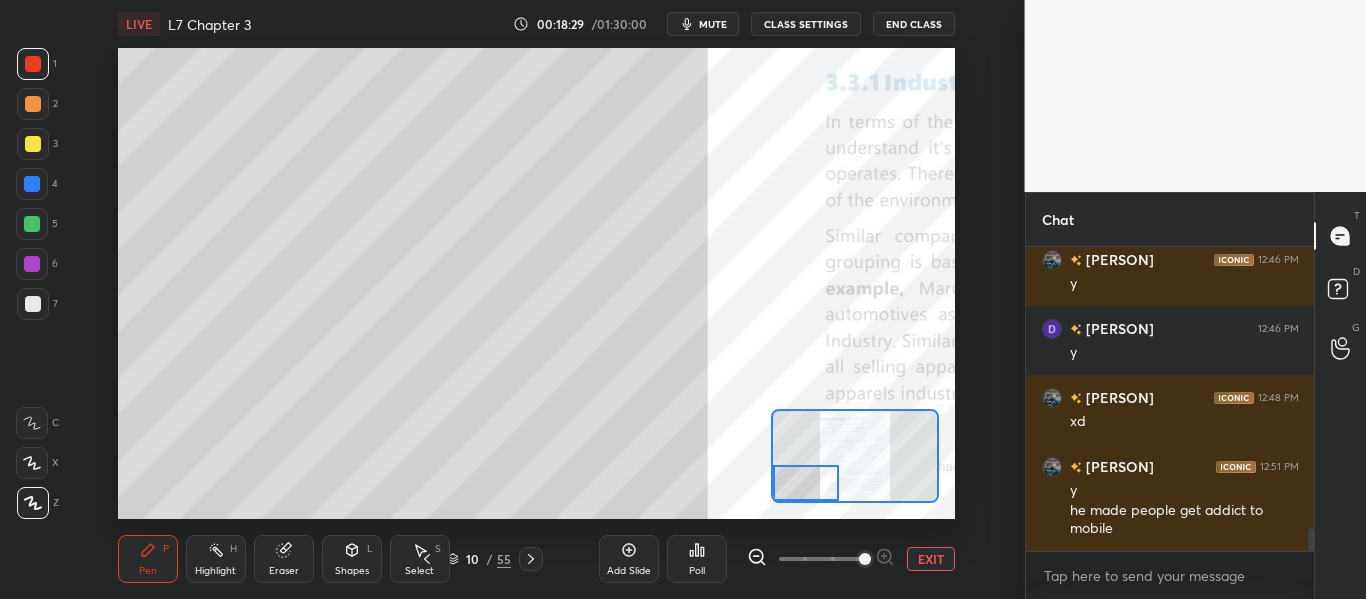 scroll, scrollTop: 3706, scrollLeft: 0, axis: vertical 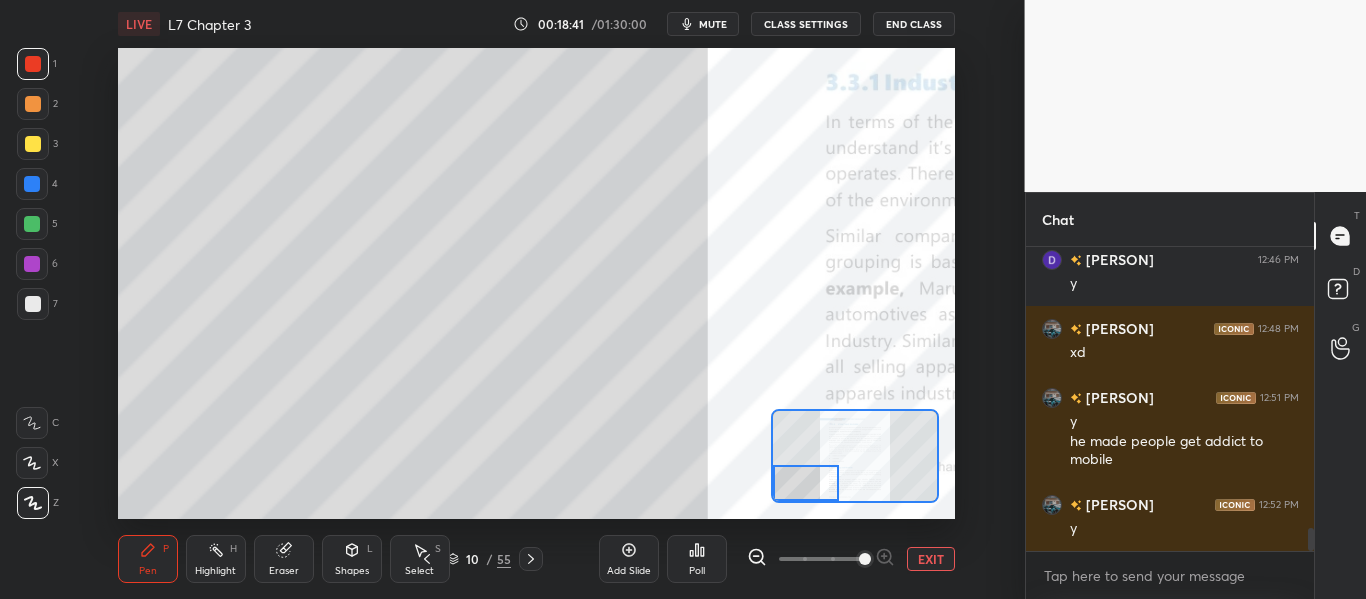 click at bounding box center (805, 483) 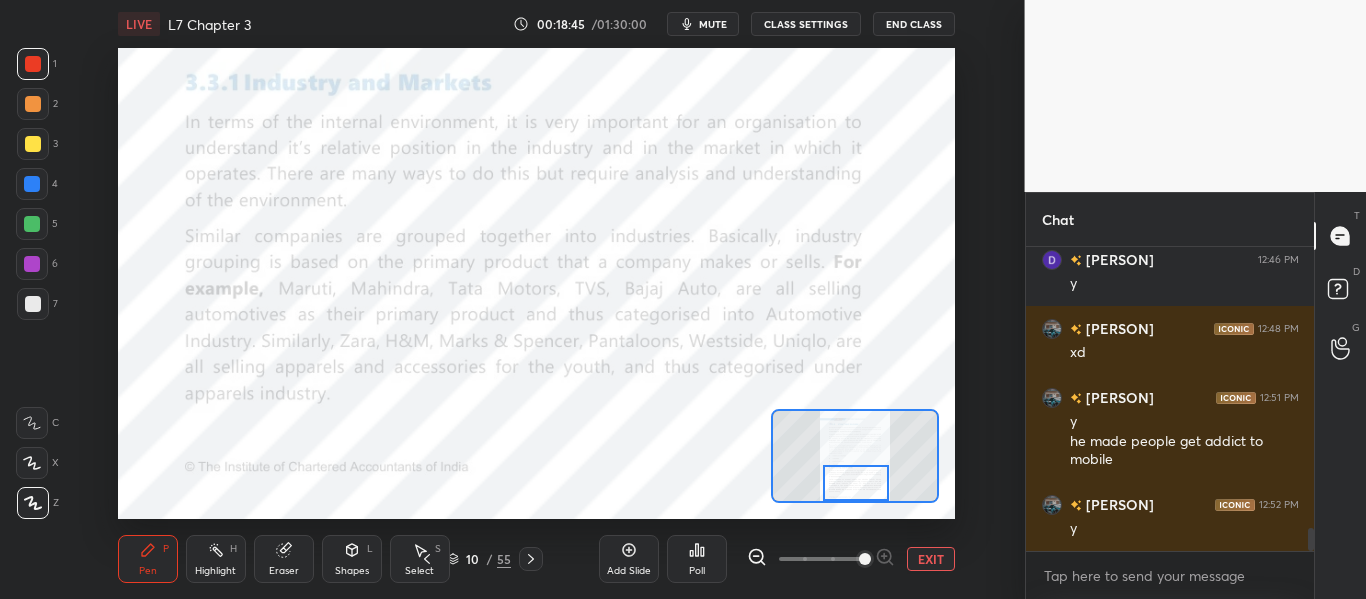 drag, startPoint x: 812, startPoint y: 469, endPoint x: 858, endPoint y: 470, distance: 46.010868 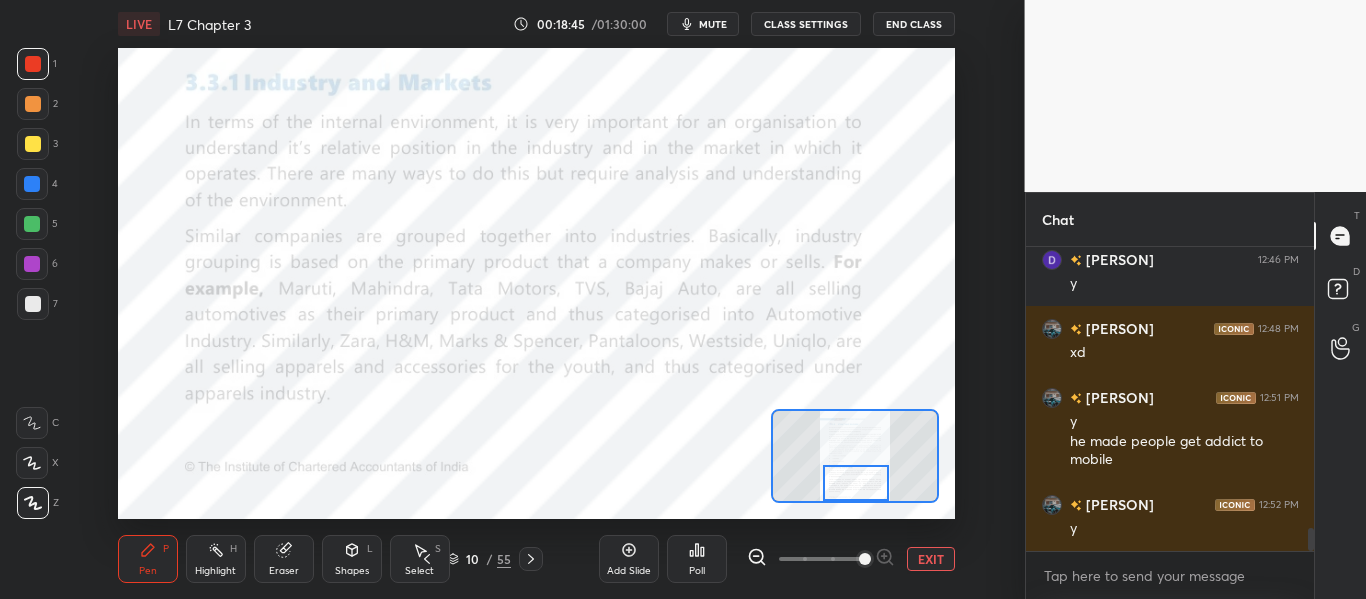 click at bounding box center (855, 483) 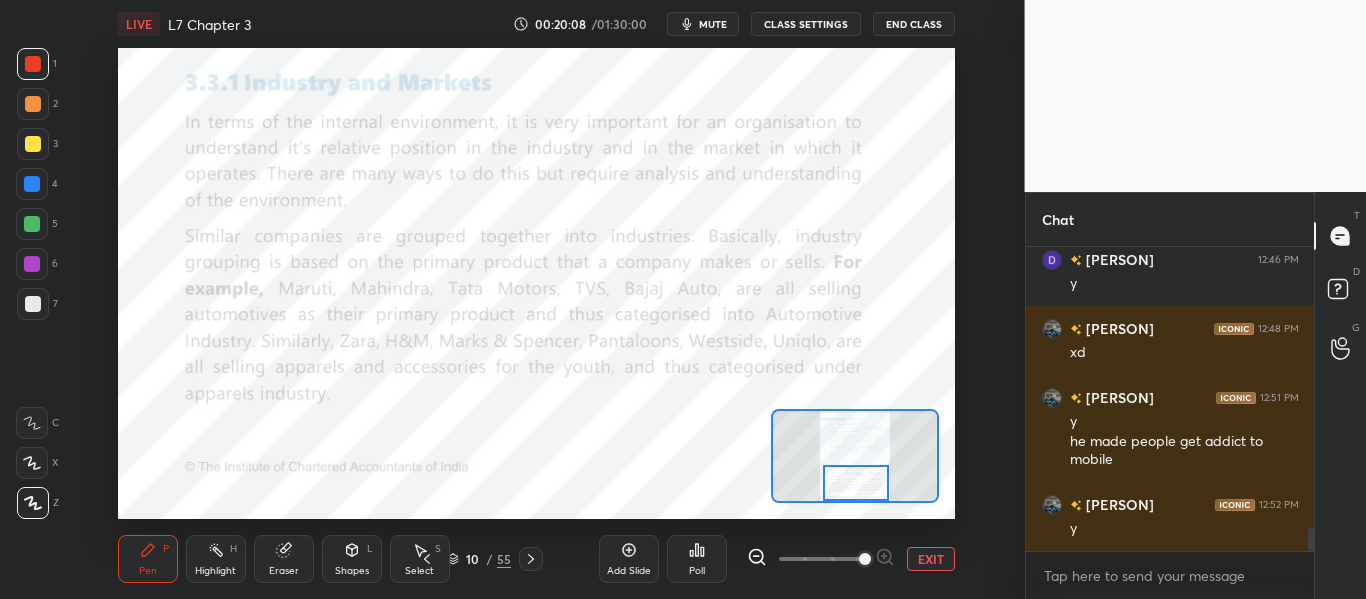 click 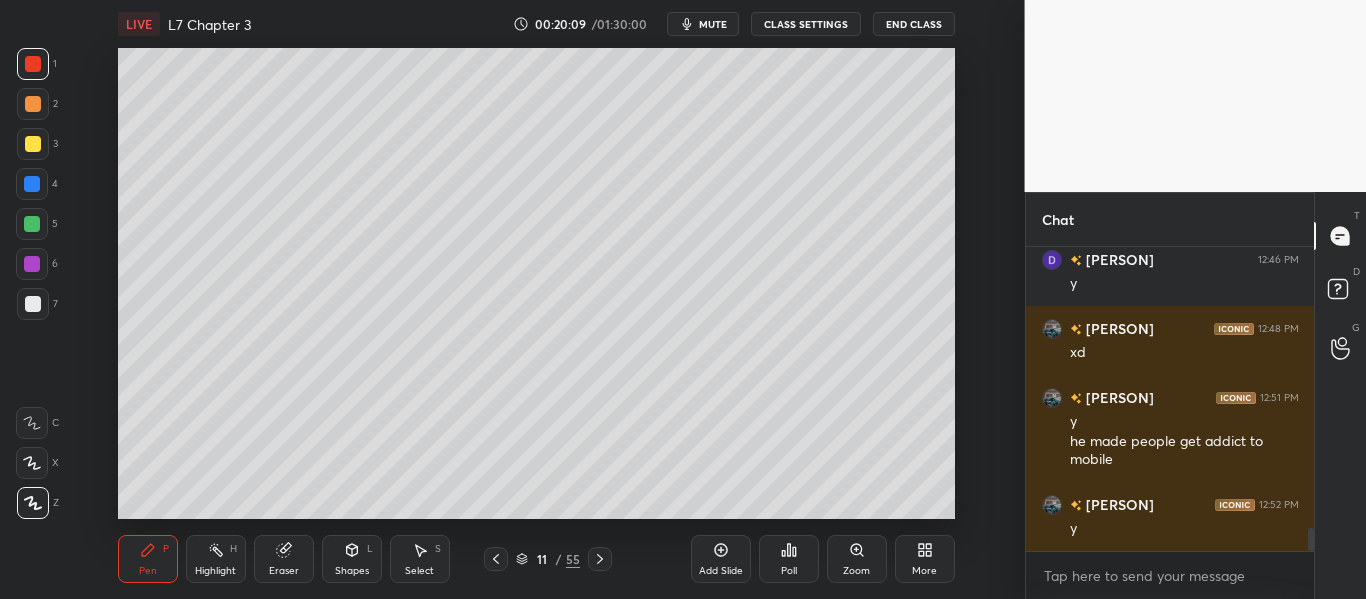 click 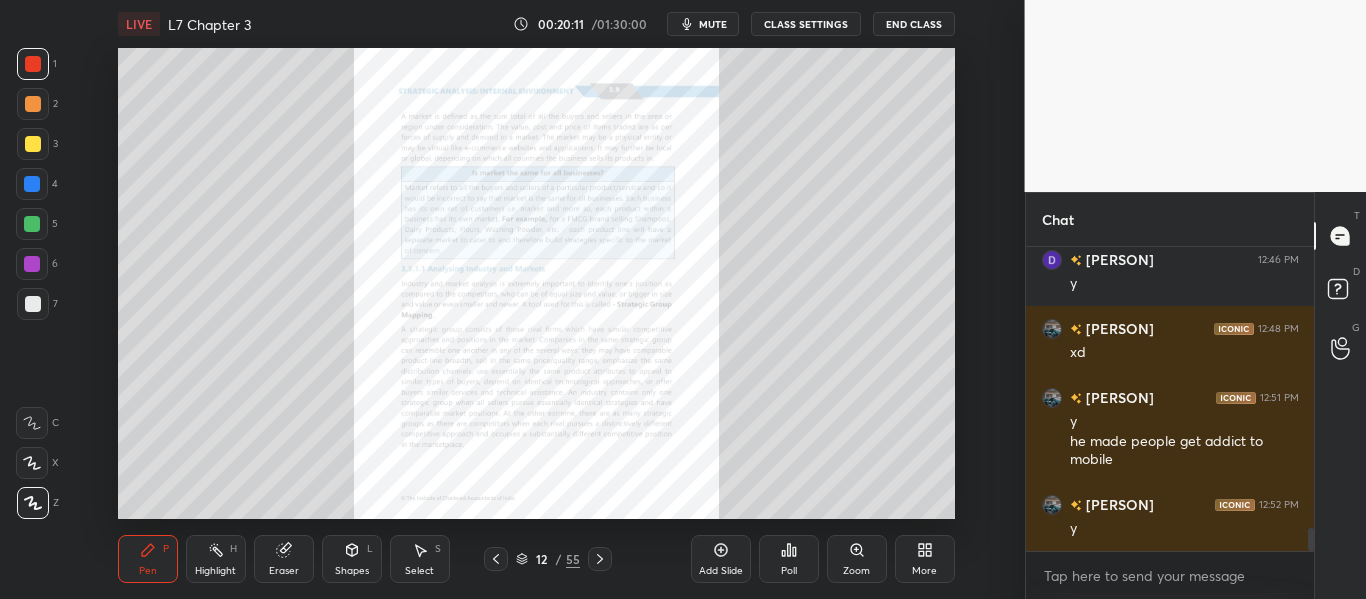 click on "Zoom" at bounding box center (857, 559) 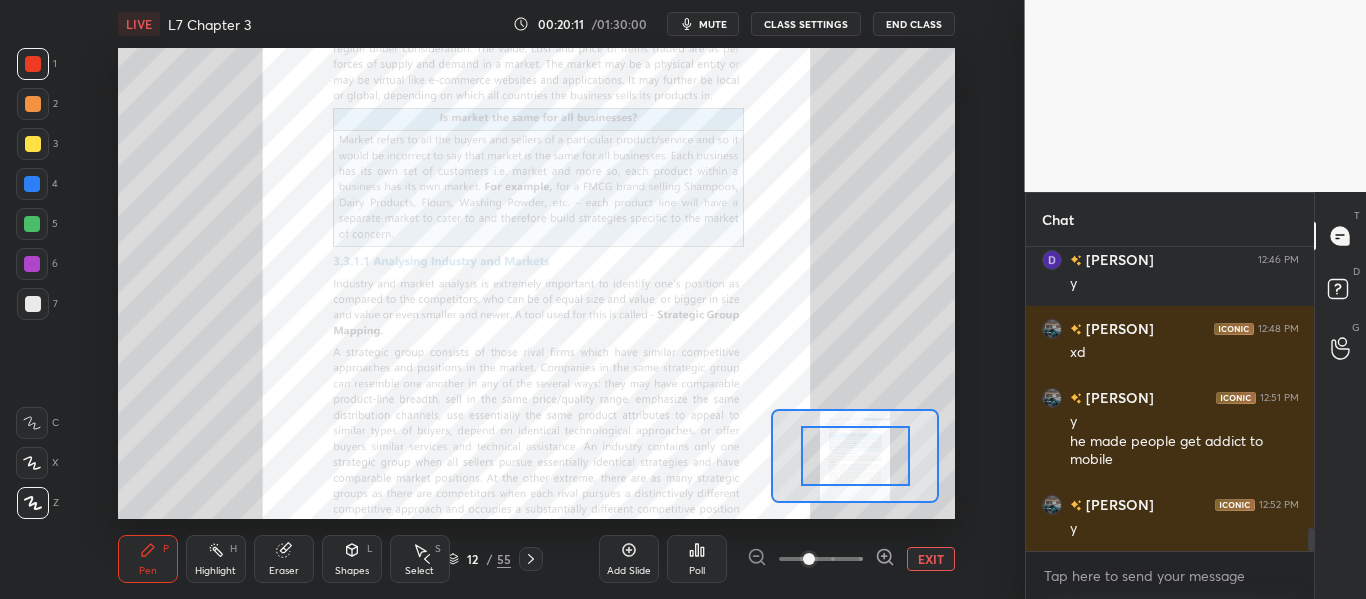 click on "Add Slide Poll EXIT" at bounding box center [777, 559] 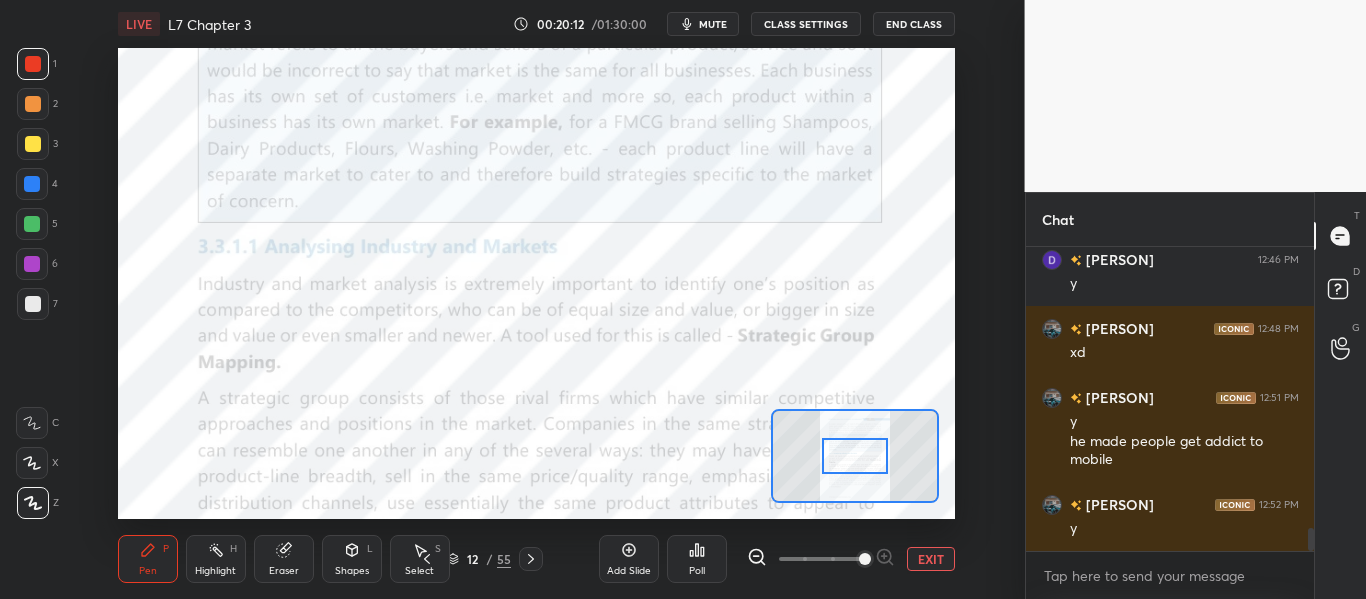 drag, startPoint x: 845, startPoint y: 550, endPoint x: 864, endPoint y: 551, distance: 19.026299 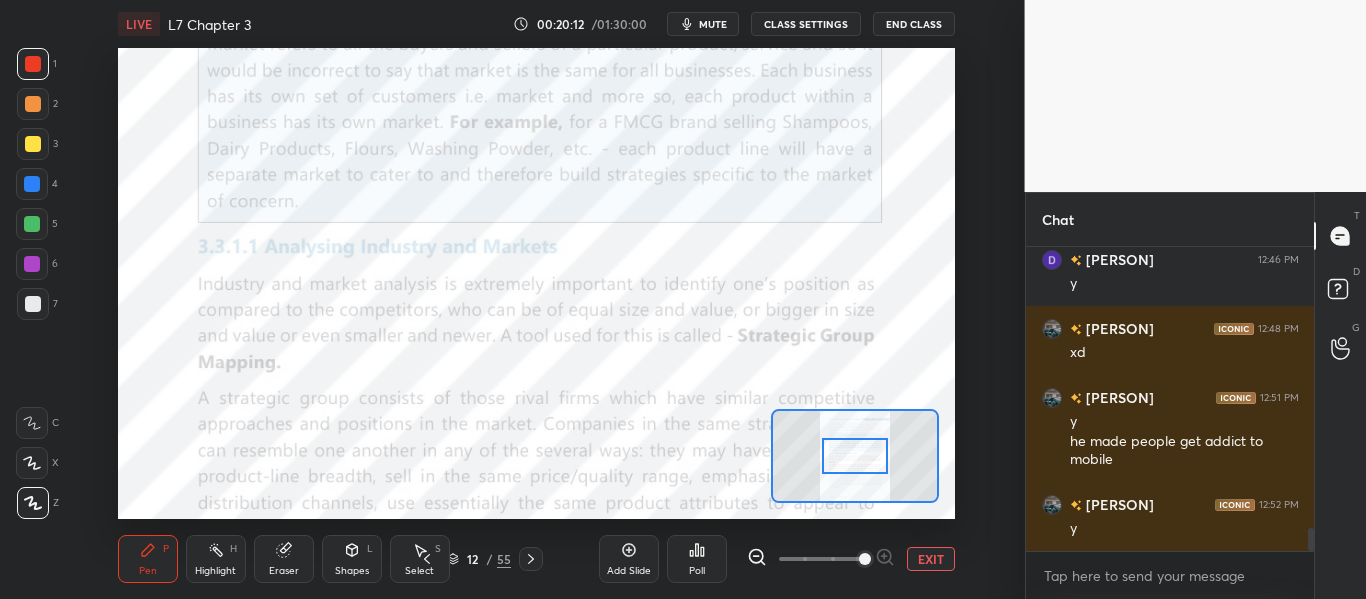 click at bounding box center (821, 559) 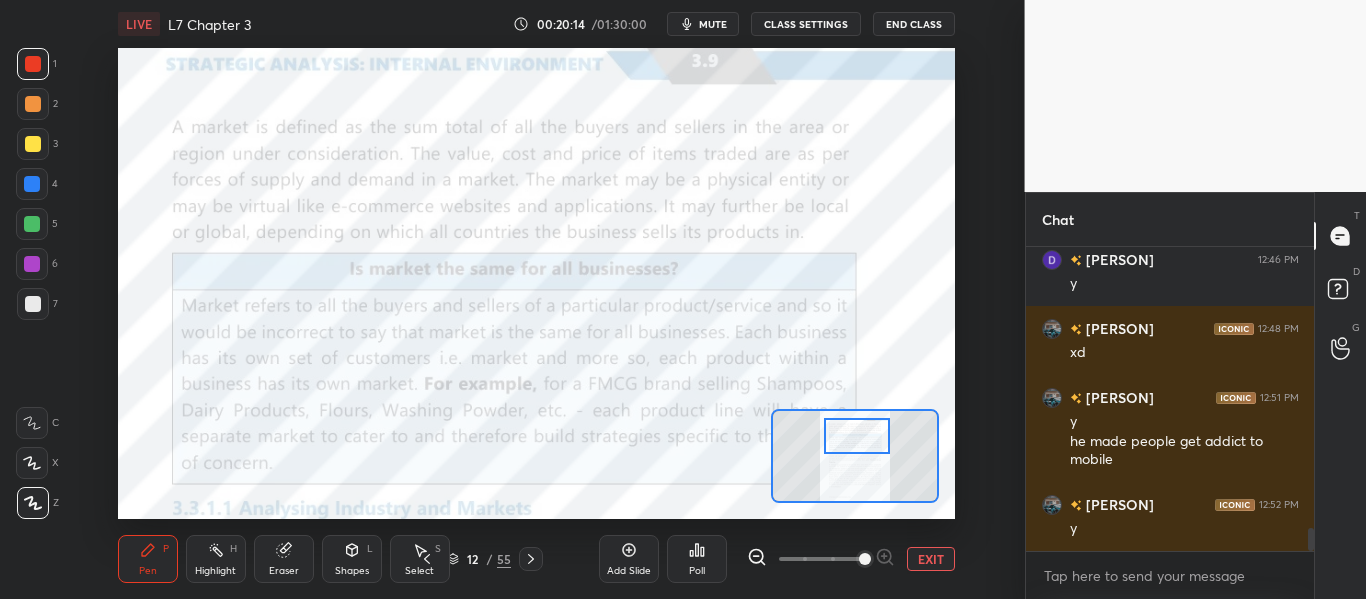 drag, startPoint x: 857, startPoint y: 444, endPoint x: 860, endPoint y: 429, distance: 15.297058 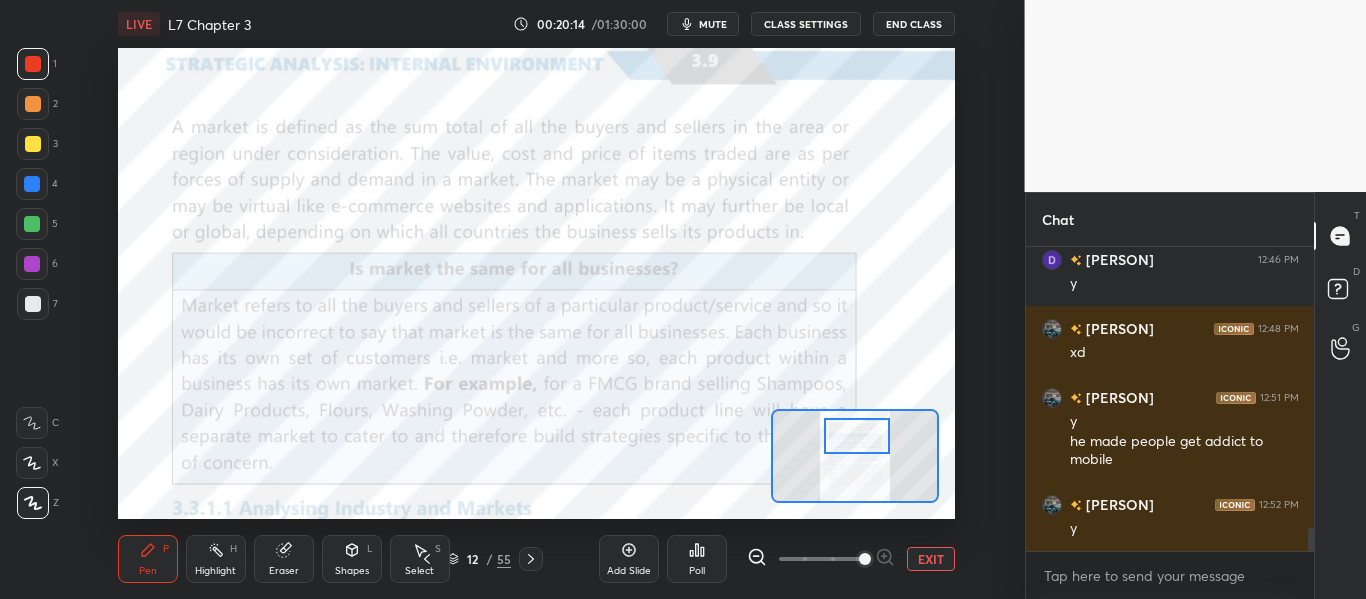 click at bounding box center [856, 436] 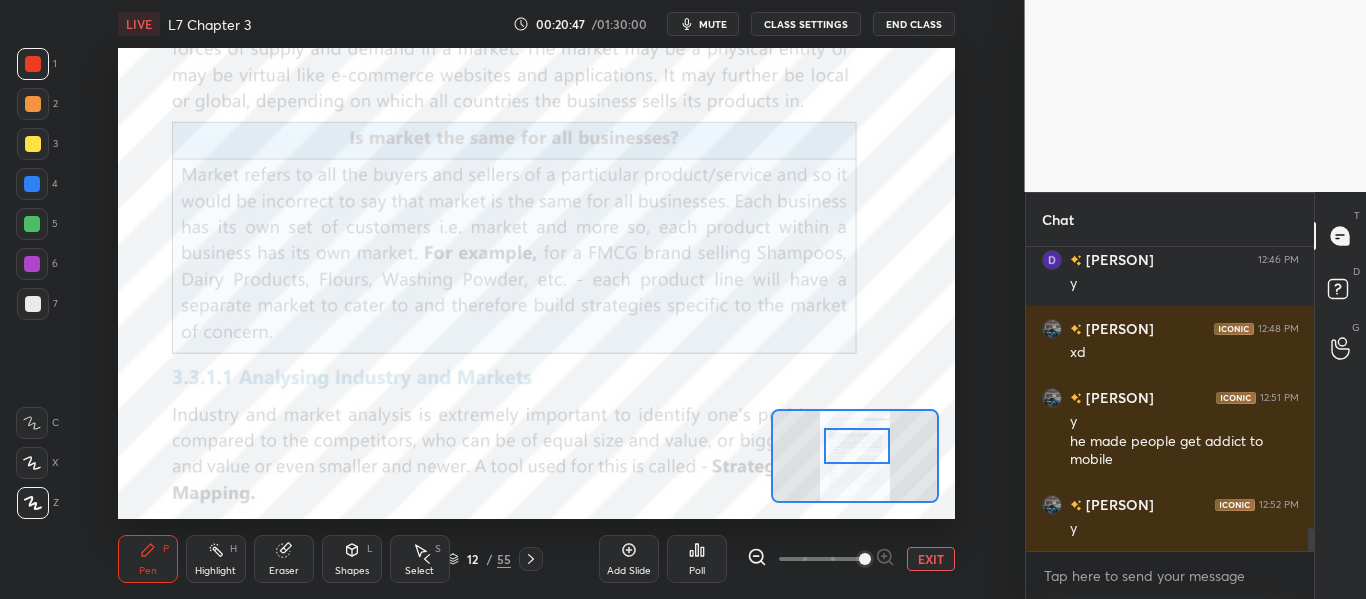 drag, startPoint x: 860, startPoint y: 443, endPoint x: 857, endPoint y: 454, distance: 11.401754 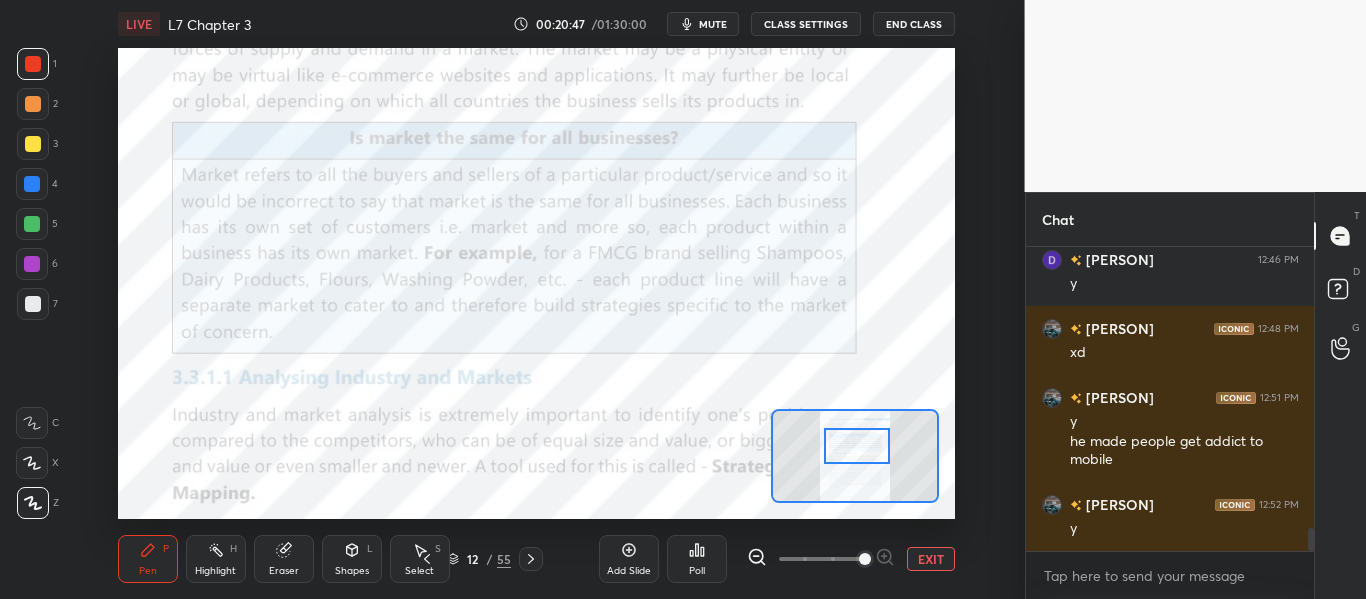 click at bounding box center (856, 446) 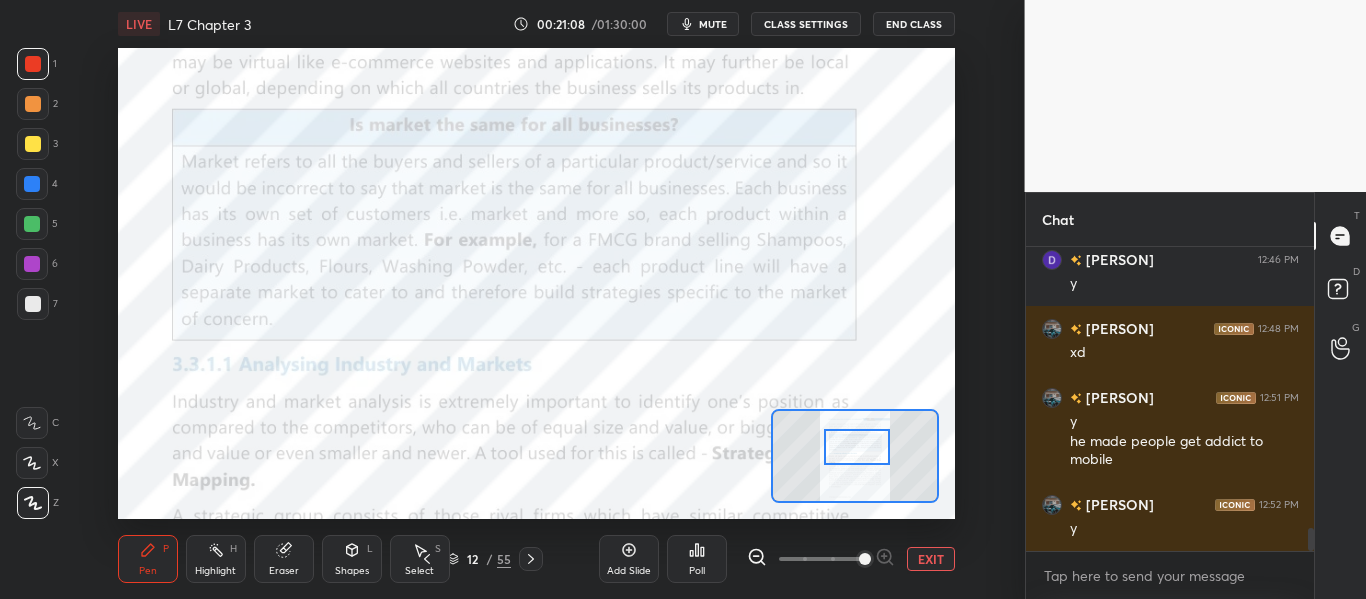 scroll, scrollTop: 3775, scrollLeft: 0, axis: vertical 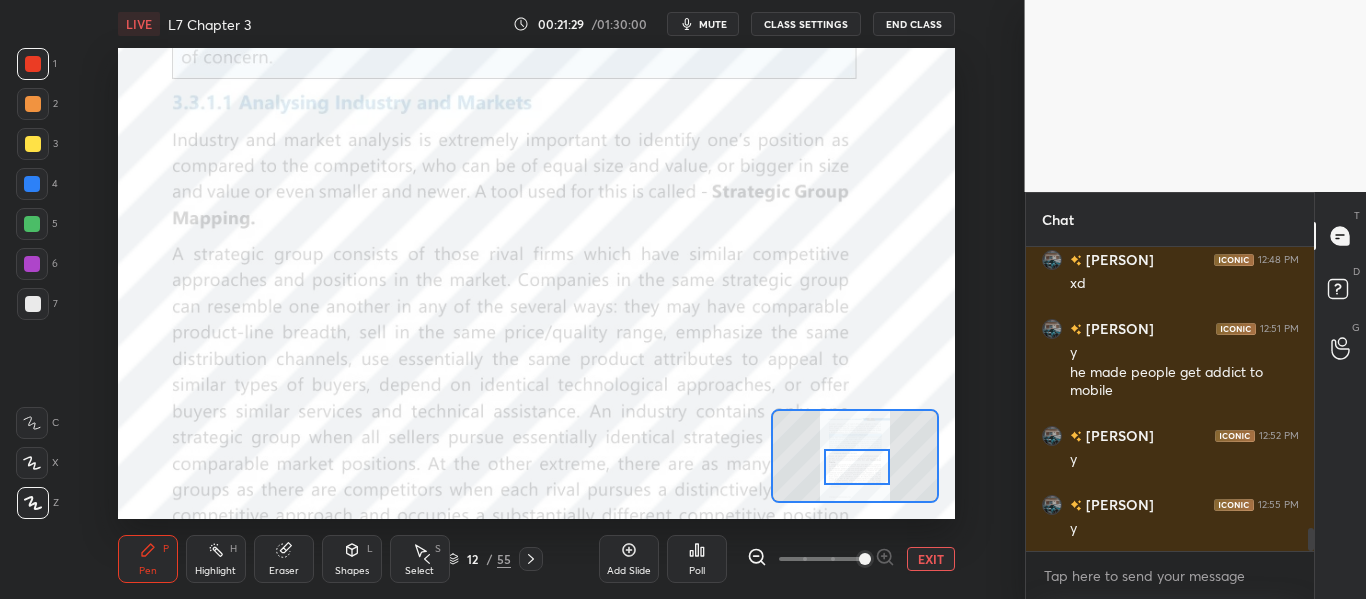 drag, startPoint x: 865, startPoint y: 457, endPoint x: 865, endPoint y: 477, distance: 20 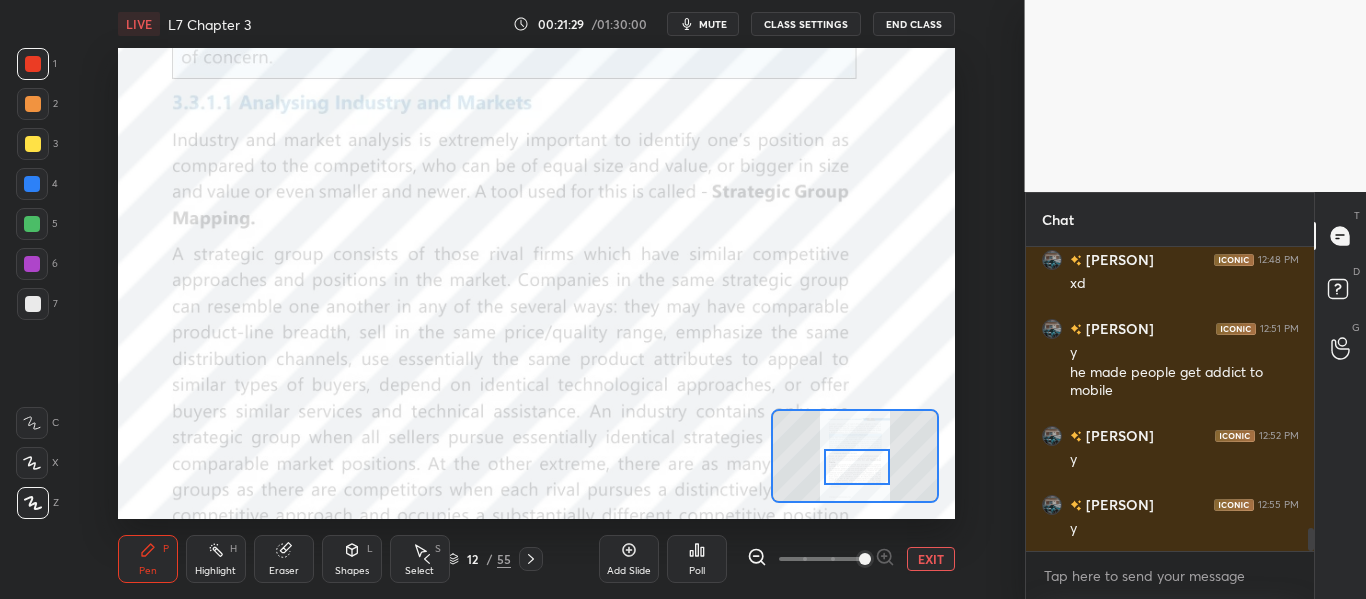 click at bounding box center (856, 467) 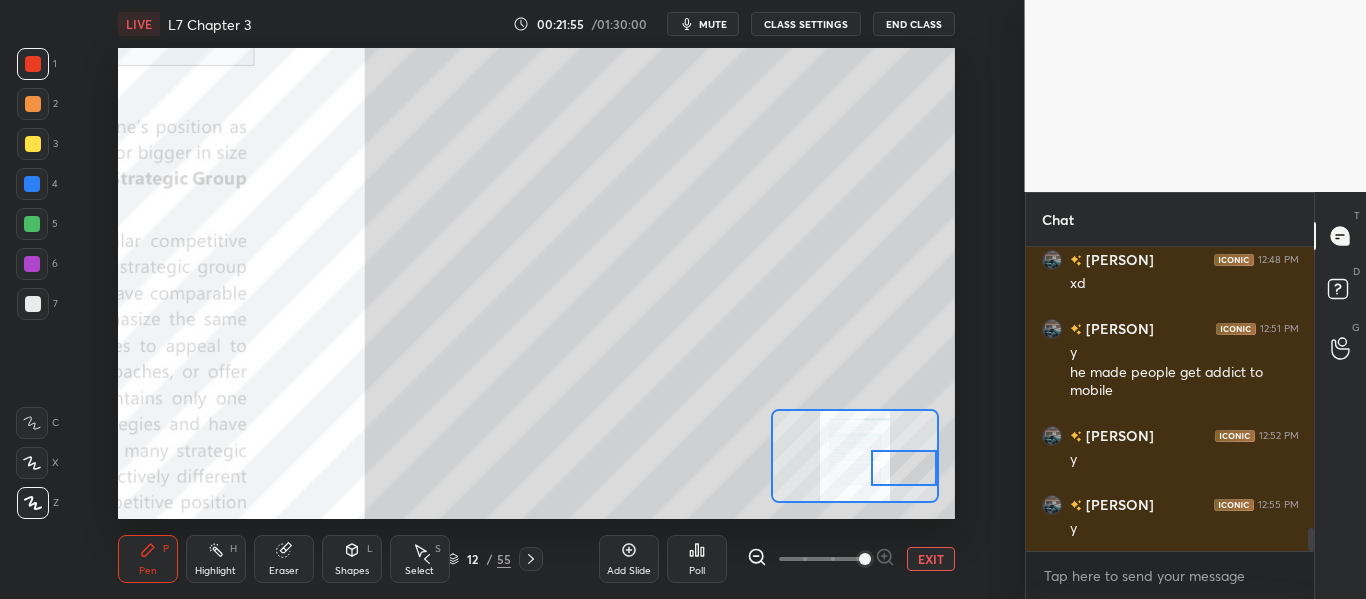 drag, startPoint x: 863, startPoint y: 481, endPoint x: 920, endPoint y: 482, distance: 57.00877 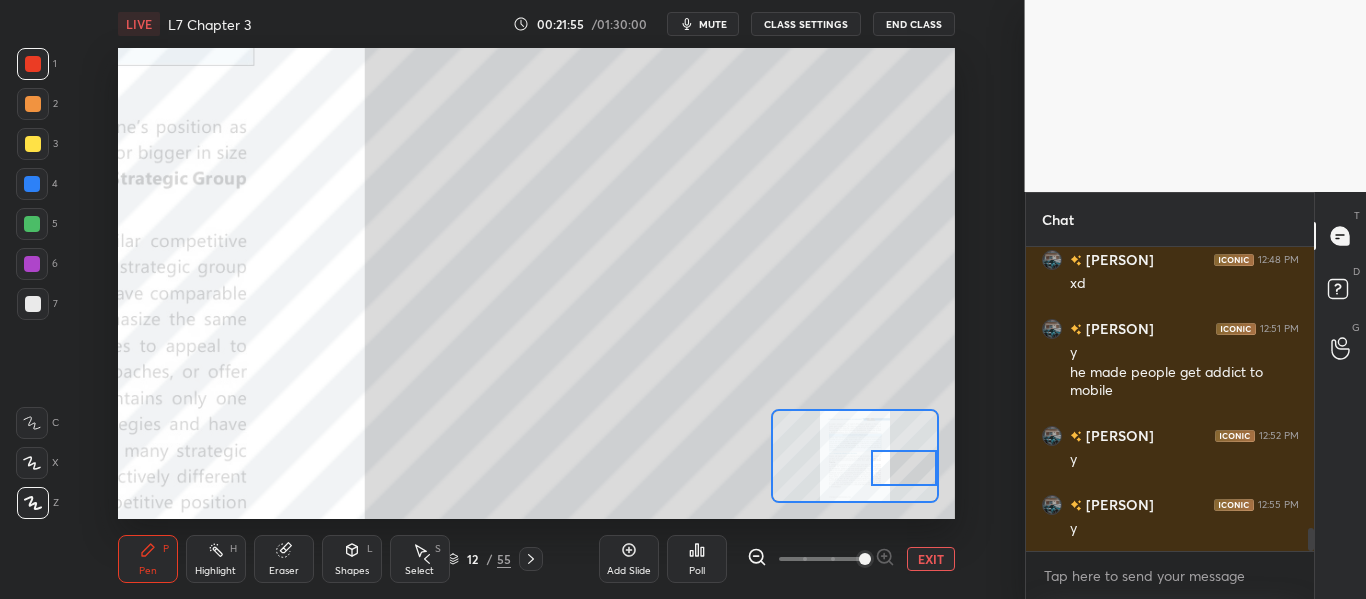 click at bounding box center [903, 468] 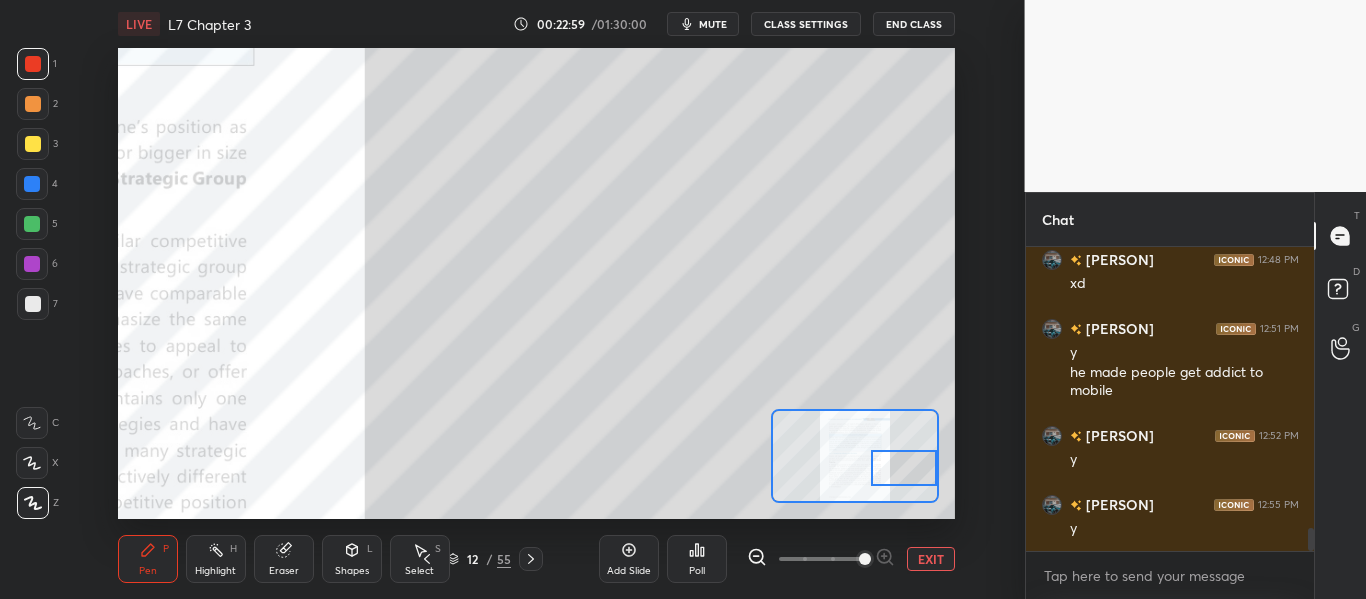scroll, scrollTop: 3844, scrollLeft: 0, axis: vertical 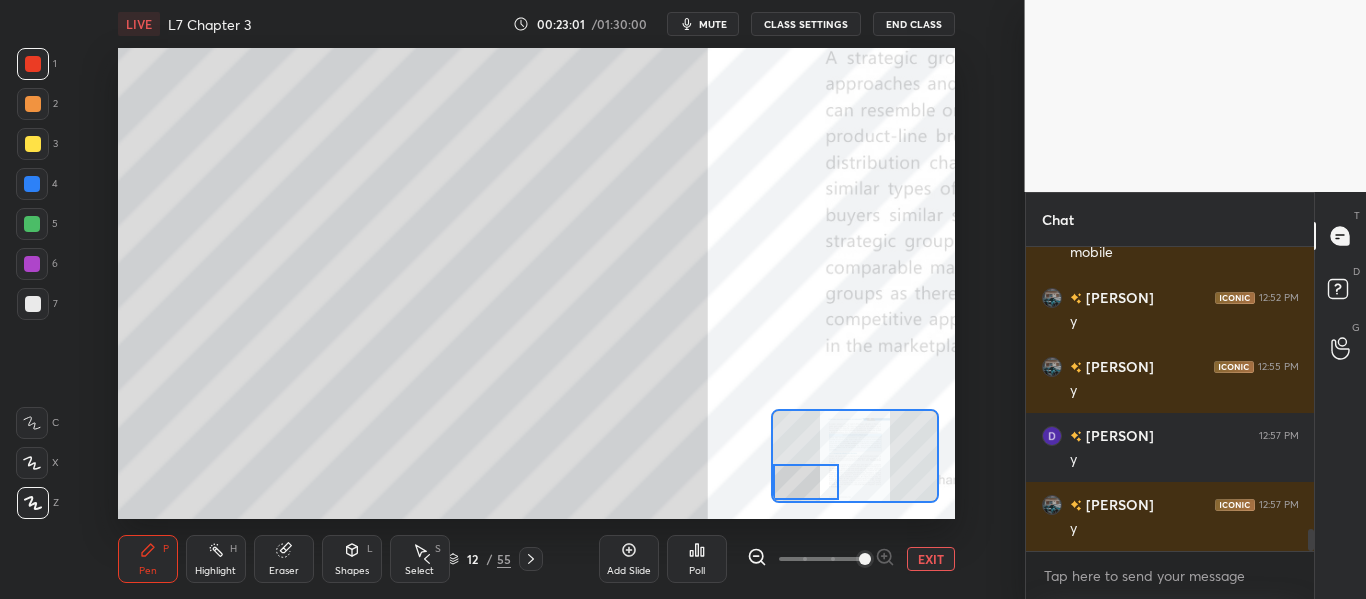 drag, startPoint x: 893, startPoint y: 477, endPoint x: 806, endPoint y: 489, distance: 87.823685 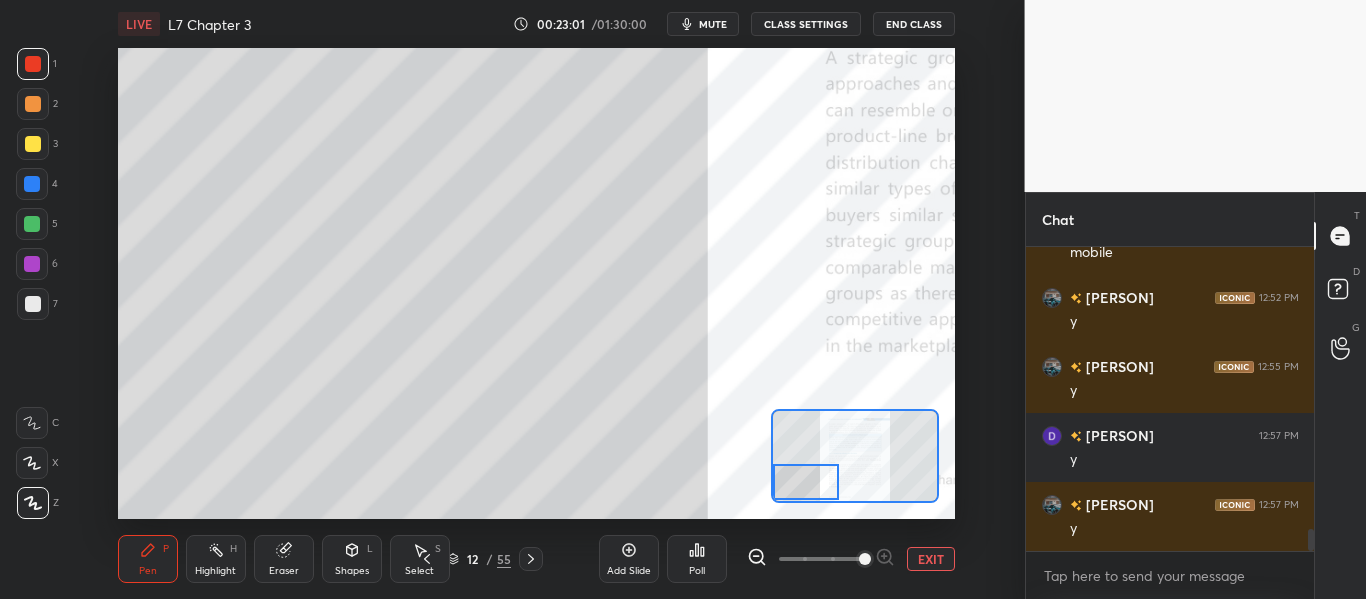 click at bounding box center (805, 482) 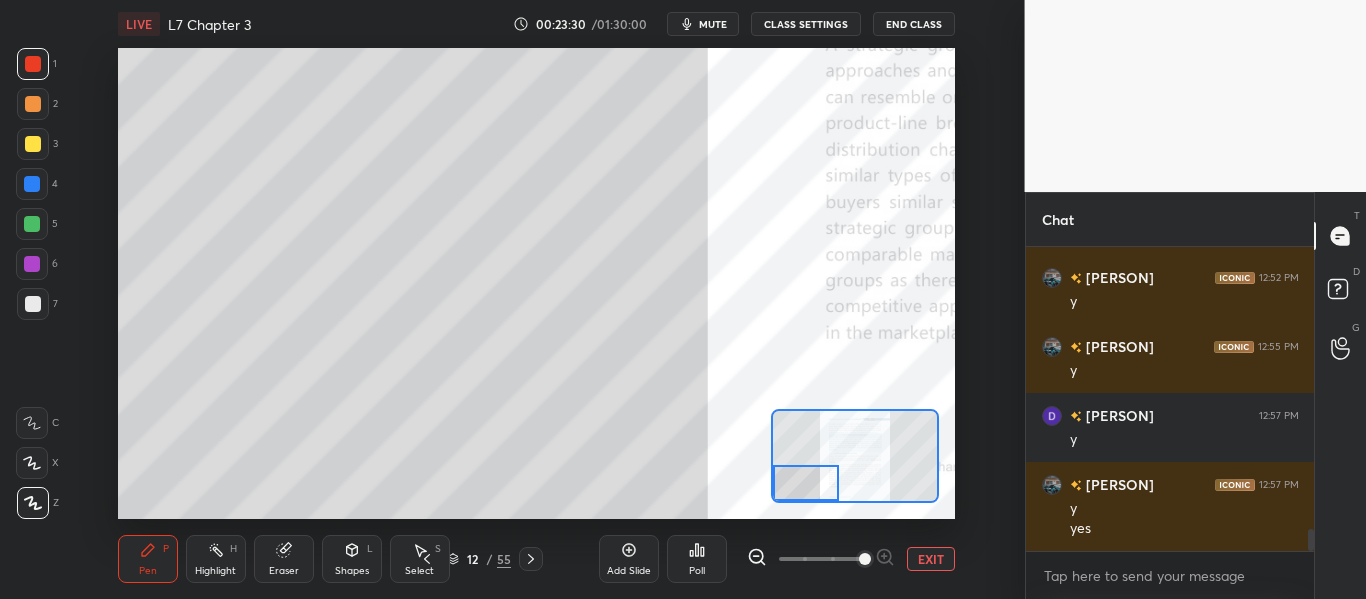 scroll, scrollTop: 3953, scrollLeft: 0, axis: vertical 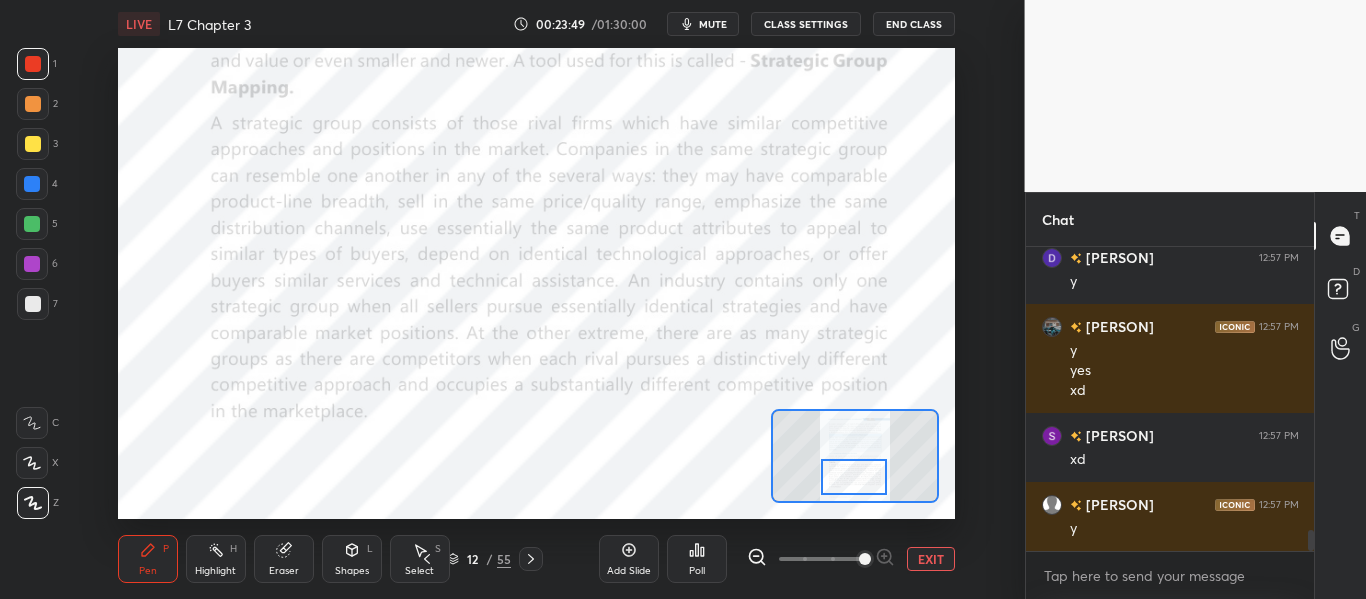 drag, startPoint x: 807, startPoint y: 486, endPoint x: 855, endPoint y: 480, distance: 48.373547 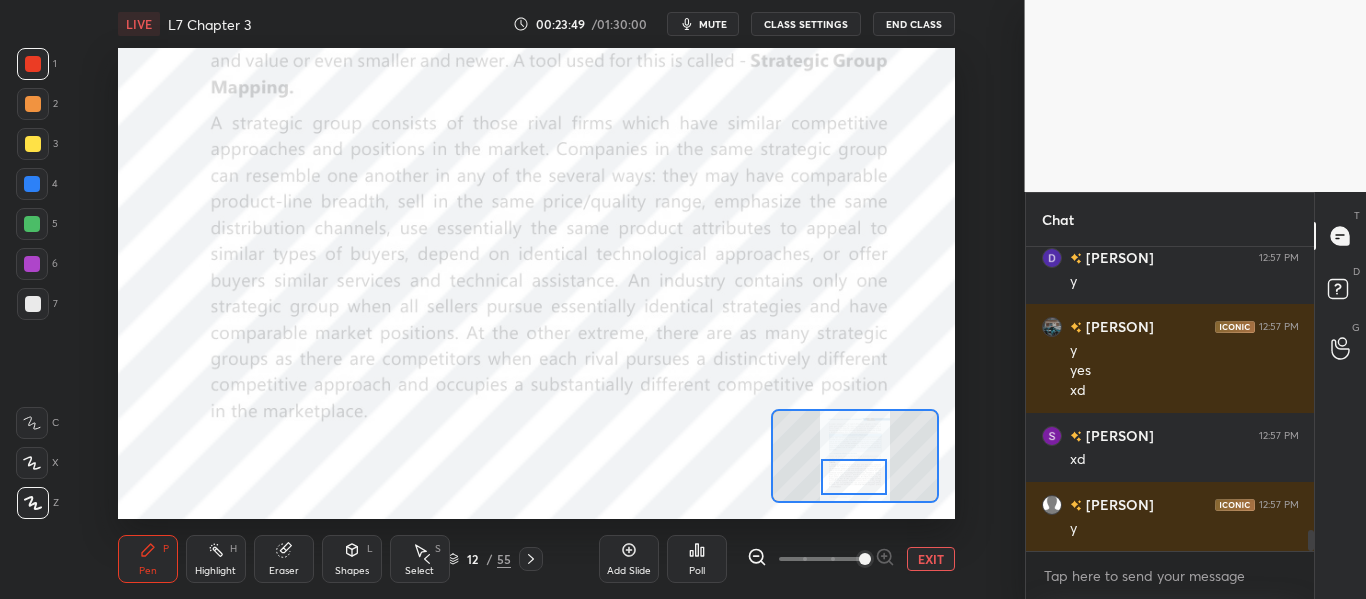 click at bounding box center (853, 477) 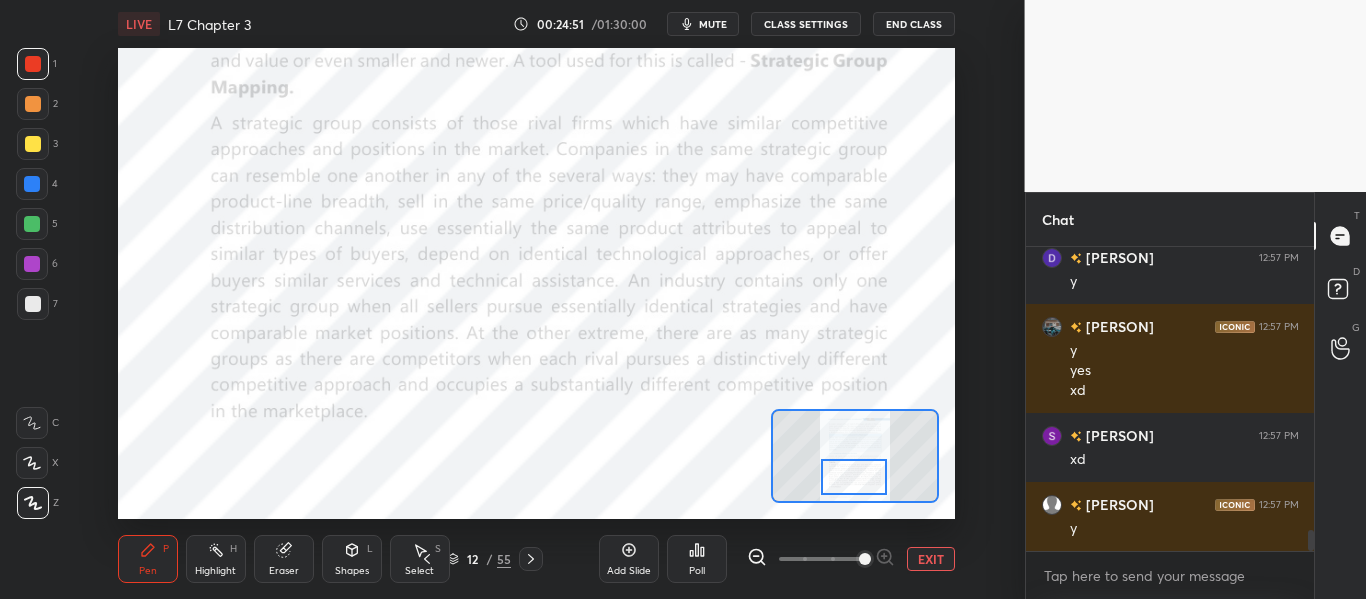 click 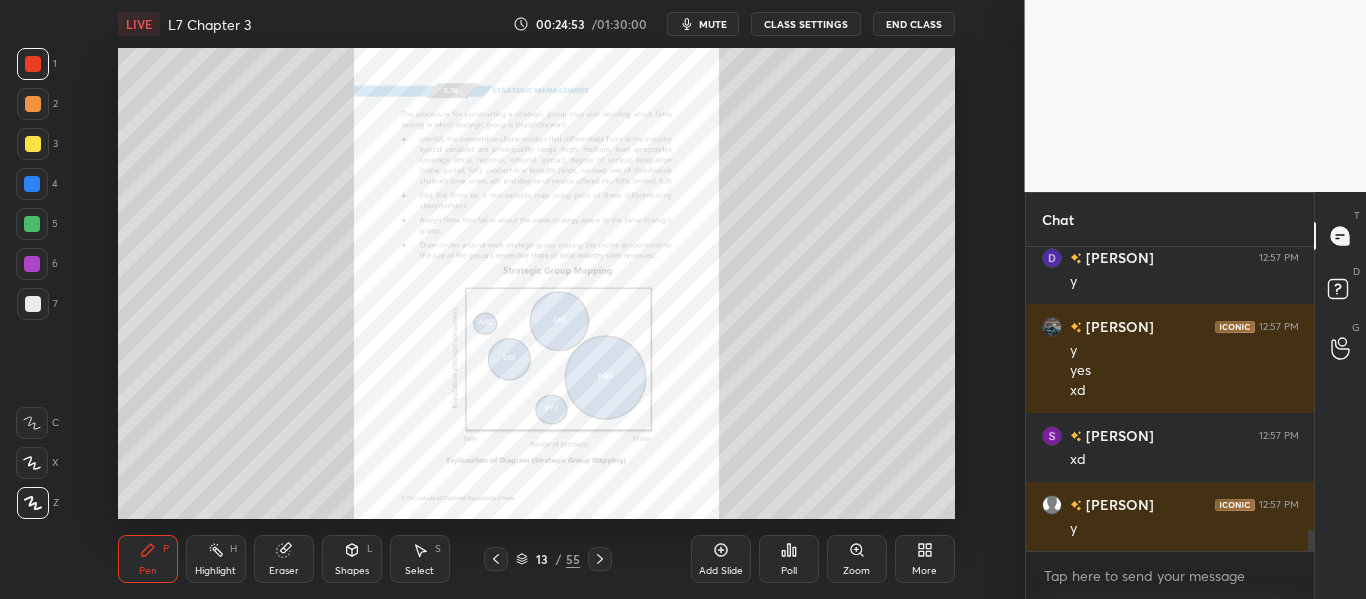 click on "Zoom" at bounding box center (856, 571) 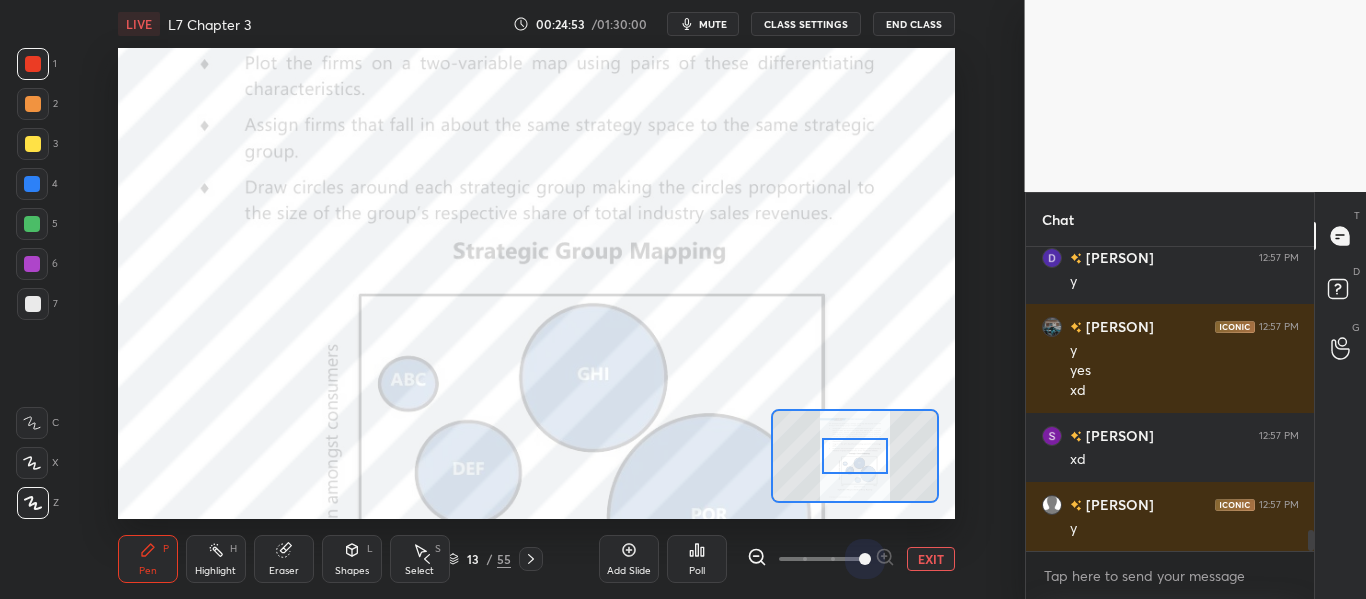 click at bounding box center (821, 559) 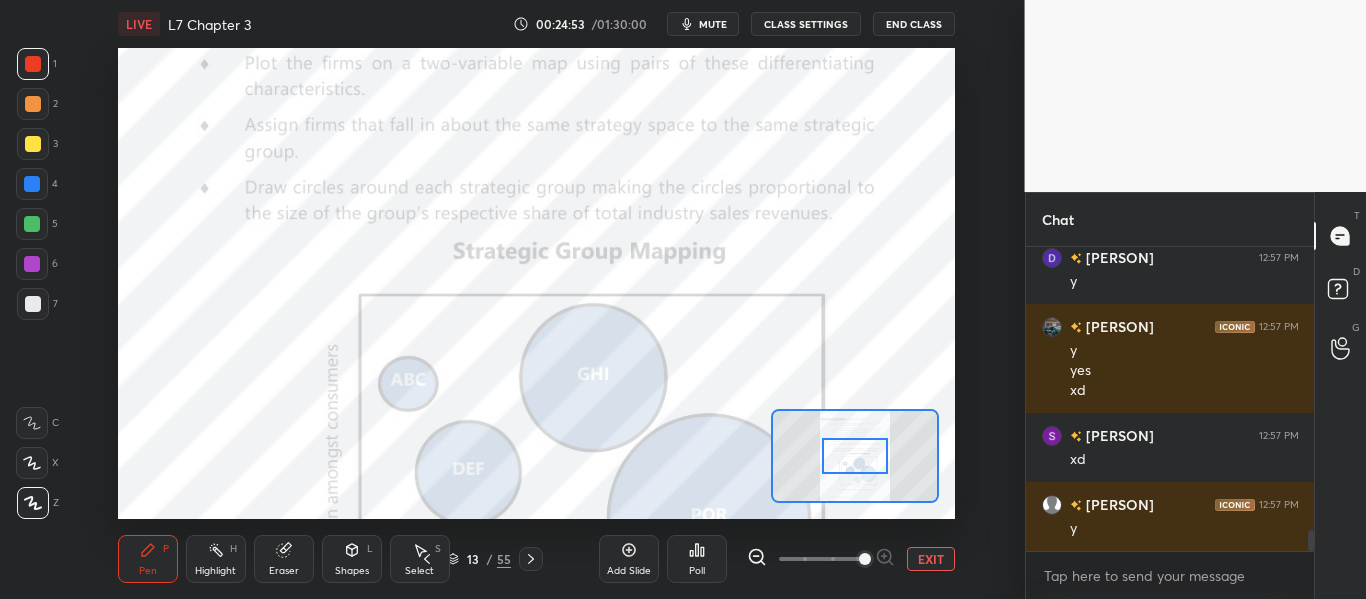 click at bounding box center (865, 559) 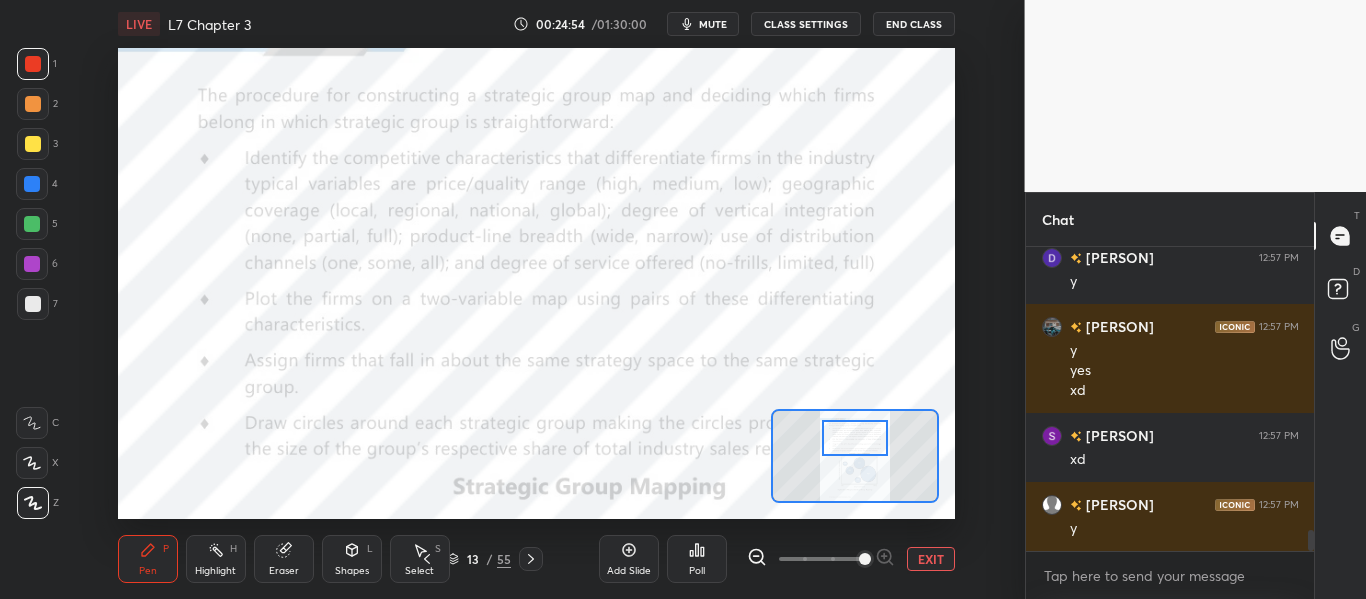 drag, startPoint x: 852, startPoint y: 458, endPoint x: 852, endPoint y: 440, distance: 18 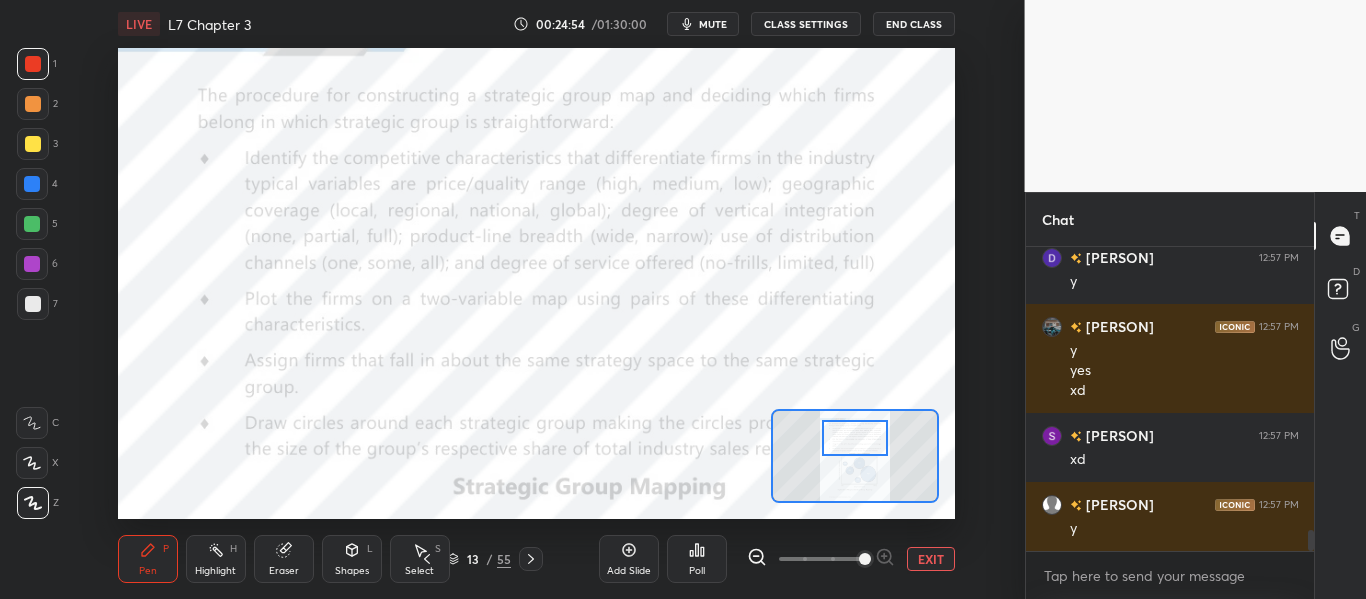 click at bounding box center (854, 438) 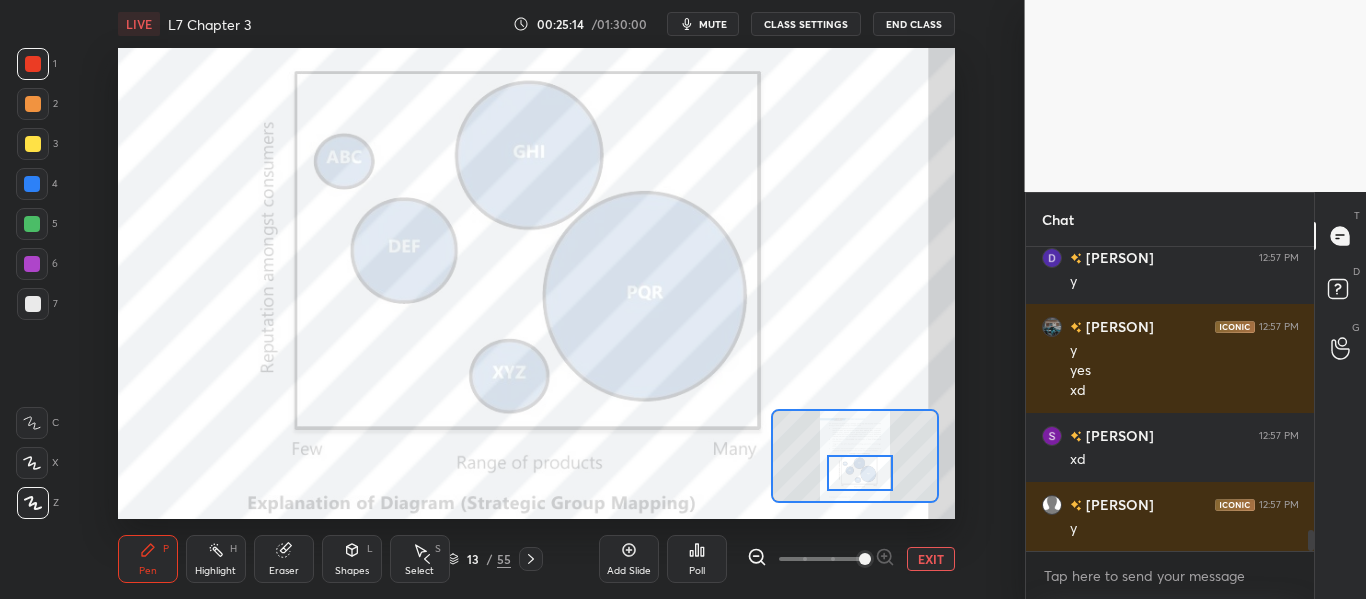 drag, startPoint x: 863, startPoint y: 440, endPoint x: 866, endPoint y: 470, distance: 30.149628 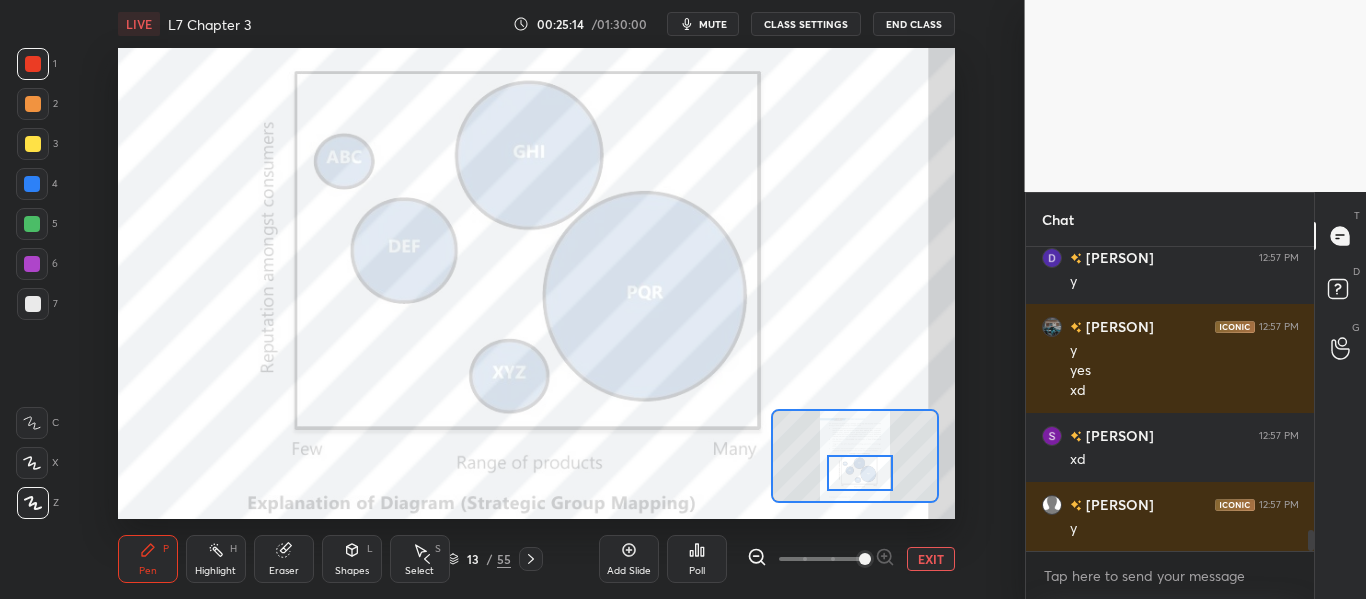 click at bounding box center [859, 473] 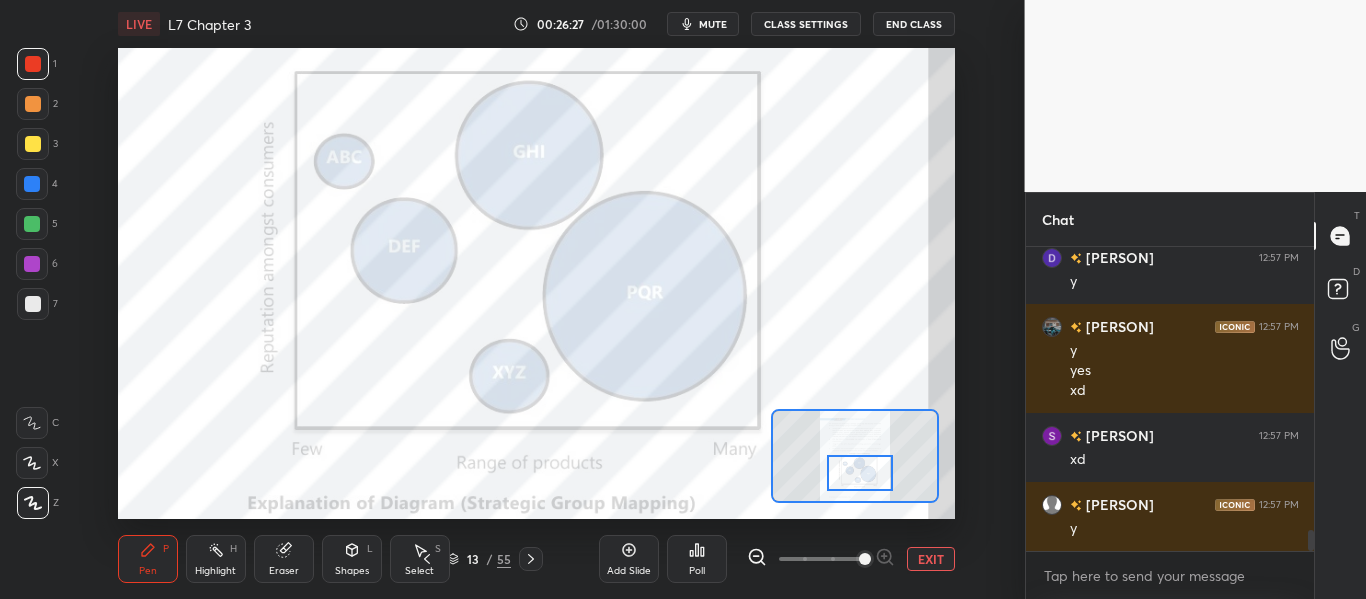 click on "Eraser" at bounding box center (284, 571) 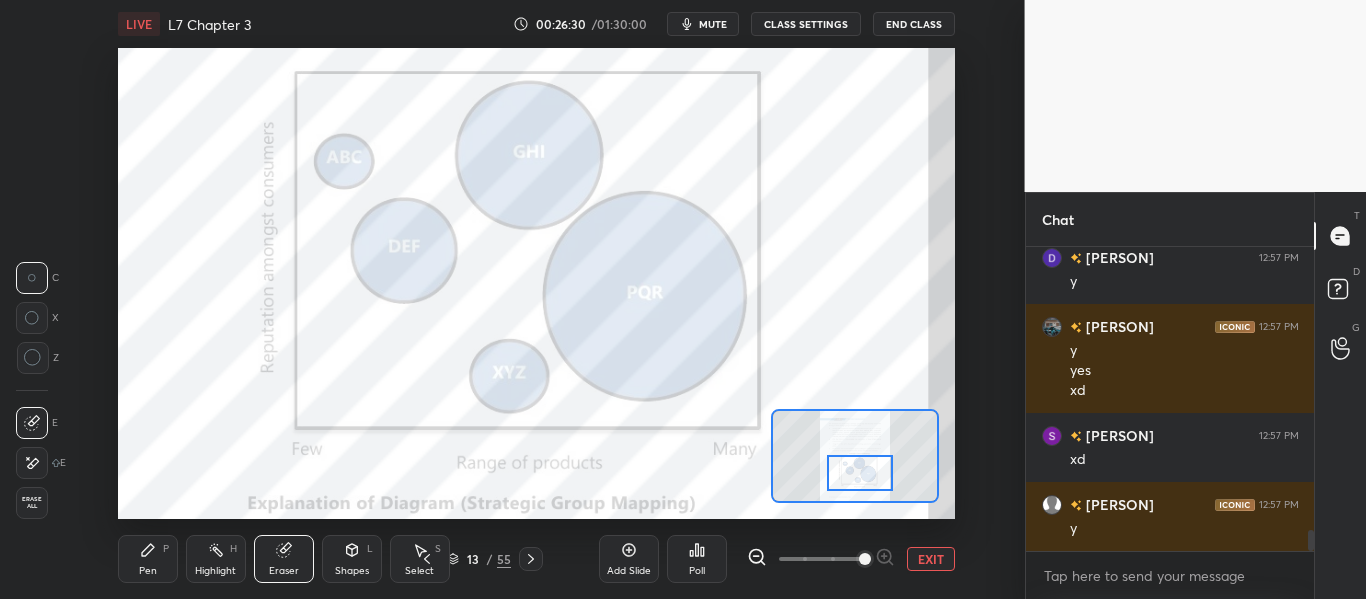 drag, startPoint x: 33, startPoint y: 462, endPoint x: 113, endPoint y: 399, distance: 101.828285 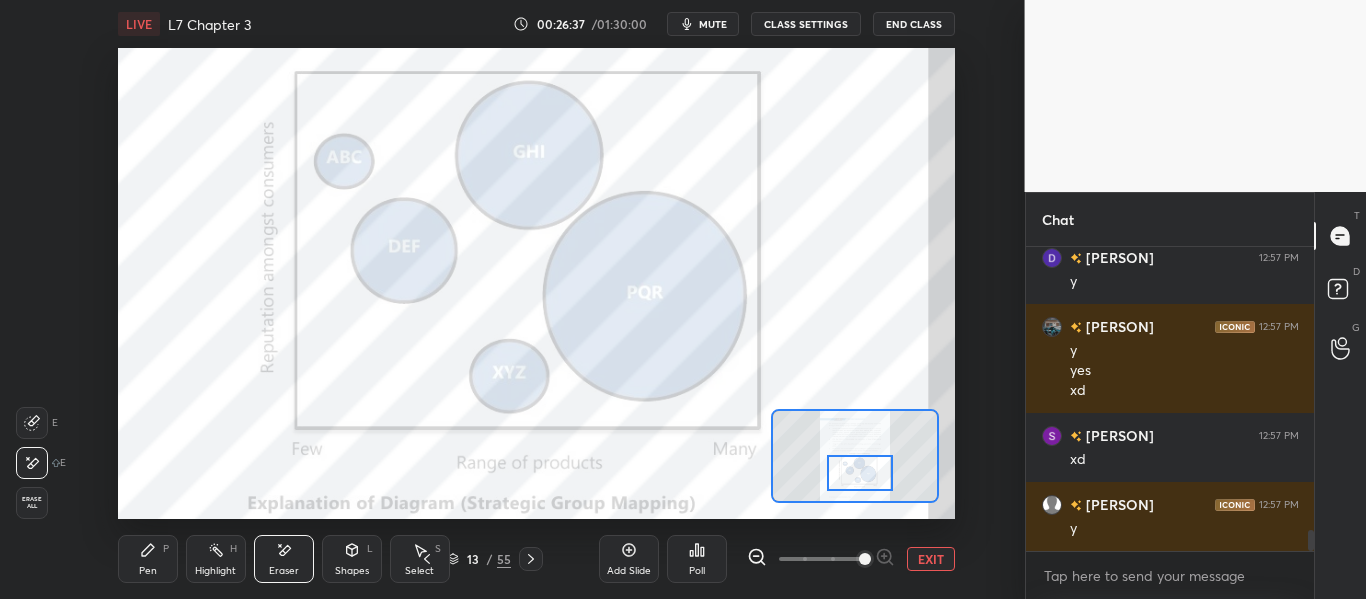 click on "Pen P" at bounding box center (148, 559) 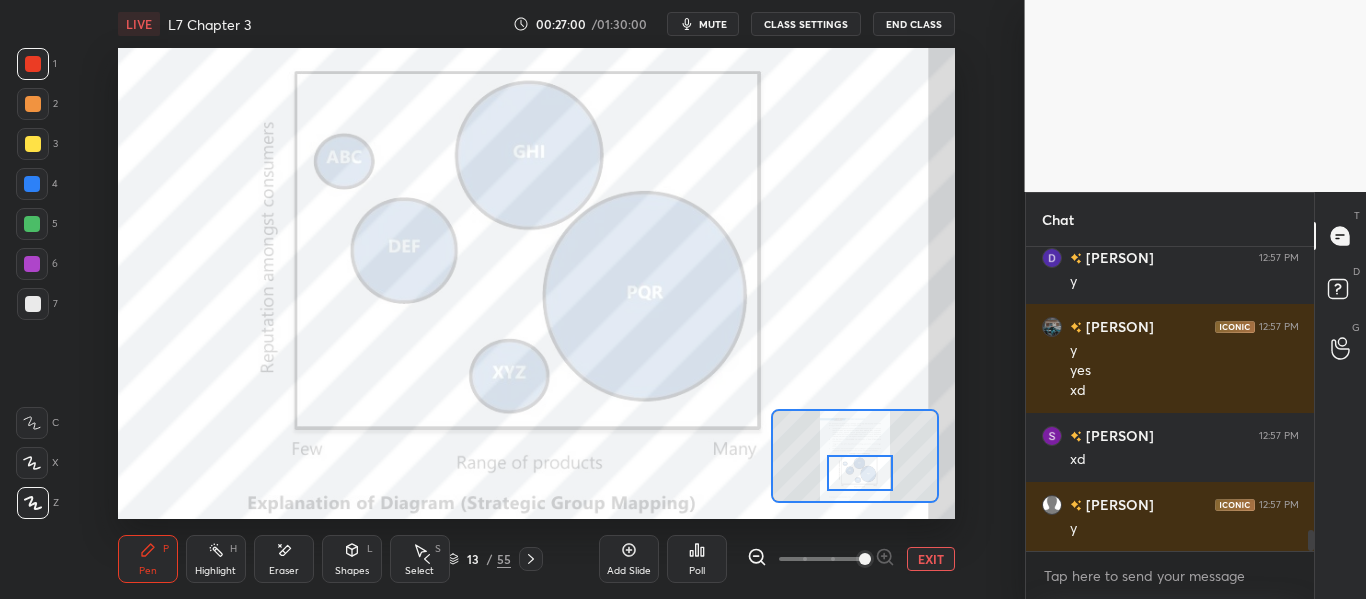 click on "Eraser" at bounding box center (284, 559) 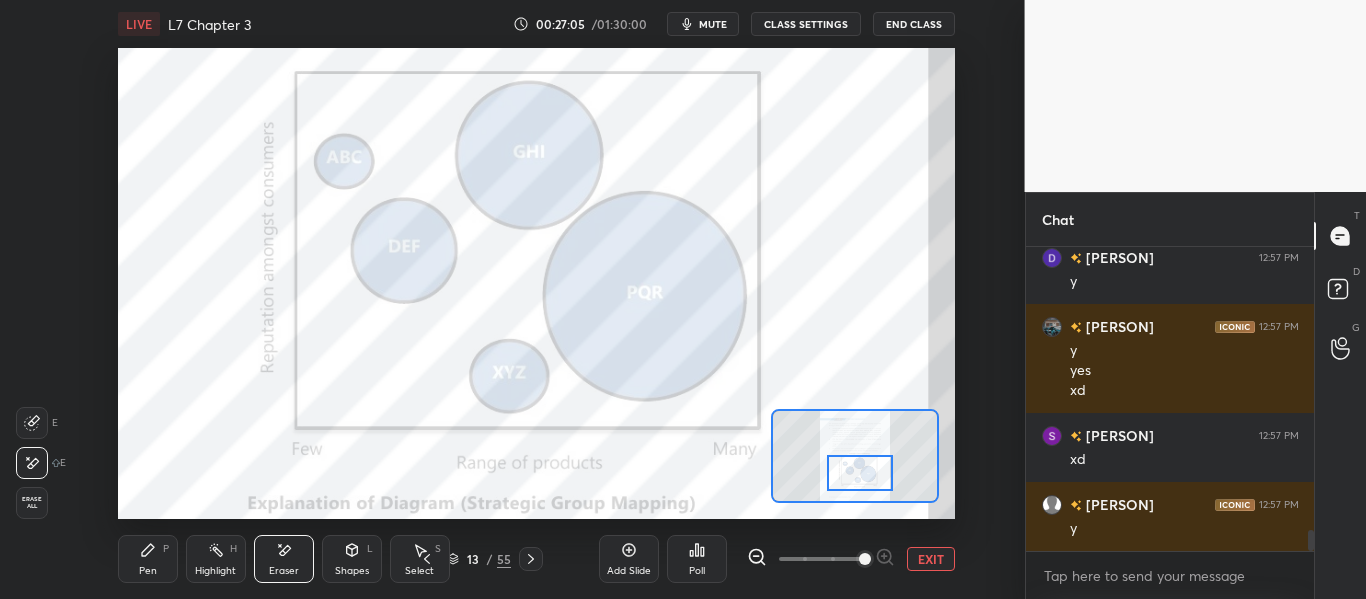 click 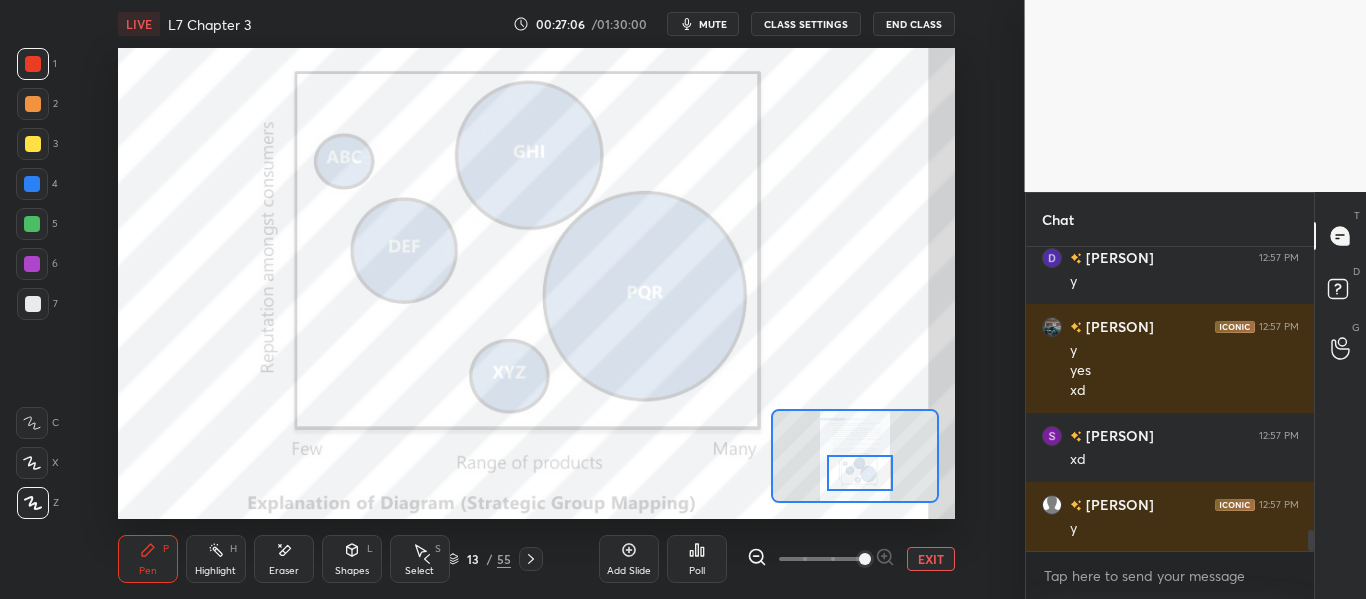 click on "Eraser" at bounding box center [284, 559] 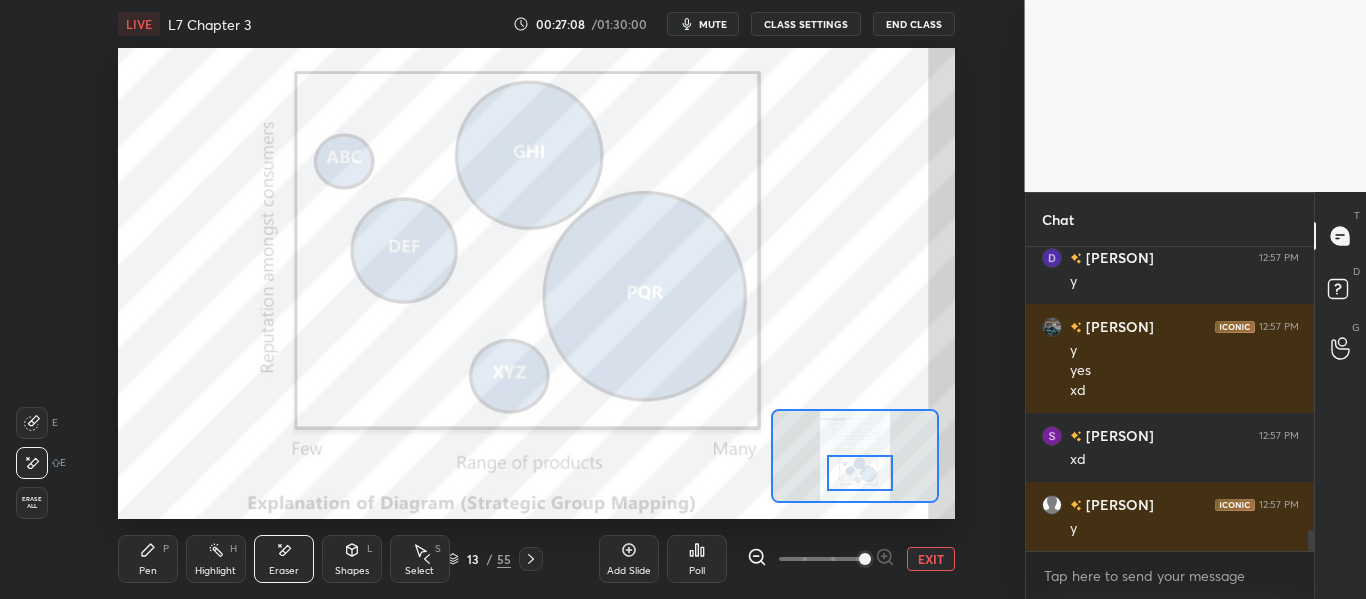 click on "Pen P" at bounding box center [148, 559] 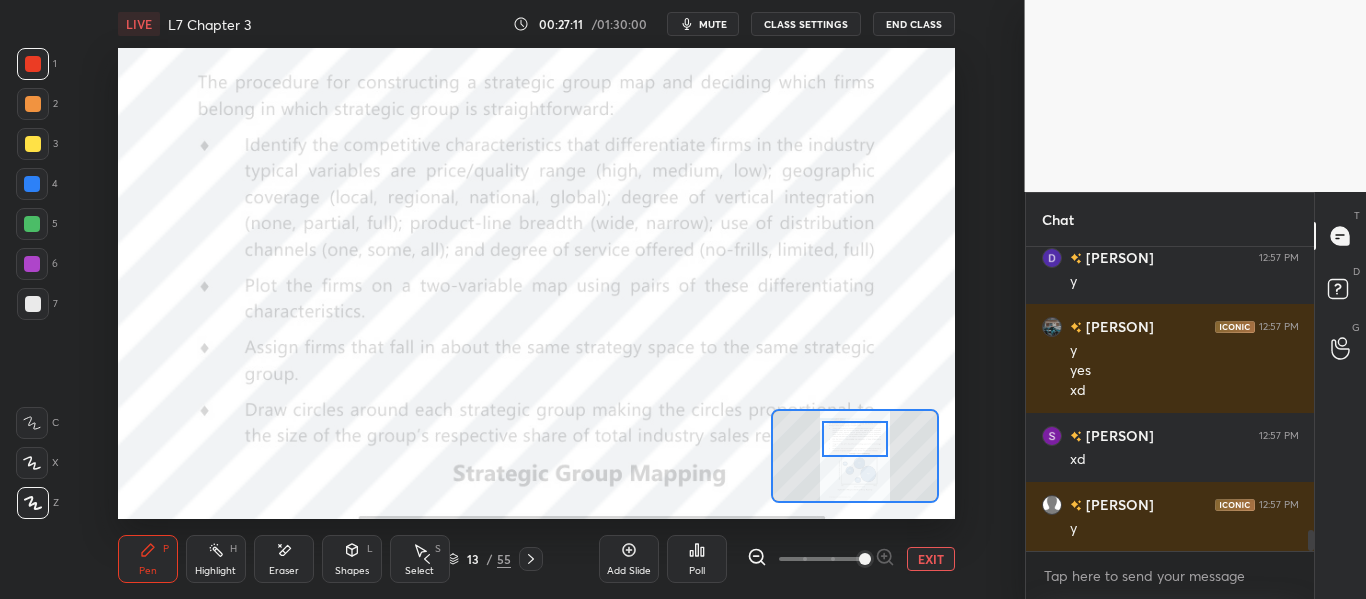 drag, startPoint x: 864, startPoint y: 463, endPoint x: 859, endPoint y: 431, distance: 32.38827 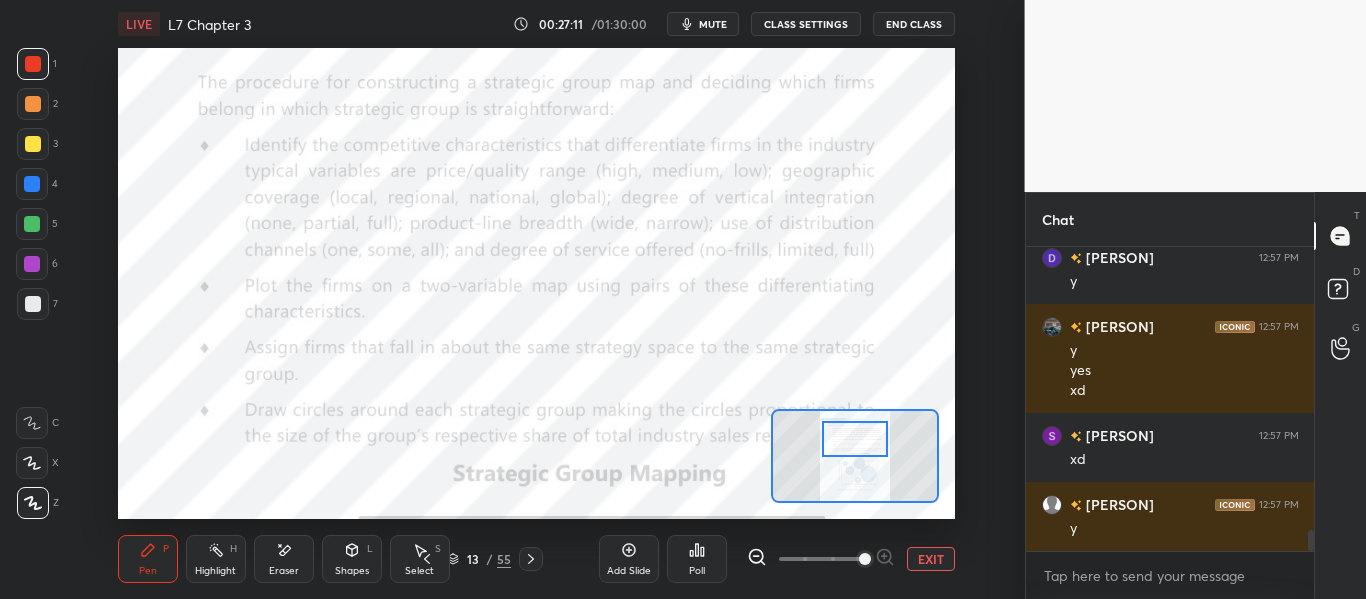 click at bounding box center (854, 439) 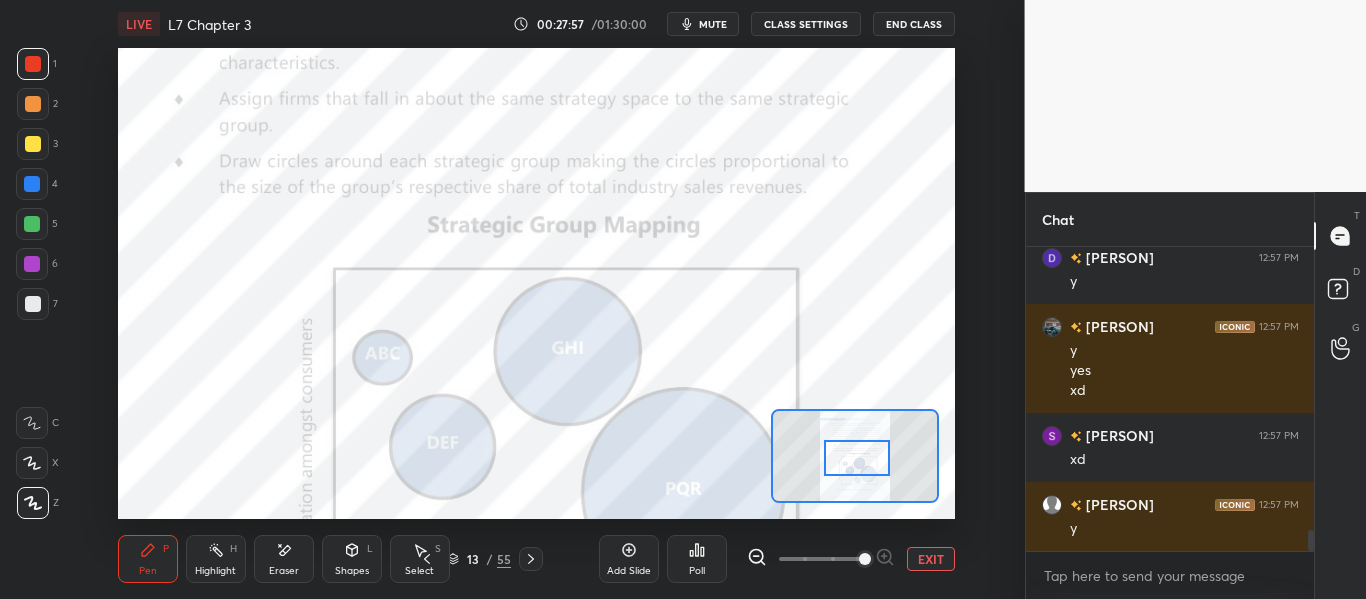 drag, startPoint x: 866, startPoint y: 455, endPoint x: 868, endPoint y: 476, distance: 21.095022 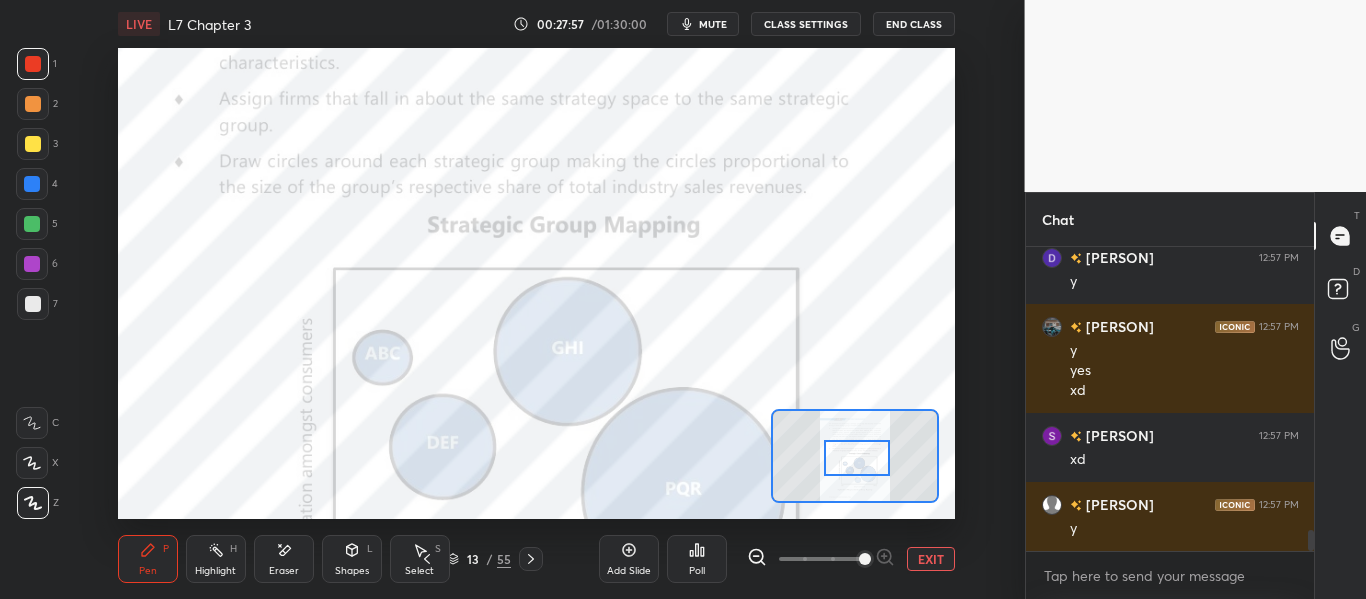 click at bounding box center (856, 458) 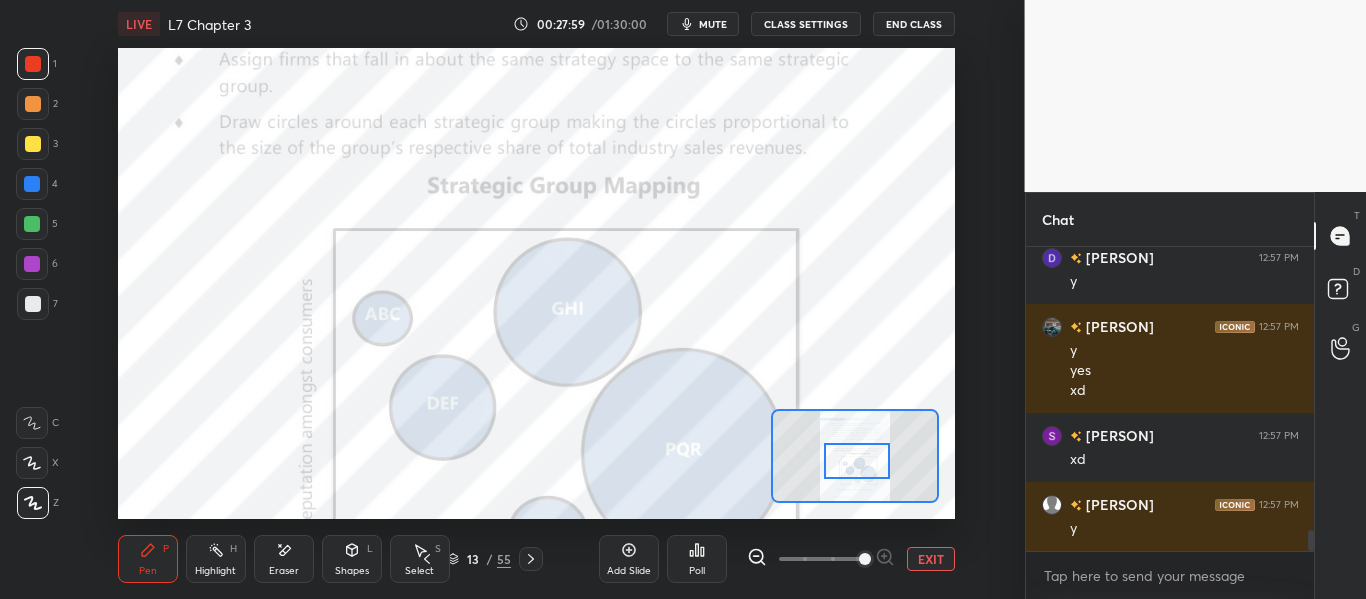 click at bounding box center (856, 461) 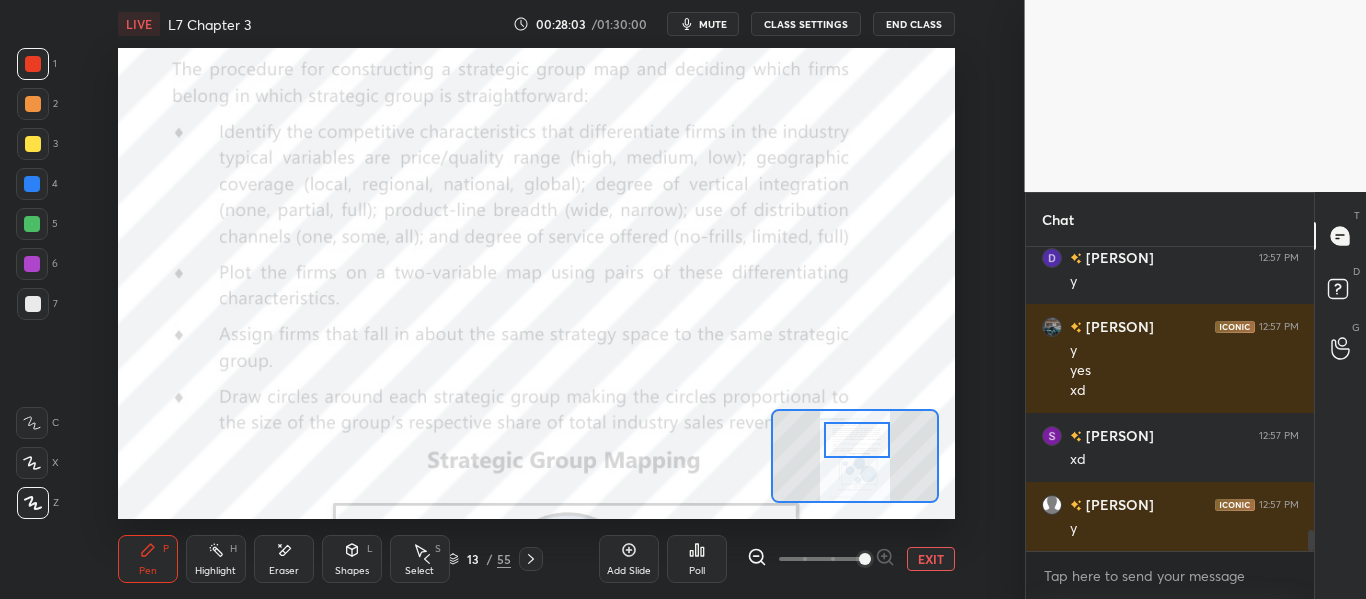 drag, startPoint x: 856, startPoint y: 469, endPoint x: 857, endPoint y: 438, distance: 31.016125 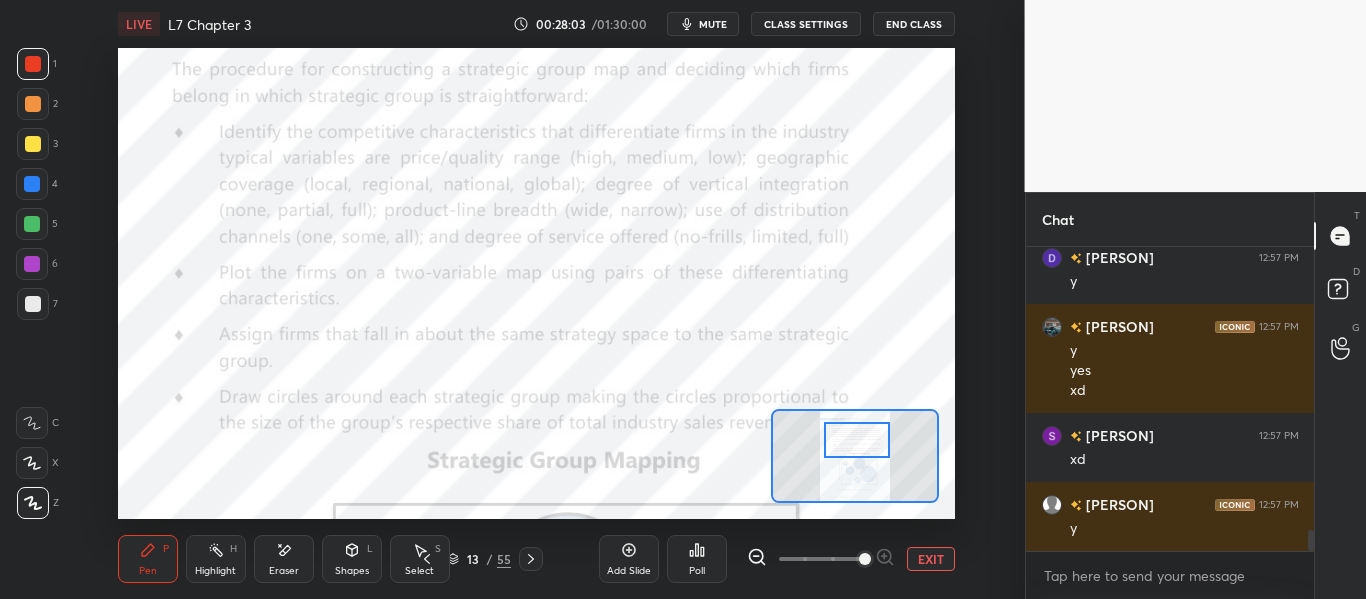 click at bounding box center (856, 440) 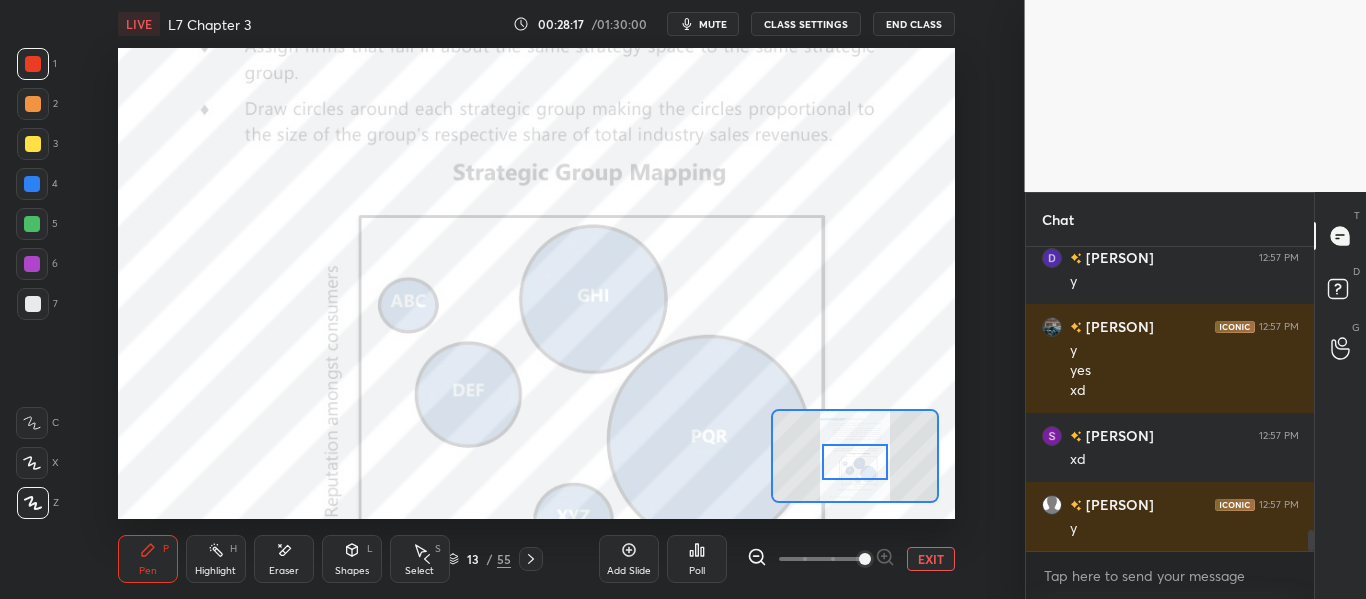 drag, startPoint x: 854, startPoint y: 445, endPoint x: 850, endPoint y: 472, distance: 27.294687 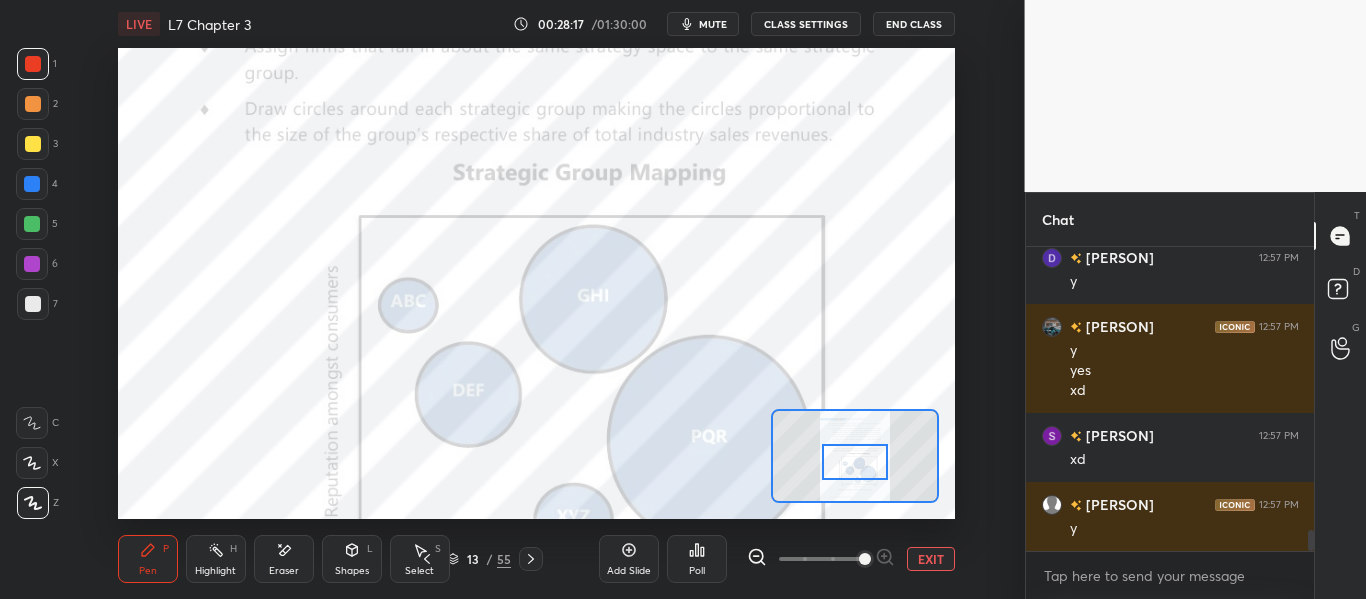 click at bounding box center (854, 462) 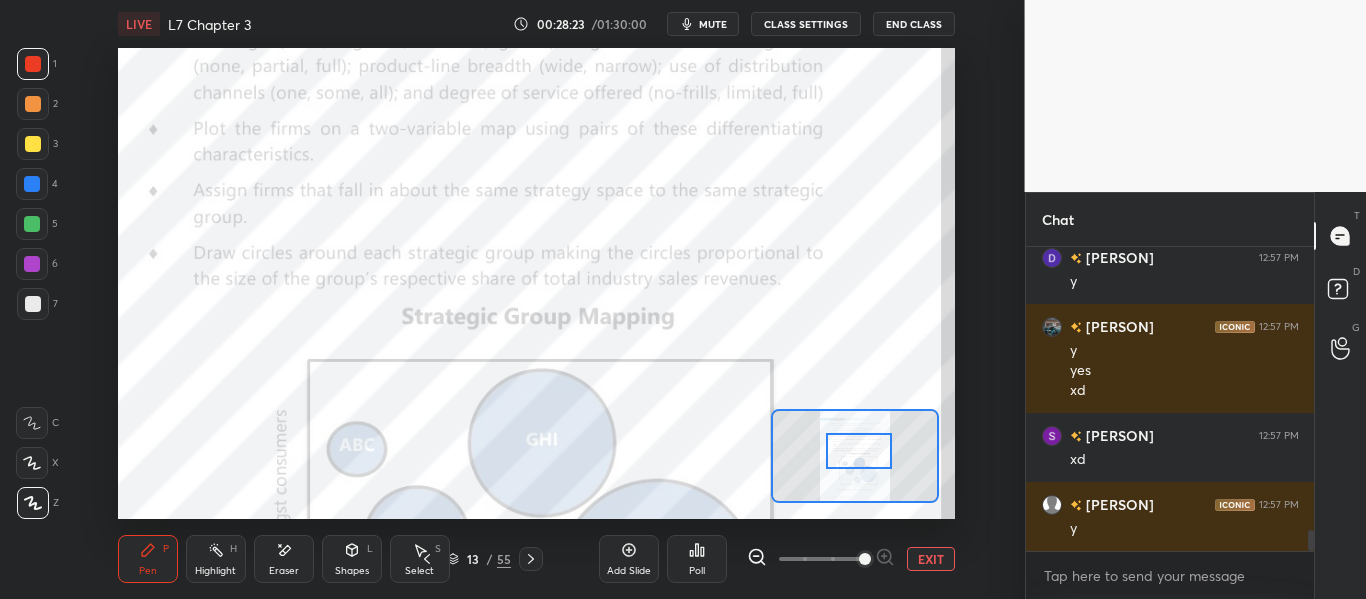 drag, startPoint x: 857, startPoint y: 464, endPoint x: 863, endPoint y: 448, distance: 17.088007 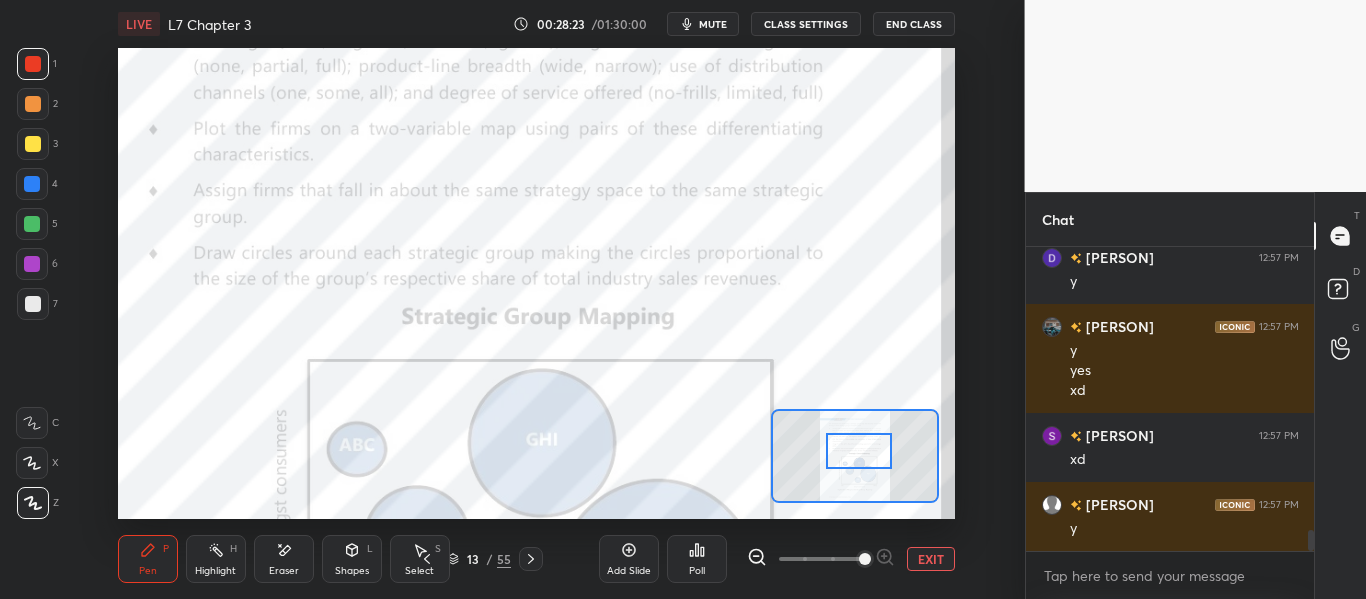 click at bounding box center [858, 451] 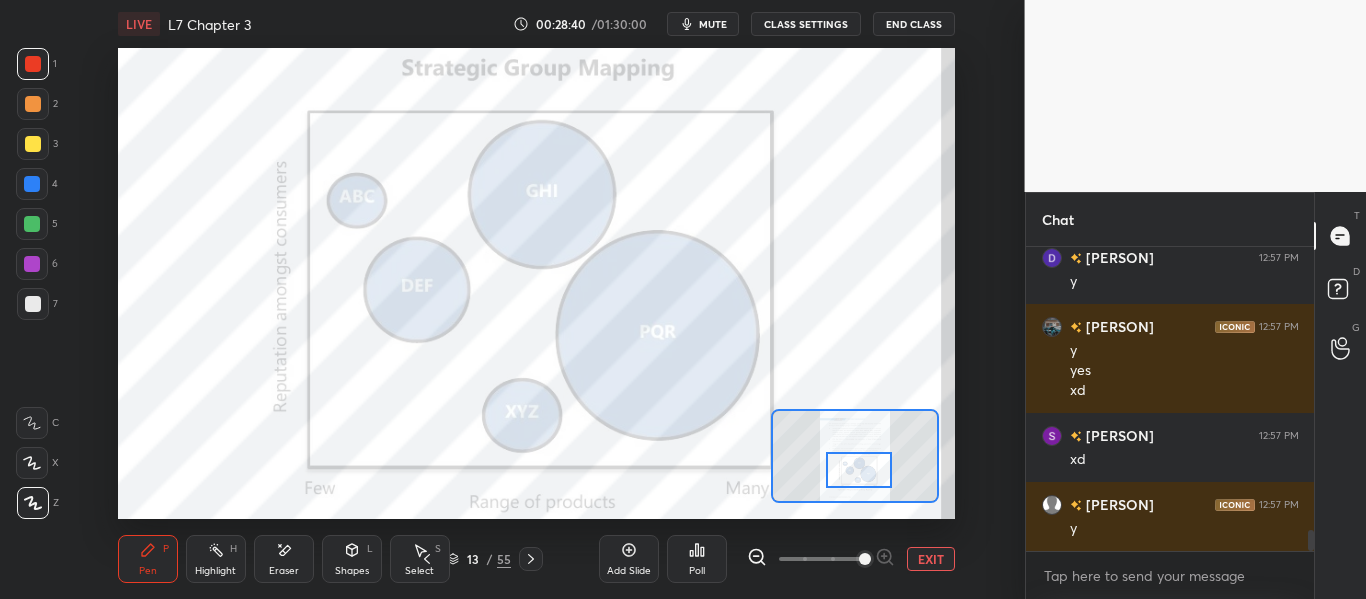 drag, startPoint x: 858, startPoint y: 445, endPoint x: 858, endPoint y: 464, distance: 19 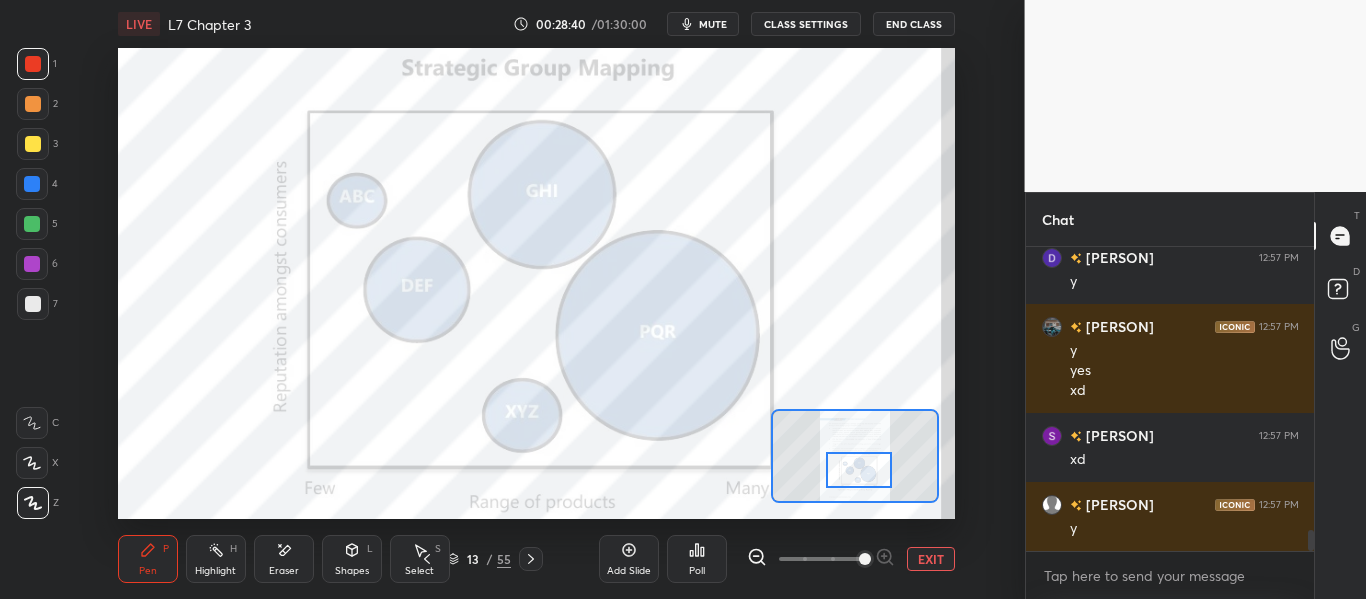 click at bounding box center (858, 470) 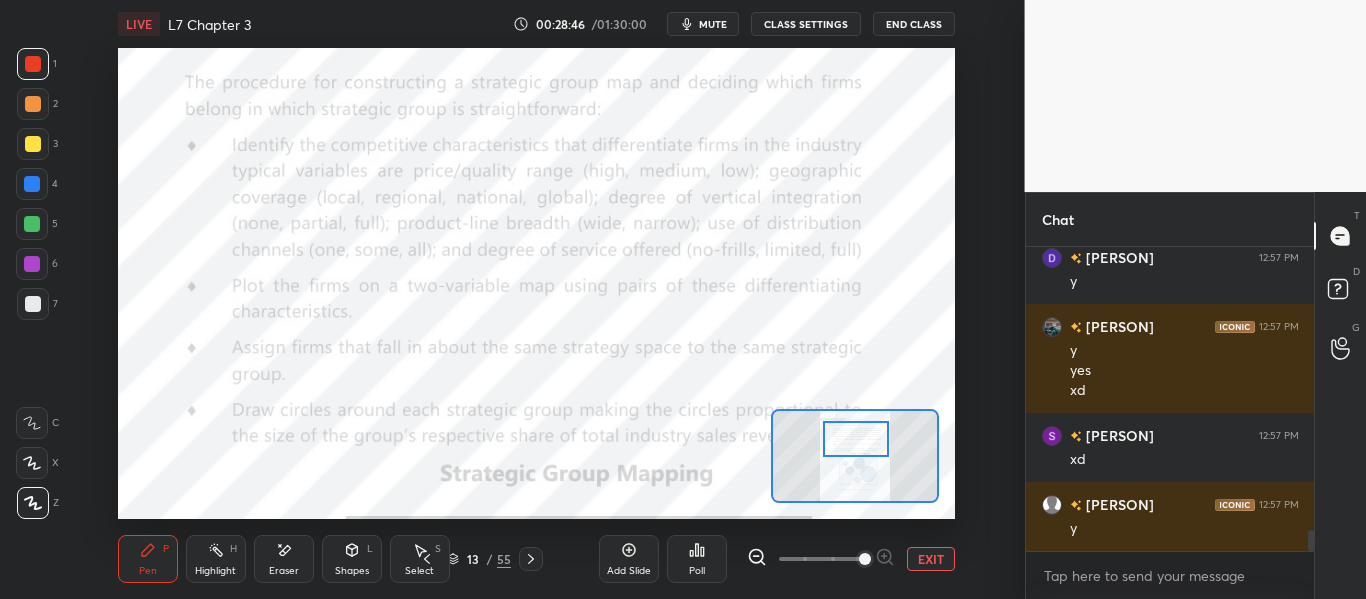 drag, startPoint x: 864, startPoint y: 471, endPoint x: 859, endPoint y: 439, distance: 32.38827 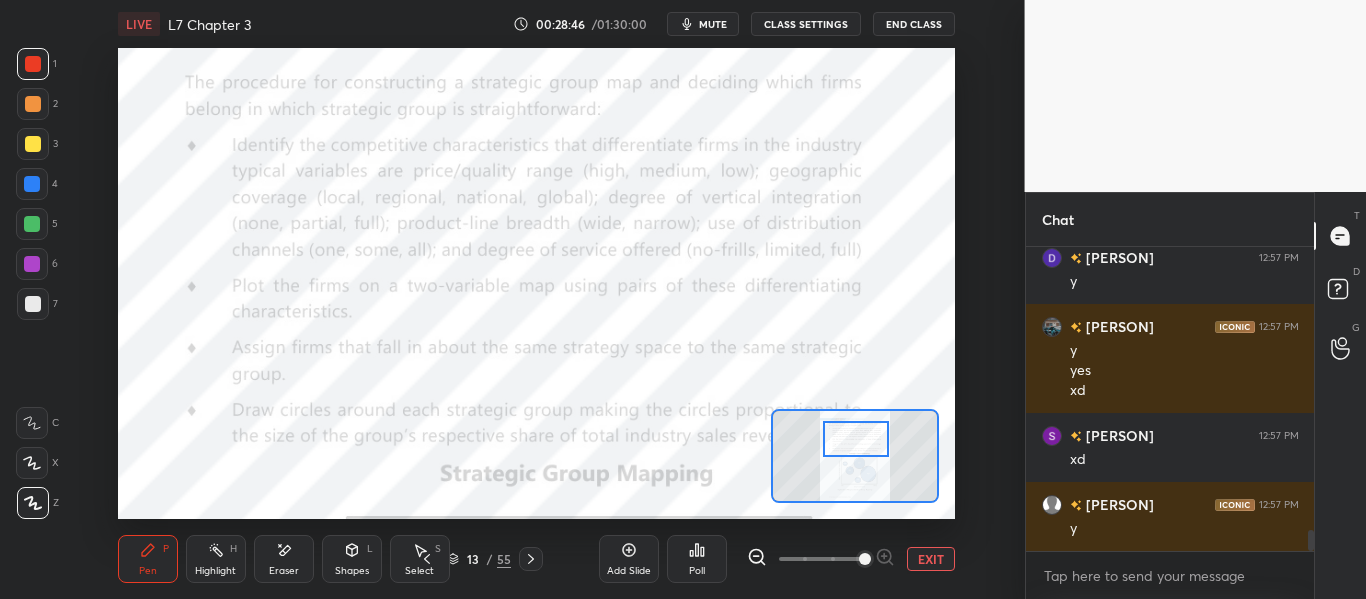 click at bounding box center (855, 439) 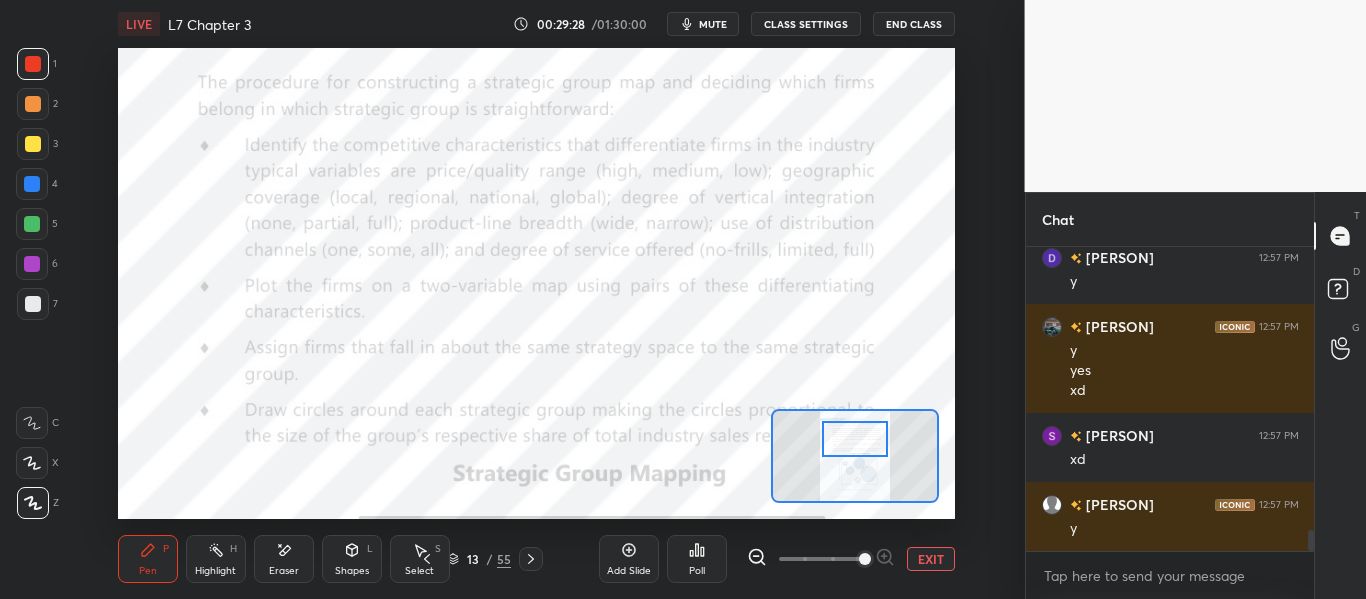 click at bounding box center (854, 439) 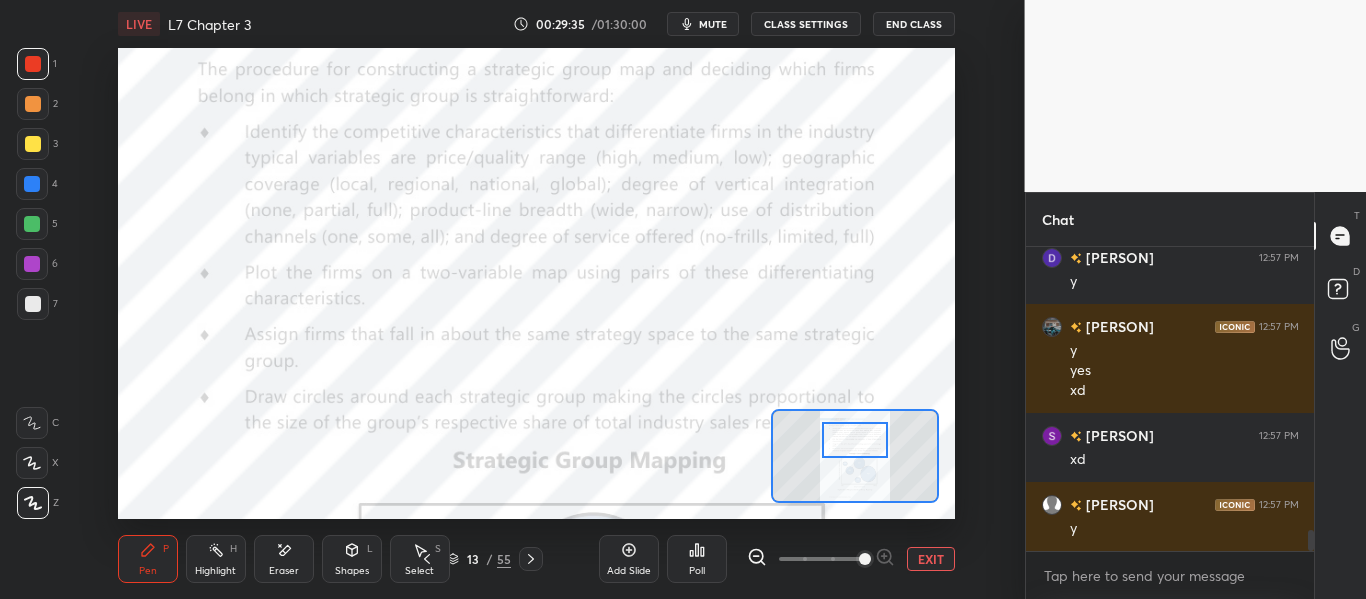 click 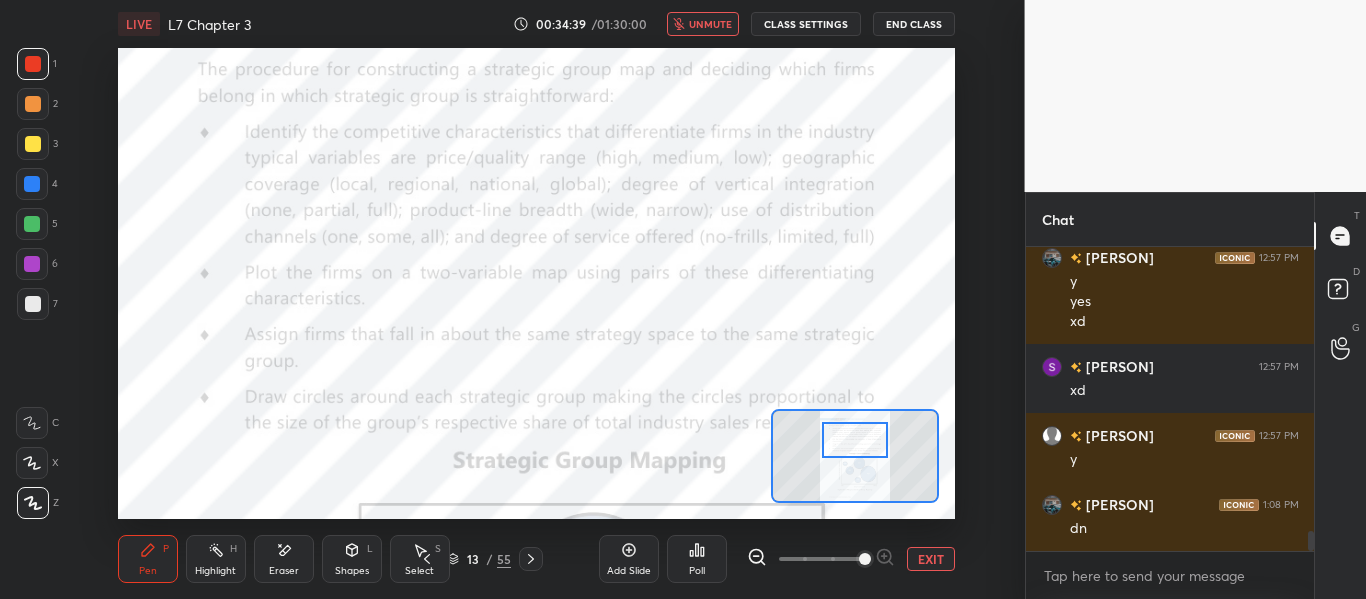 scroll, scrollTop: 4229, scrollLeft: 0, axis: vertical 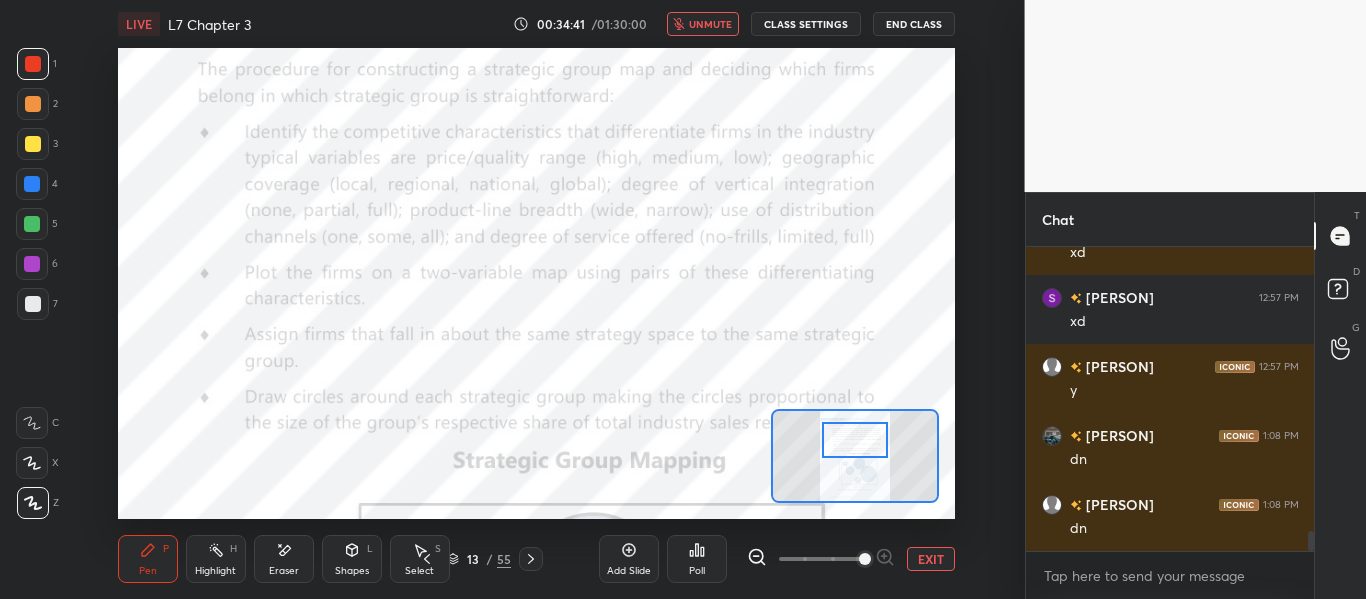 click on "unmute" at bounding box center [710, 24] 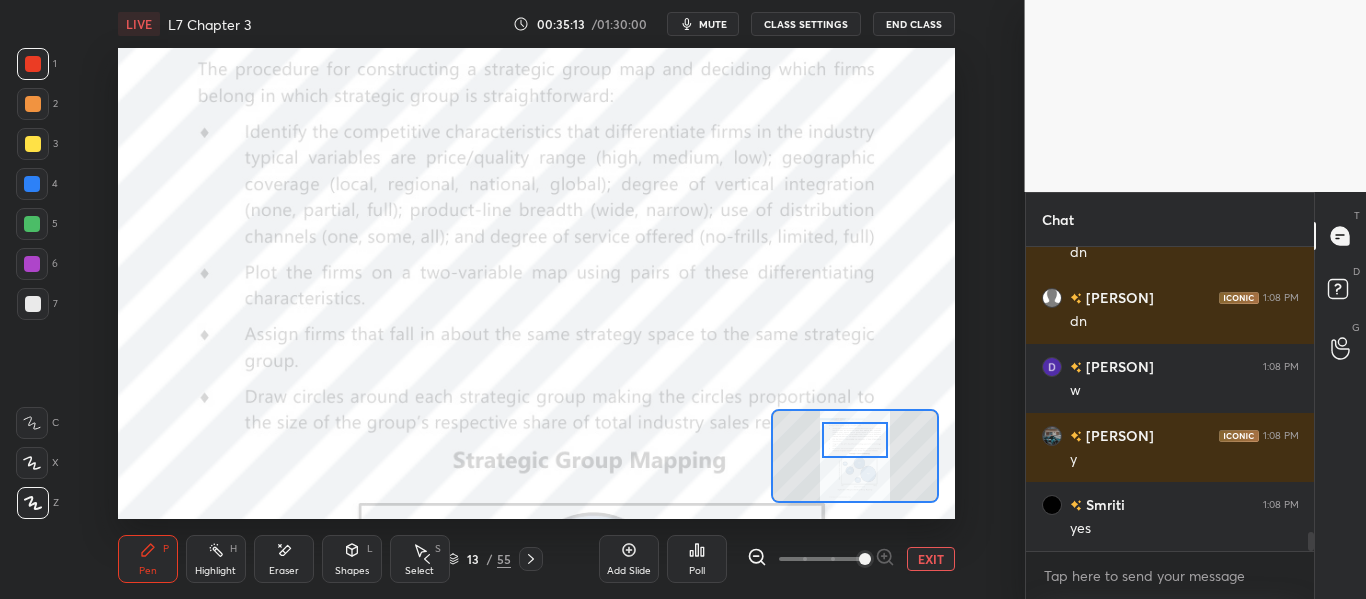 scroll, scrollTop: 4505, scrollLeft: 0, axis: vertical 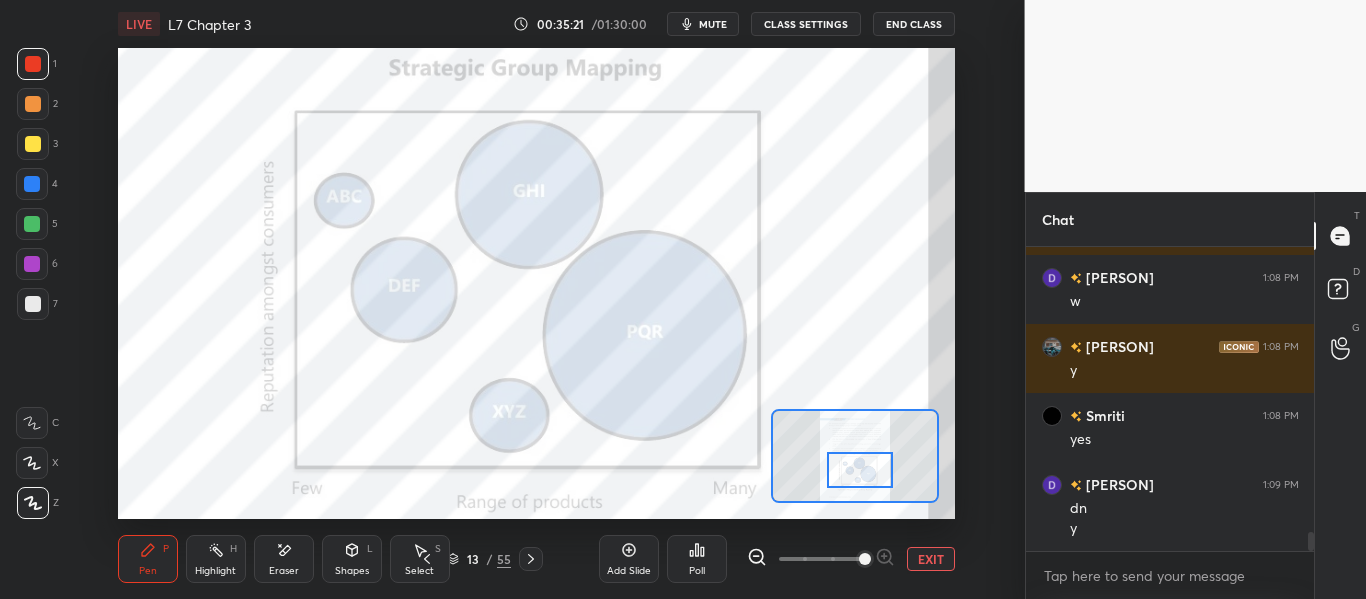 drag, startPoint x: 850, startPoint y: 439, endPoint x: 855, endPoint y: 469, distance: 30.413813 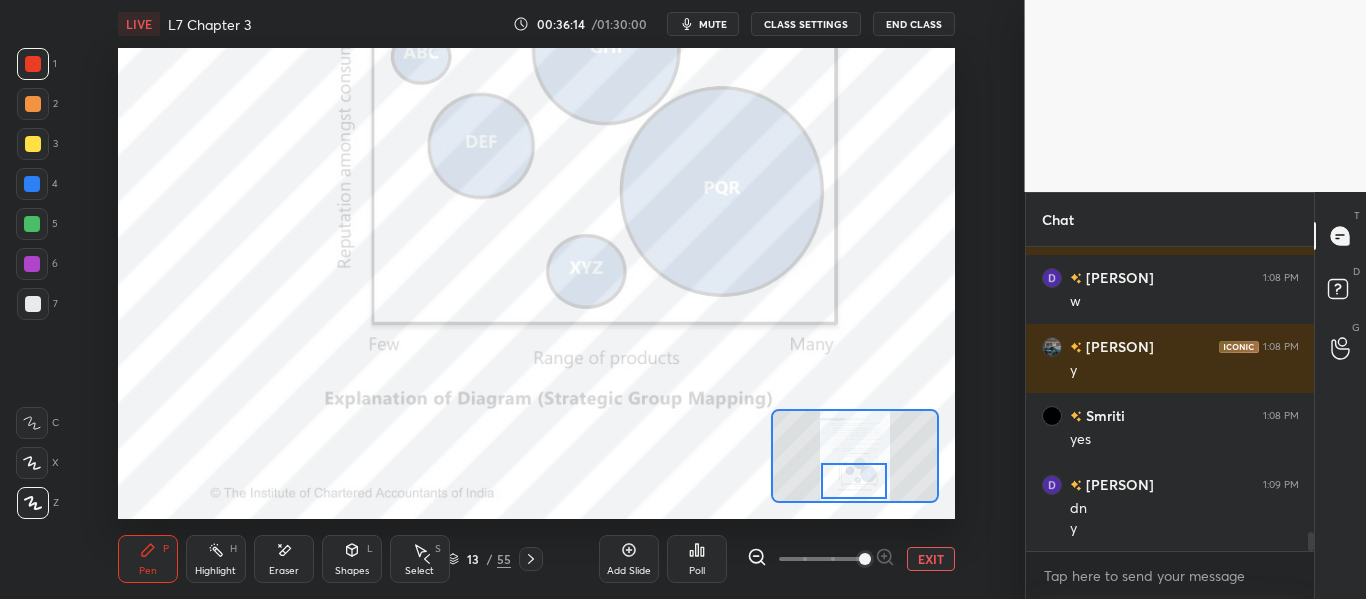 drag, startPoint x: 866, startPoint y: 472, endPoint x: 856, endPoint y: 484, distance: 15.6205 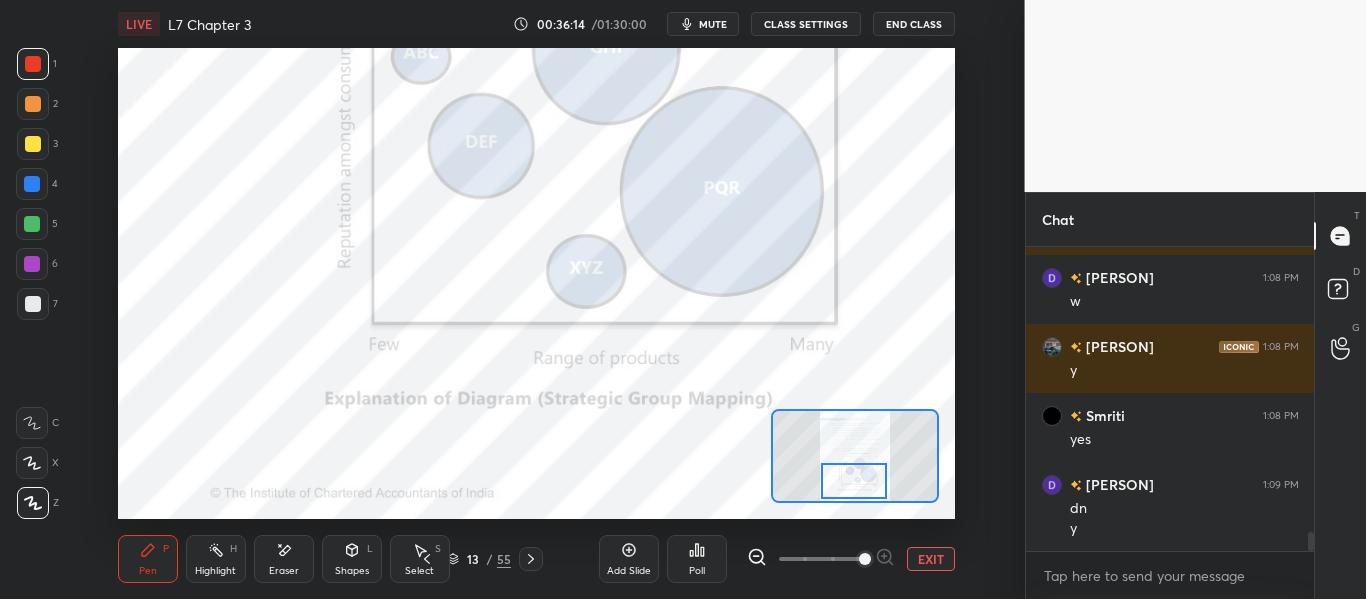 click at bounding box center (853, 481) 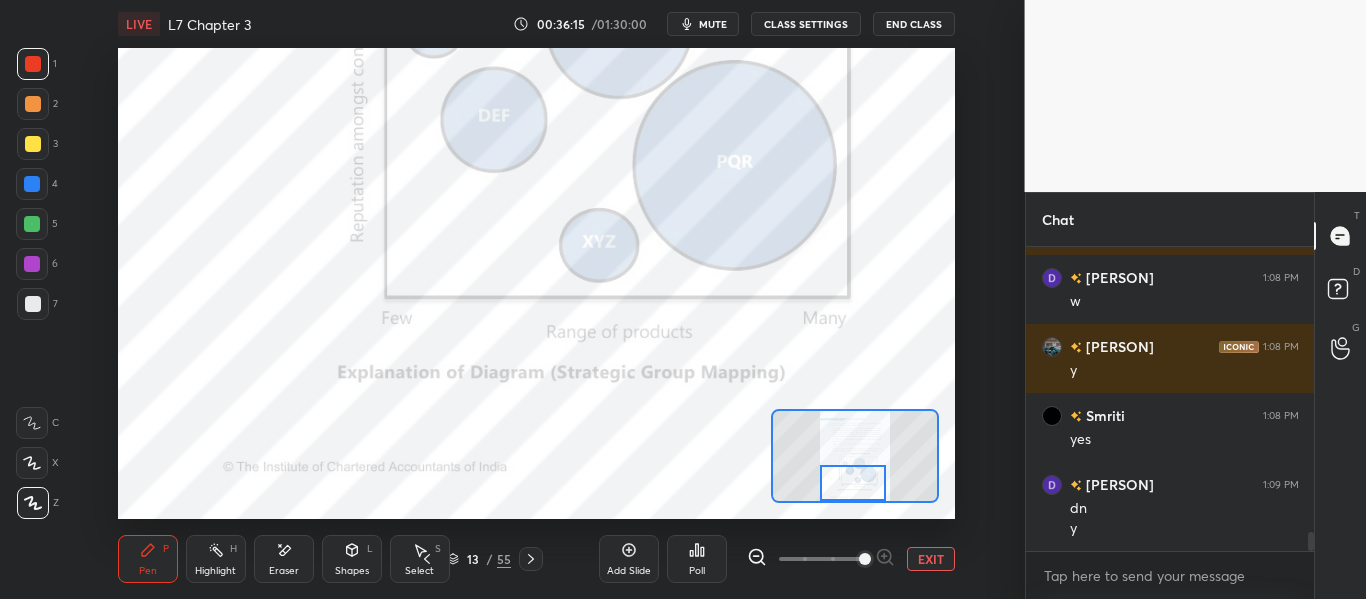 click 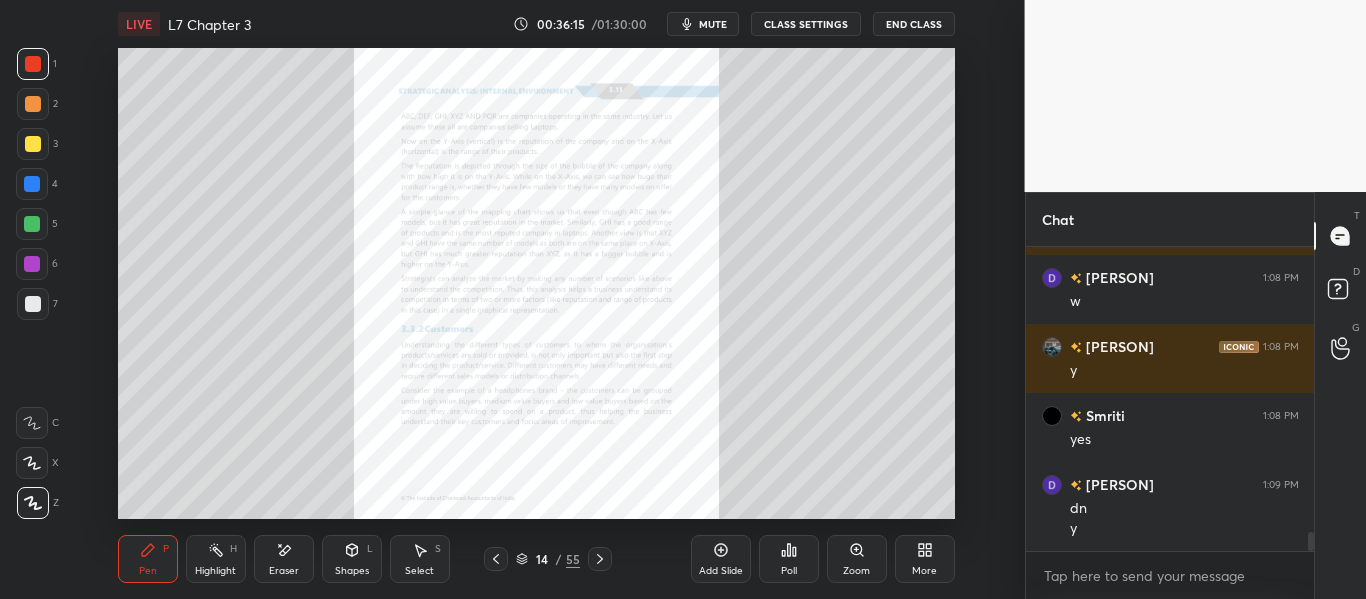 scroll, scrollTop: 4594, scrollLeft: 0, axis: vertical 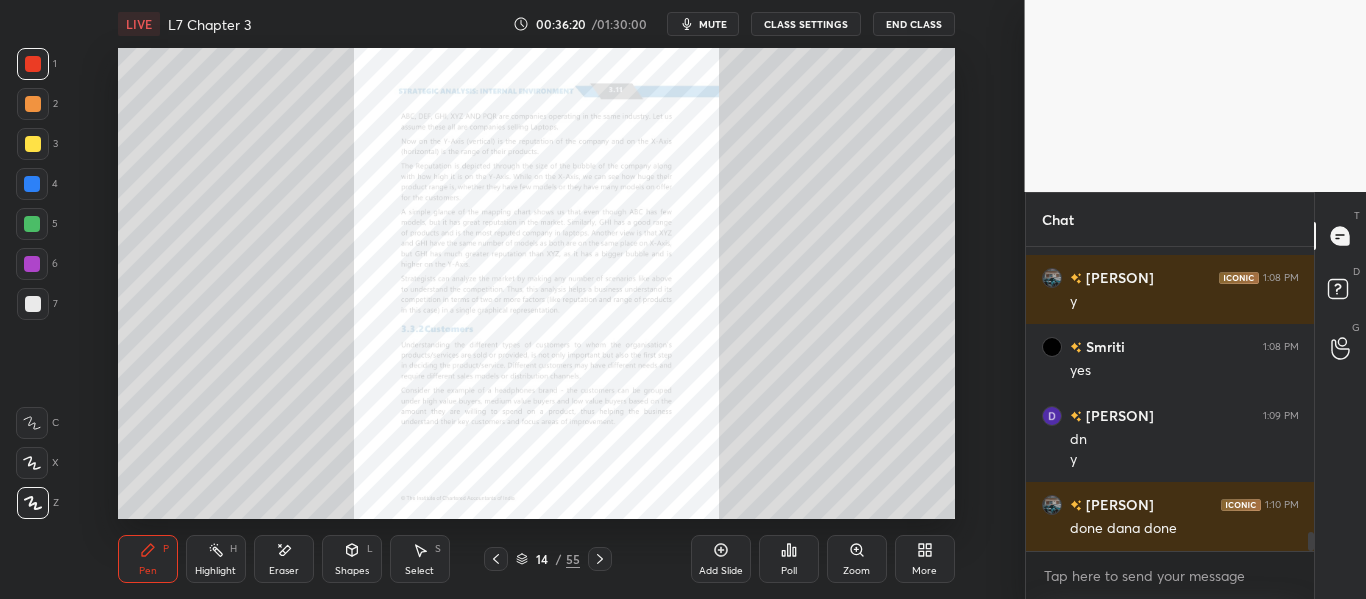 drag, startPoint x: 496, startPoint y: 558, endPoint x: 544, endPoint y: 556, distance: 48.04165 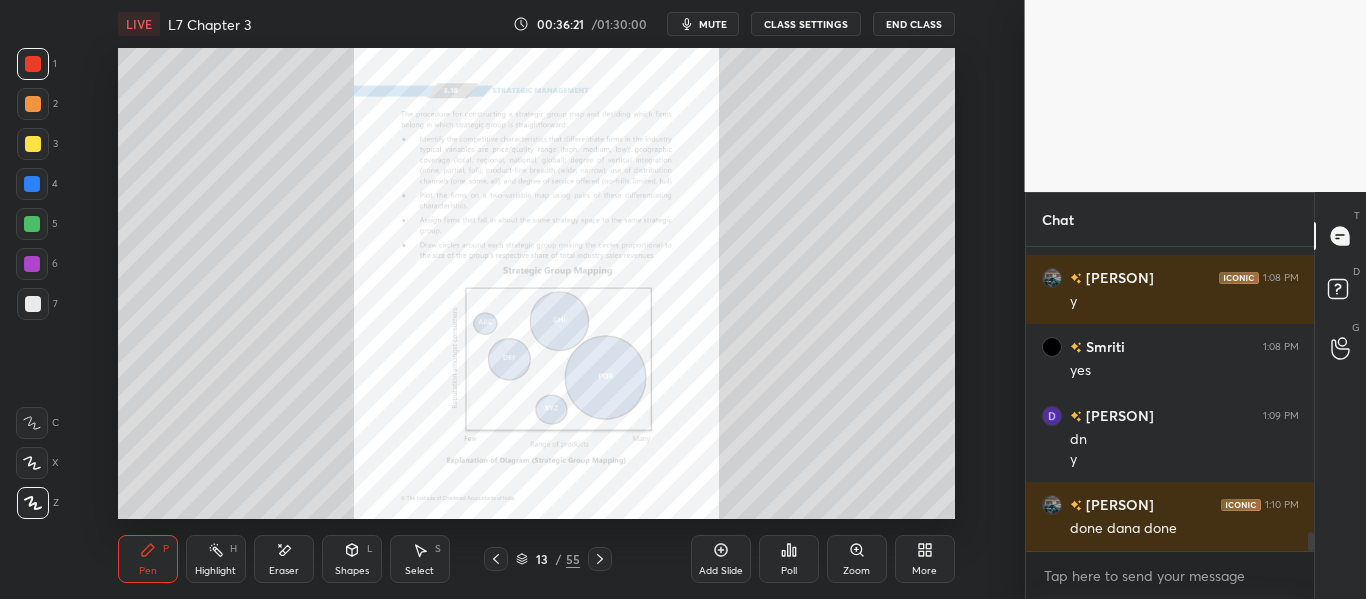 click on "Zoom" at bounding box center [857, 559] 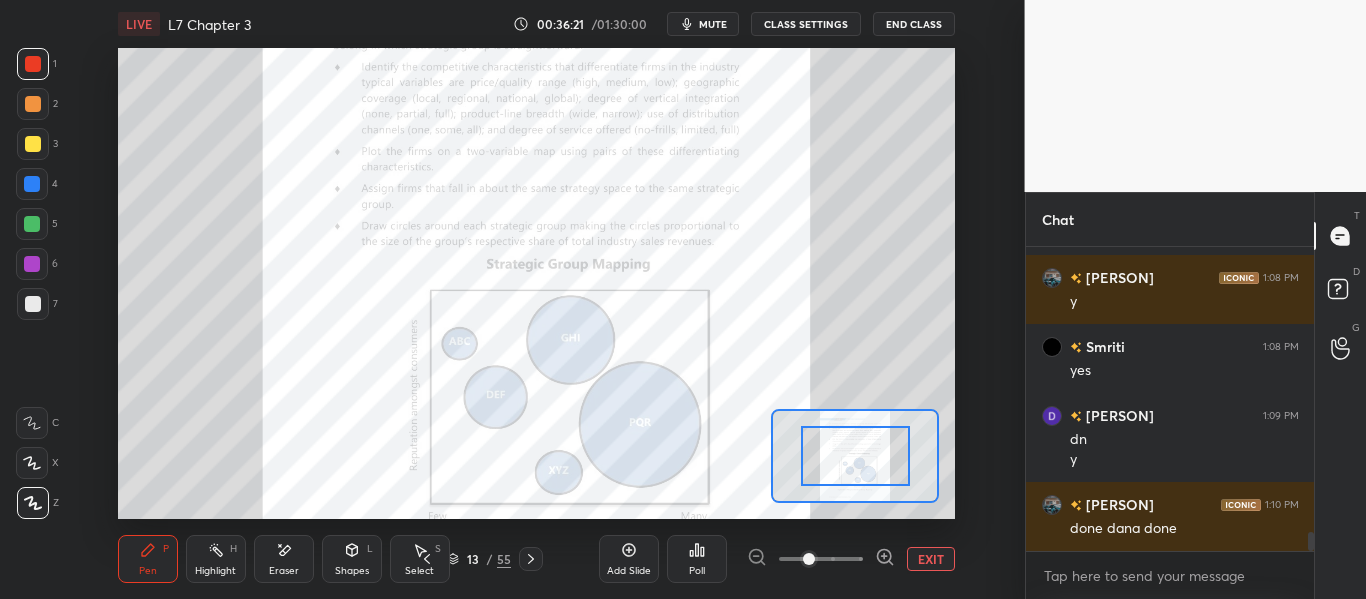 click at bounding box center [821, 559] 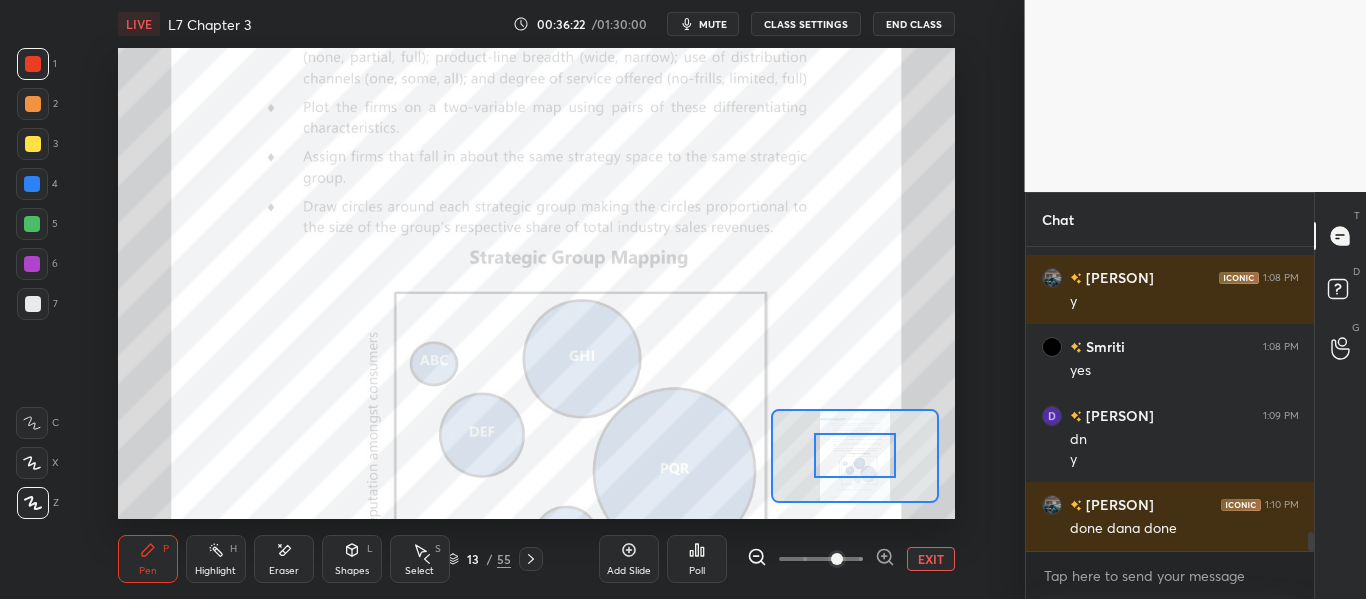 drag, startPoint x: 837, startPoint y: 548, endPoint x: 870, endPoint y: 545, distance: 33.13608 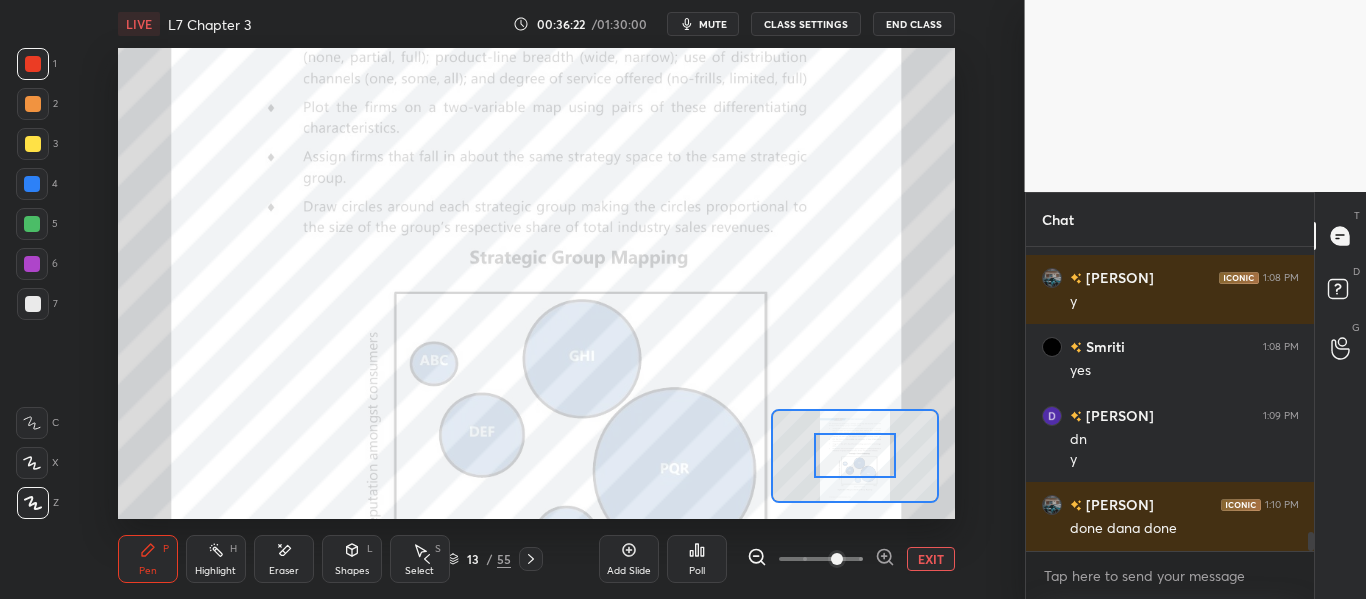 click at bounding box center [821, 559] 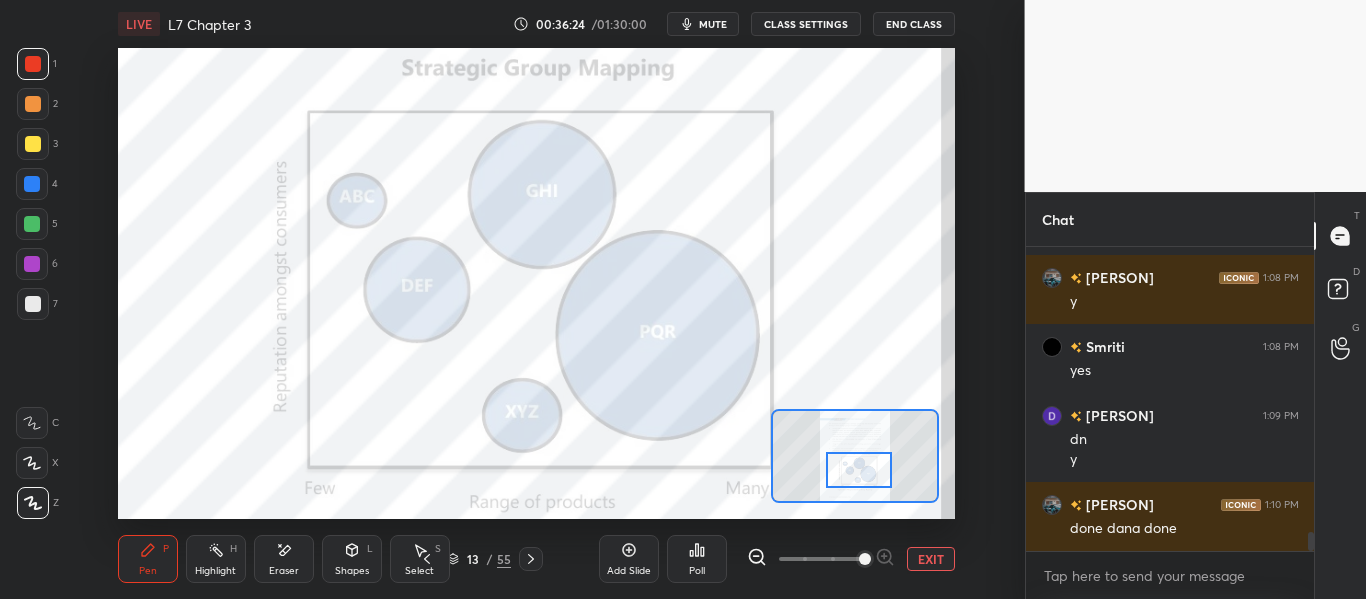 drag, startPoint x: 862, startPoint y: 467, endPoint x: 867, endPoint y: 481, distance: 14.866069 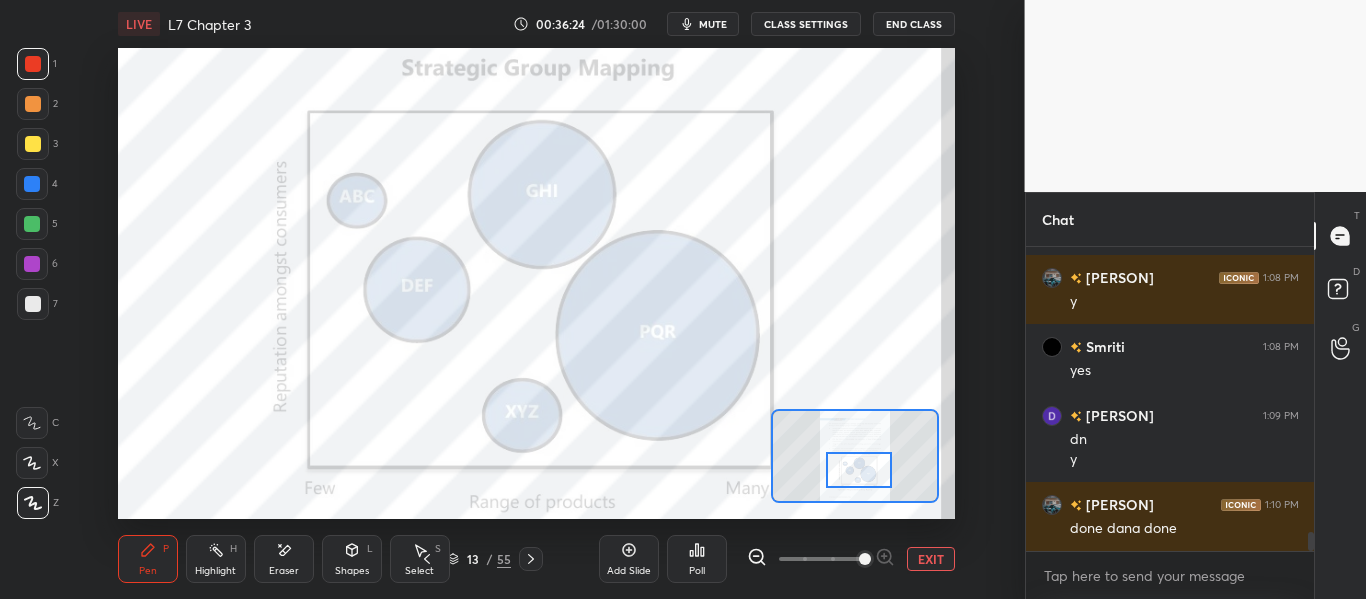 click at bounding box center [858, 470] 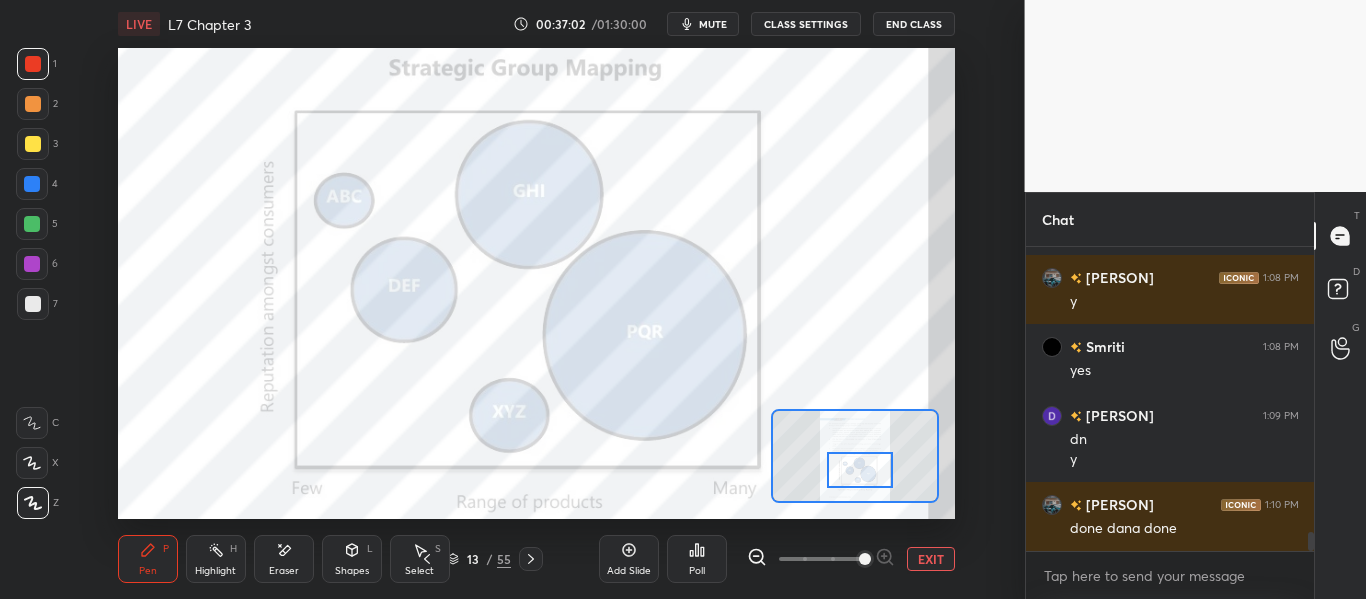 click on "Eraser" at bounding box center (284, 571) 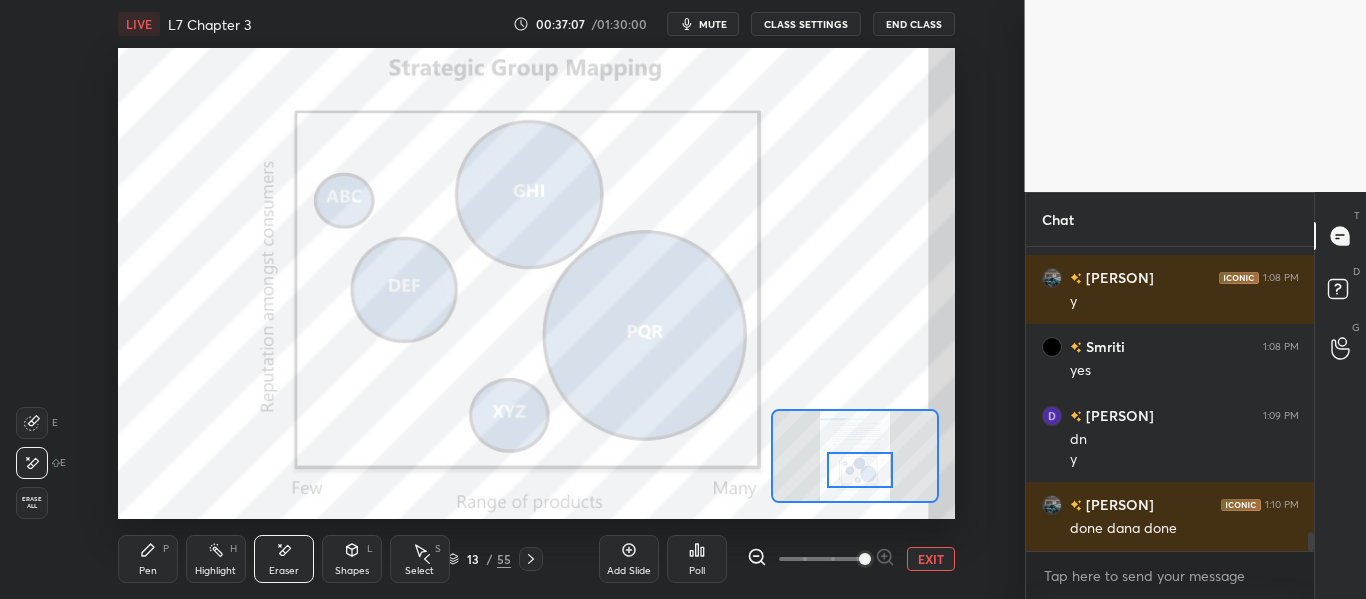 click 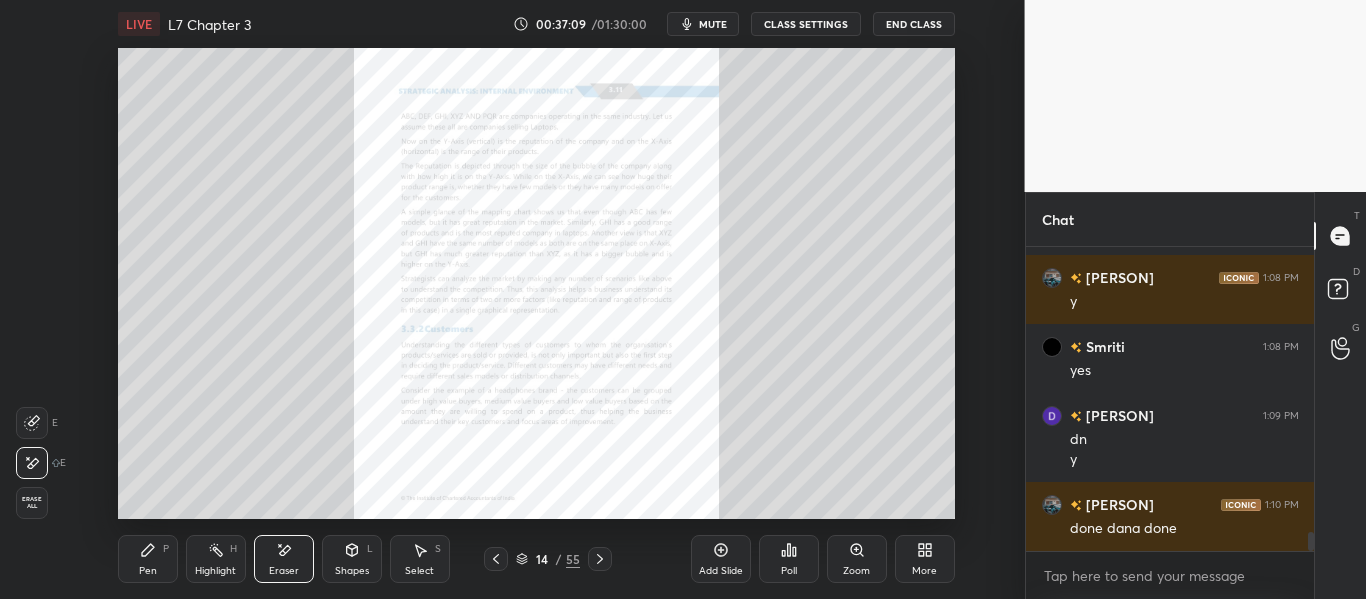 click on "Zoom" at bounding box center [857, 559] 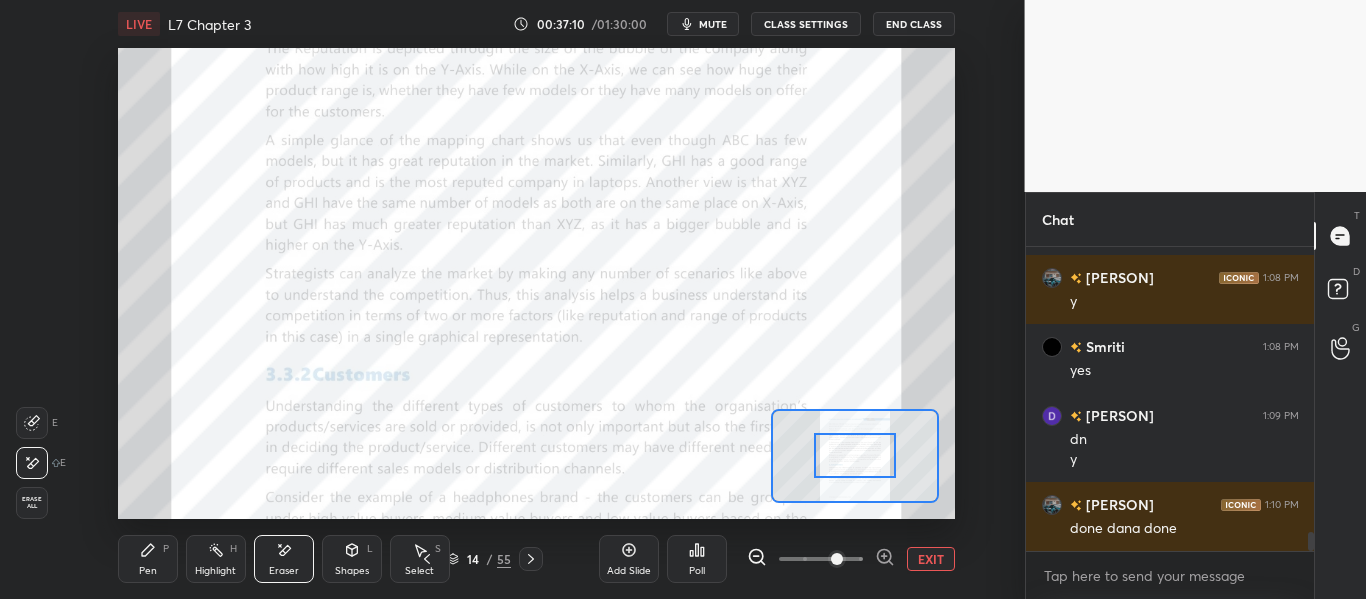 drag, startPoint x: 842, startPoint y: 566, endPoint x: 854, endPoint y: 547, distance: 22.472204 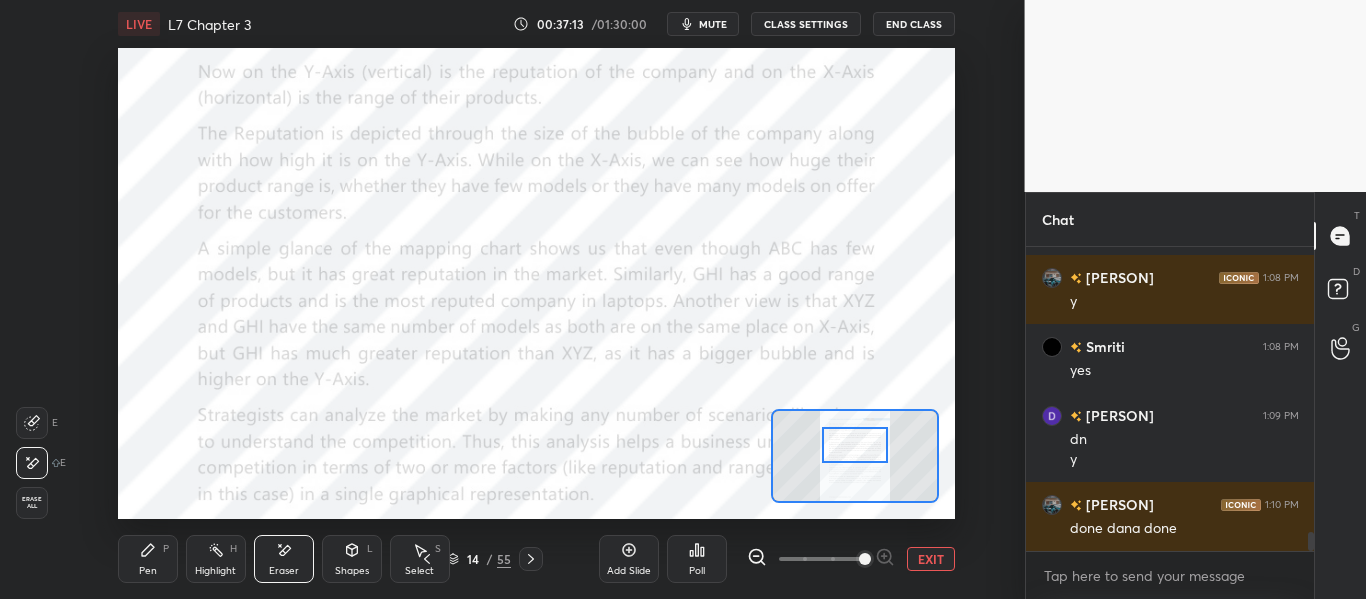 click at bounding box center (854, 445) 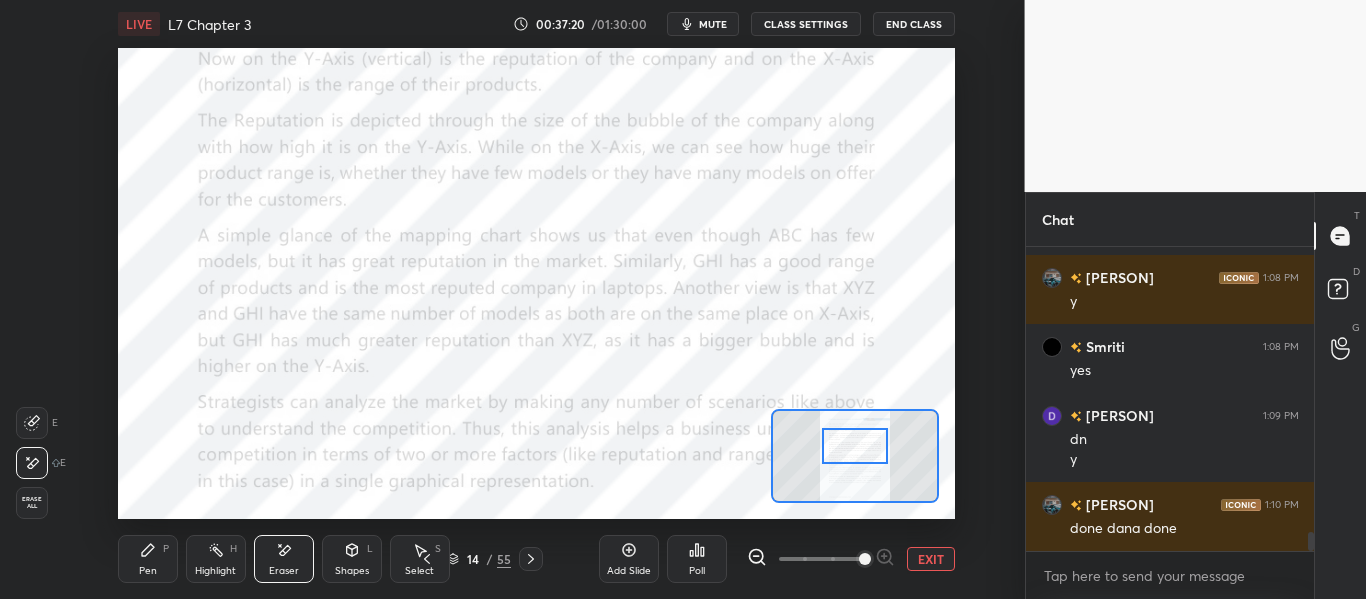 click 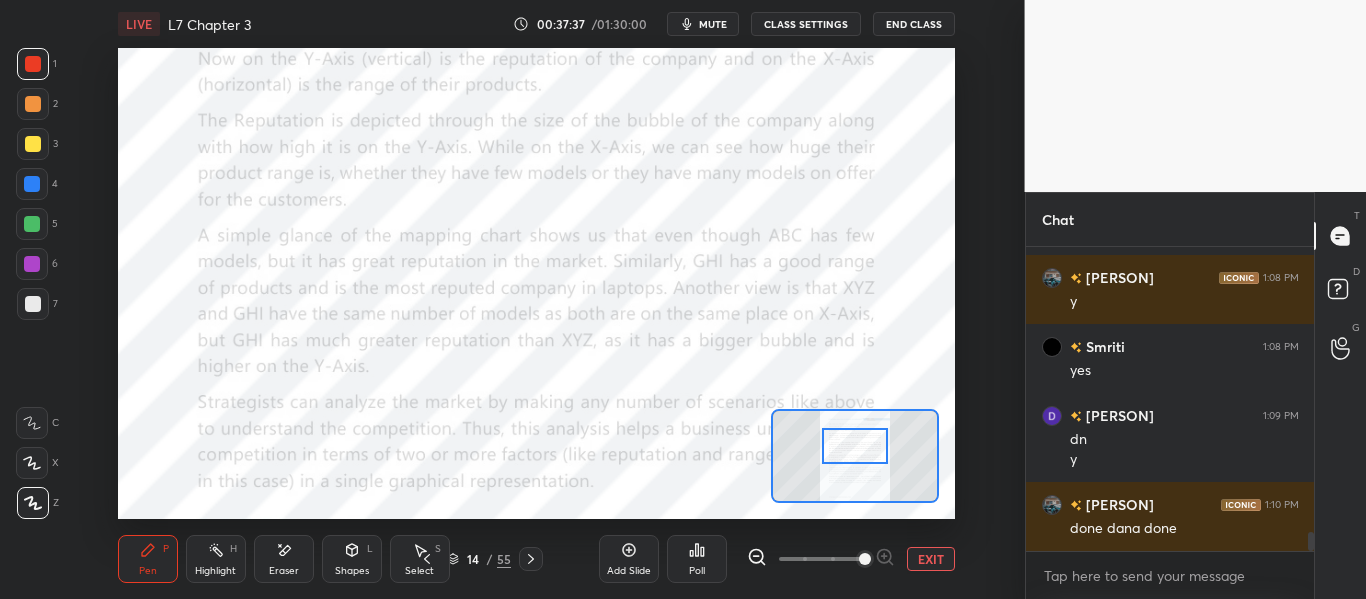 scroll, scrollTop: 4663, scrollLeft: 0, axis: vertical 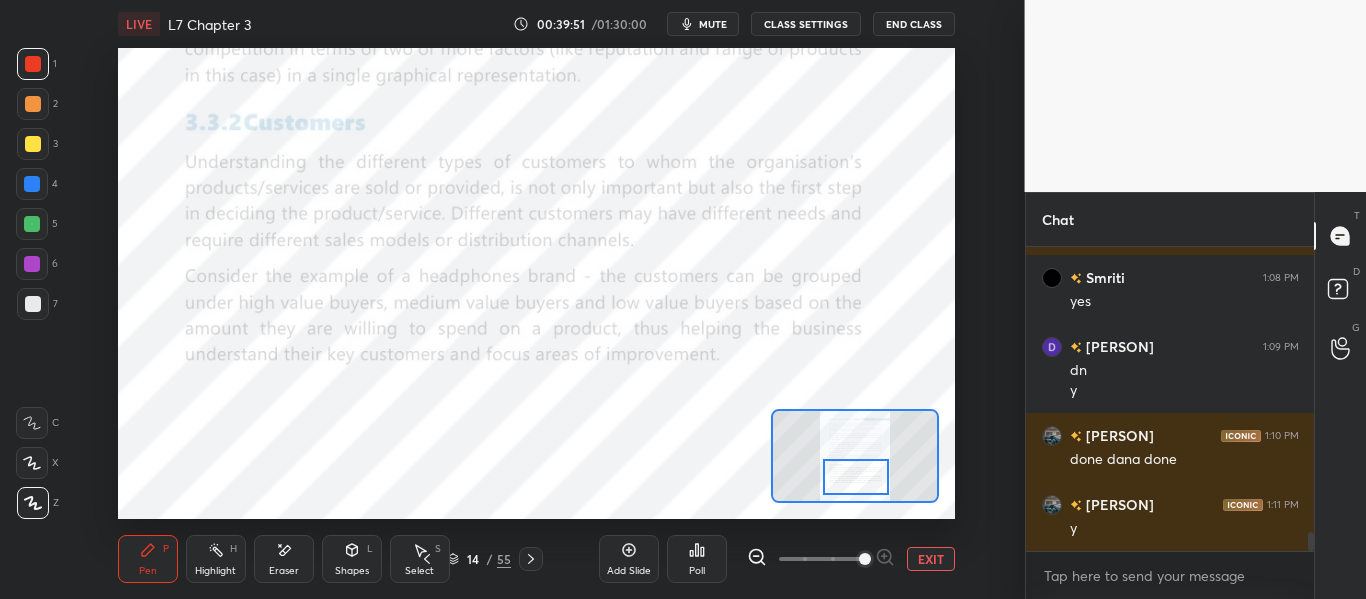 drag, startPoint x: 854, startPoint y: 444, endPoint x: 855, endPoint y: 475, distance: 31.016125 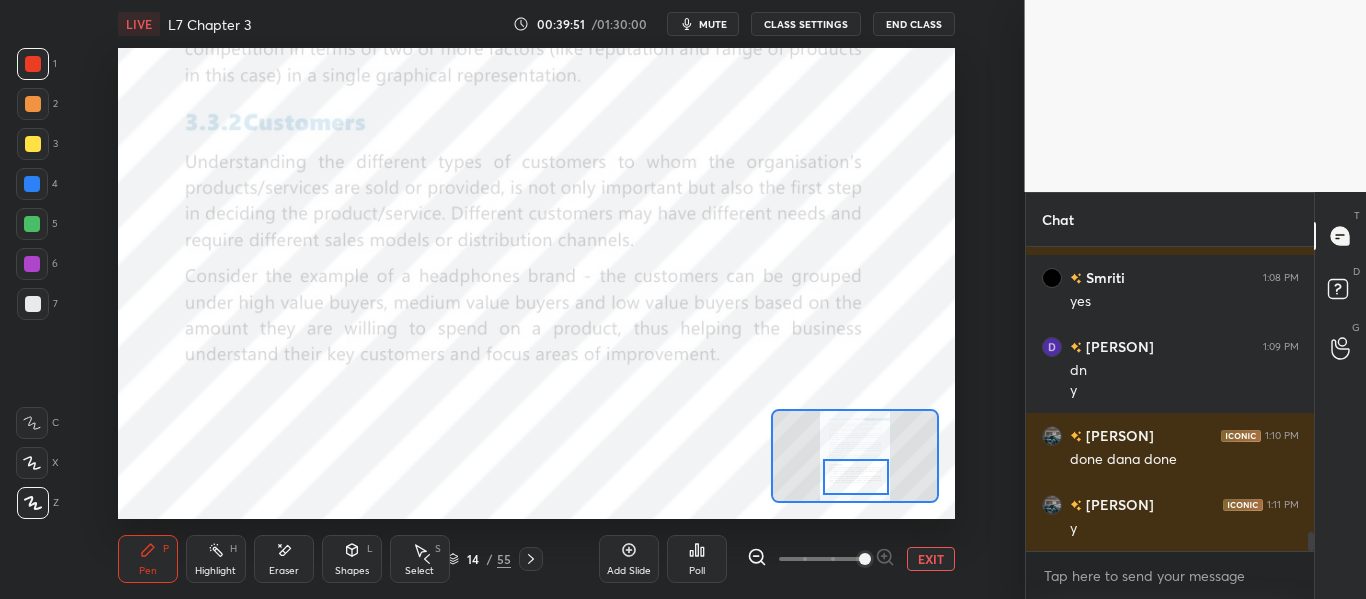 click at bounding box center (855, 477) 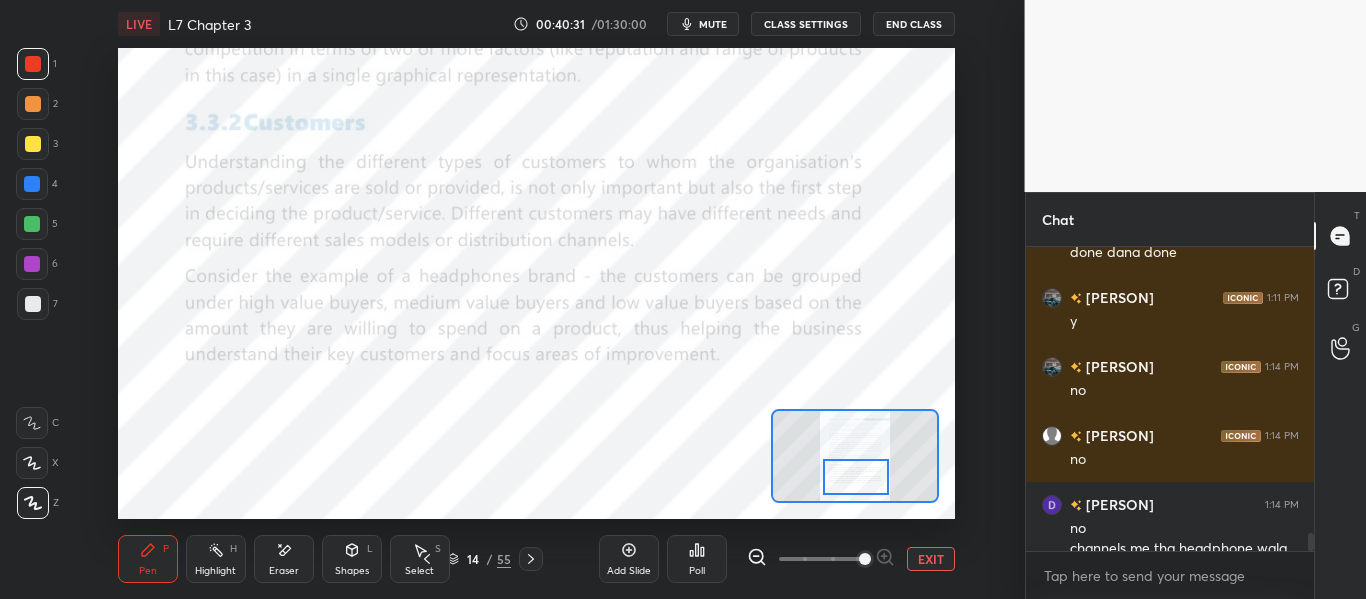 scroll, scrollTop: 4890, scrollLeft: 0, axis: vertical 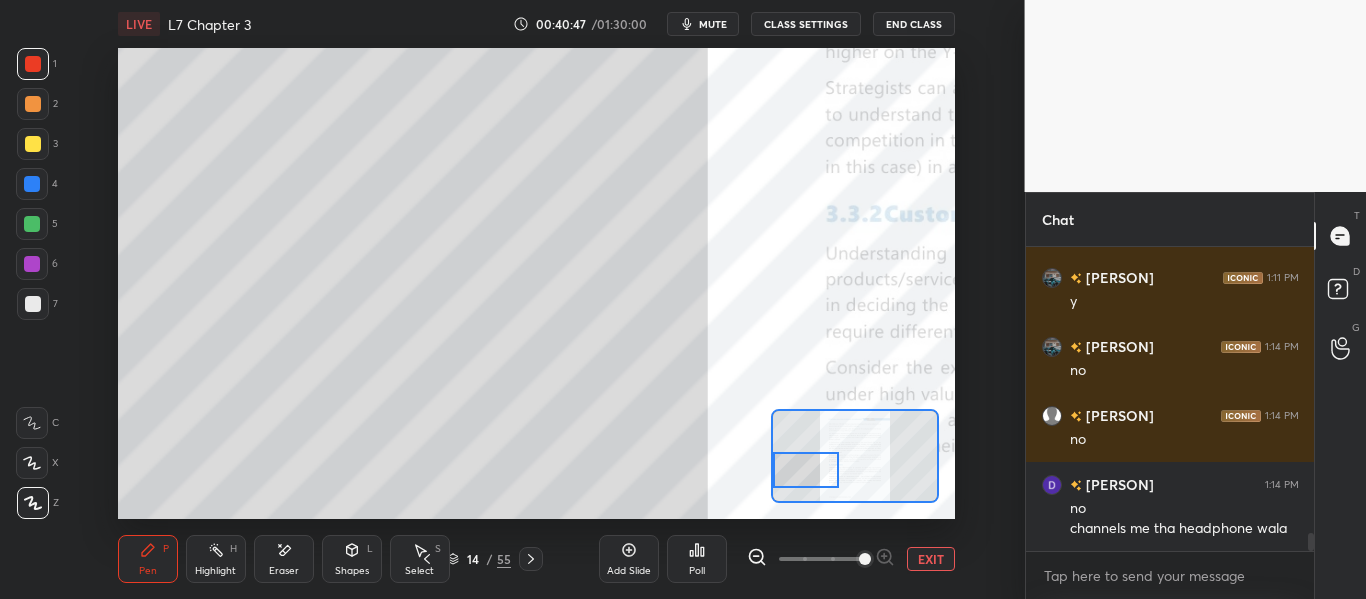 drag, startPoint x: 856, startPoint y: 478, endPoint x: 799, endPoint y: 471, distance: 57.428215 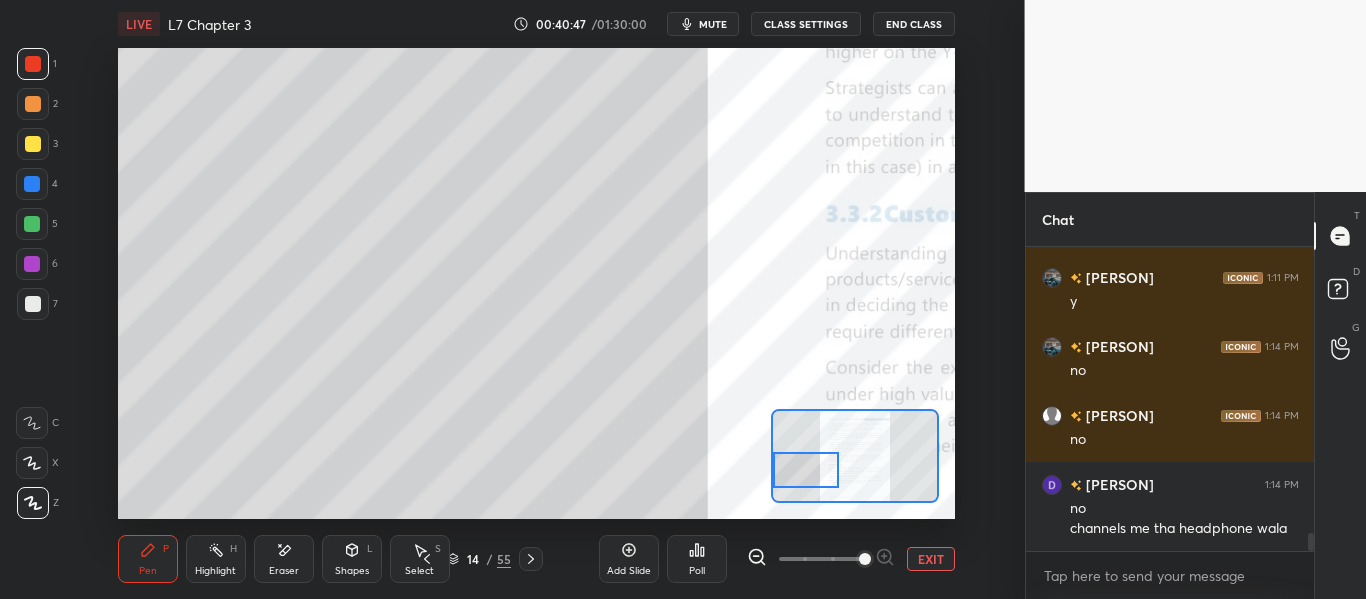click at bounding box center (805, 470) 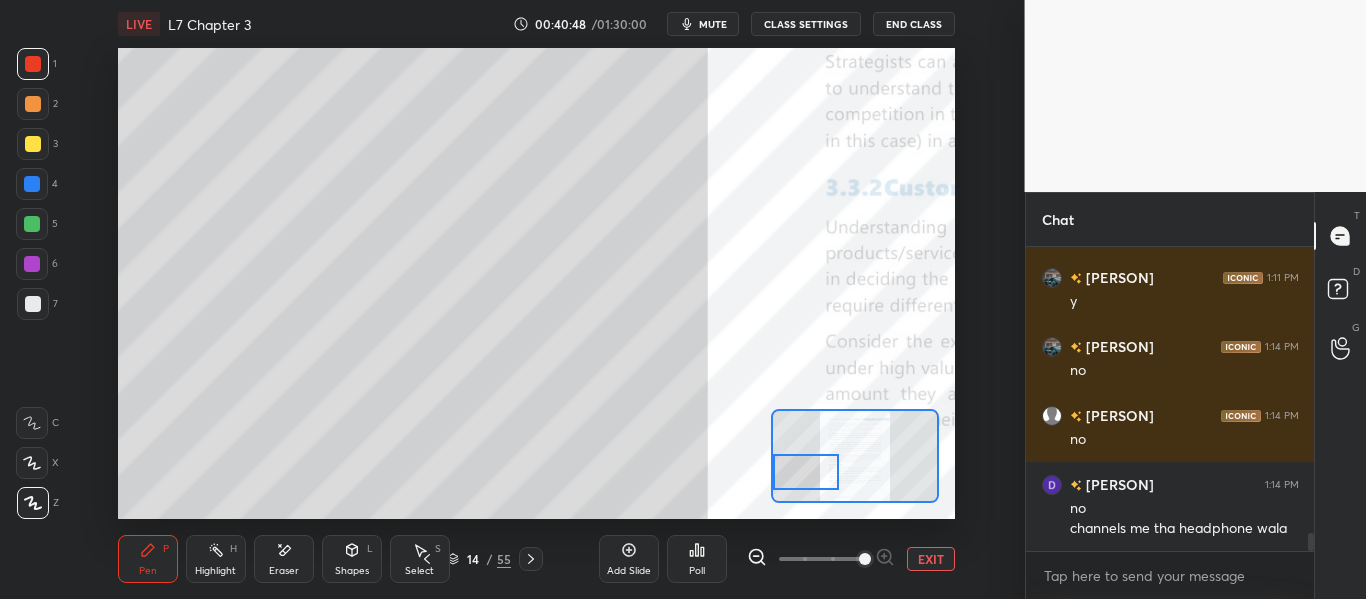 click at bounding box center (805, 472) 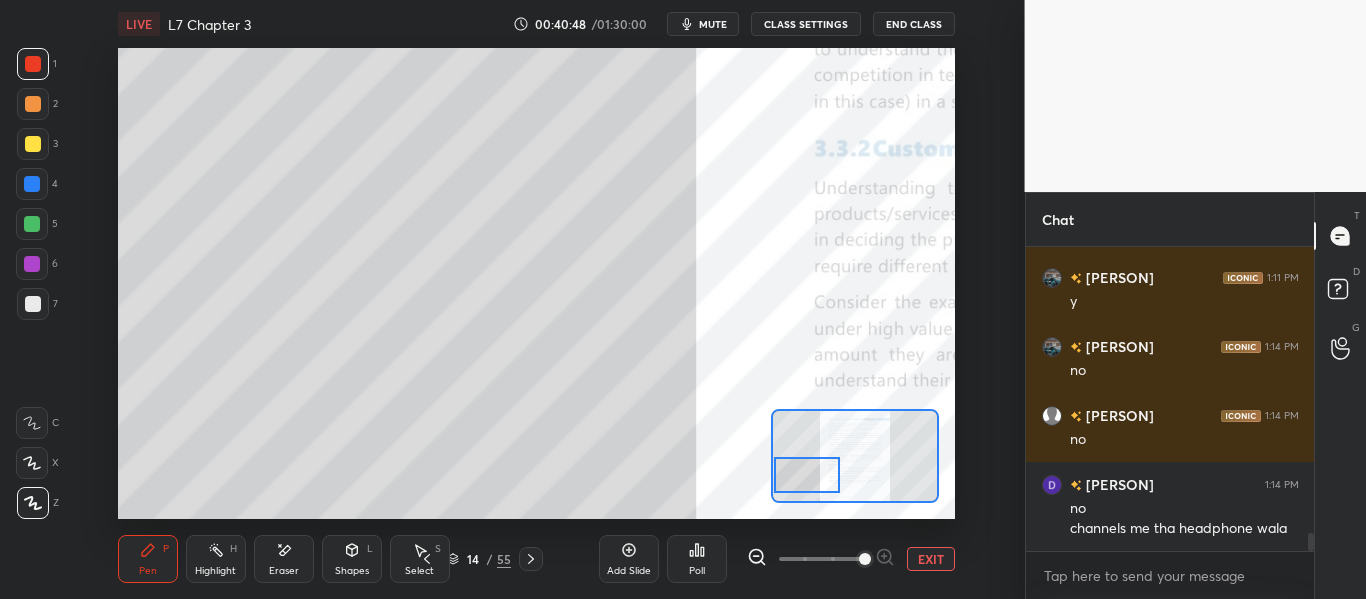 click at bounding box center (806, 475) 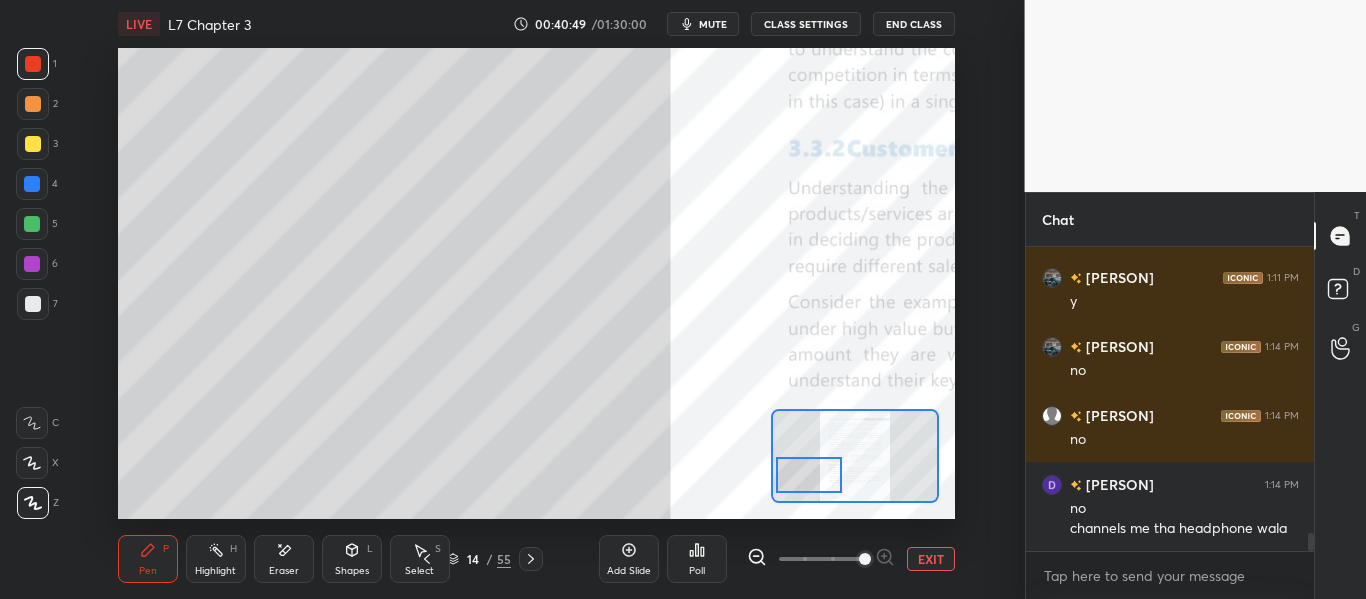 drag, startPoint x: 816, startPoint y: 482, endPoint x: 804, endPoint y: 482, distance: 12 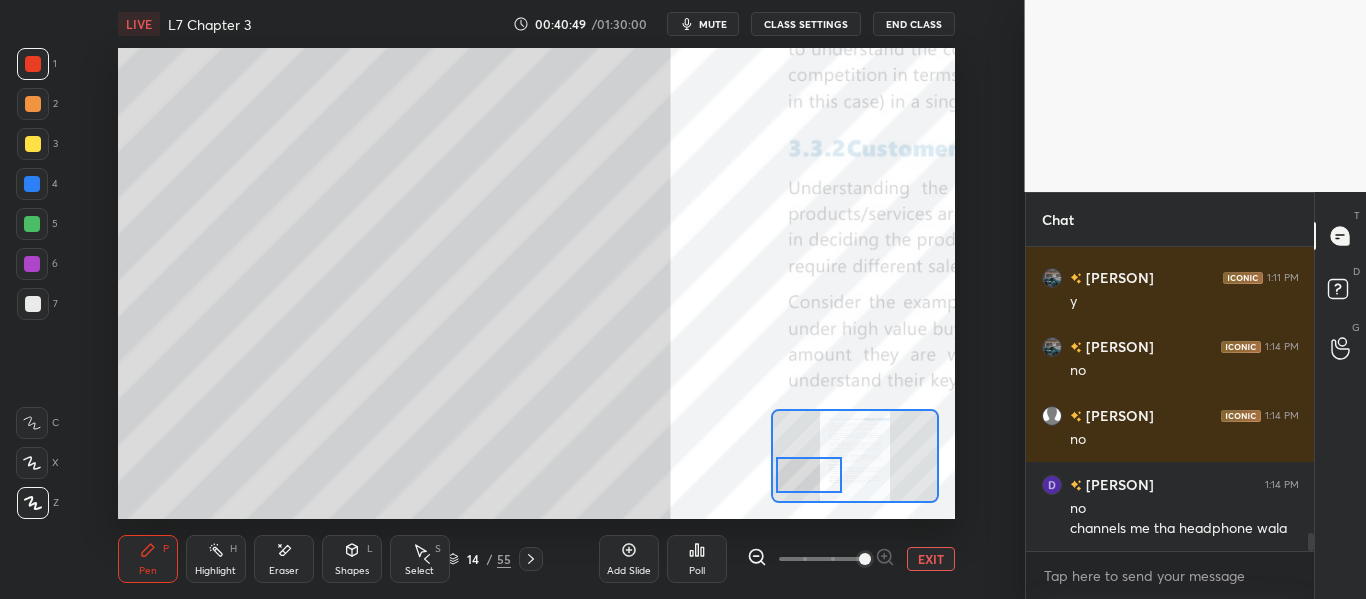 click at bounding box center [808, 475] 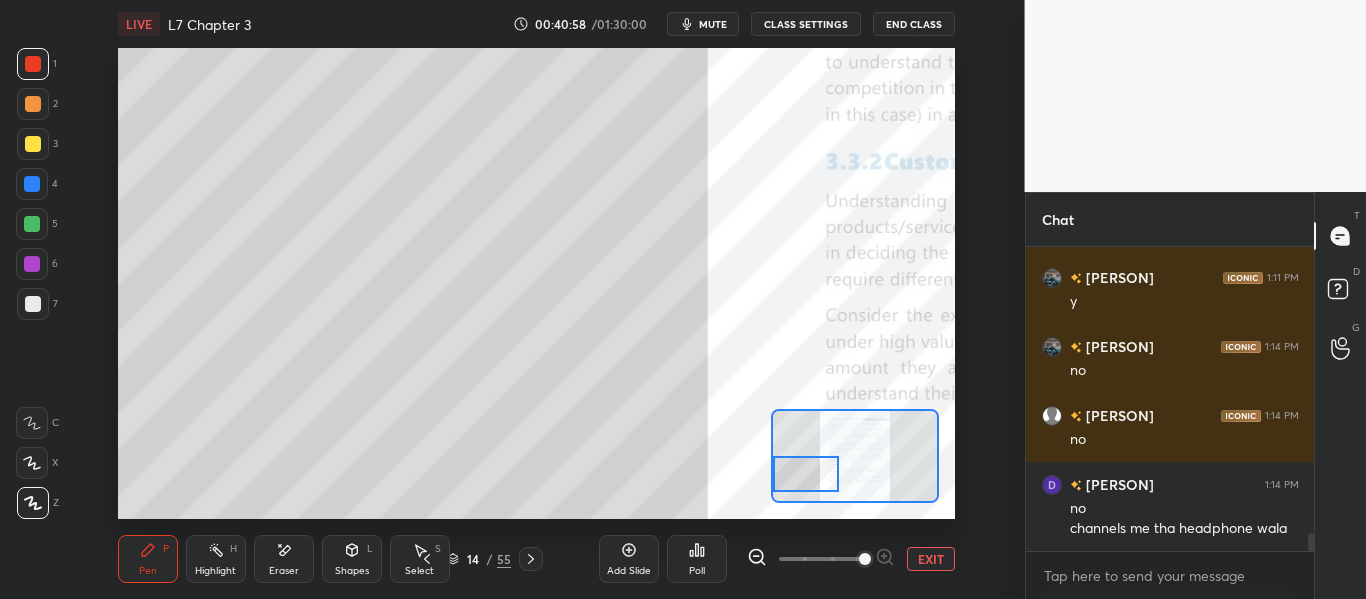 click on "Pen P Highlight H Eraser Shapes L Select S" at bounding box center [238, 559] 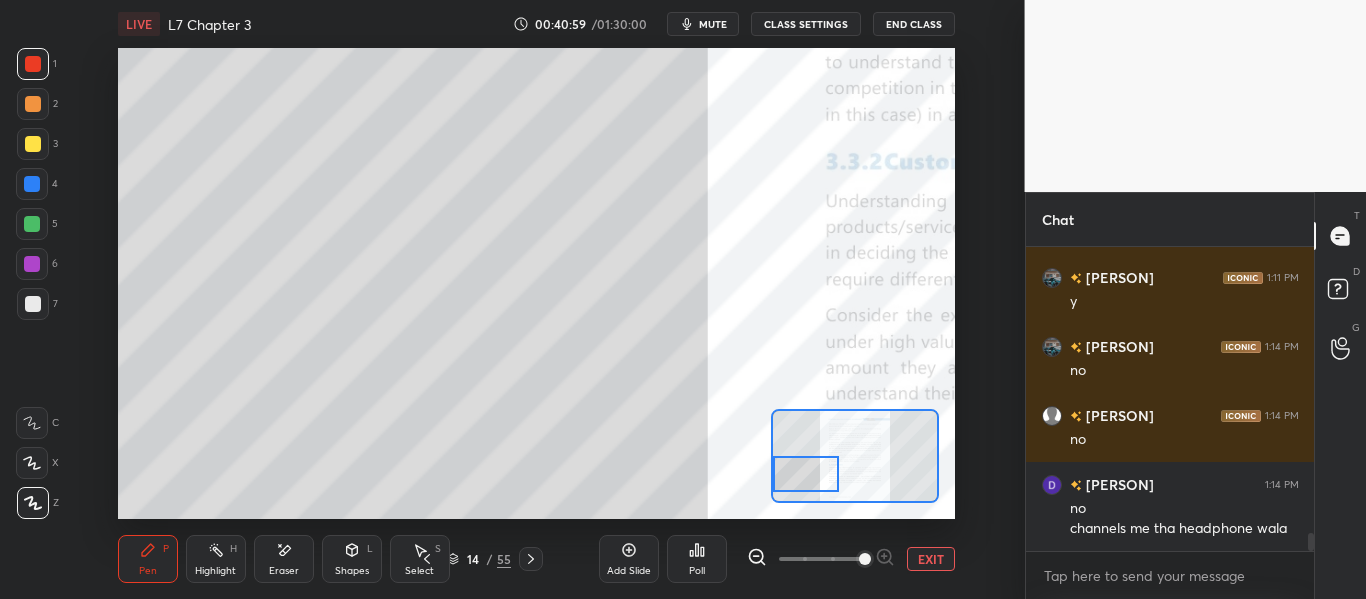 click on "Eraser" at bounding box center (284, 571) 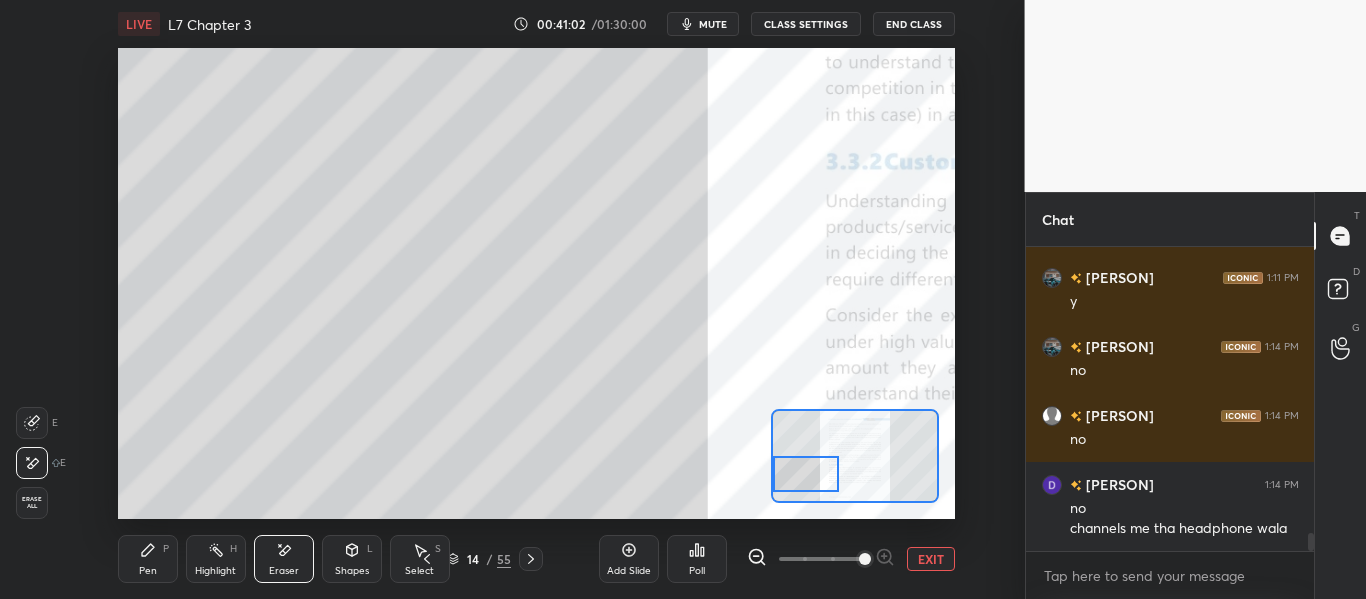 click on "Shapes L" at bounding box center (352, 559) 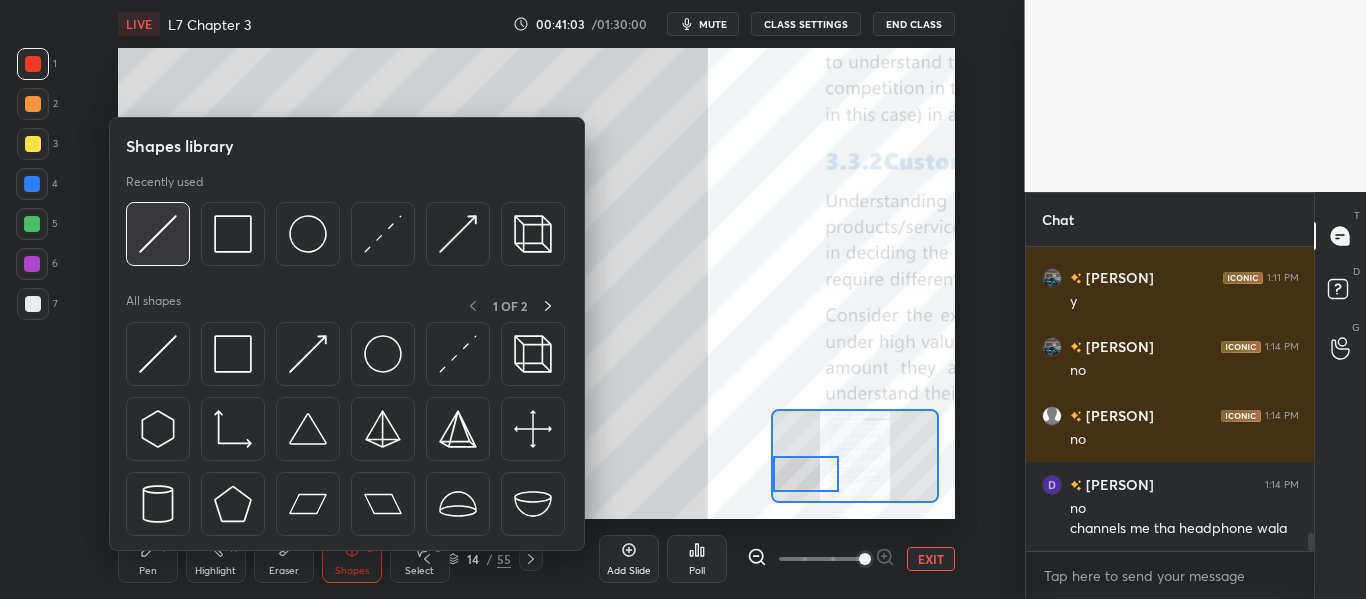 click at bounding box center [158, 234] 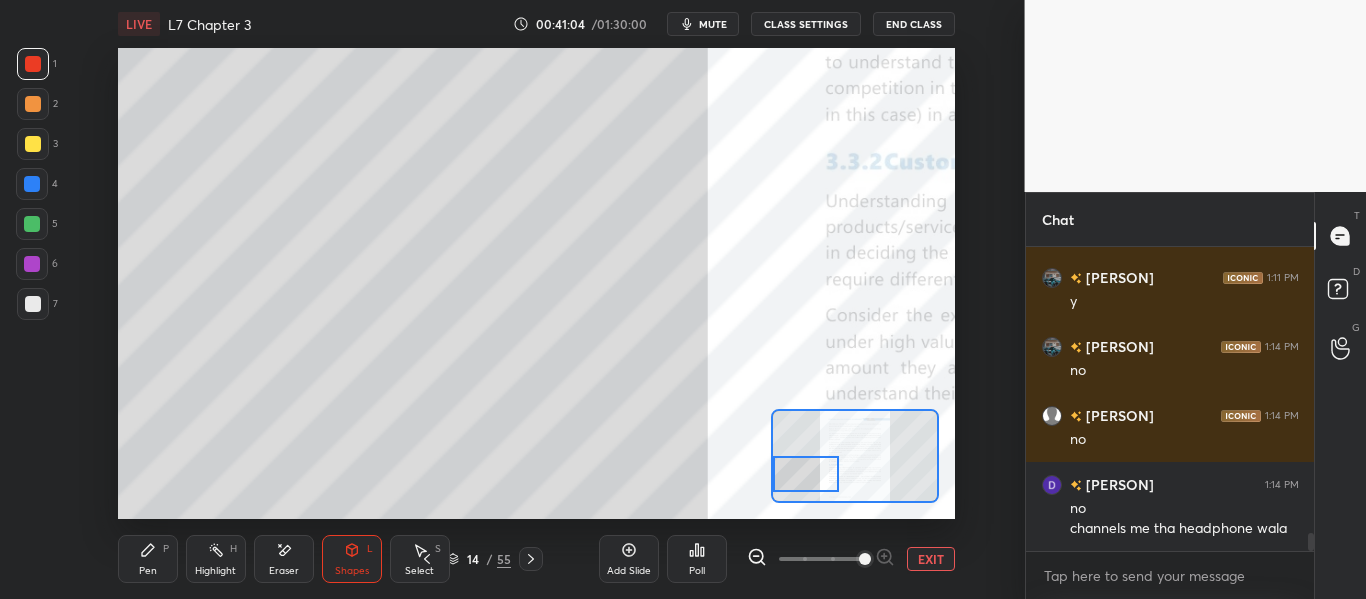 scroll, scrollTop: 4959, scrollLeft: 0, axis: vertical 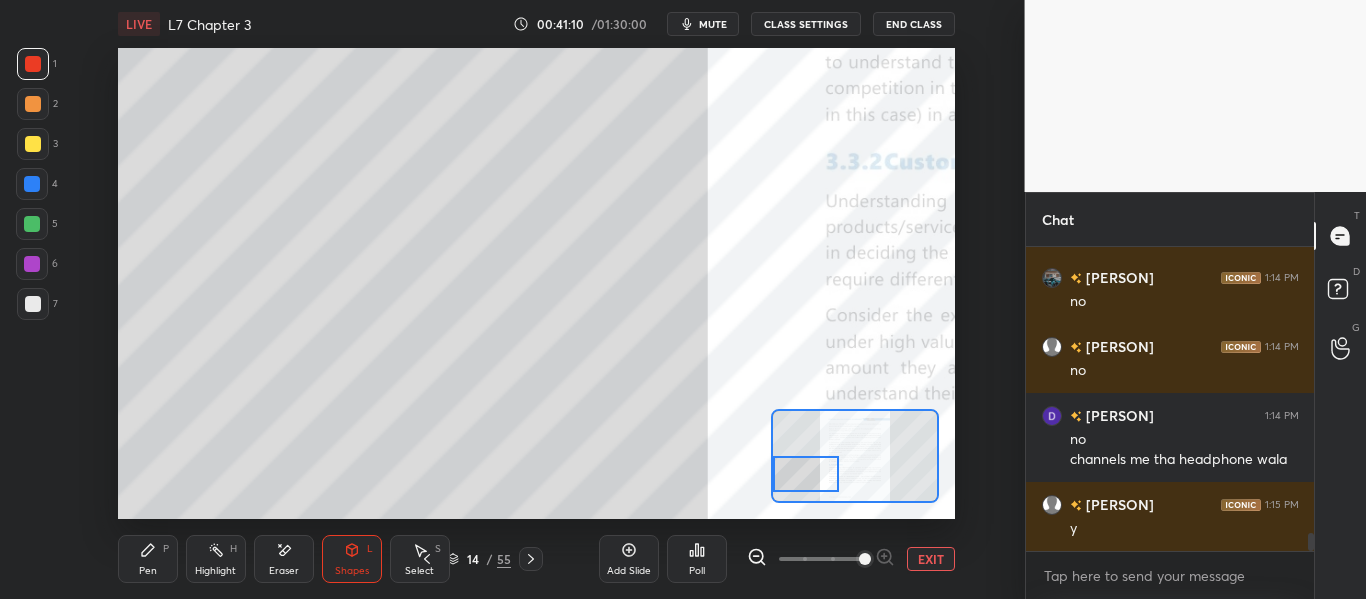 click 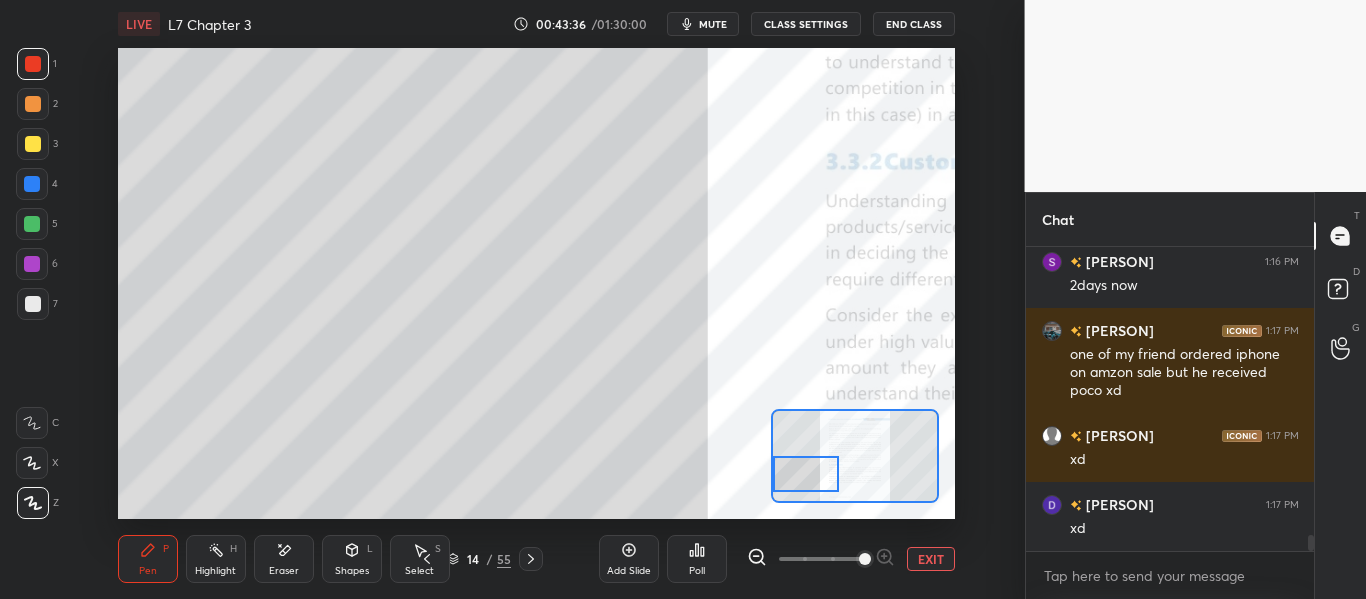 scroll, scrollTop: 5636, scrollLeft: 0, axis: vertical 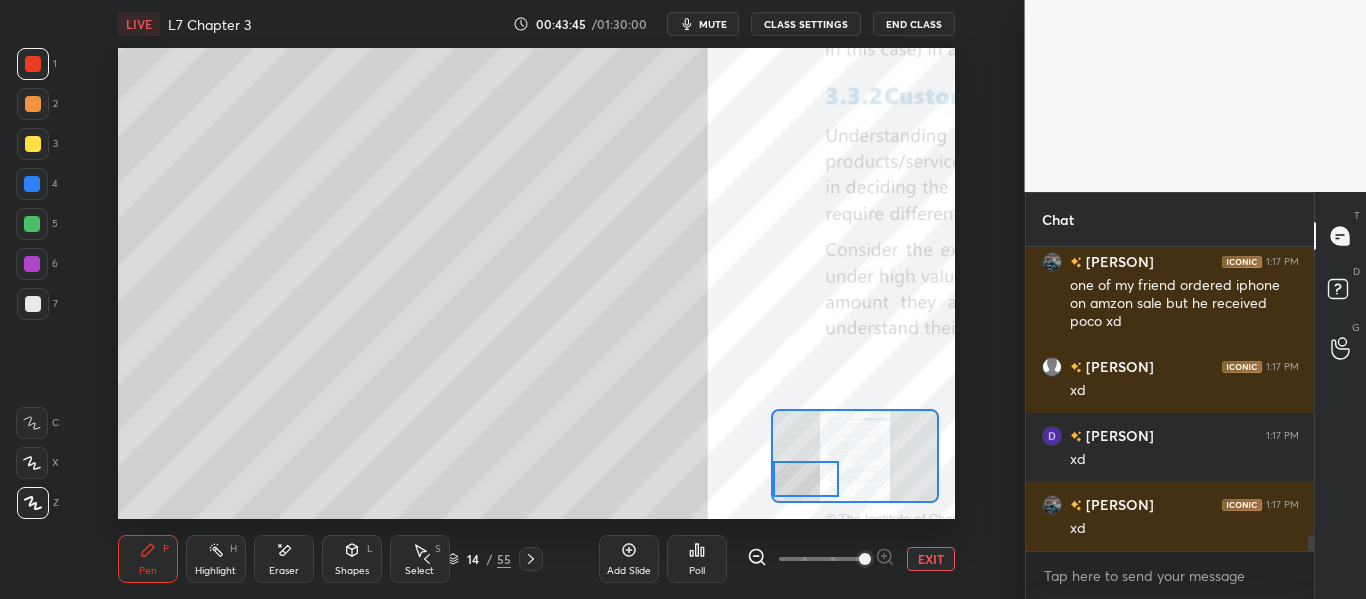 click at bounding box center [805, 479] 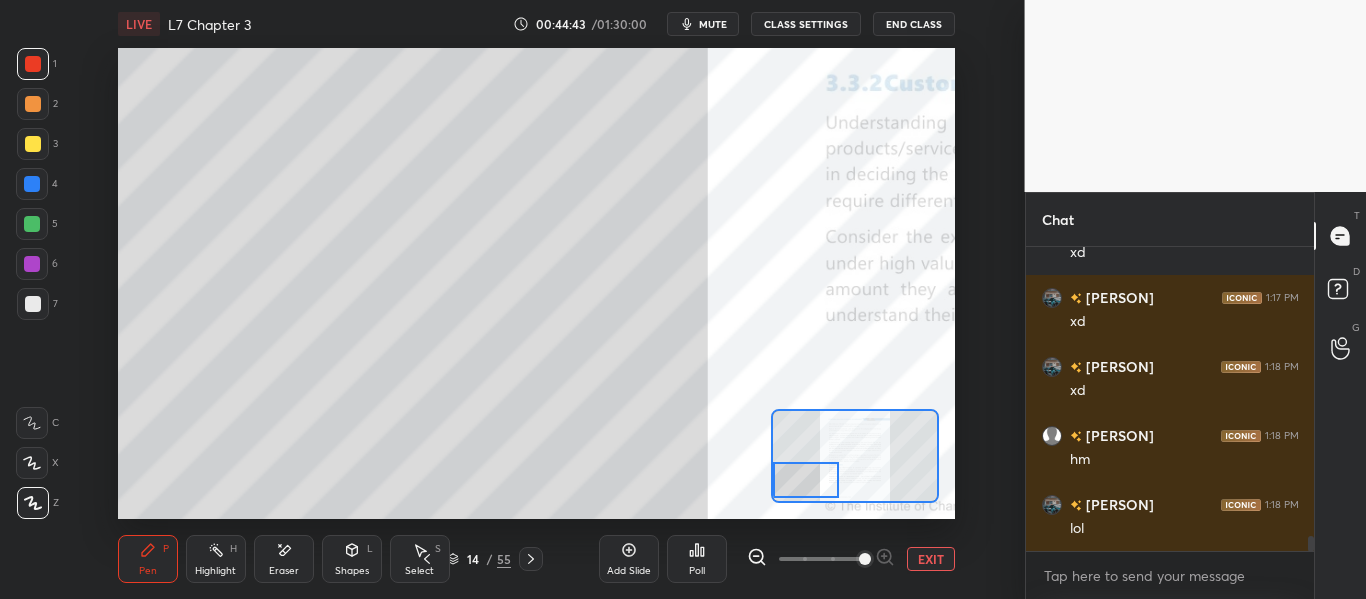 scroll, scrollTop: 5891, scrollLeft: 0, axis: vertical 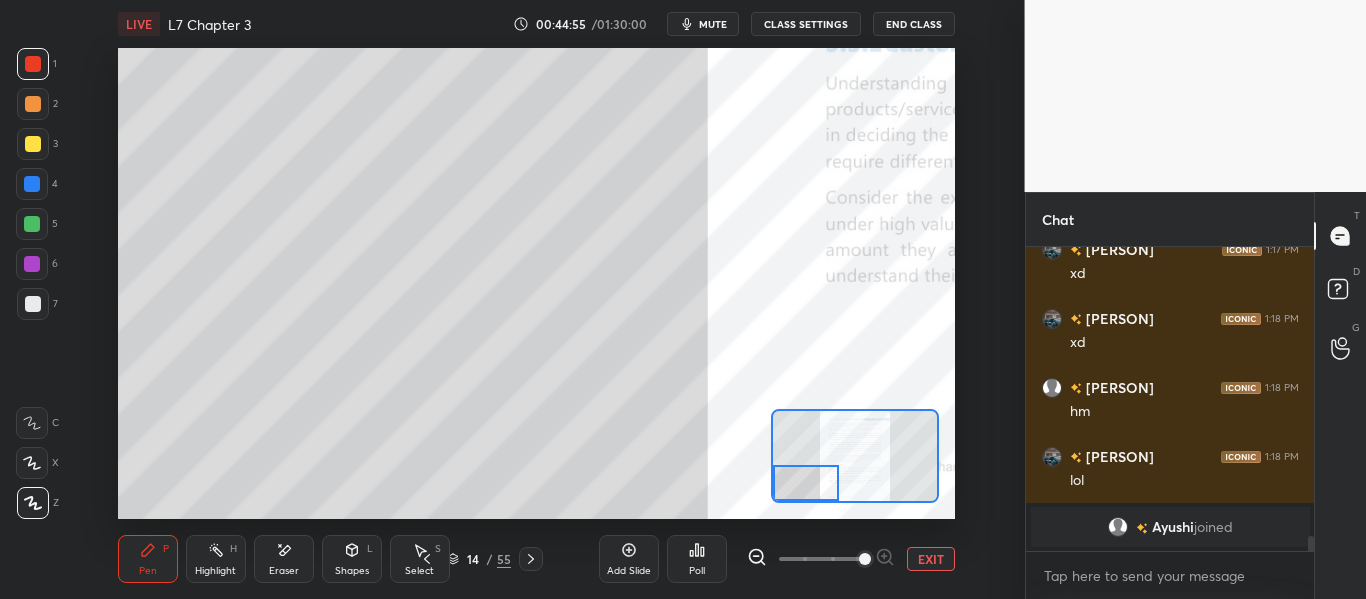 click at bounding box center [805, 483] 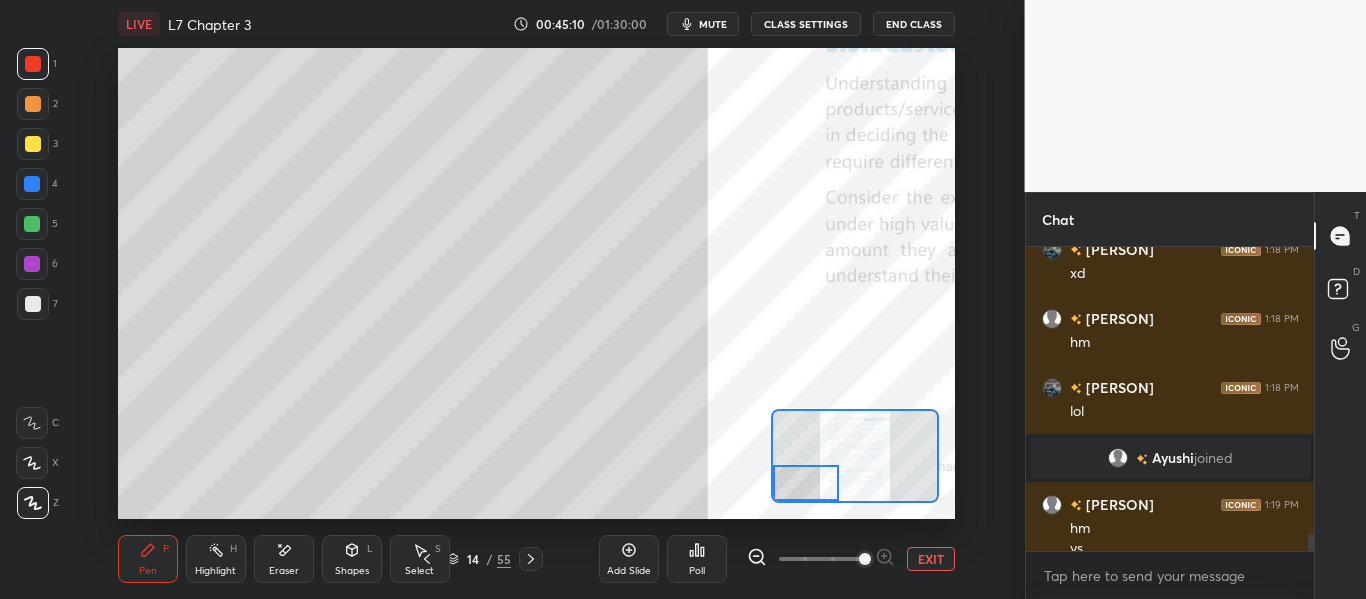 scroll, scrollTop: 4832, scrollLeft: 0, axis: vertical 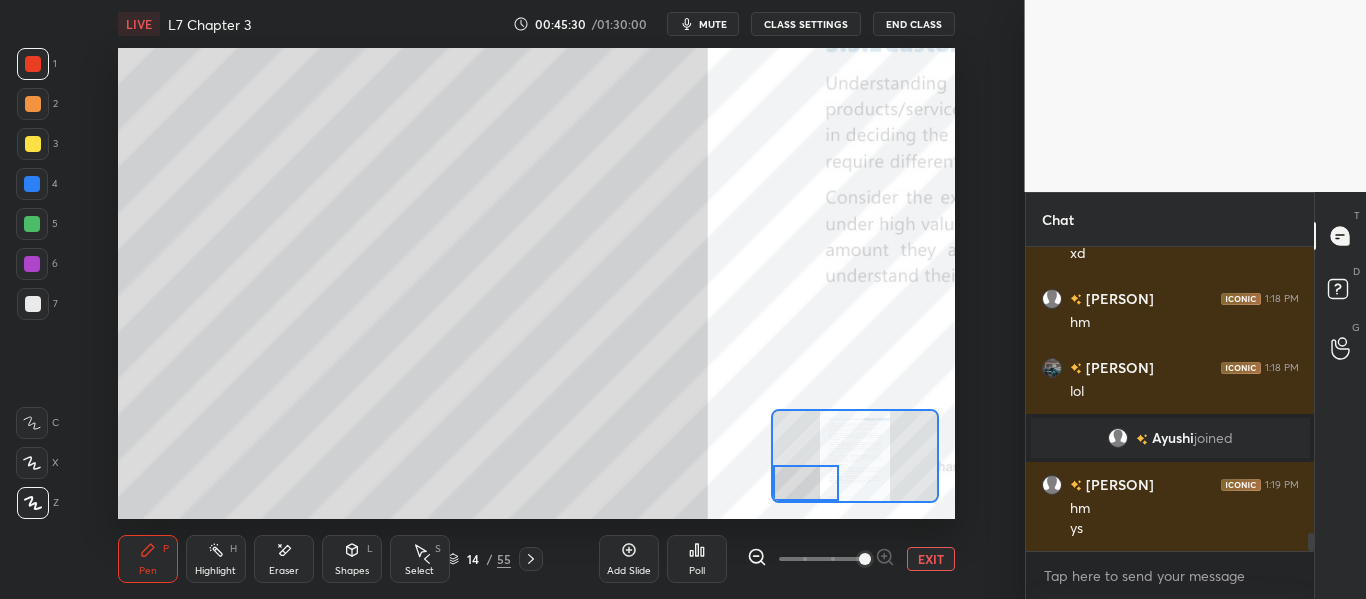 click at bounding box center (805, 483) 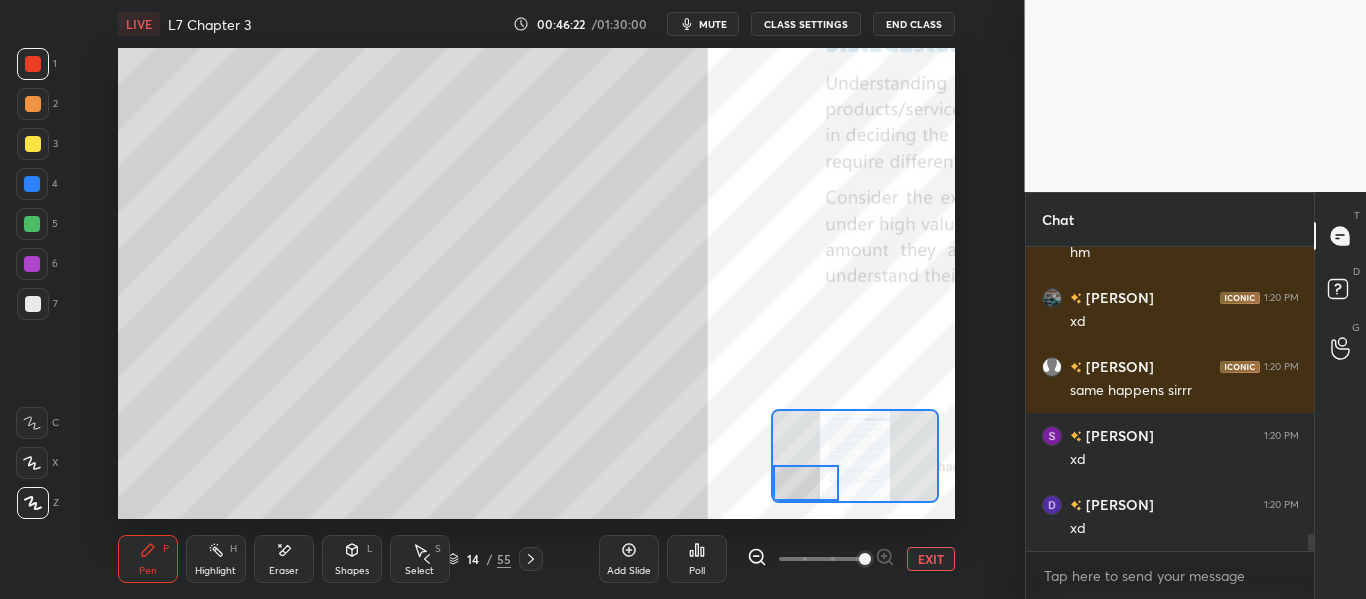 scroll, scrollTop: 5197, scrollLeft: 0, axis: vertical 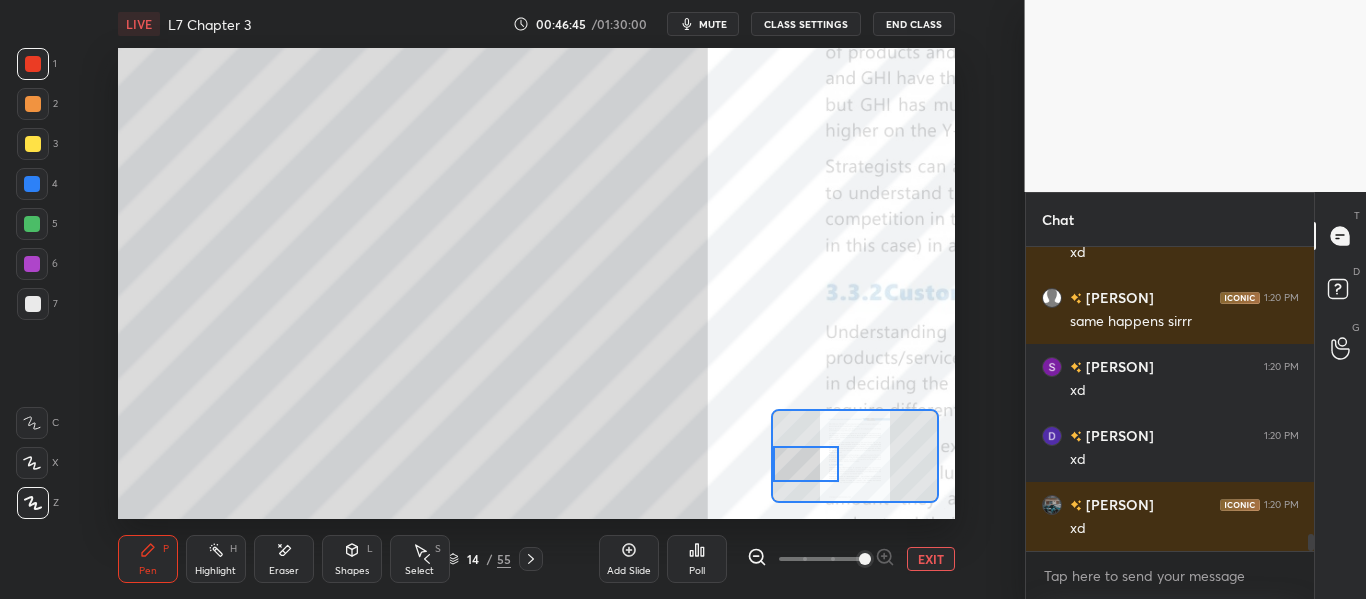 drag, startPoint x: 805, startPoint y: 488, endPoint x: 803, endPoint y: 469, distance: 19.104973 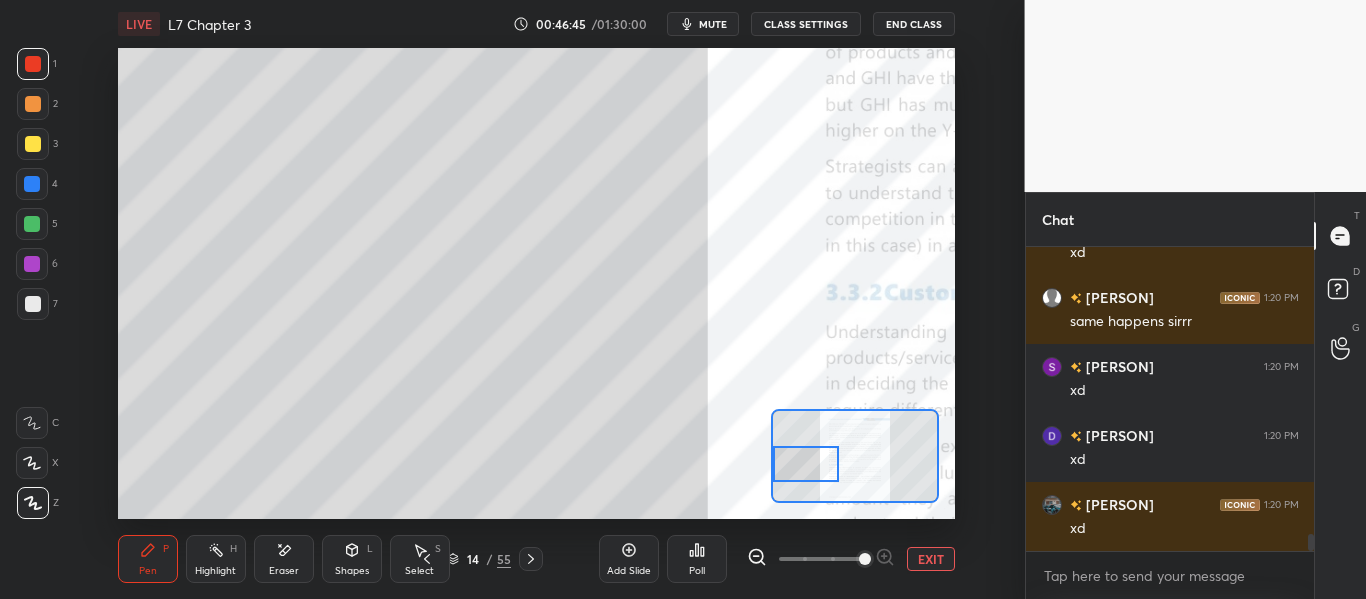 click at bounding box center (805, 464) 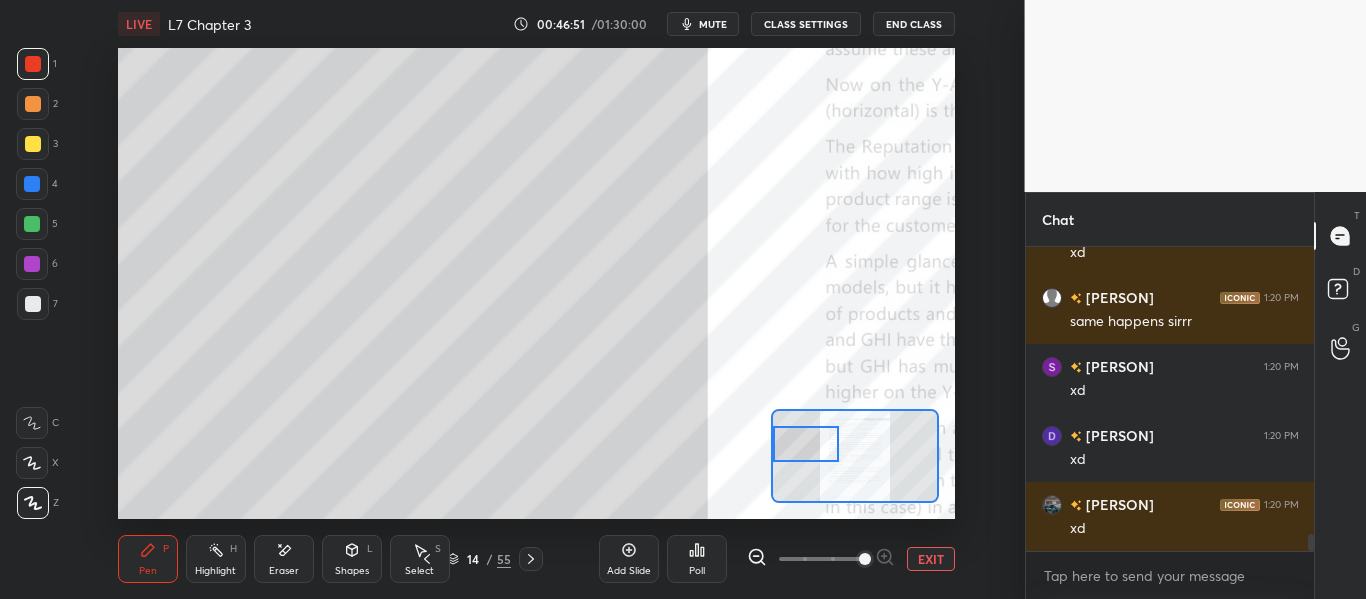 drag, startPoint x: 807, startPoint y: 449, endPoint x: 804, endPoint y: 436, distance: 13.341664 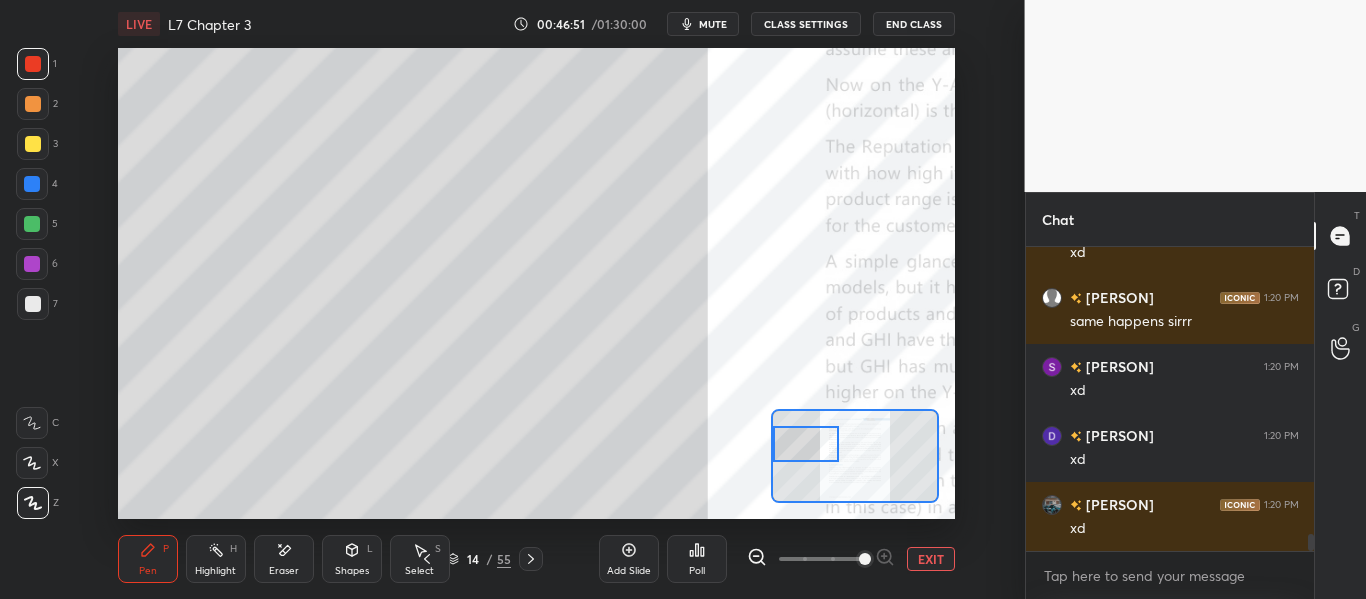 click at bounding box center (805, 444) 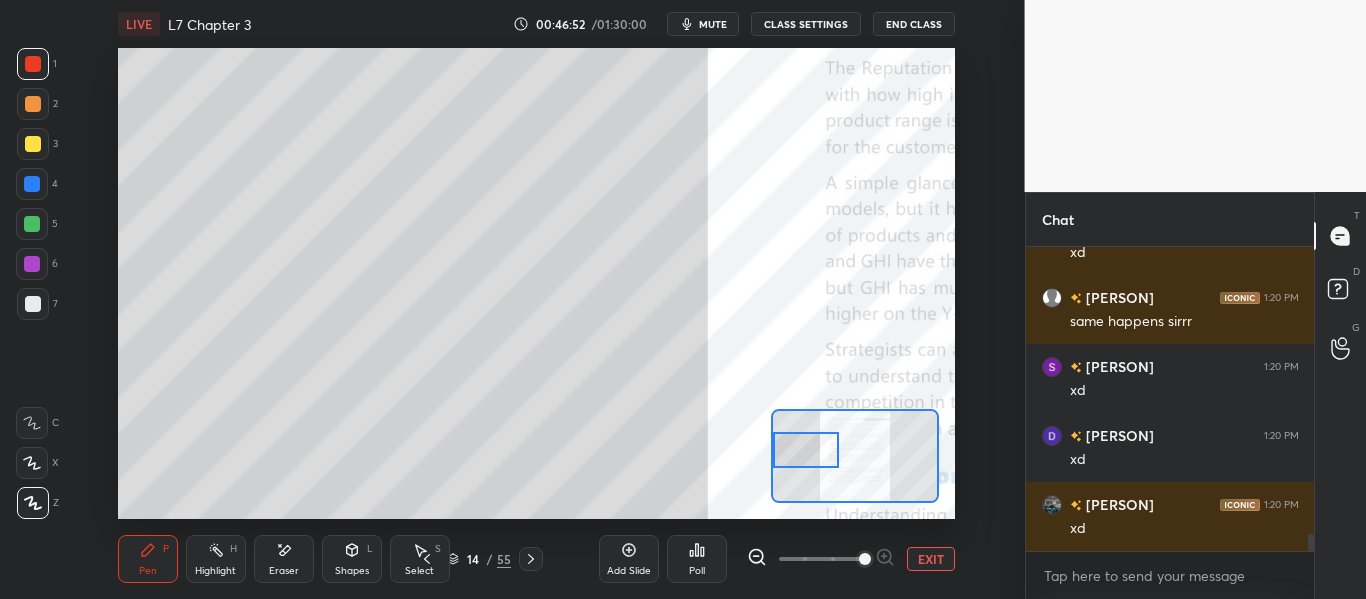 click at bounding box center (805, 450) 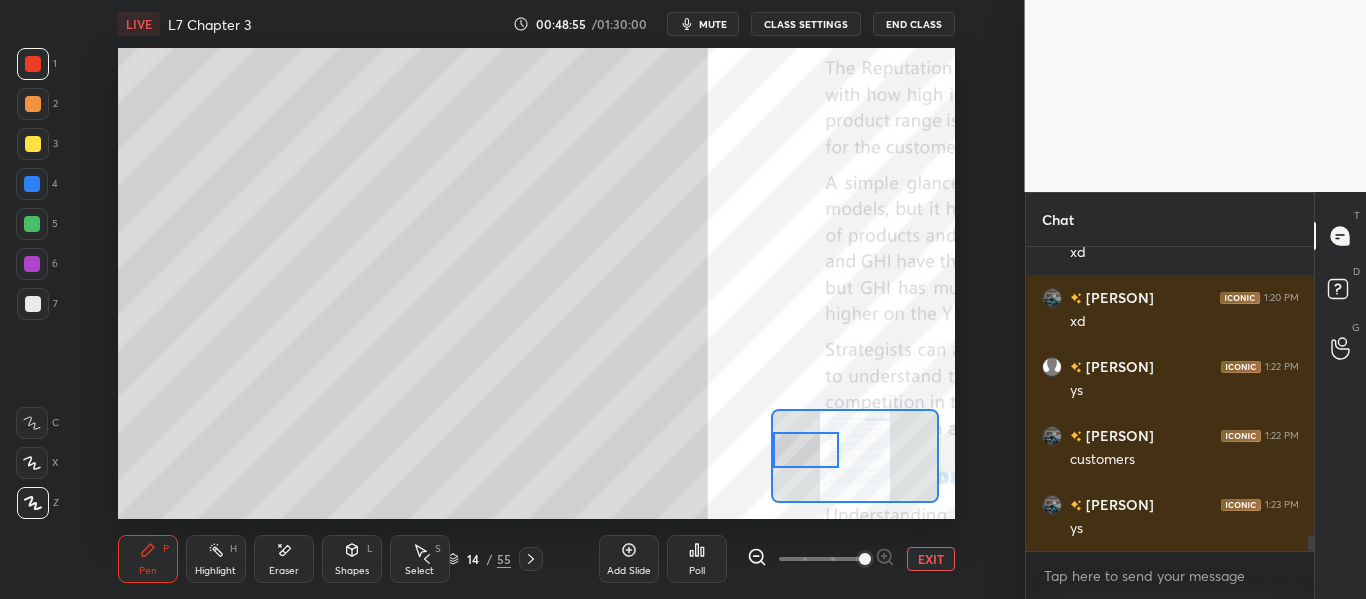 scroll, scrollTop: 5473, scrollLeft: 0, axis: vertical 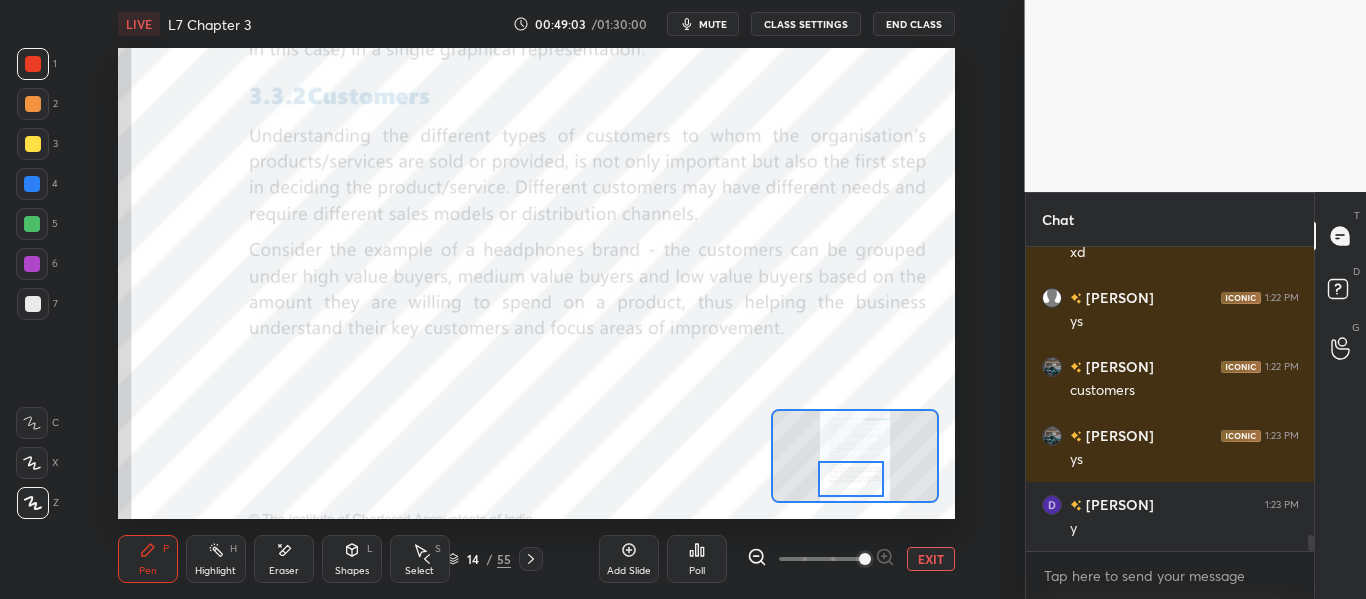 drag, startPoint x: 819, startPoint y: 451, endPoint x: 863, endPoint y: 480, distance: 52.69725 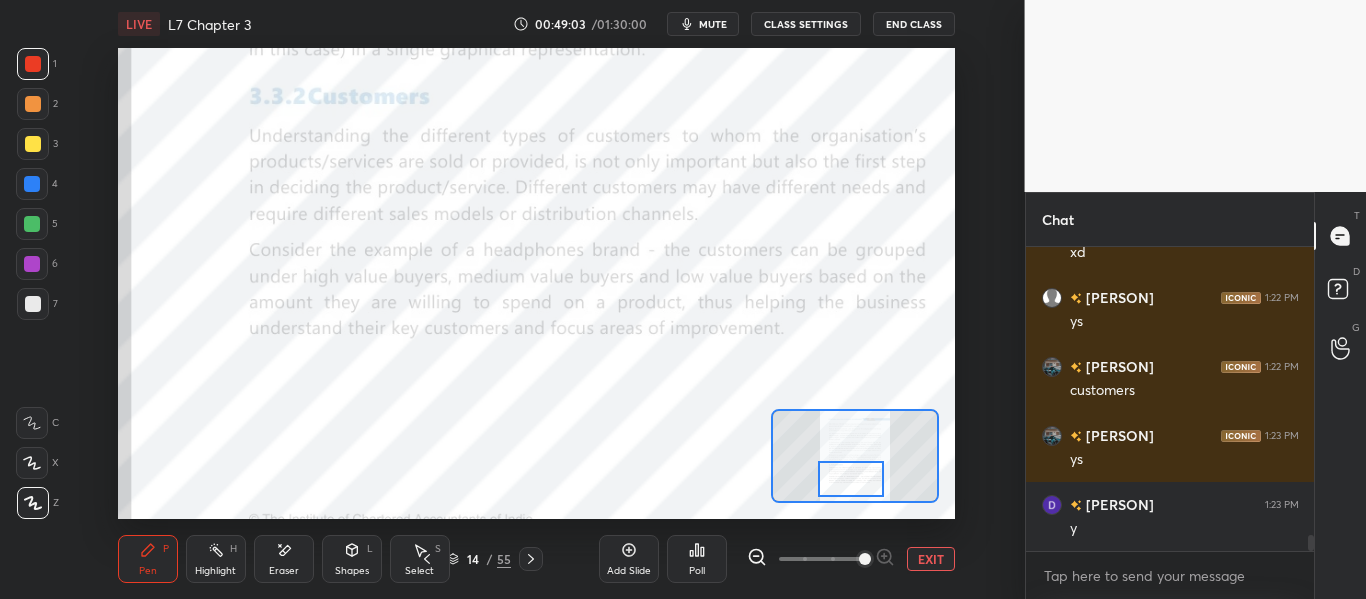 click at bounding box center (850, 479) 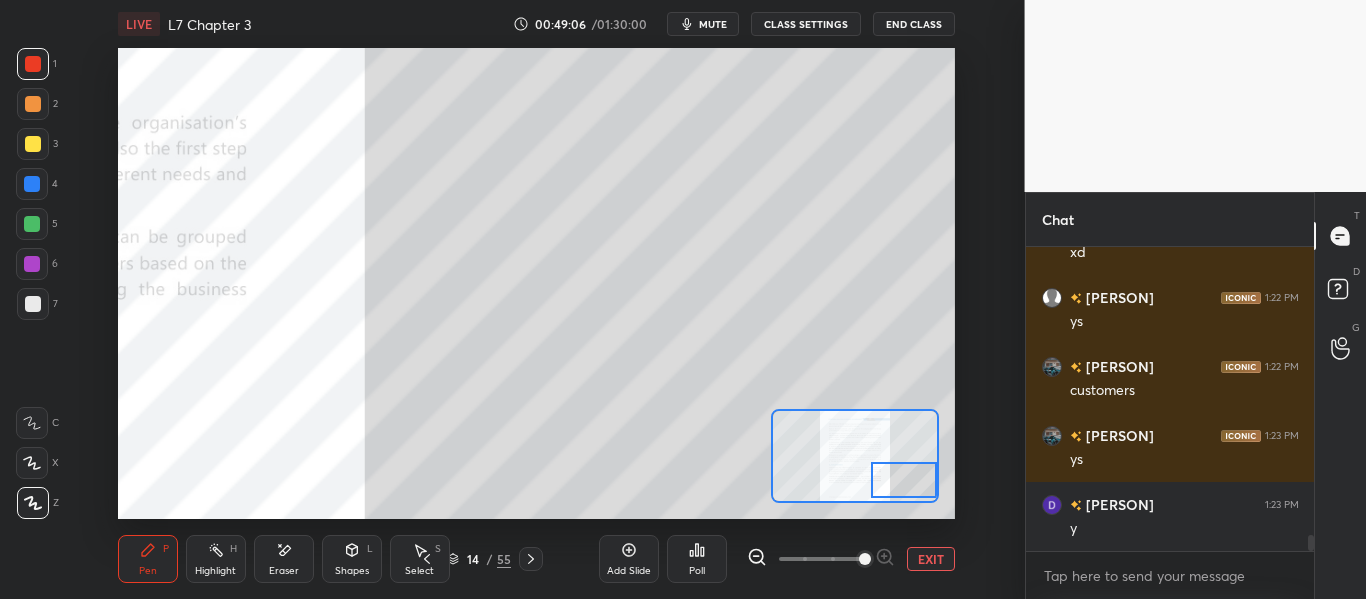 drag, startPoint x: 873, startPoint y: 483, endPoint x: 923, endPoint y: 484, distance: 50.01 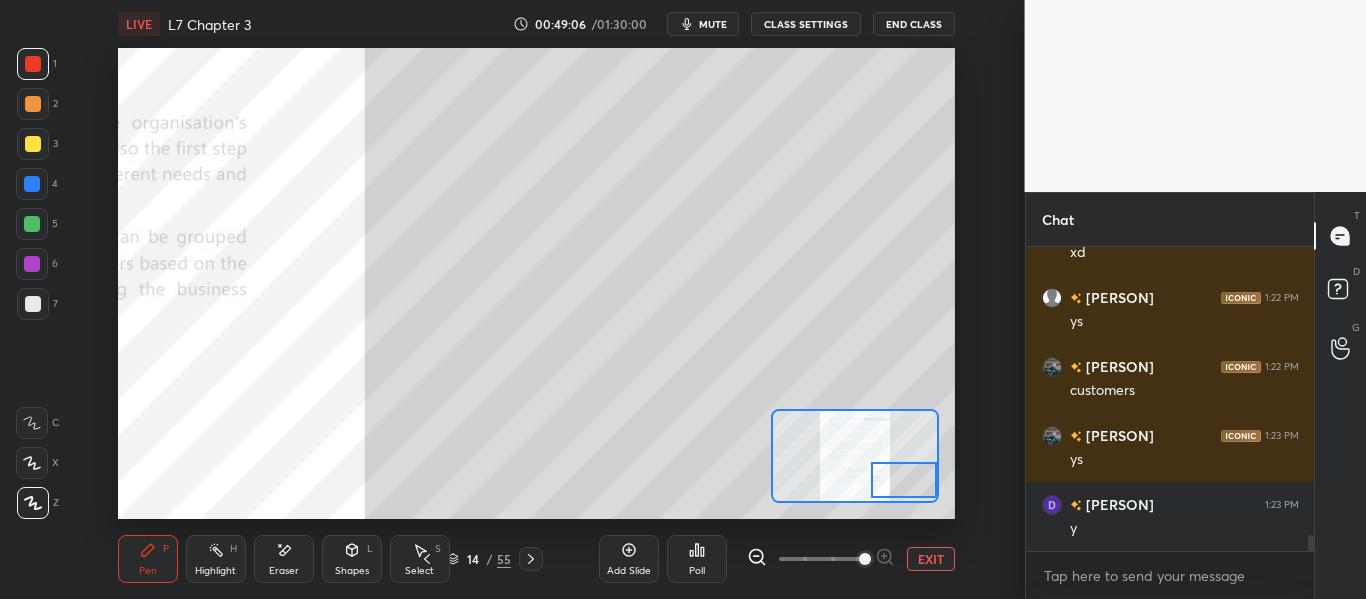 click at bounding box center [903, 480] 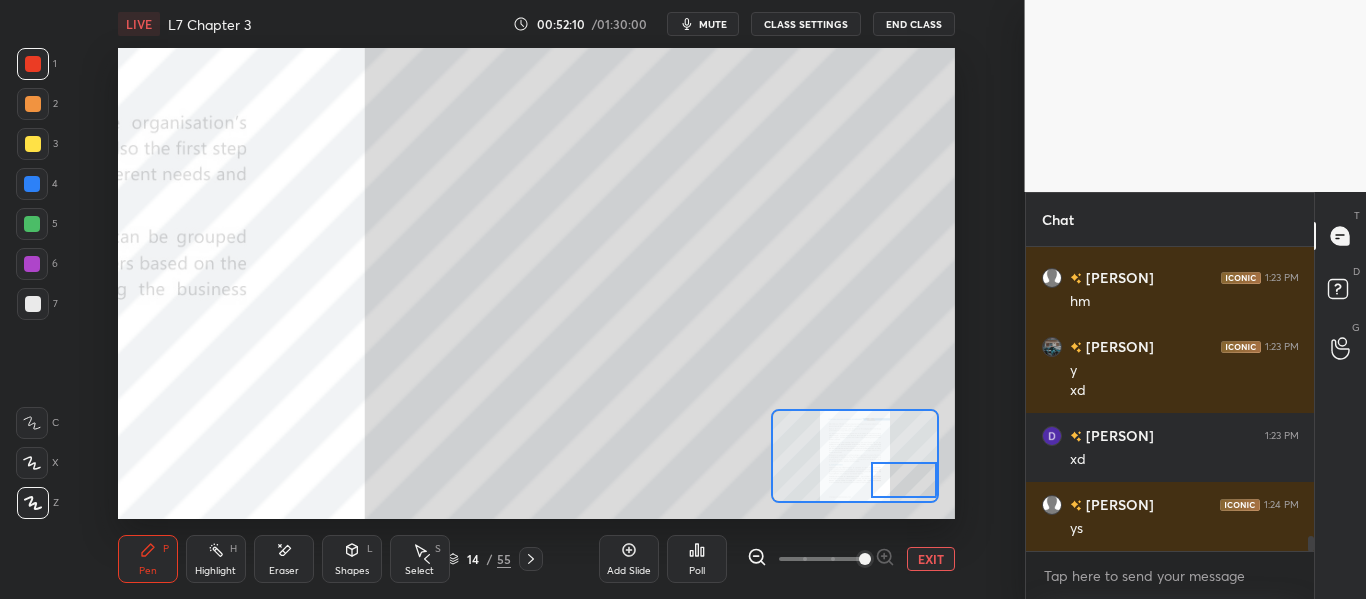 scroll, scrollTop: 5907, scrollLeft: 0, axis: vertical 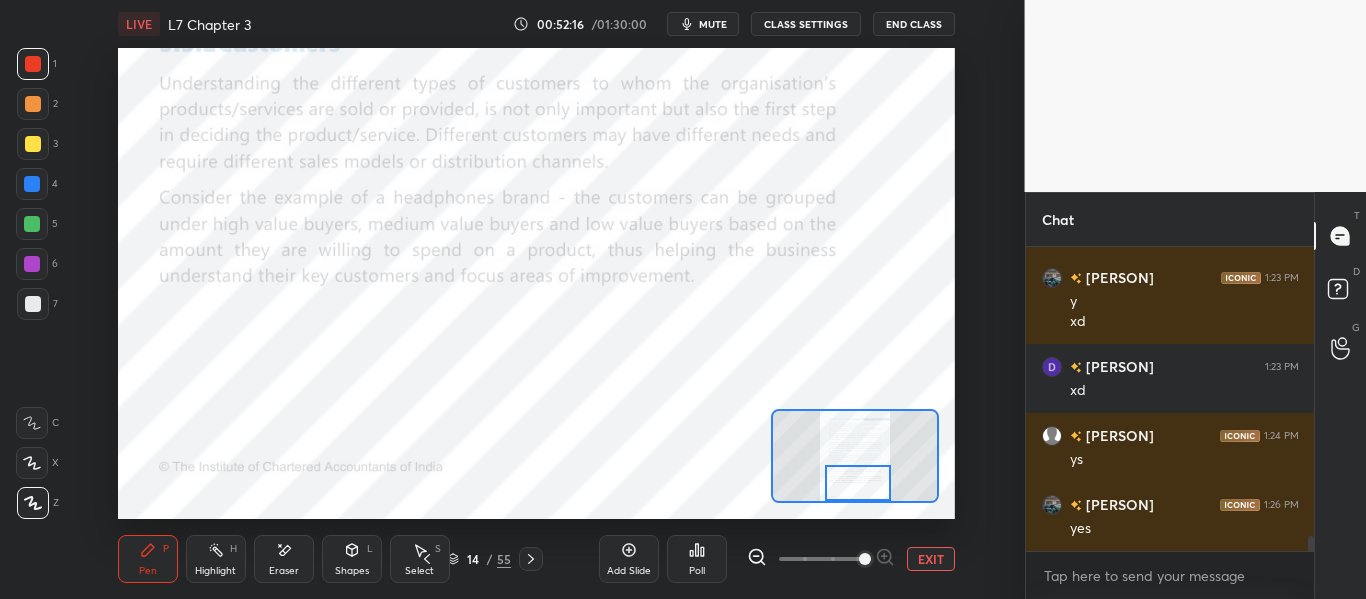 drag, startPoint x: 895, startPoint y: 479, endPoint x: 846, endPoint y: 487, distance: 49.648766 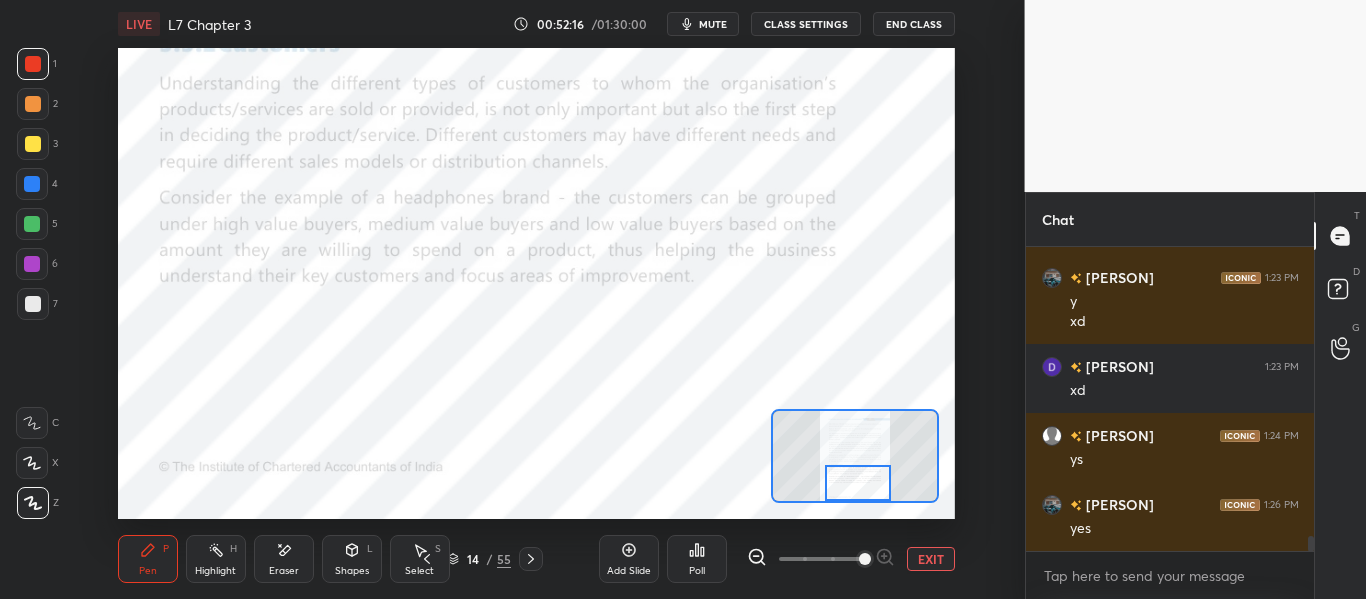 click at bounding box center (857, 483) 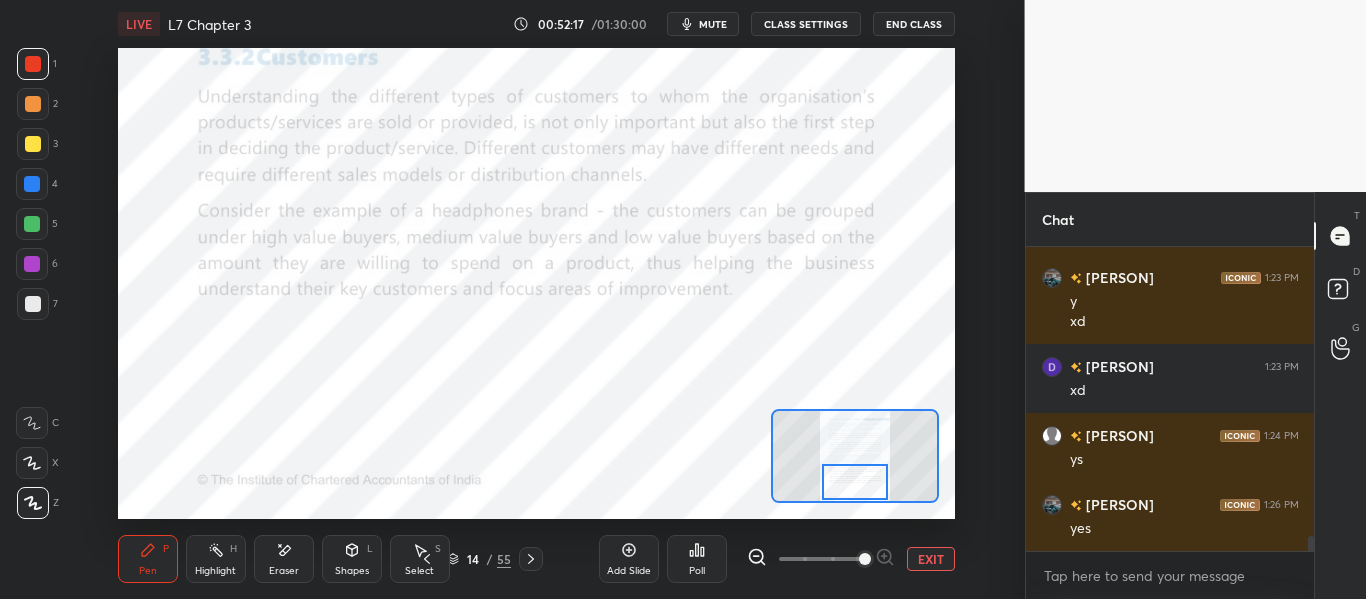 click at bounding box center [854, 482] 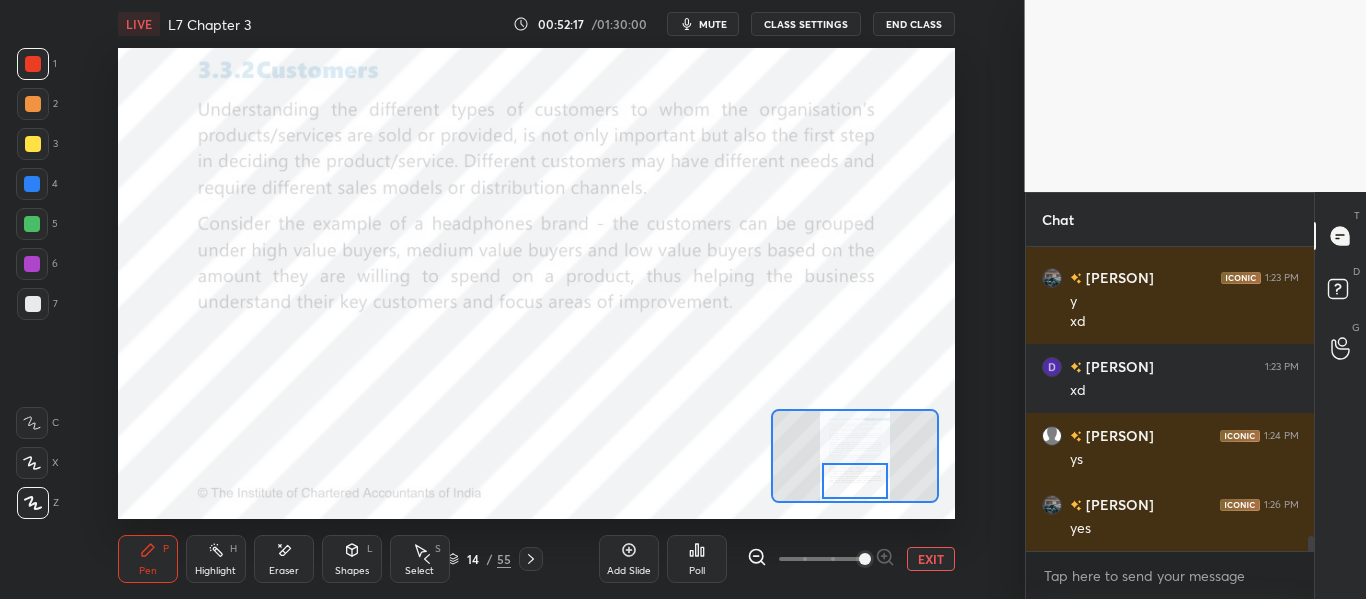 click at bounding box center [854, 481] 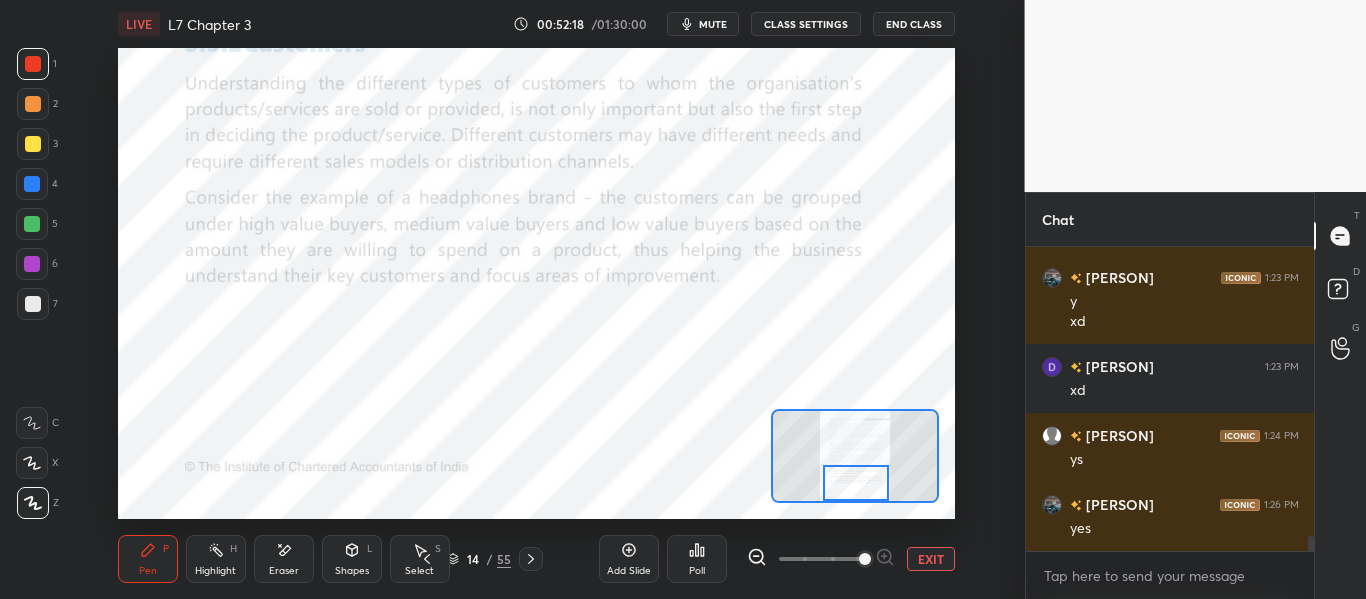 click at bounding box center (855, 483) 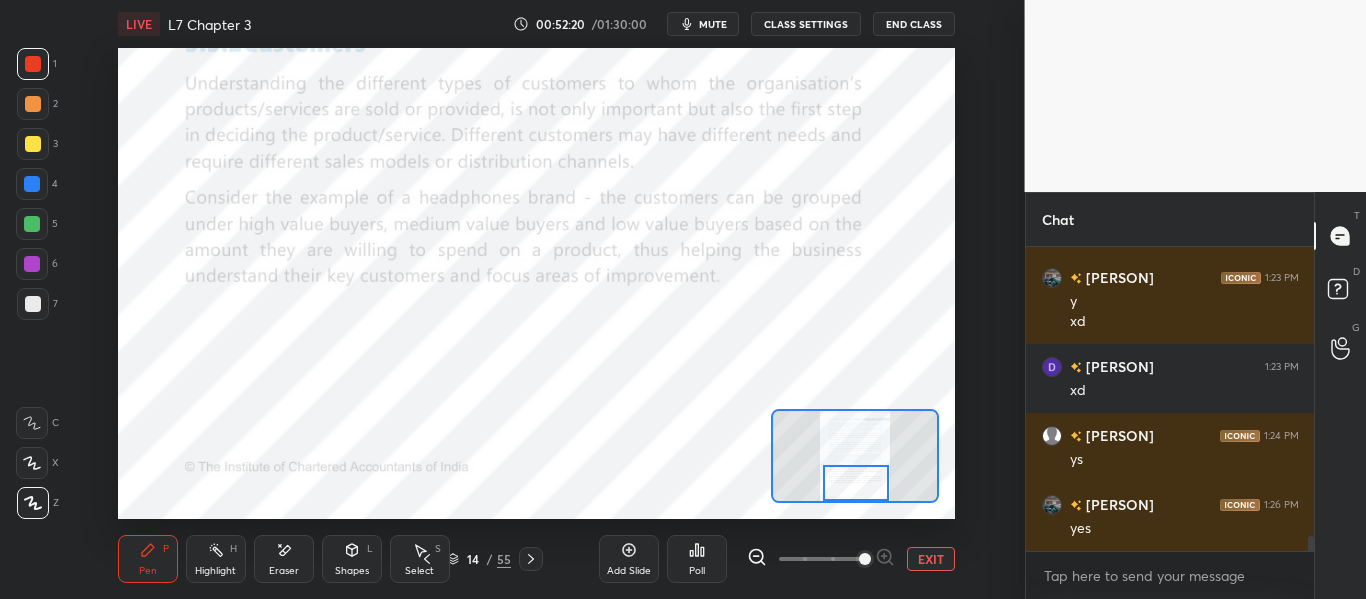 scroll, scrollTop: 5976, scrollLeft: 0, axis: vertical 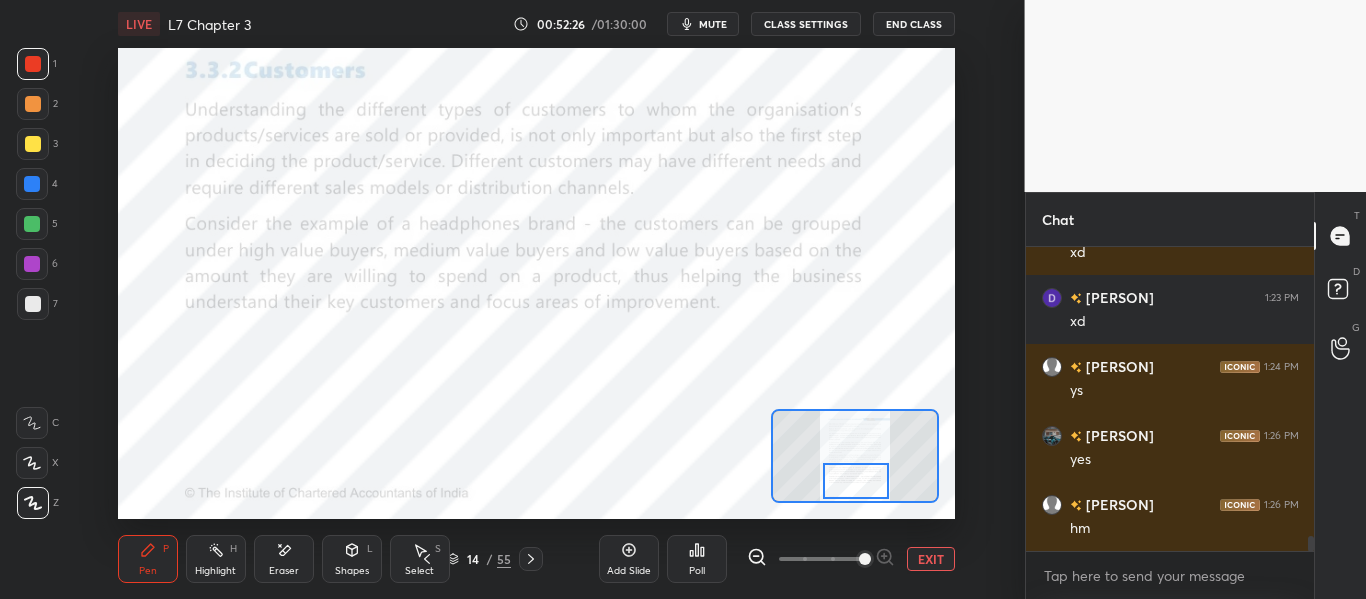 click at bounding box center [855, 481] 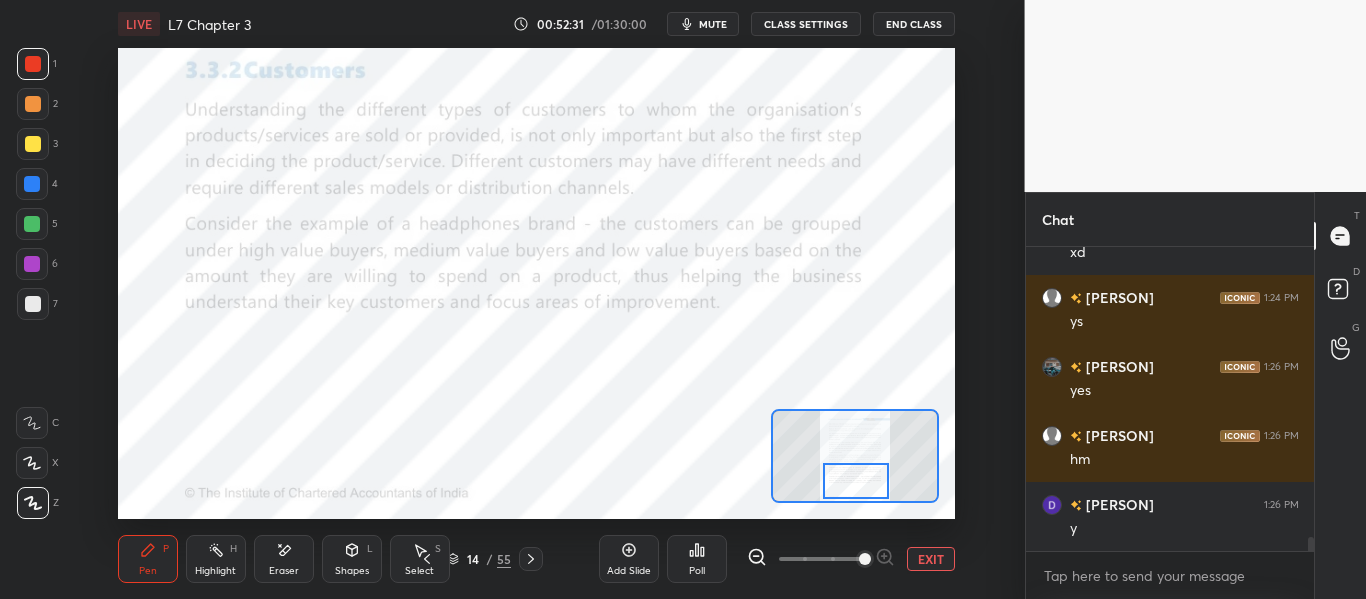 scroll, scrollTop: 6114, scrollLeft: 0, axis: vertical 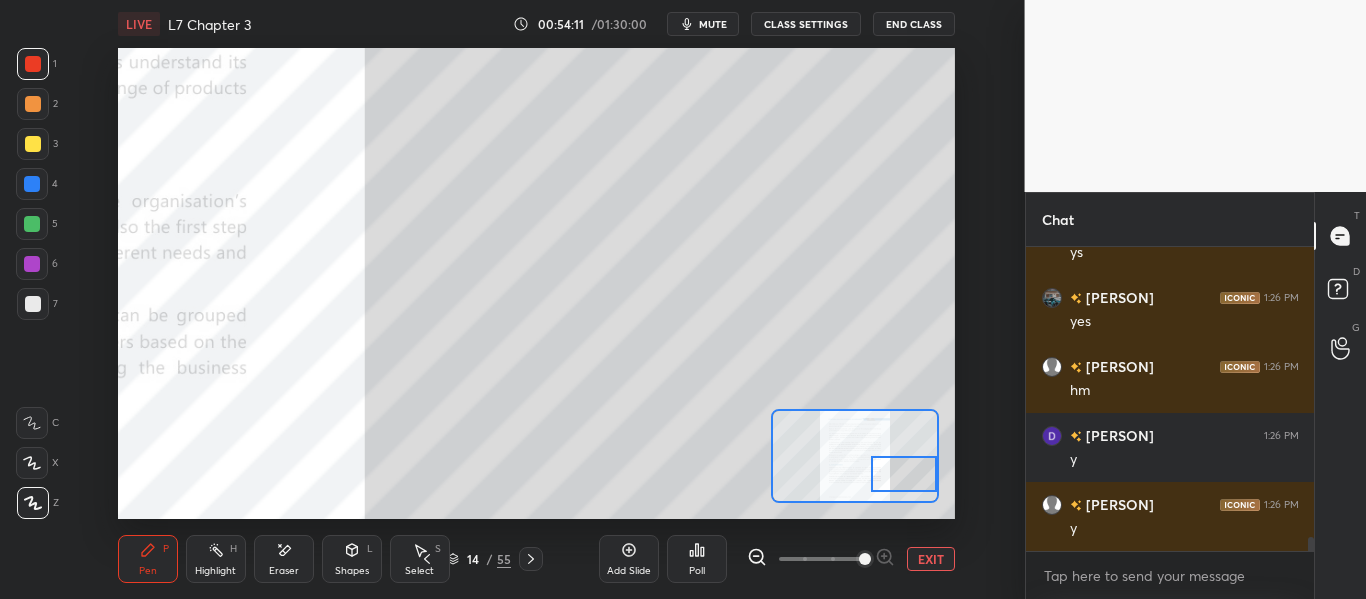 drag, startPoint x: 858, startPoint y: 486, endPoint x: 938, endPoint y: 477, distance: 80.50466 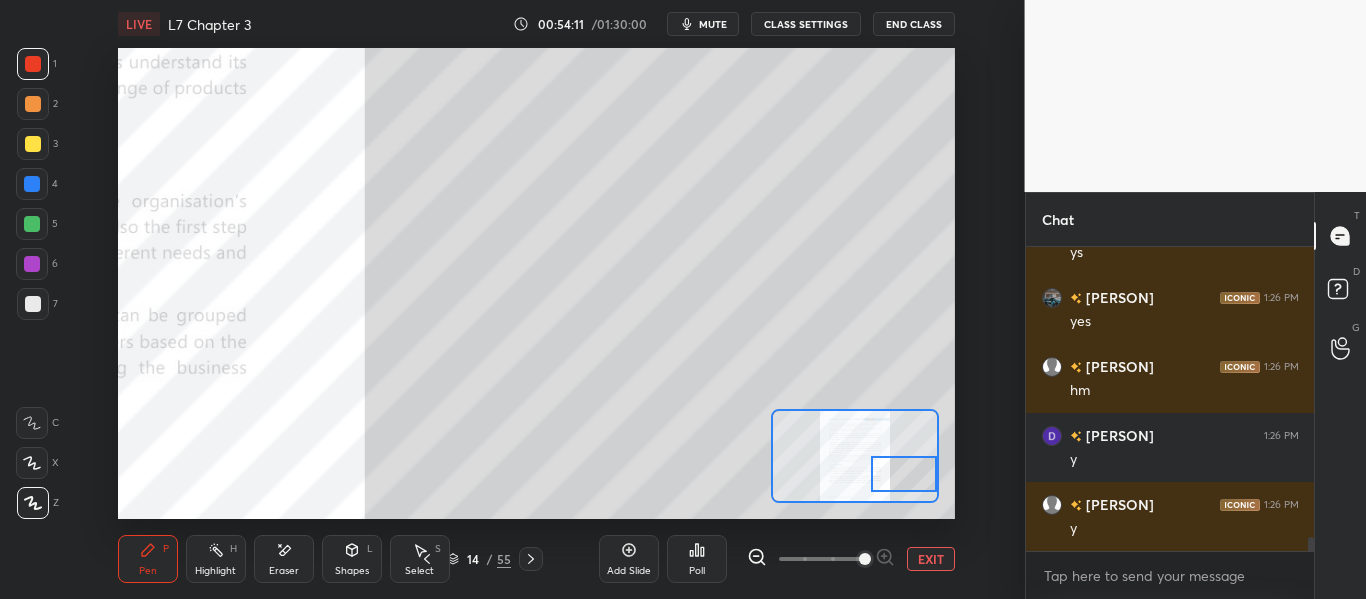 click at bounding box center (854, 456) 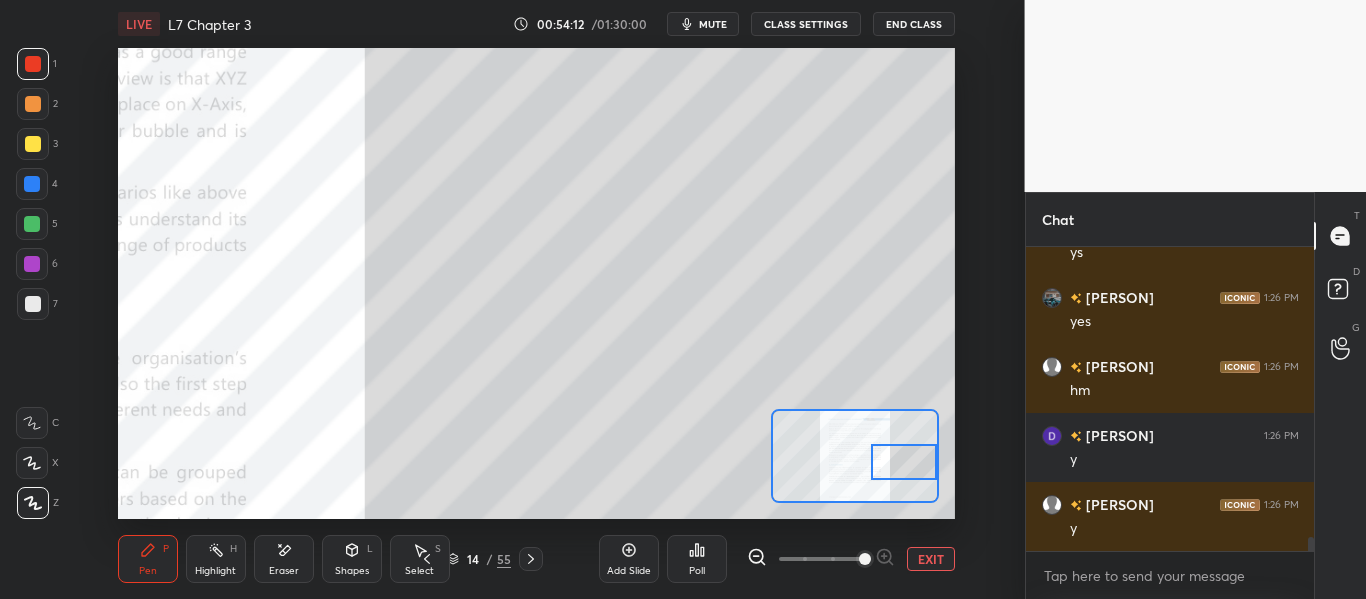 drag, startPoint x: 918, startPoint y: 473, endPoint x: 929, endPoint y: 433, distance: 41.484936 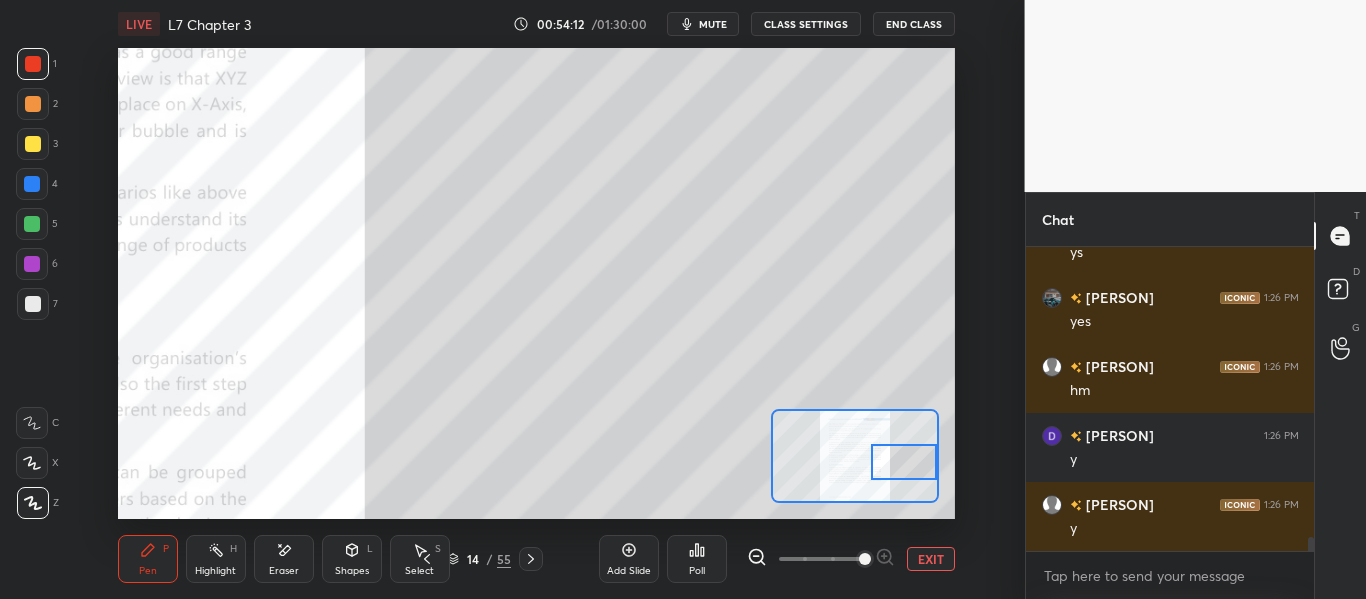 click at bounding box center (903, 462) 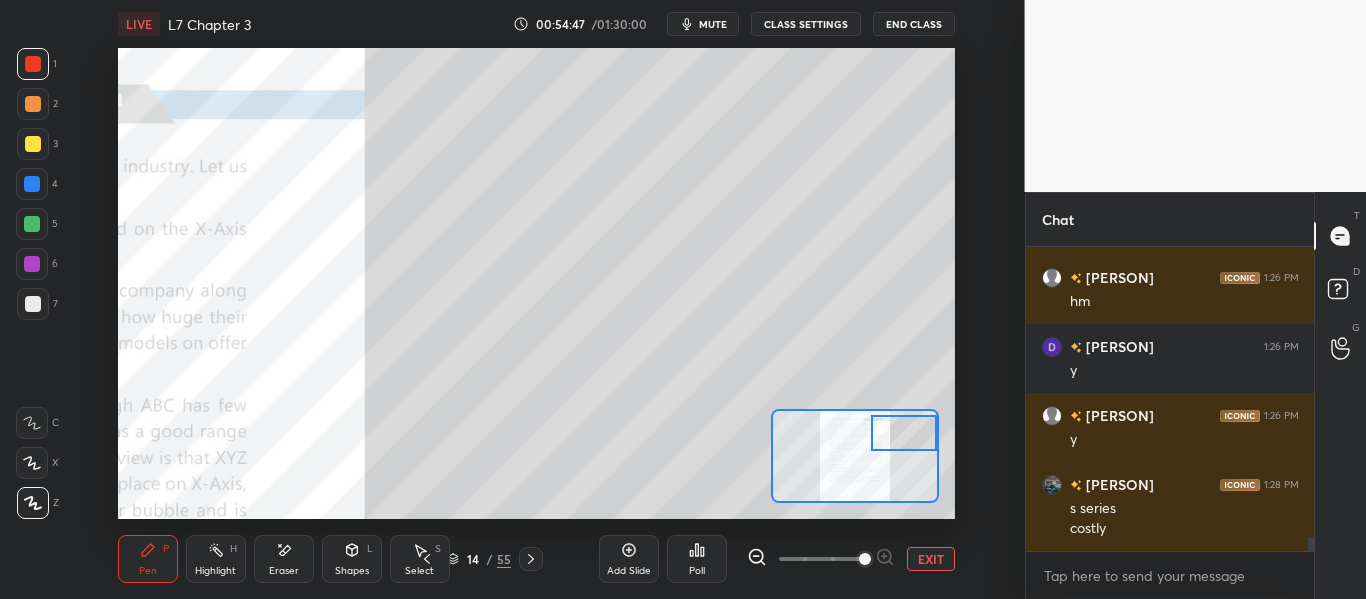 scroll, scrollTop: 6223, scrollLeft: 0, axis: vertical 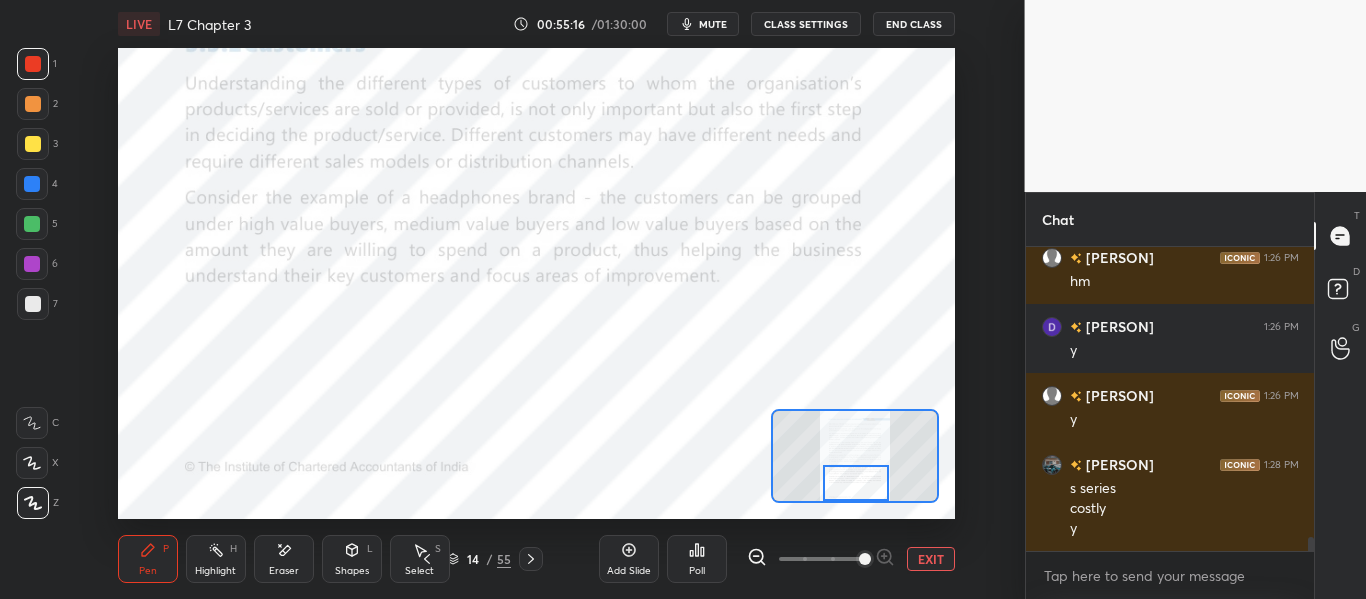 drag, startPoint x: 910, startPoint y: 442, endPoint x: 860, endPoint y: 500, distance: 76.57676 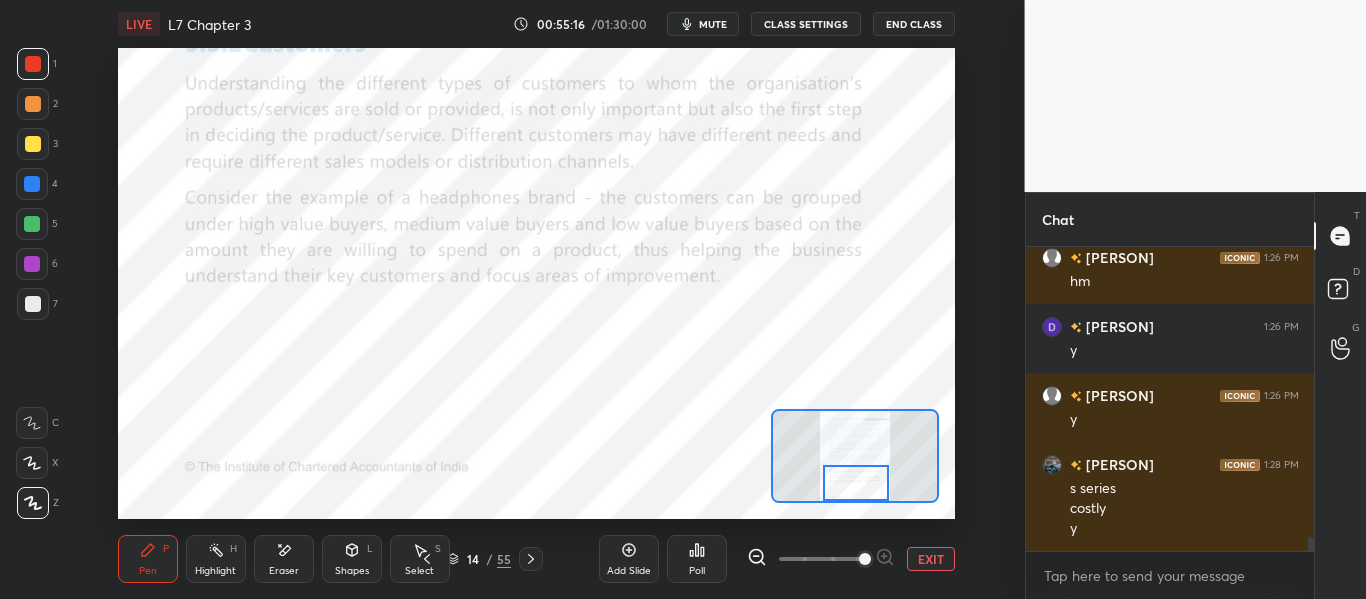 click at bounding box center [855, 483] 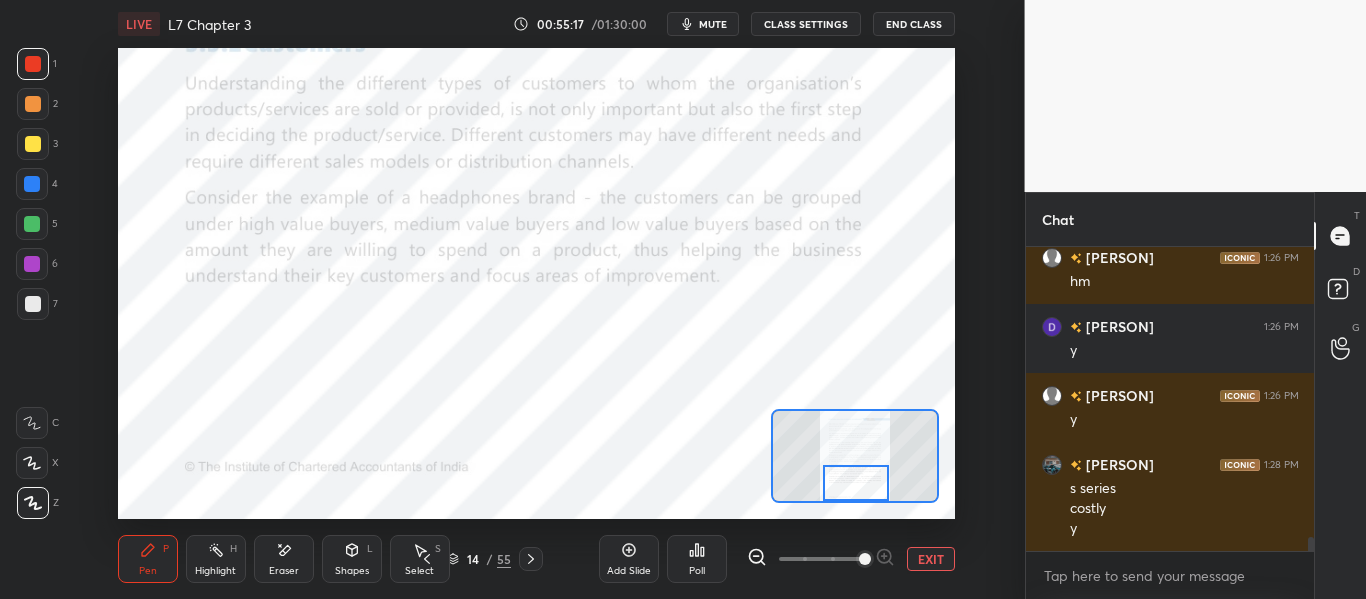 click 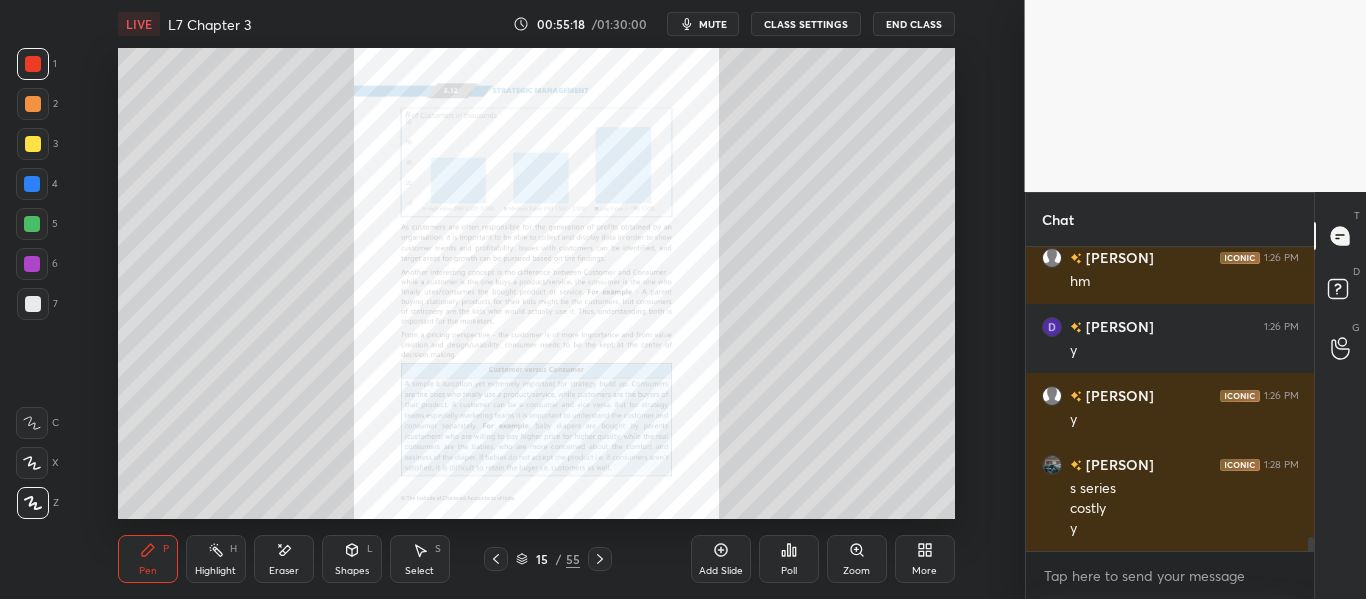 click 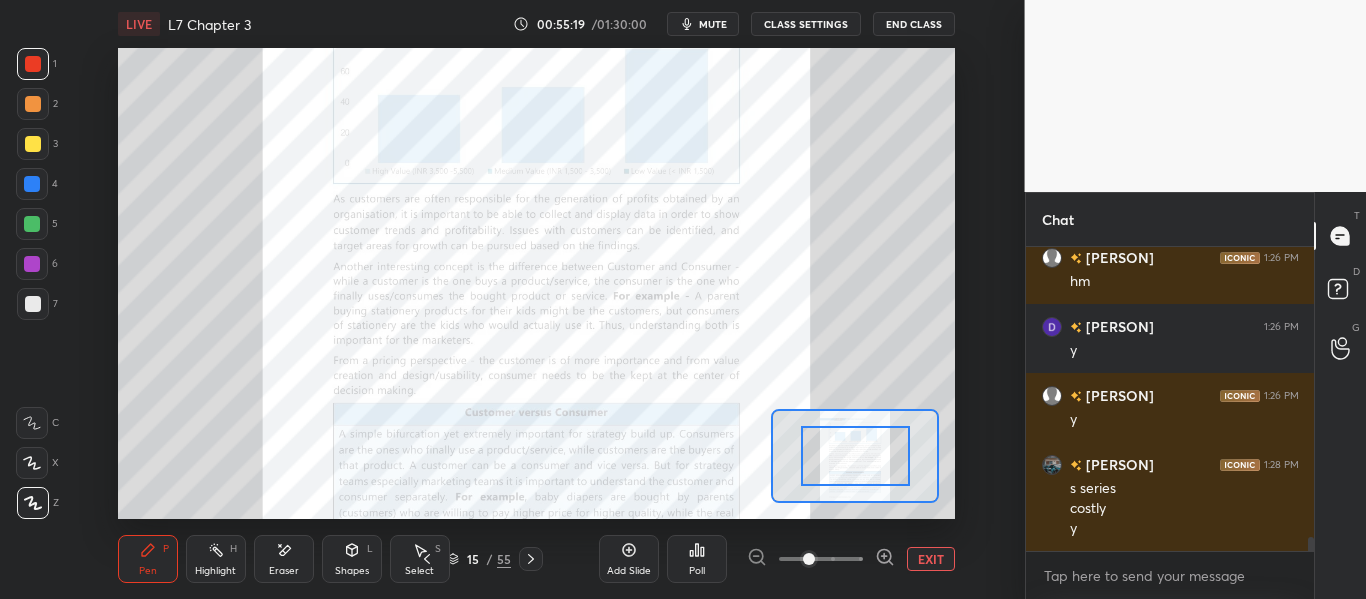 click 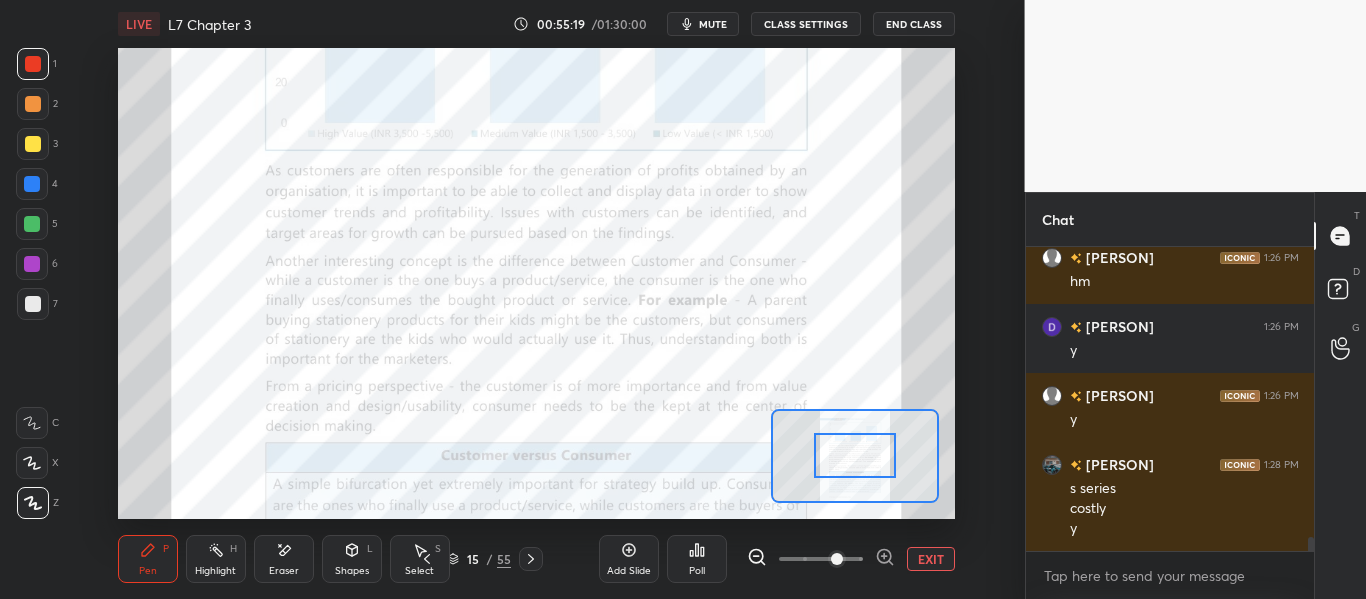 click 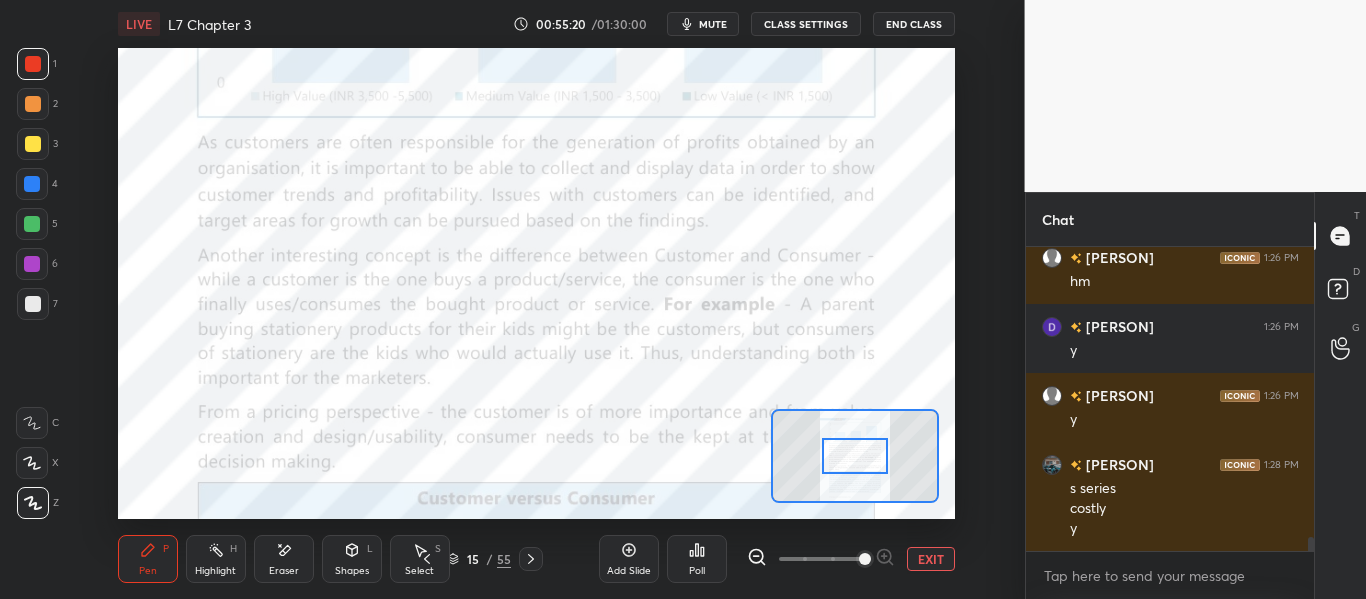 click at bounding box center (821, 559) 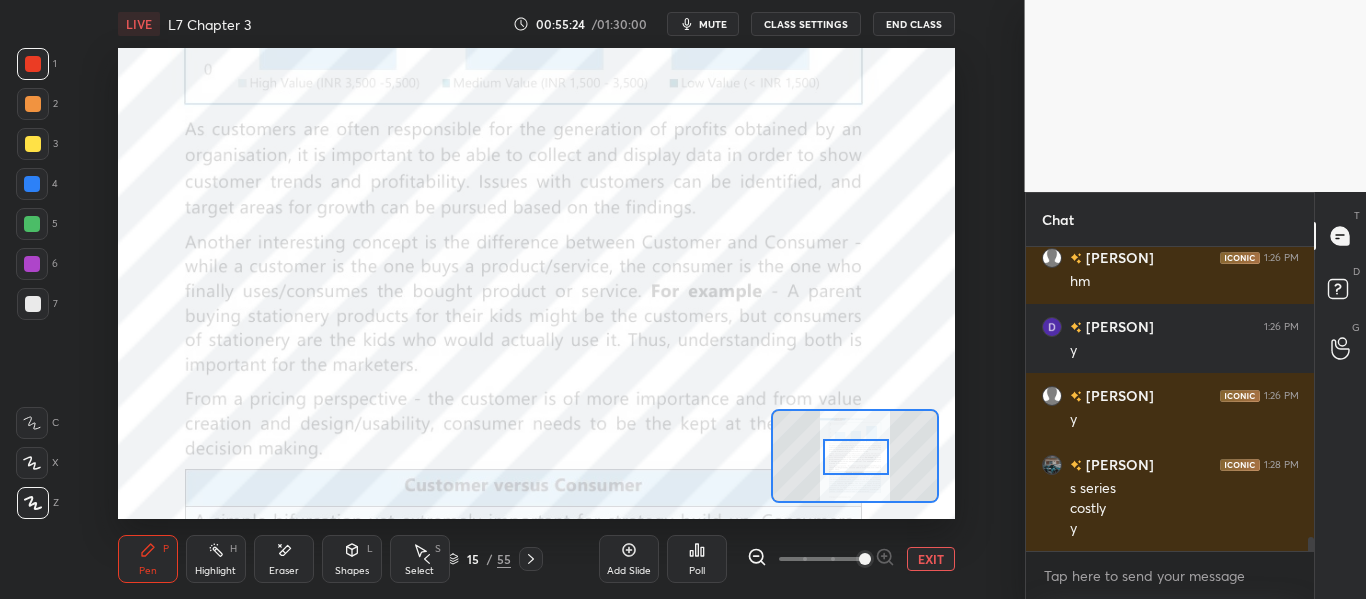 click at bounding box center [855, 457] 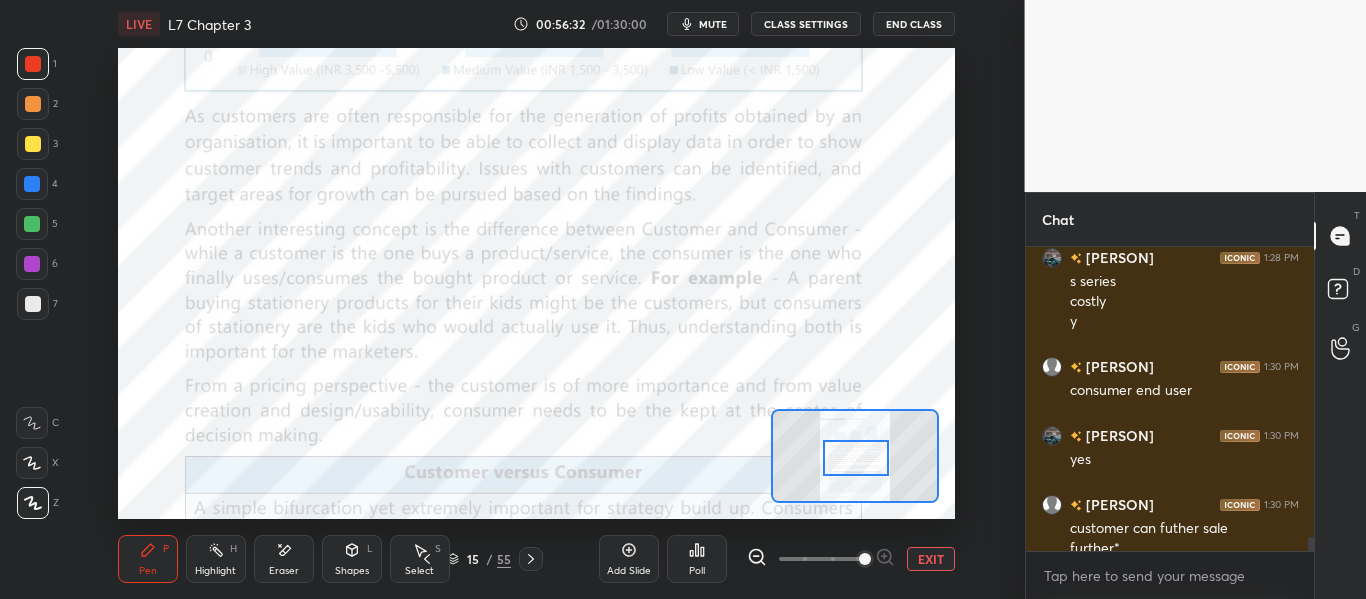 scroll, scrollTop: 6450, scrollLeft: 0, axis: vertical 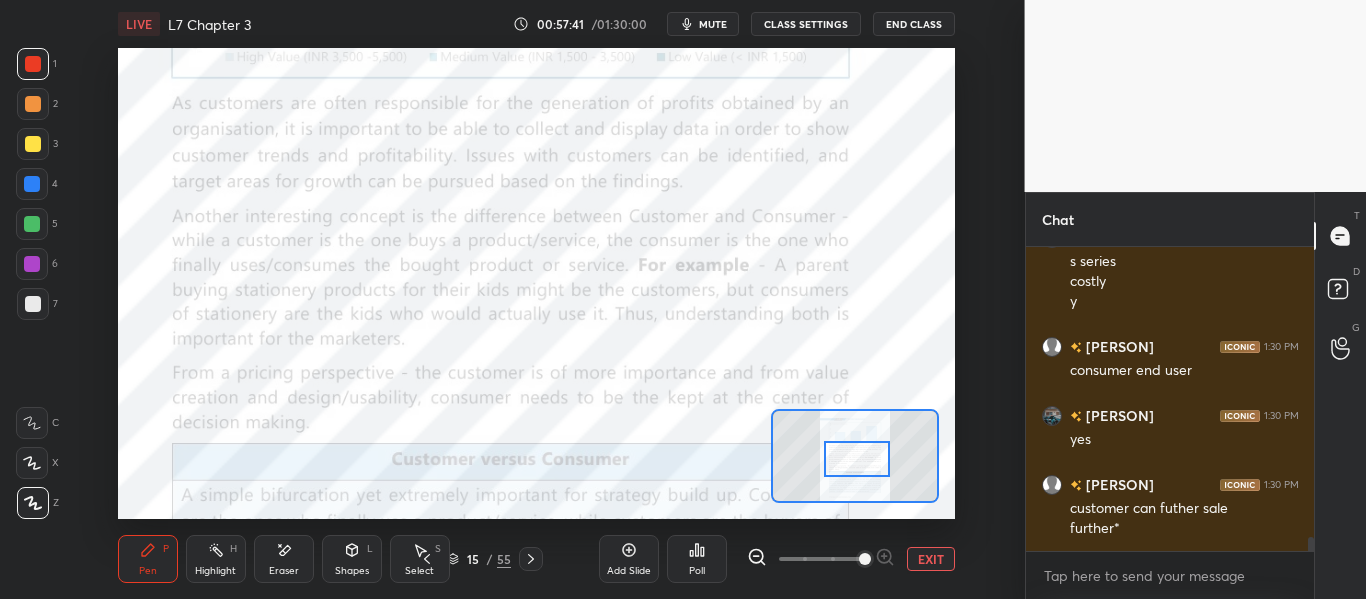 click at bounding box center [856, 459] 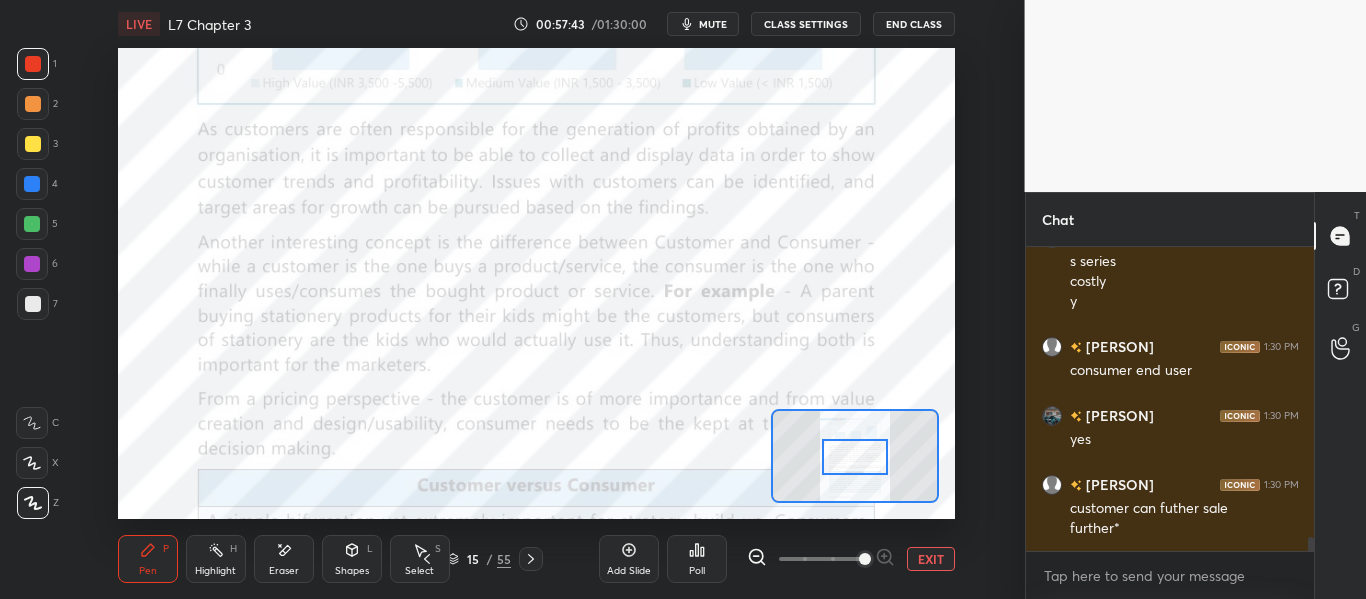 drag, startPoint x: 877, startPoint y: 459, endPoint x: 876, endPoint y: 437, distance: 22.022715 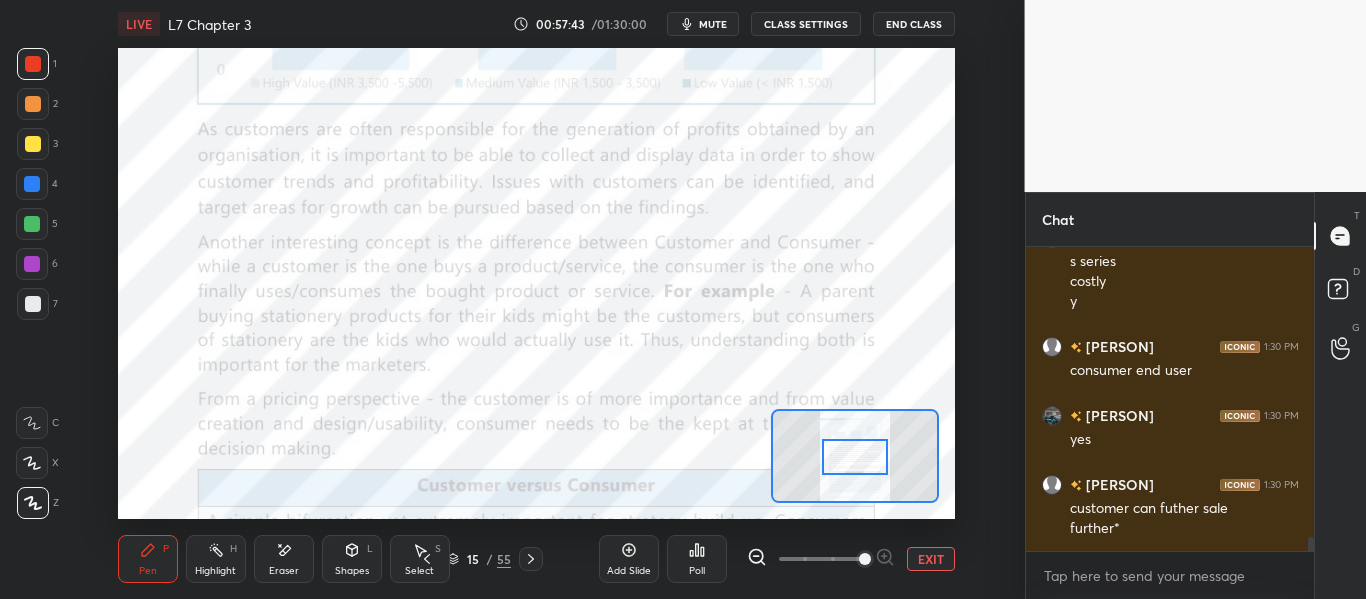 click at bounding box center (854, 457) 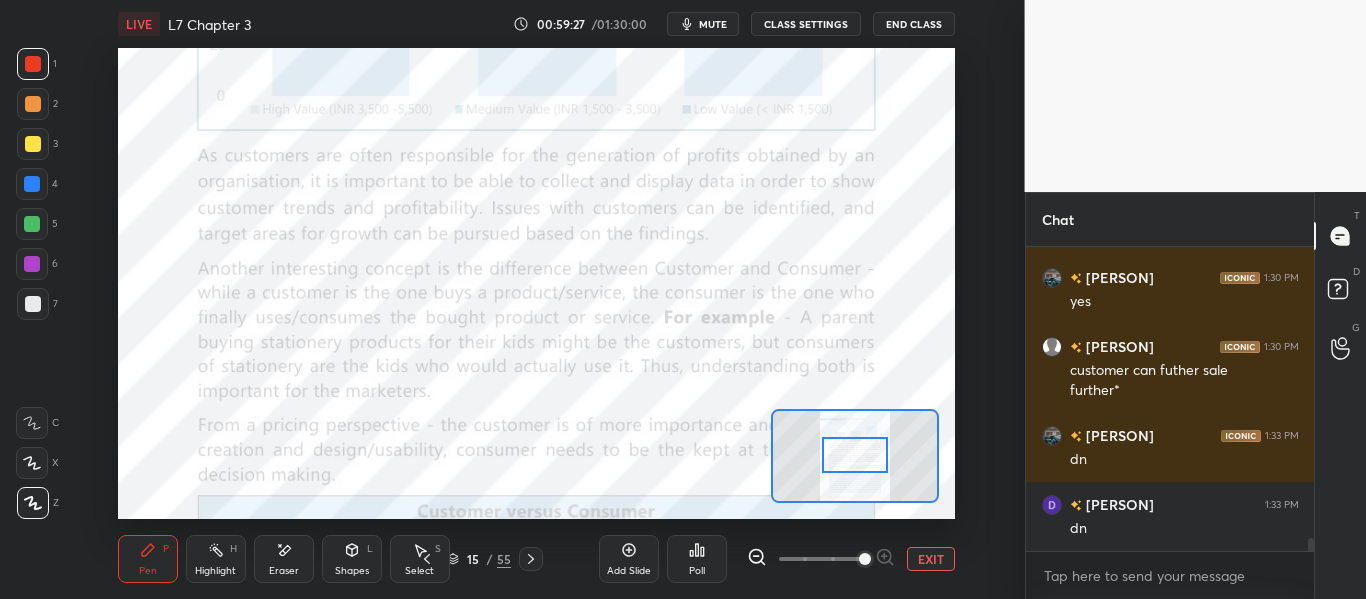 scroll, scrollTop: 6657, scrollLeft: 0, axis: vertical 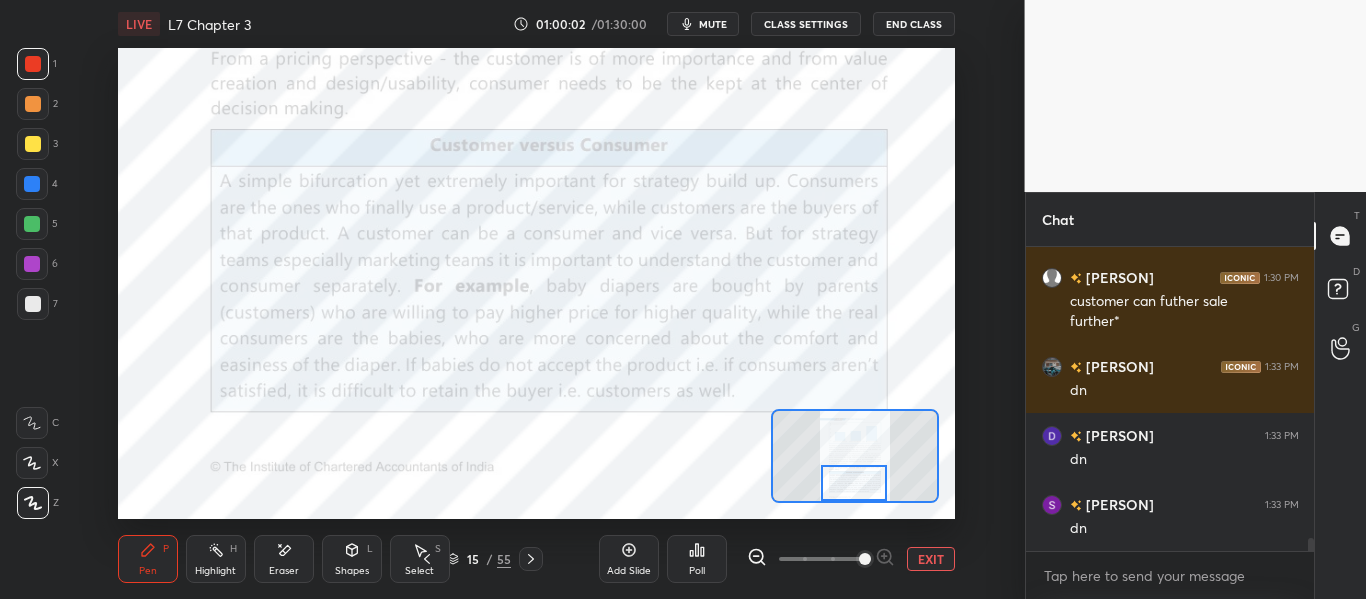 drag, startPoint x: 866, startPoint y: 460, endPoint x: 865, endPoint y: 489, distance: 29.017237 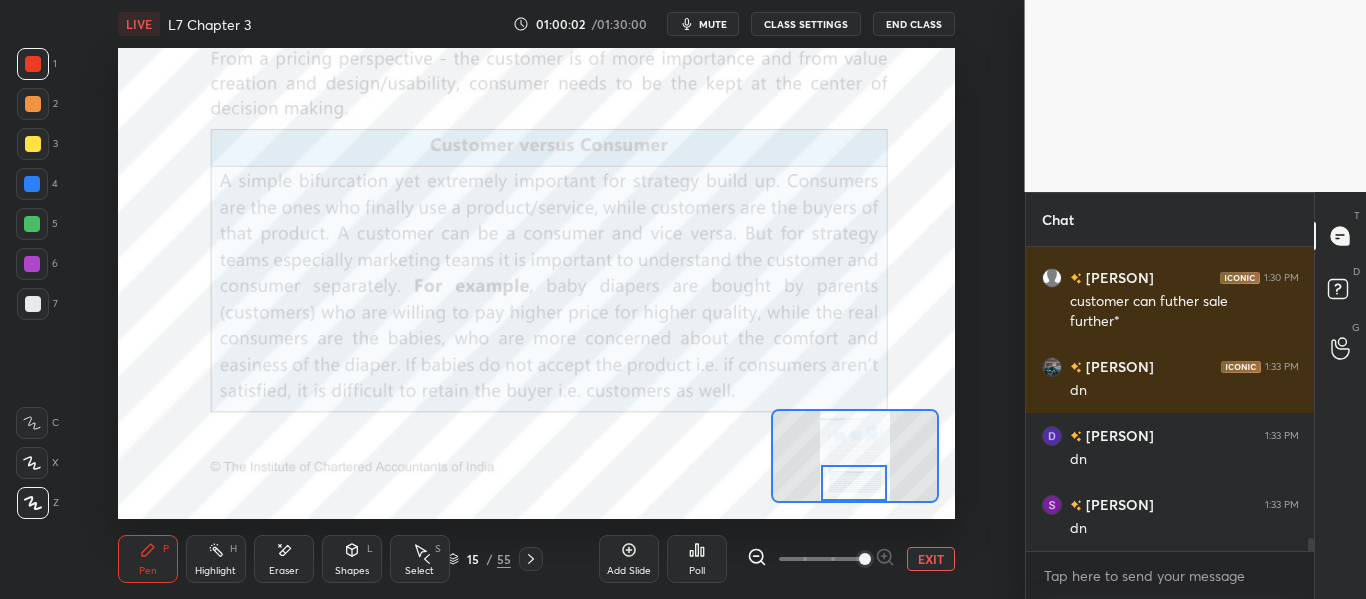 click at bounding box center (853, 483) 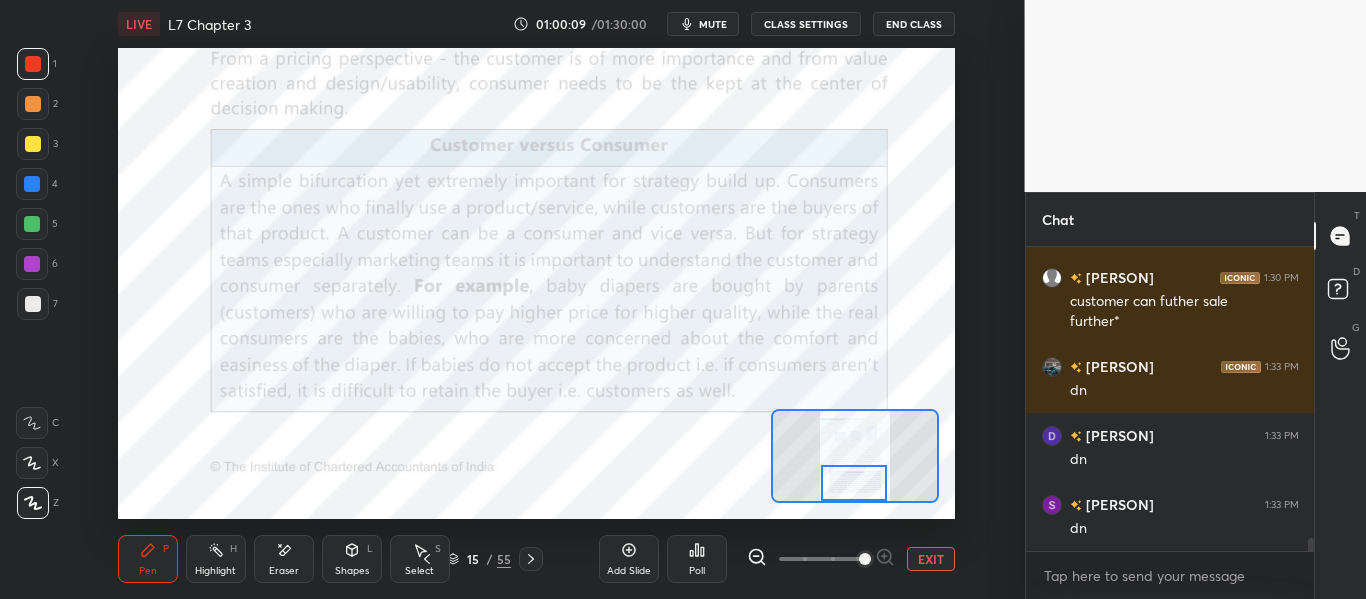 click 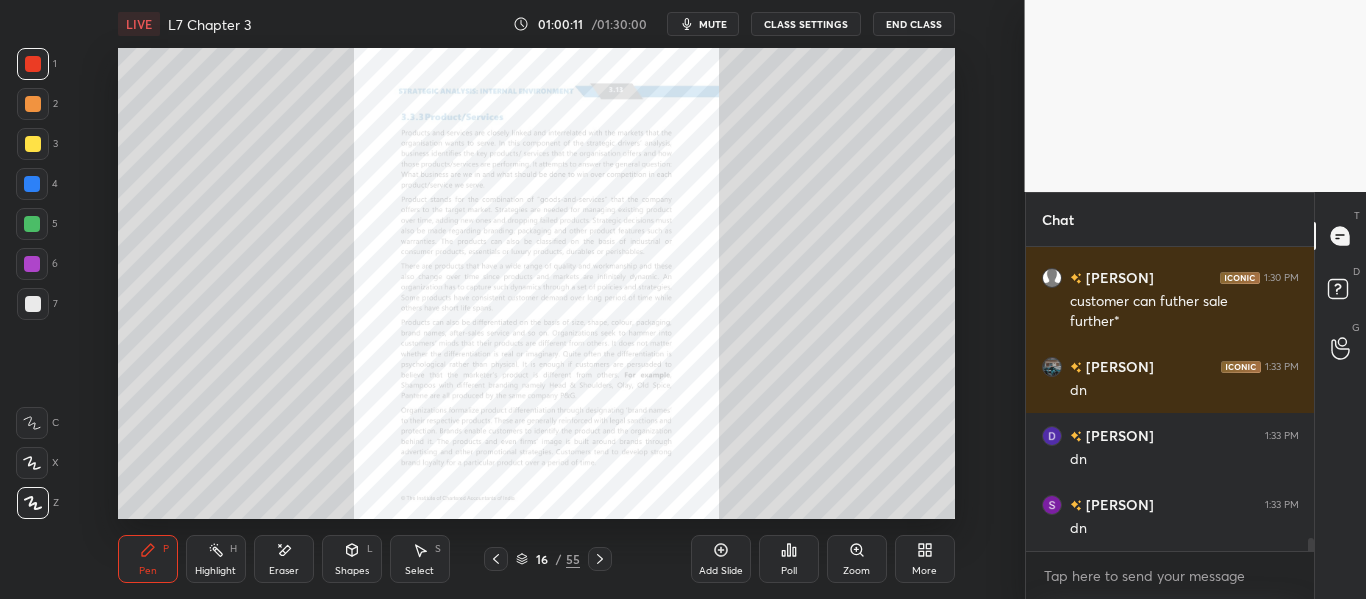 click 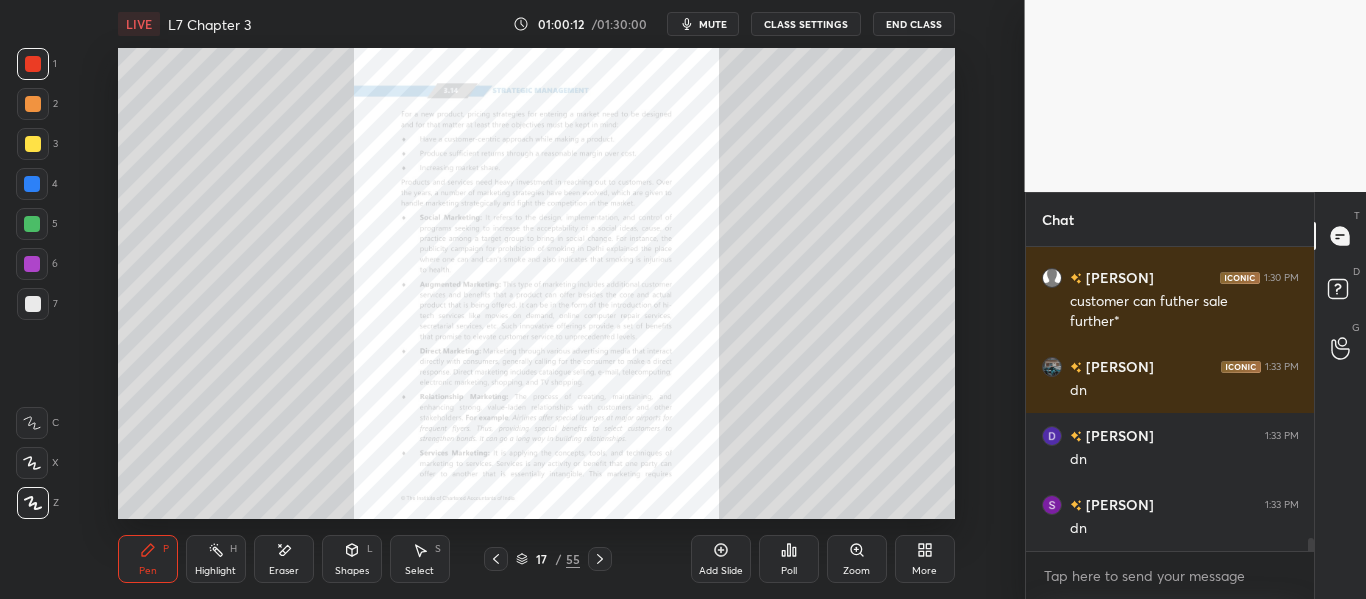 click 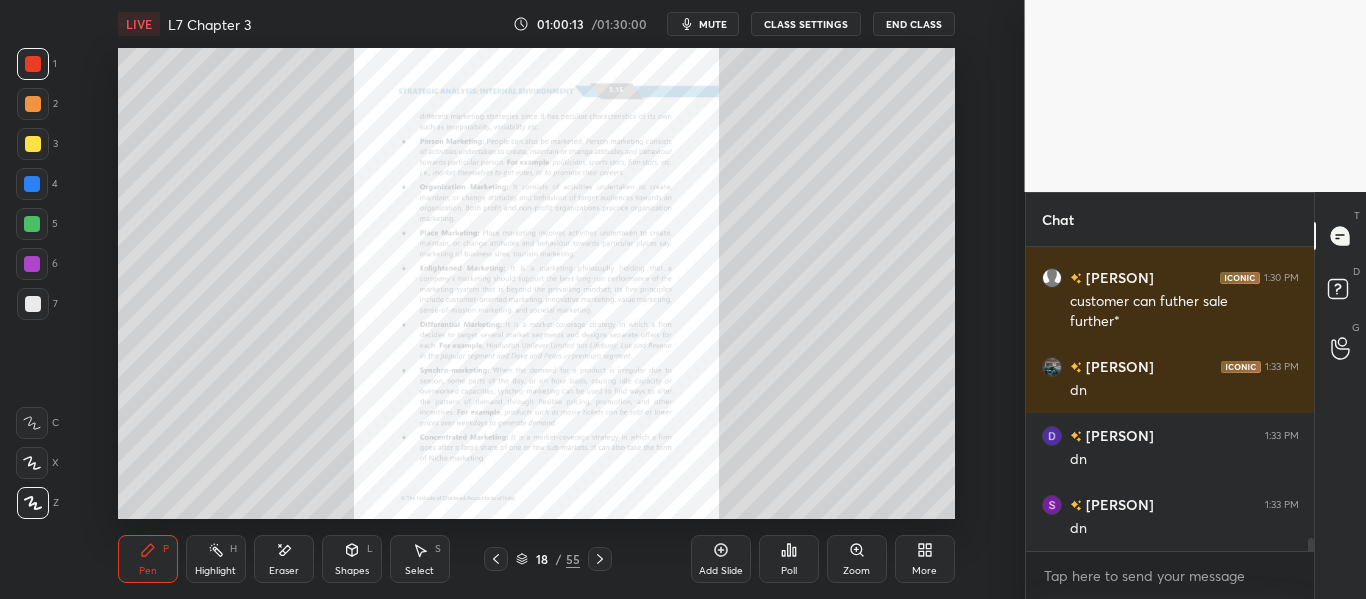 click 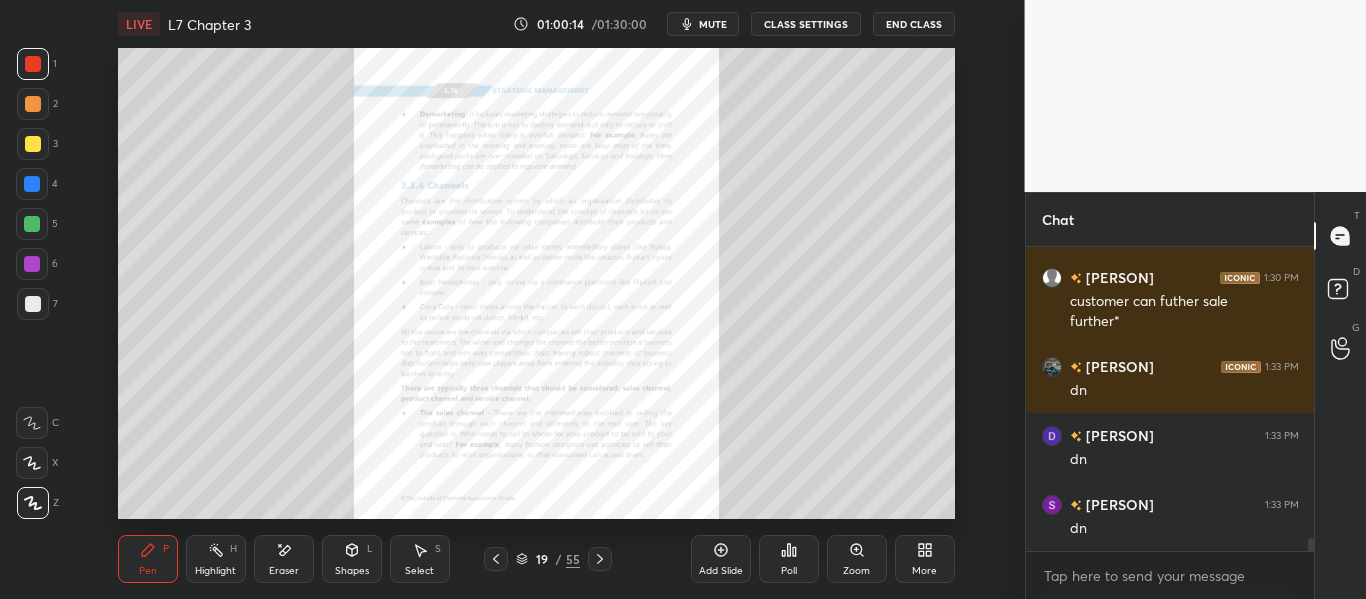 click 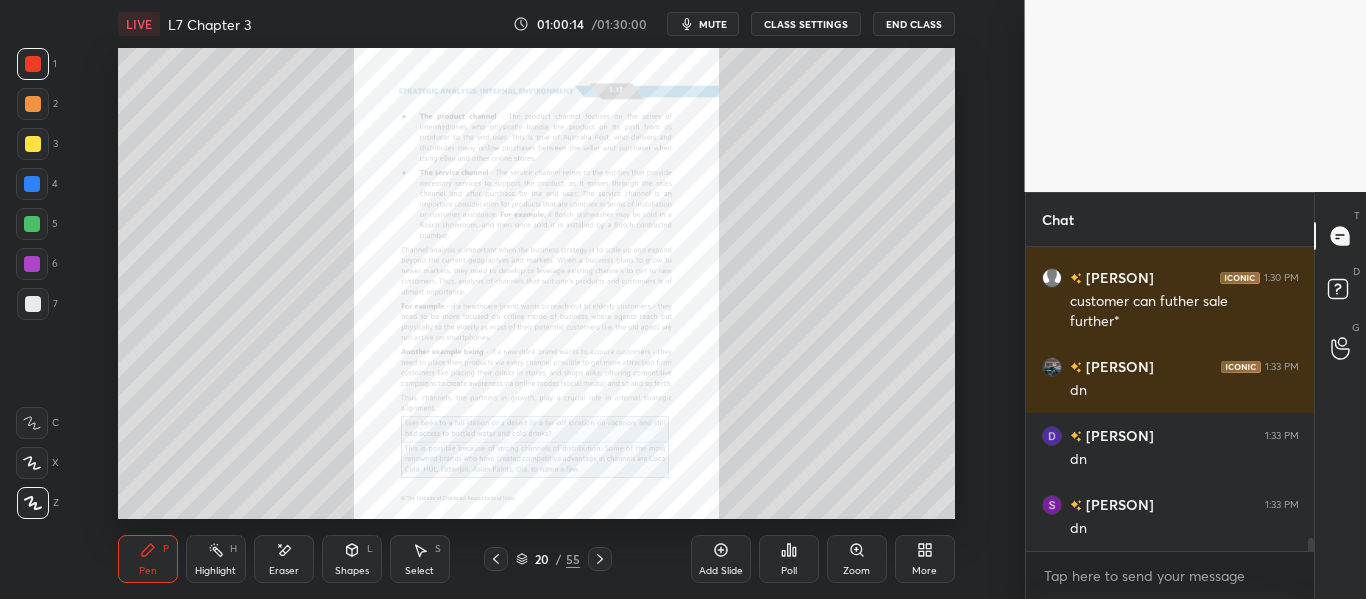 click 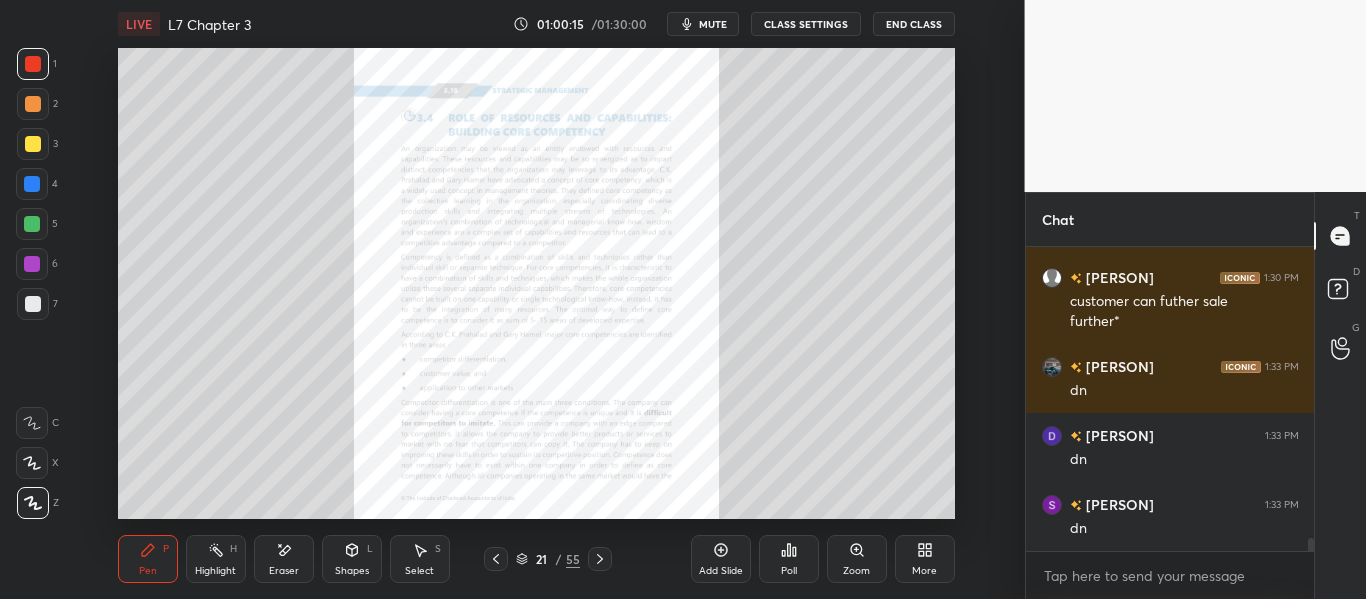 click 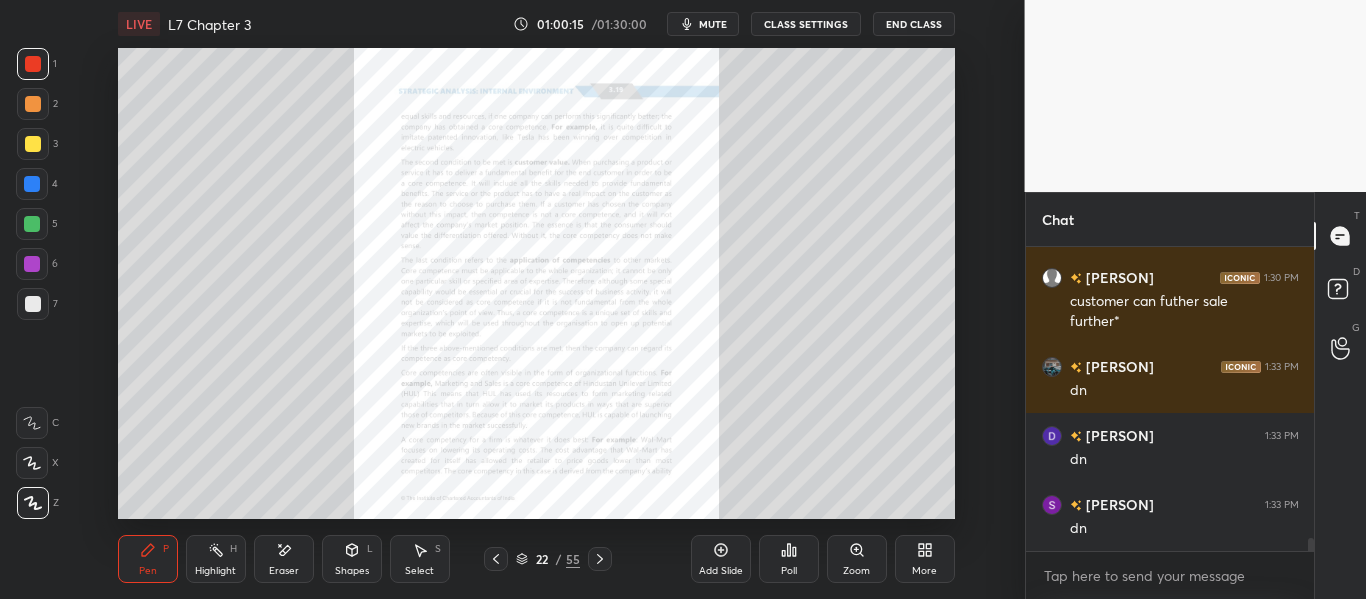 click 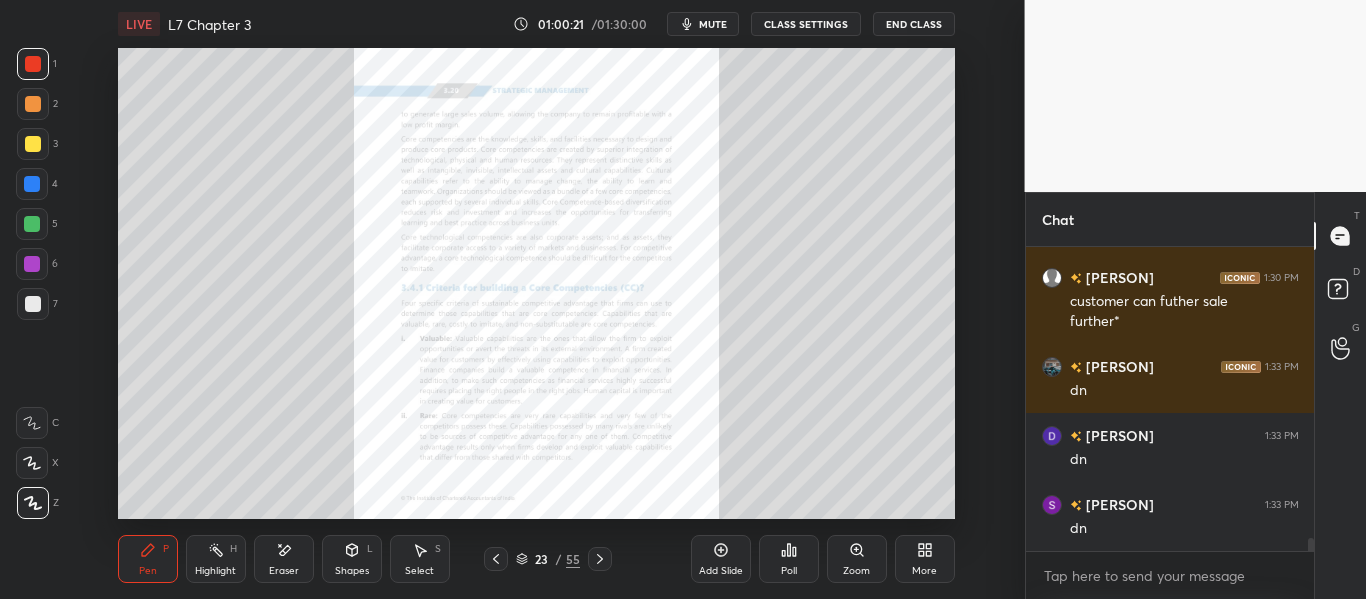 scroll, scrollTop: 6726, scrollLeft: 0, axis: vertical 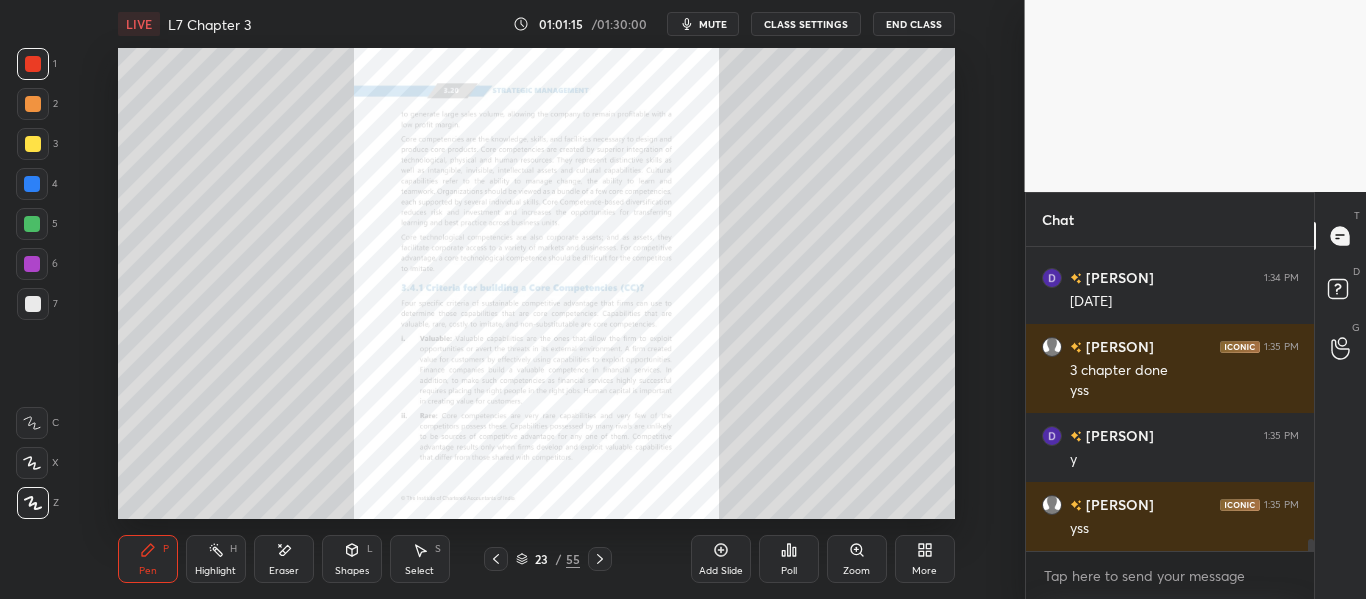 click on "Poll" at bounding box center (789, 559) 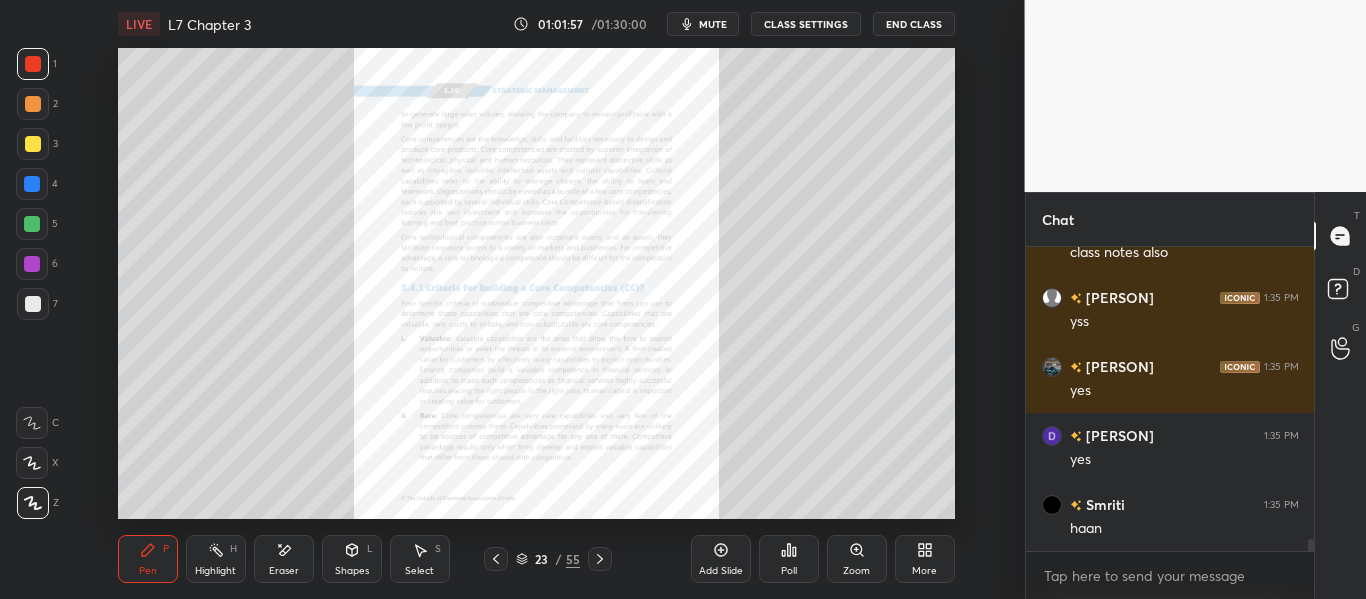 scroll, scrollTop: 7781, scrollLeft: 0, axis: vertical 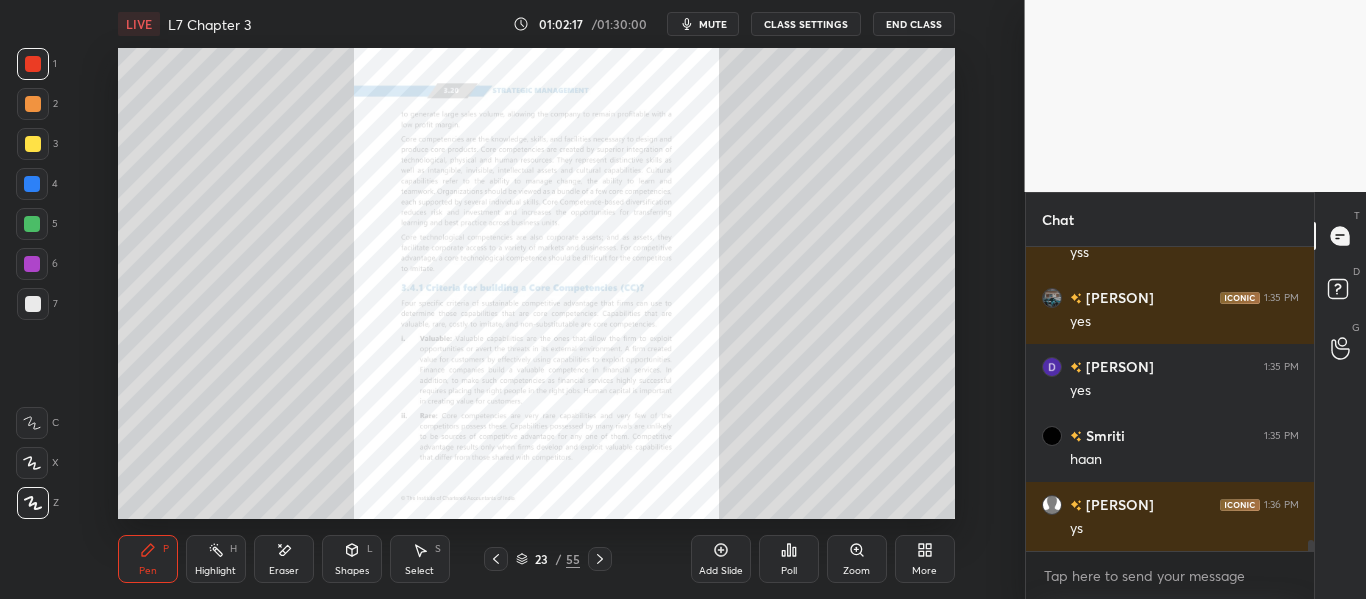click 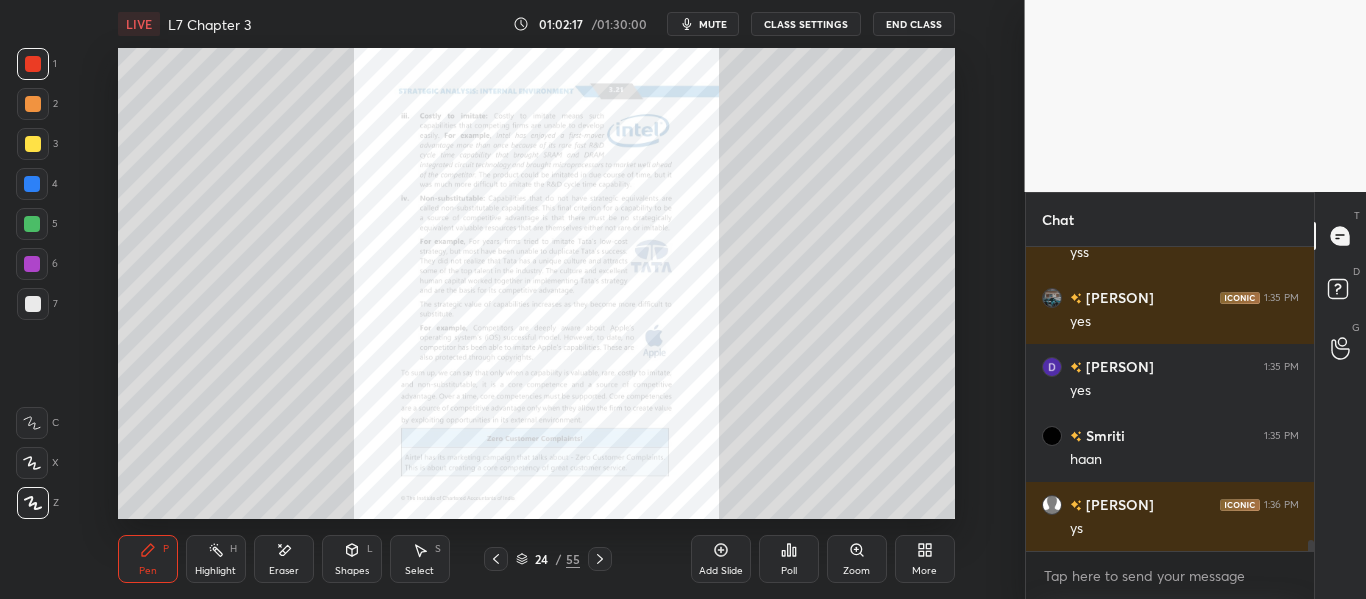 click 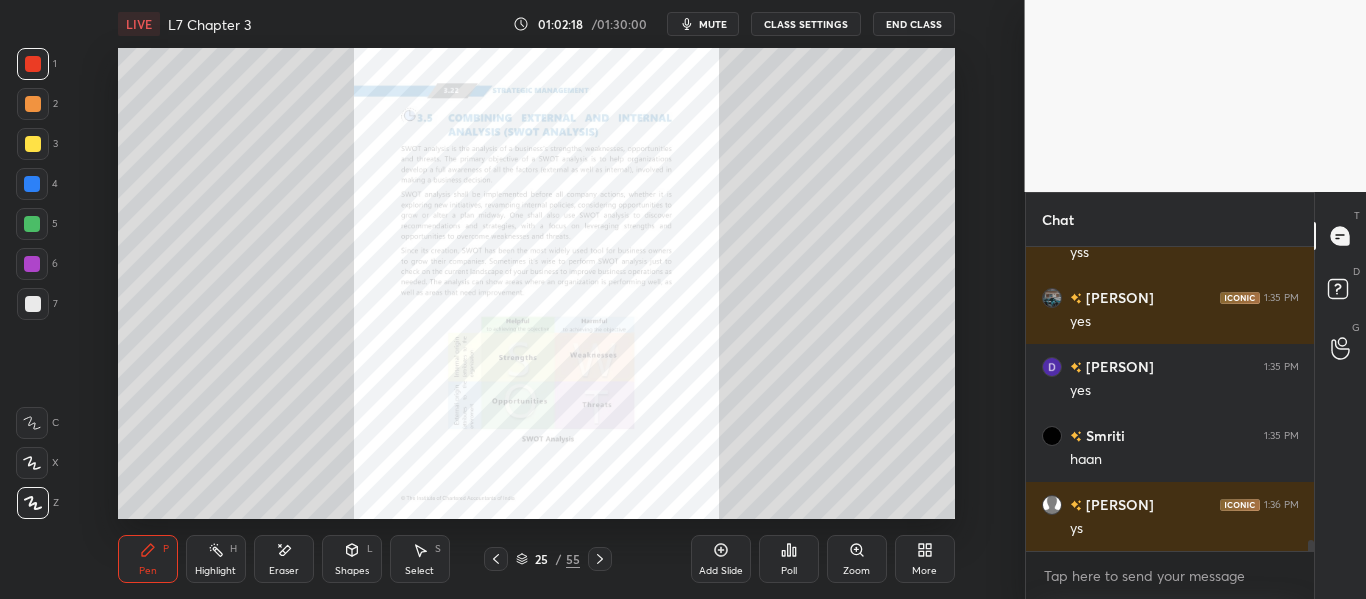click 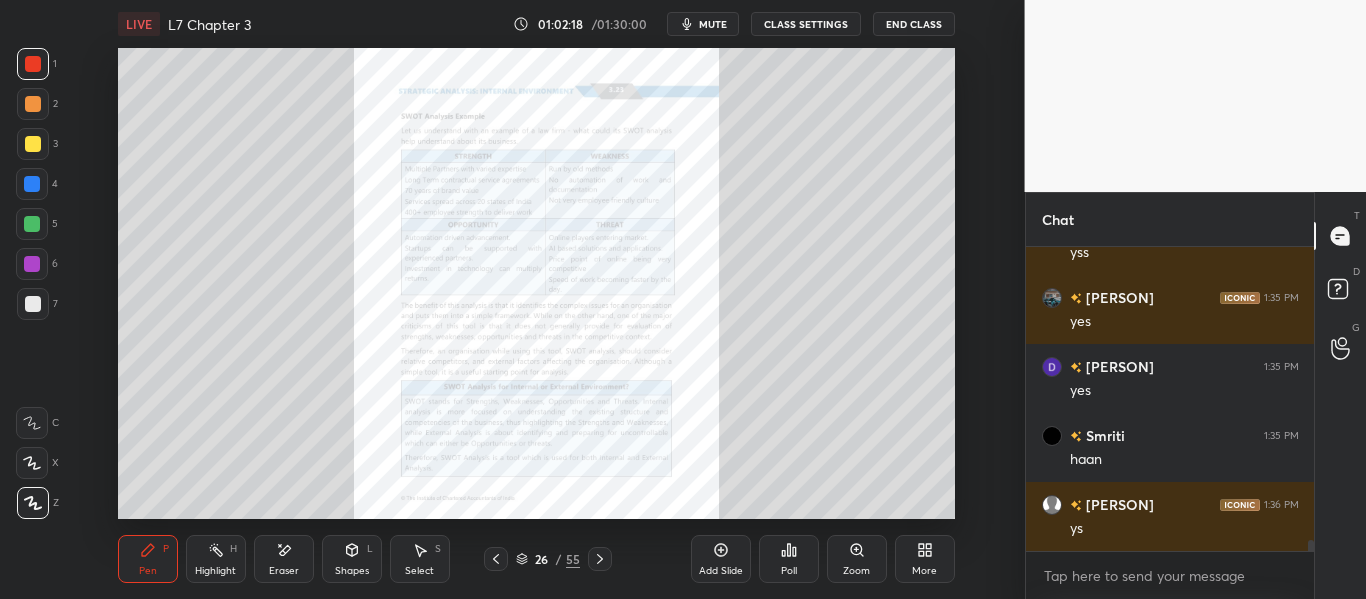click 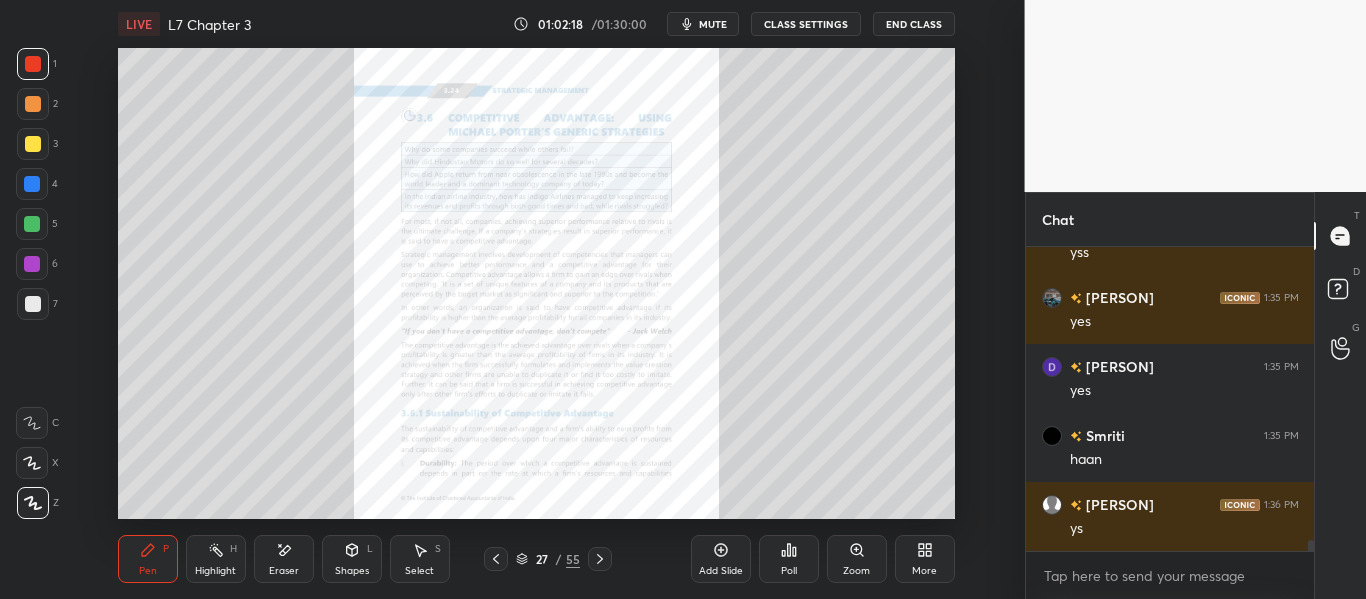 click 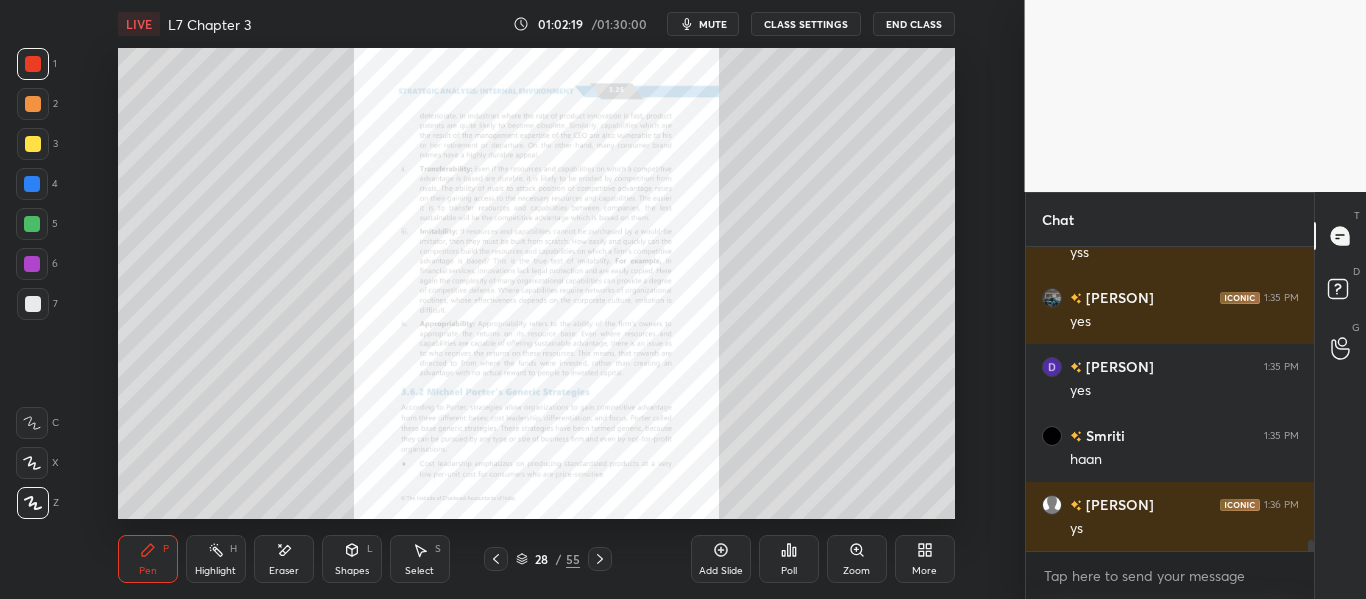 click 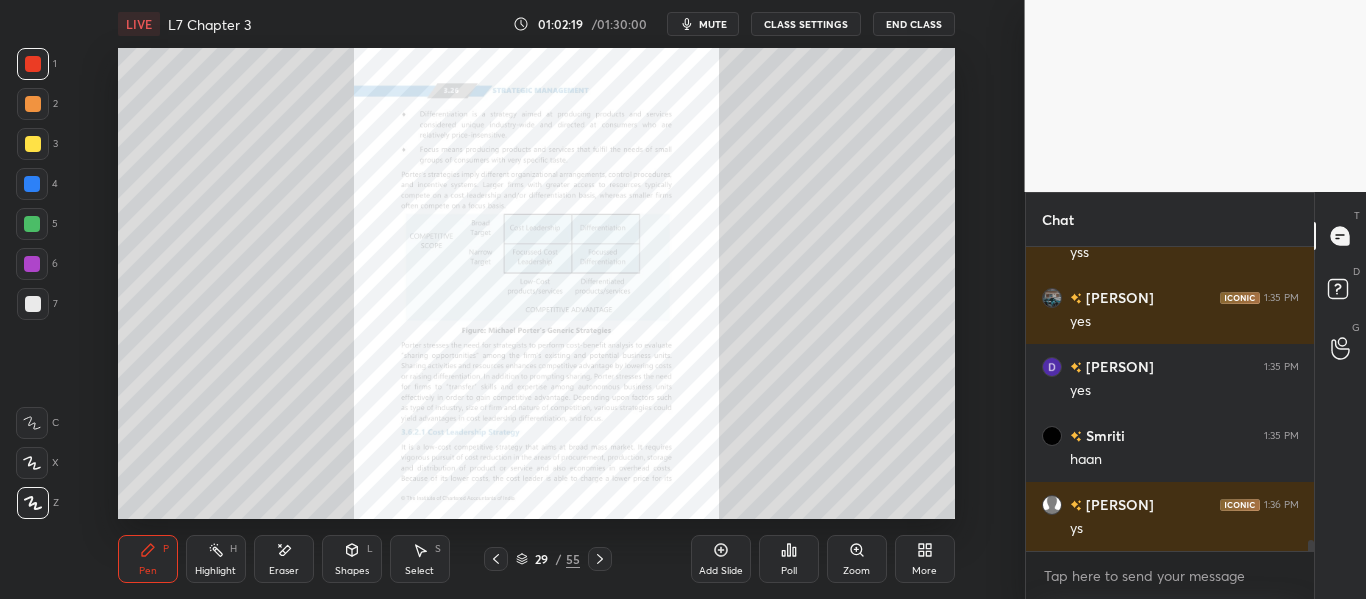 click 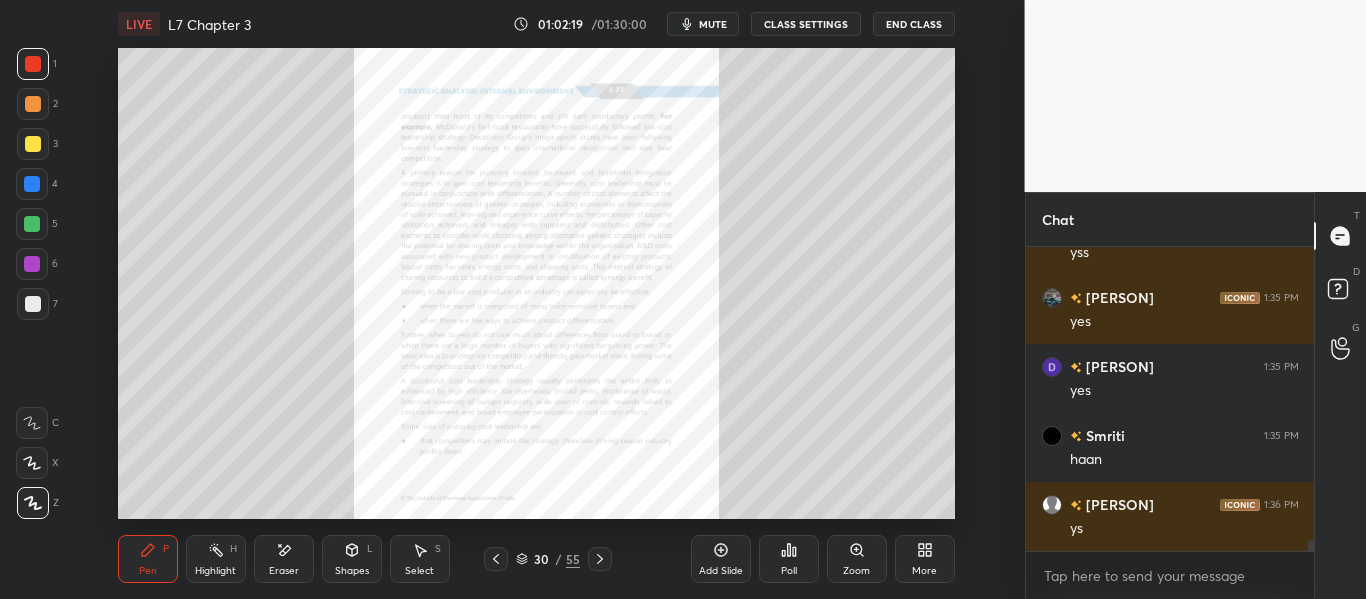 click 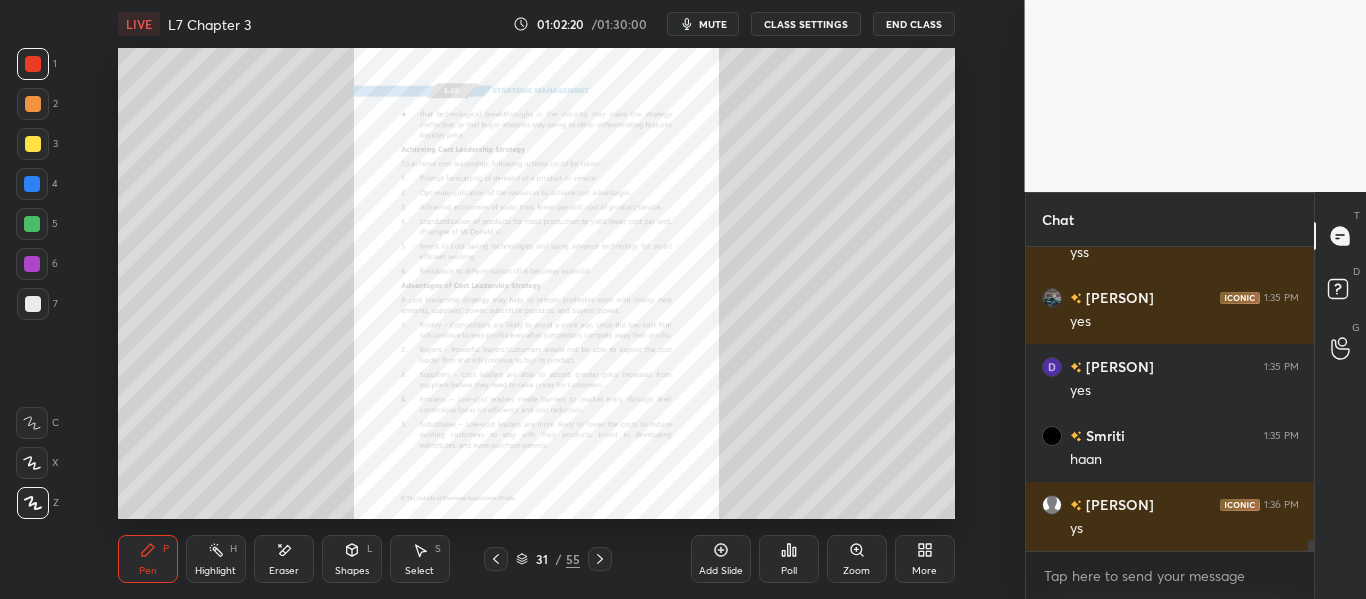 click 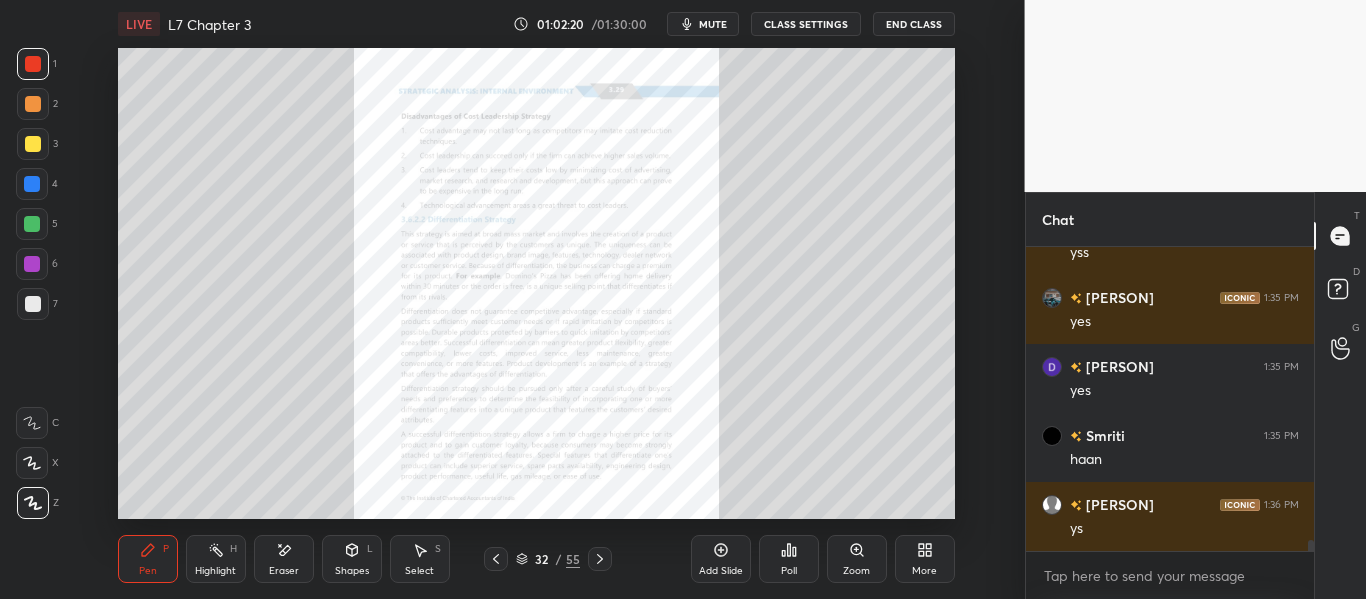 click 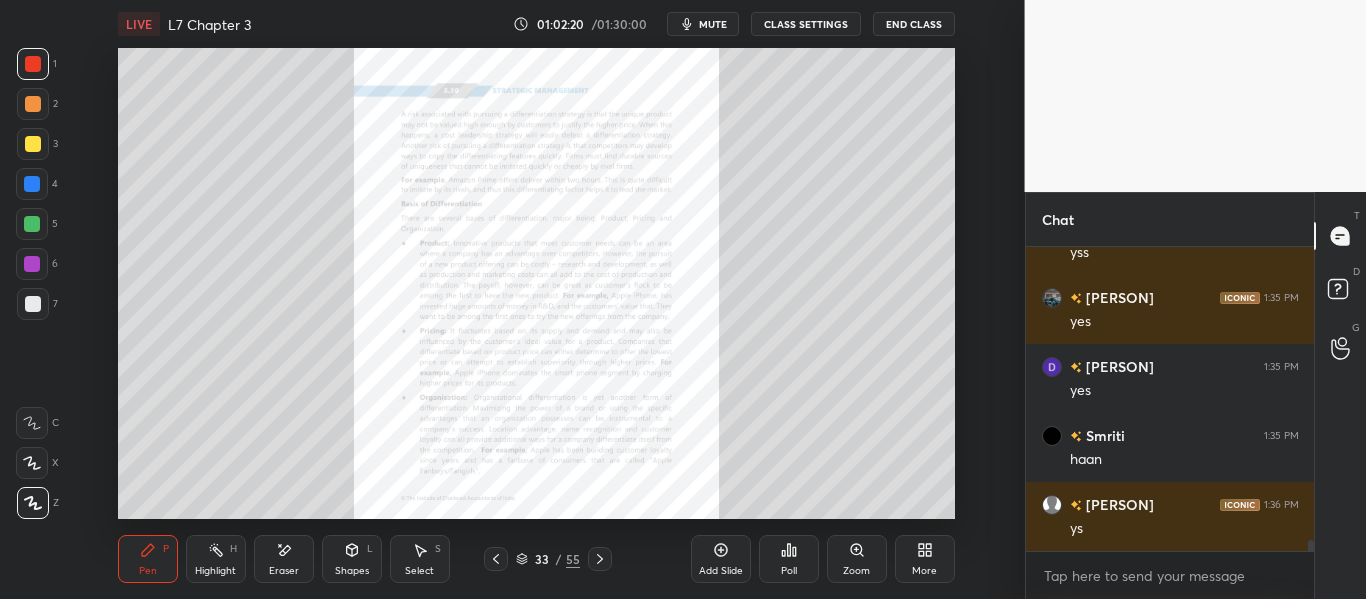 click 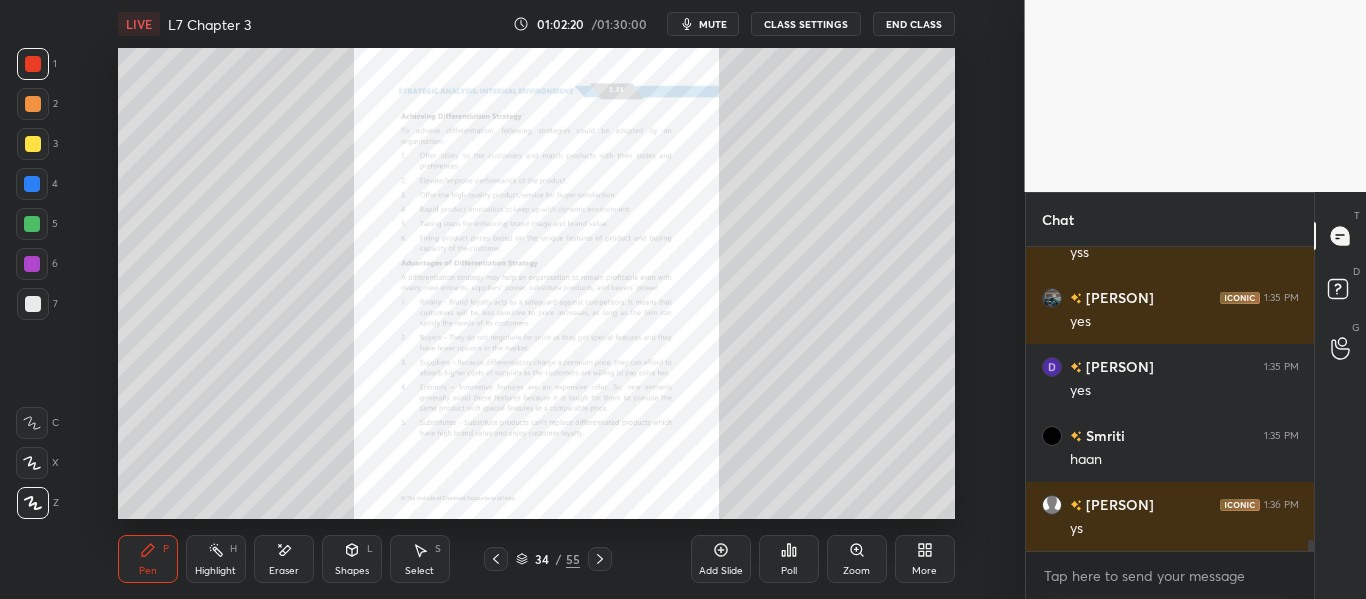 click 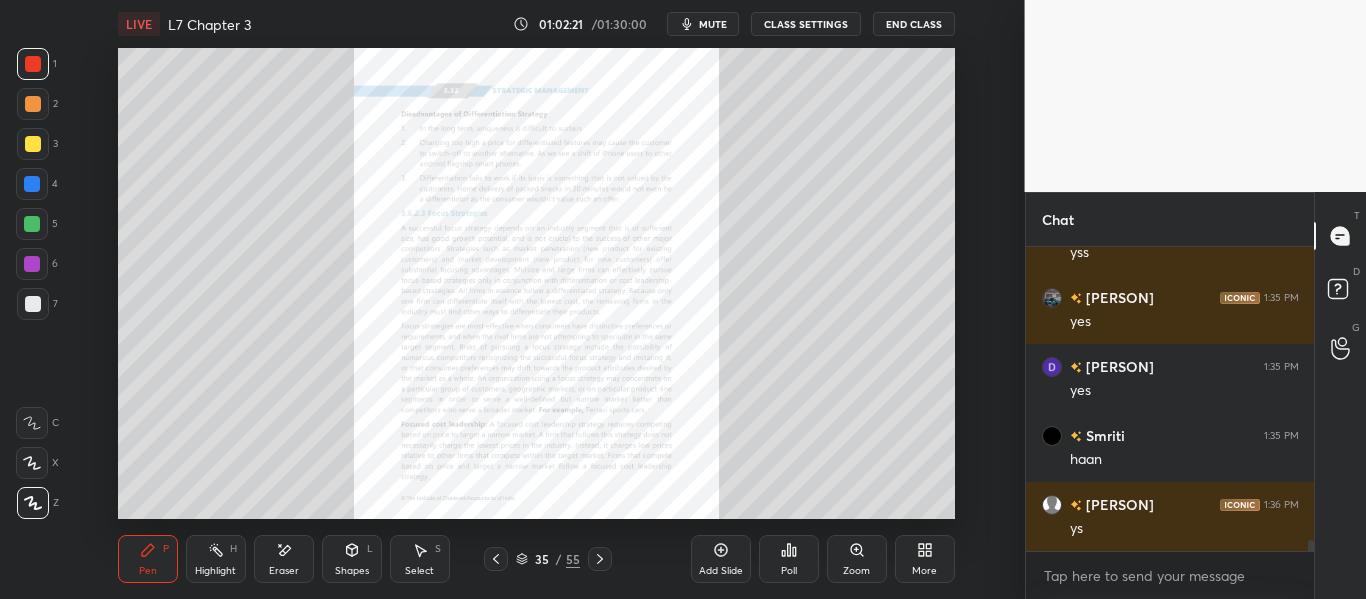 click 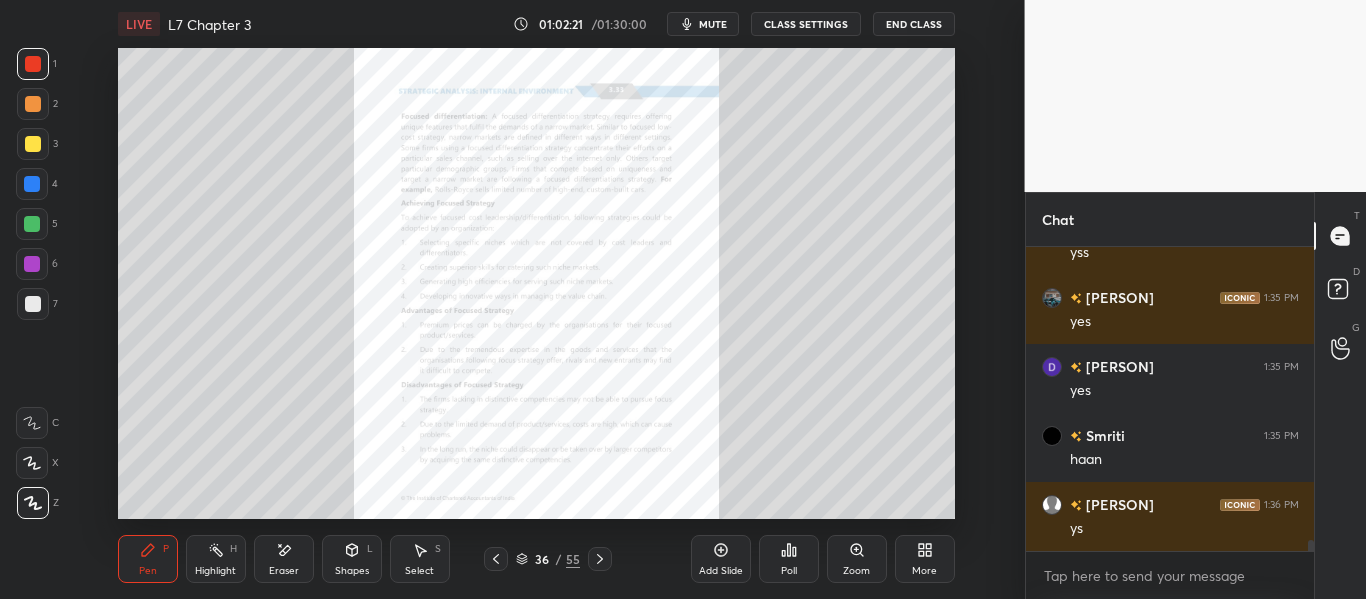 click 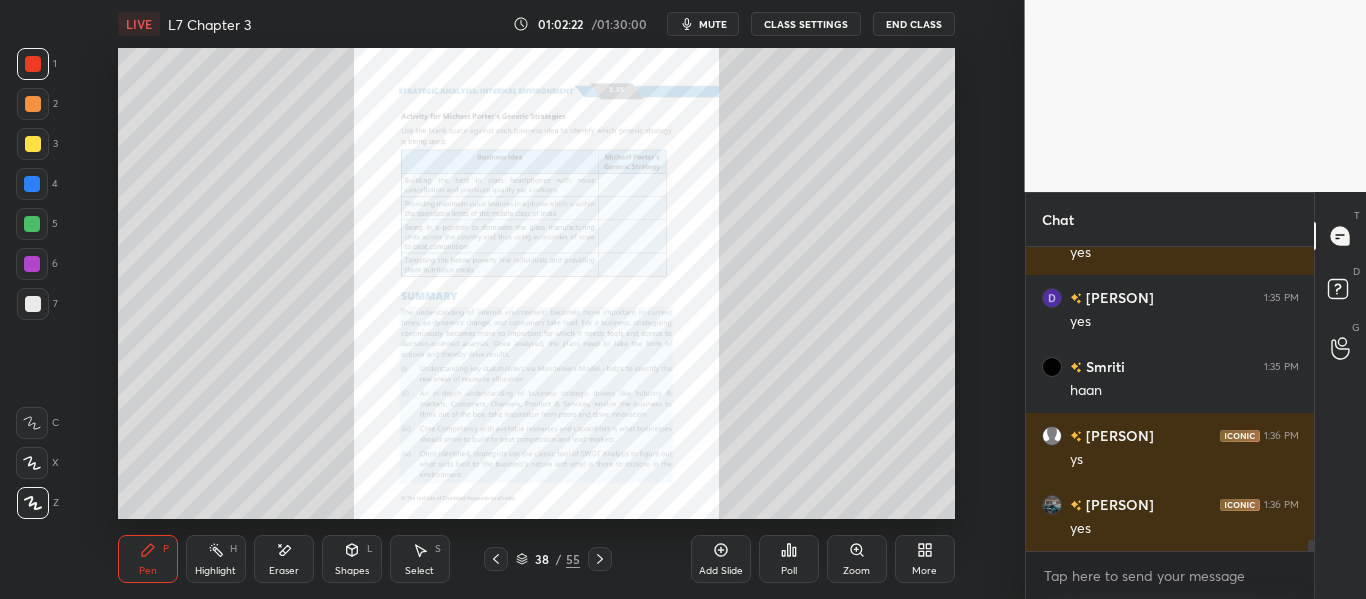 click 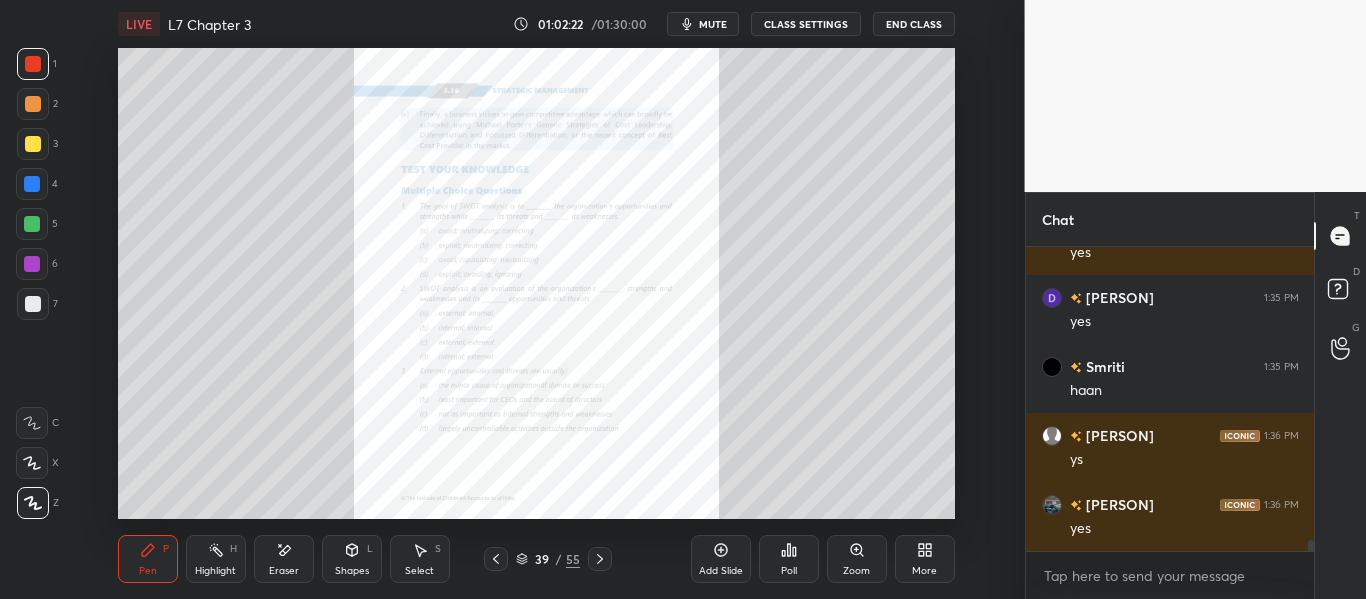 scroll, scrollTop: 7919, scrollLeft: 0, axis: vertical 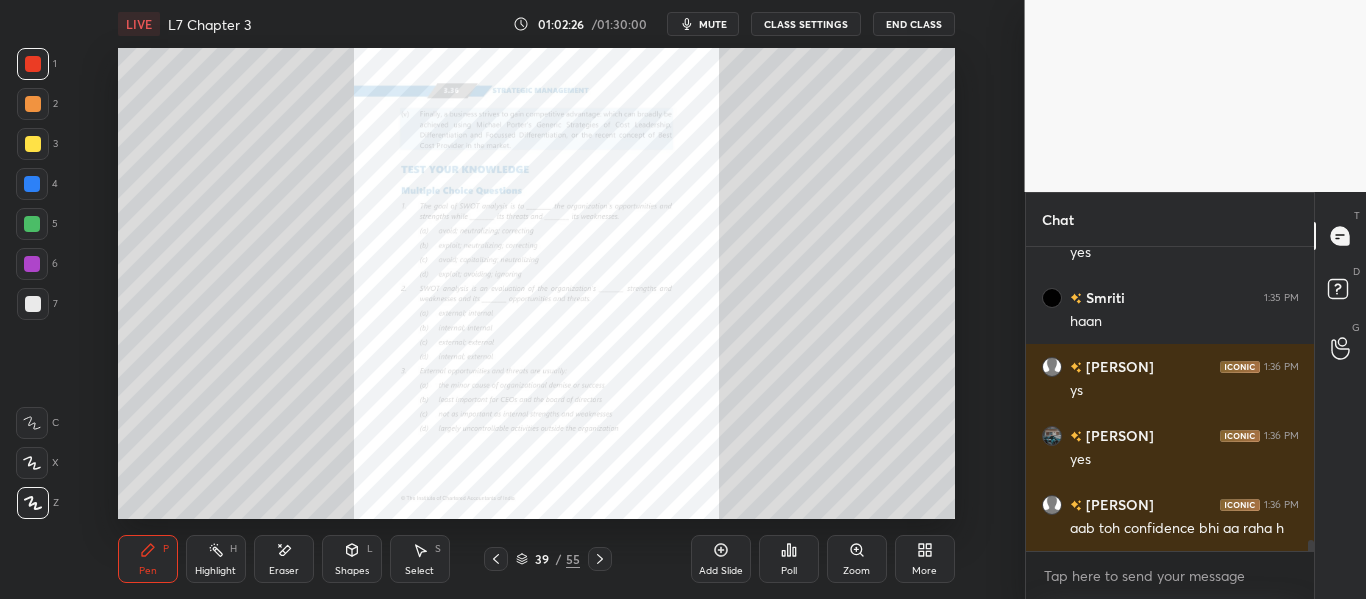 click 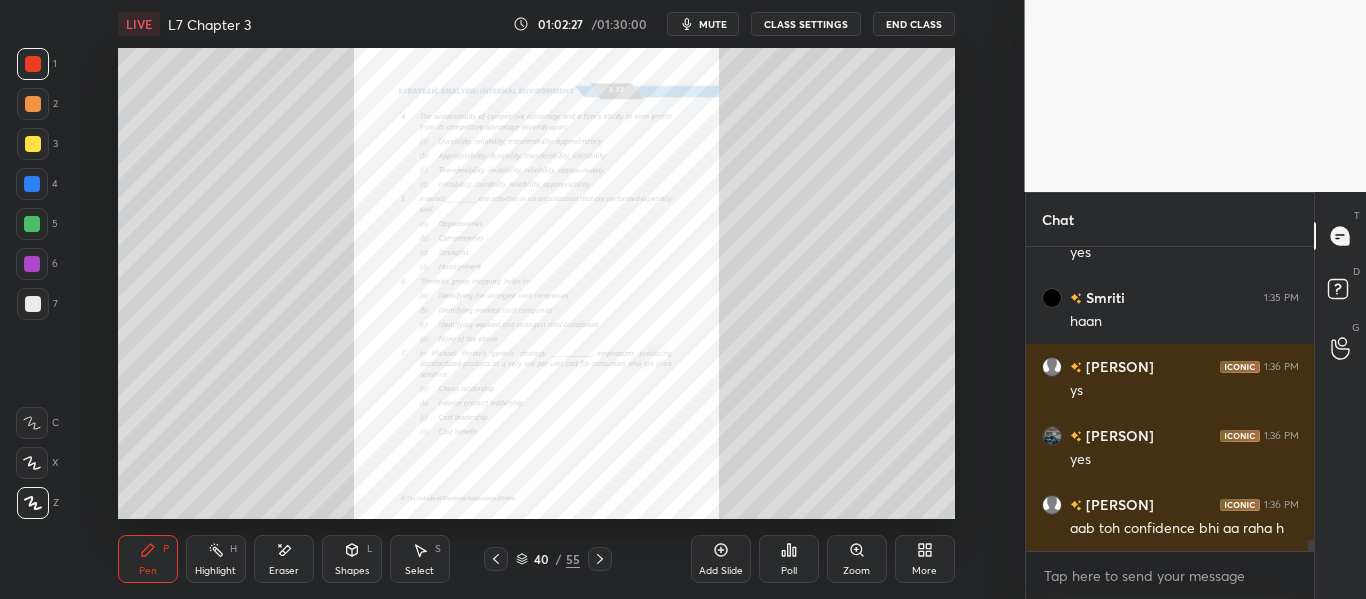 click 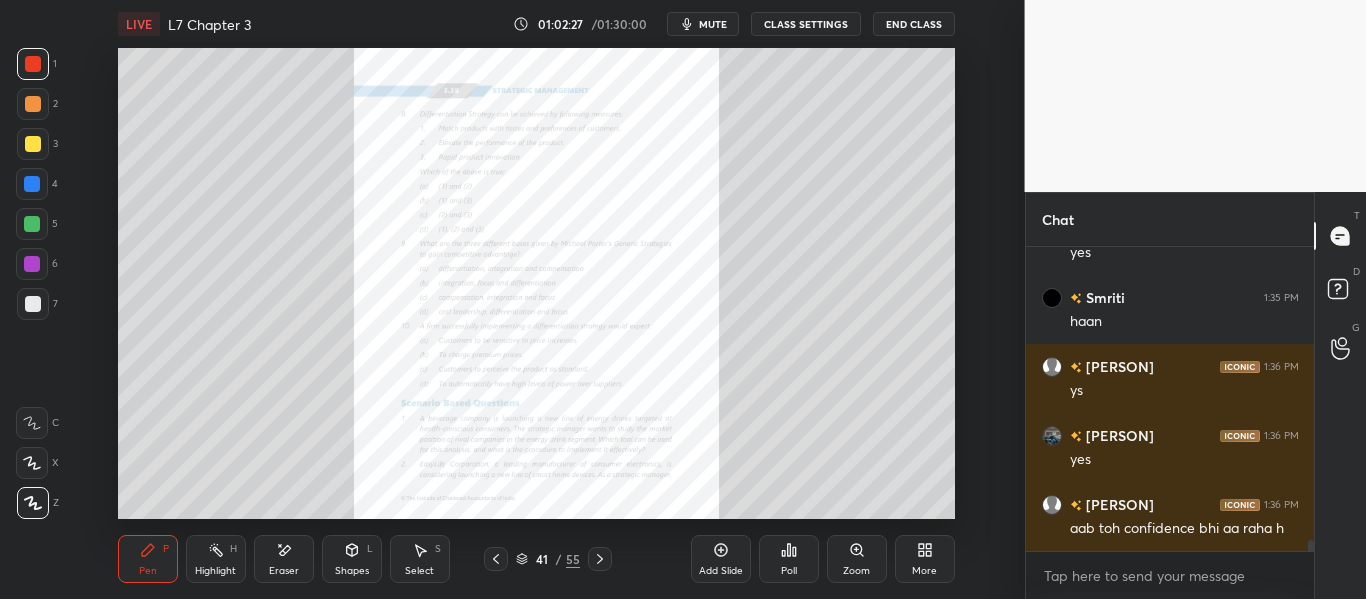 click 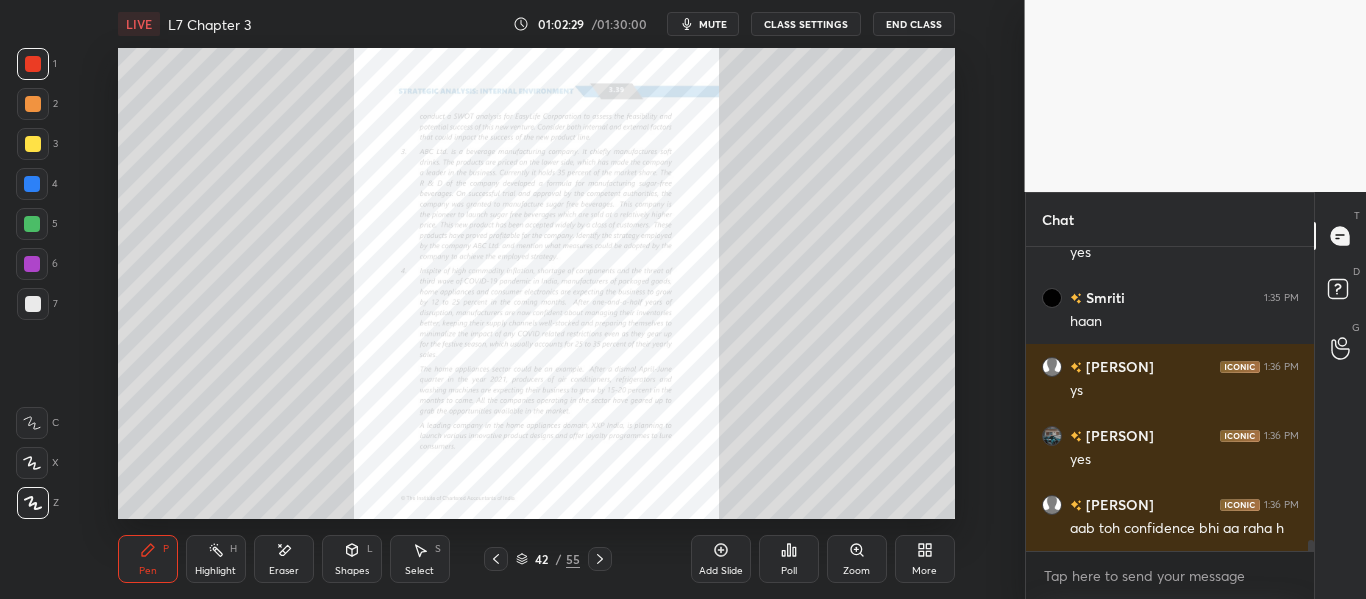 scroll, scrollTop: 7939, scrollLeft: 0, axis: vertical 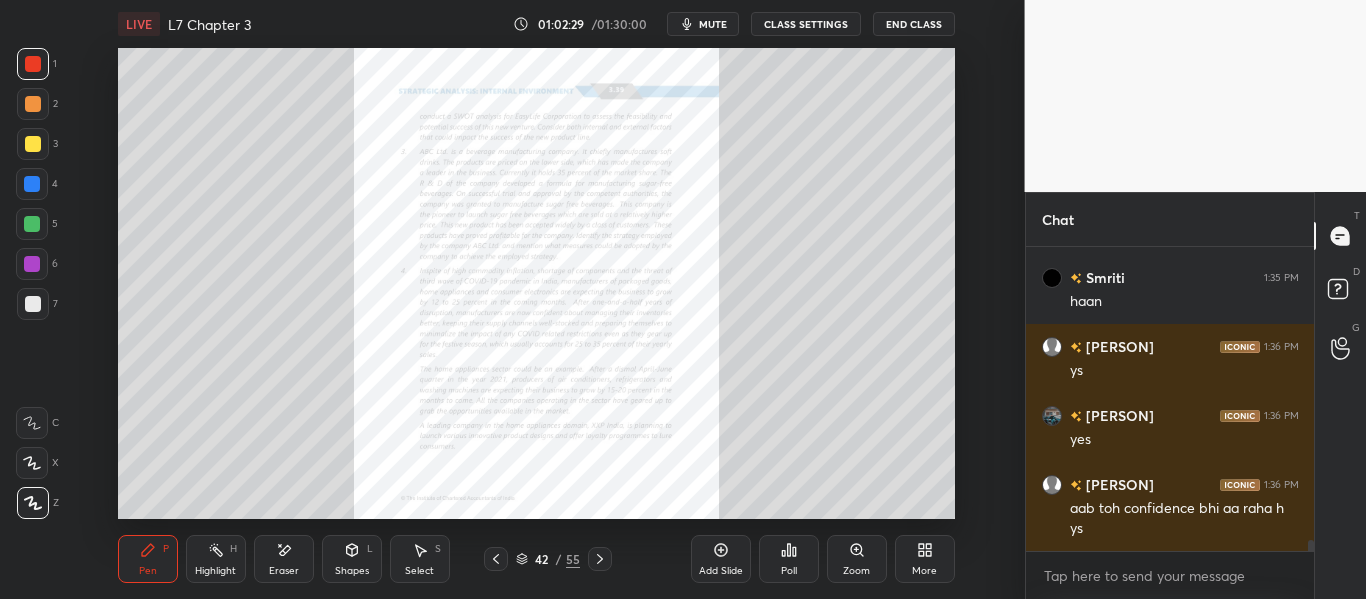 click 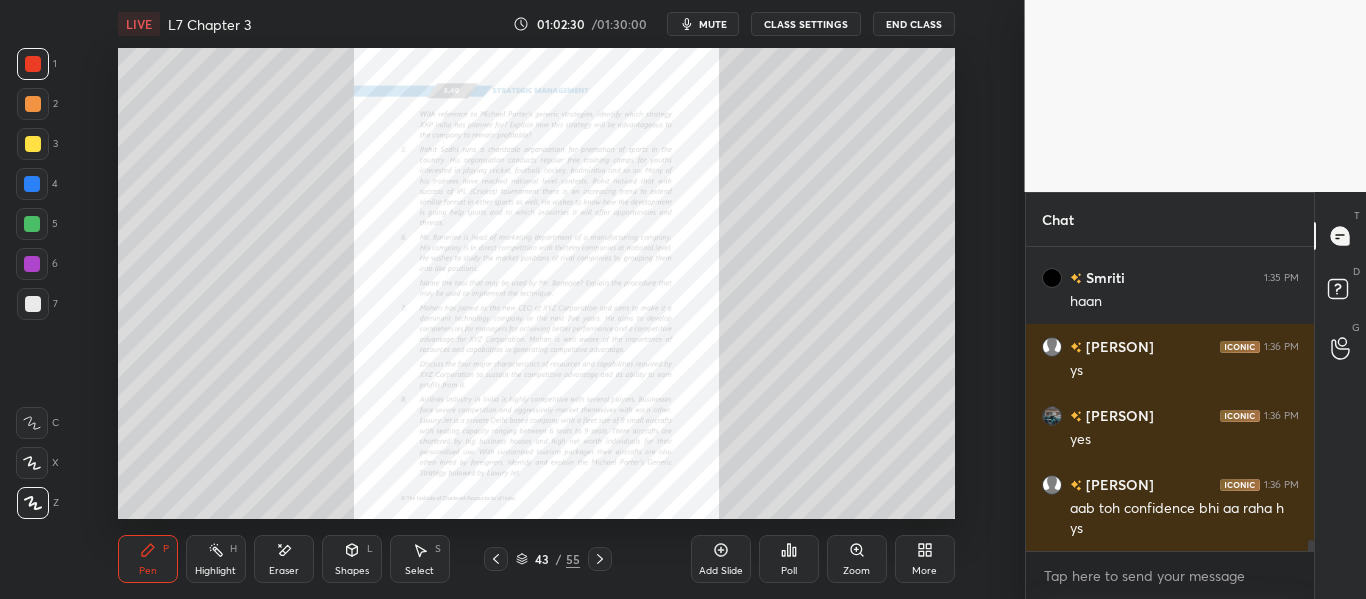 click at bounding box center (600, 559) 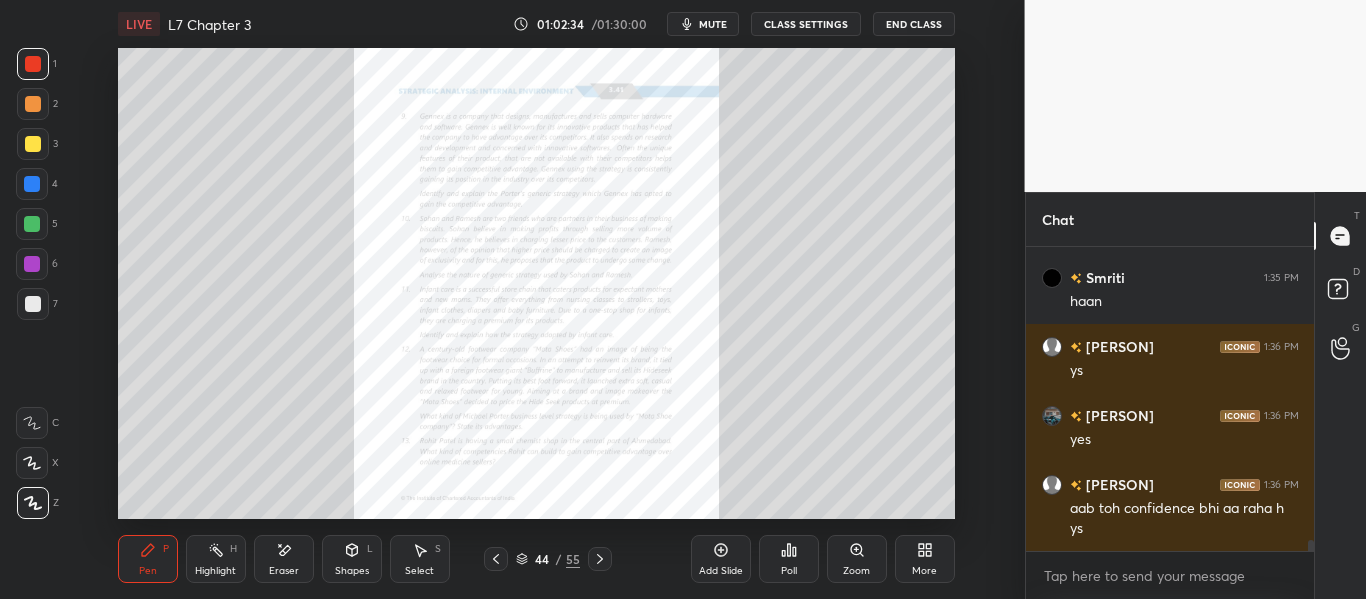 click 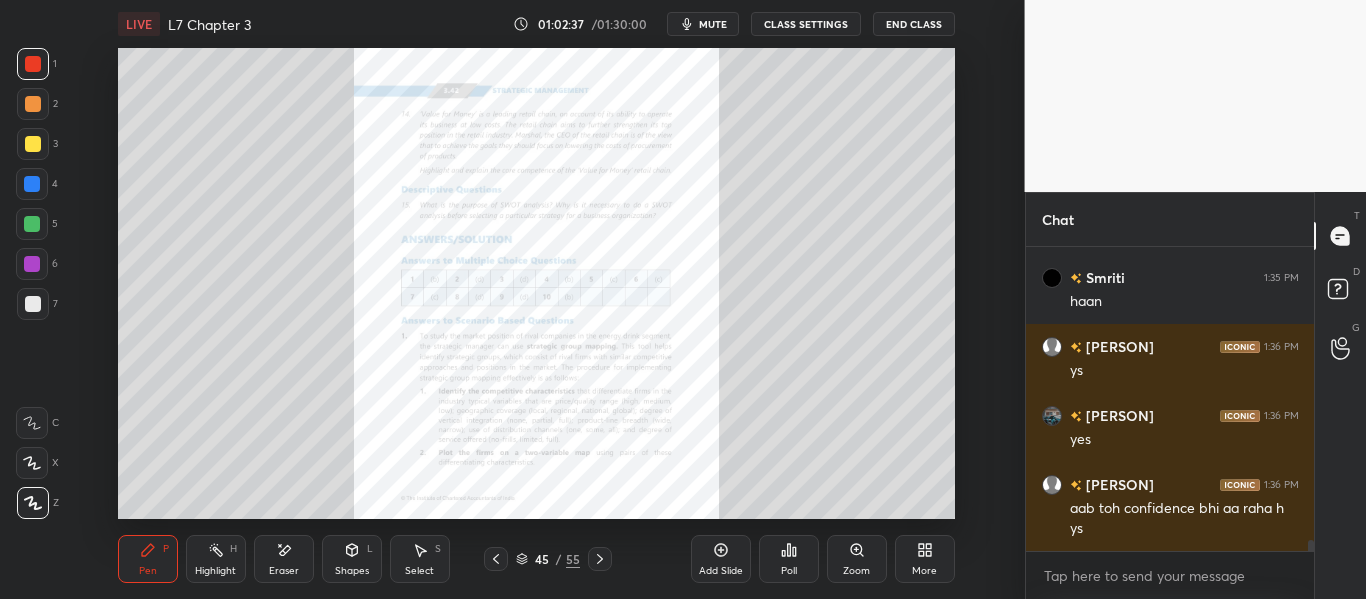 click 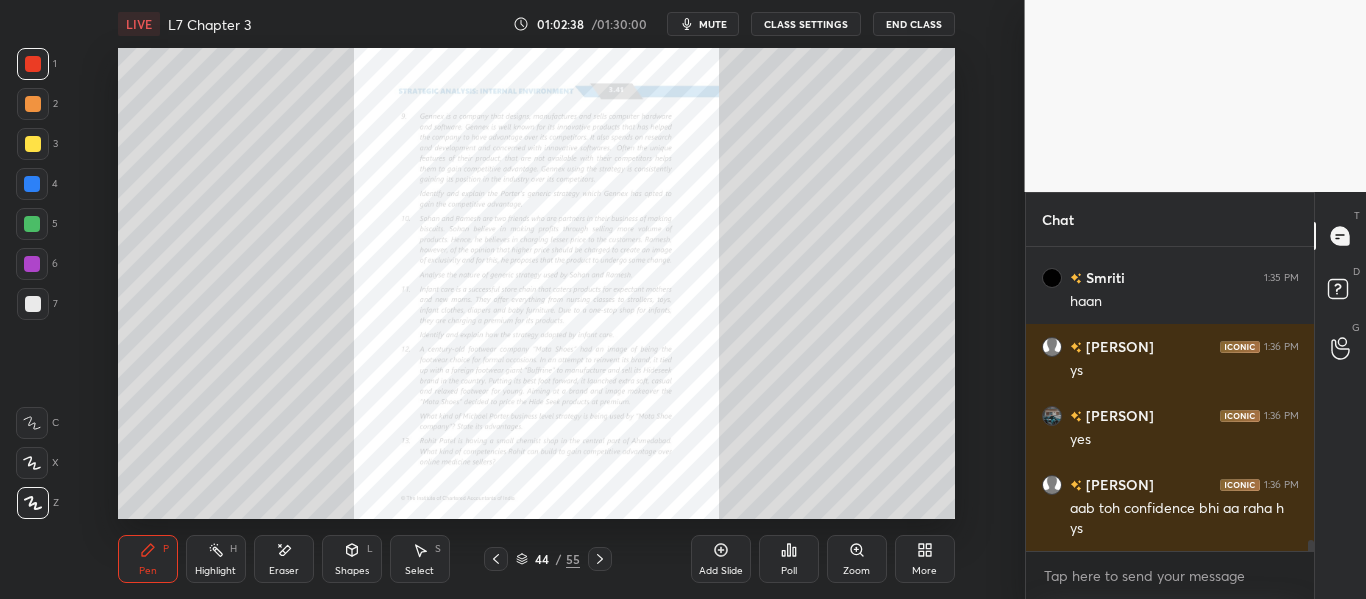 click at bounding box center [496, 559] 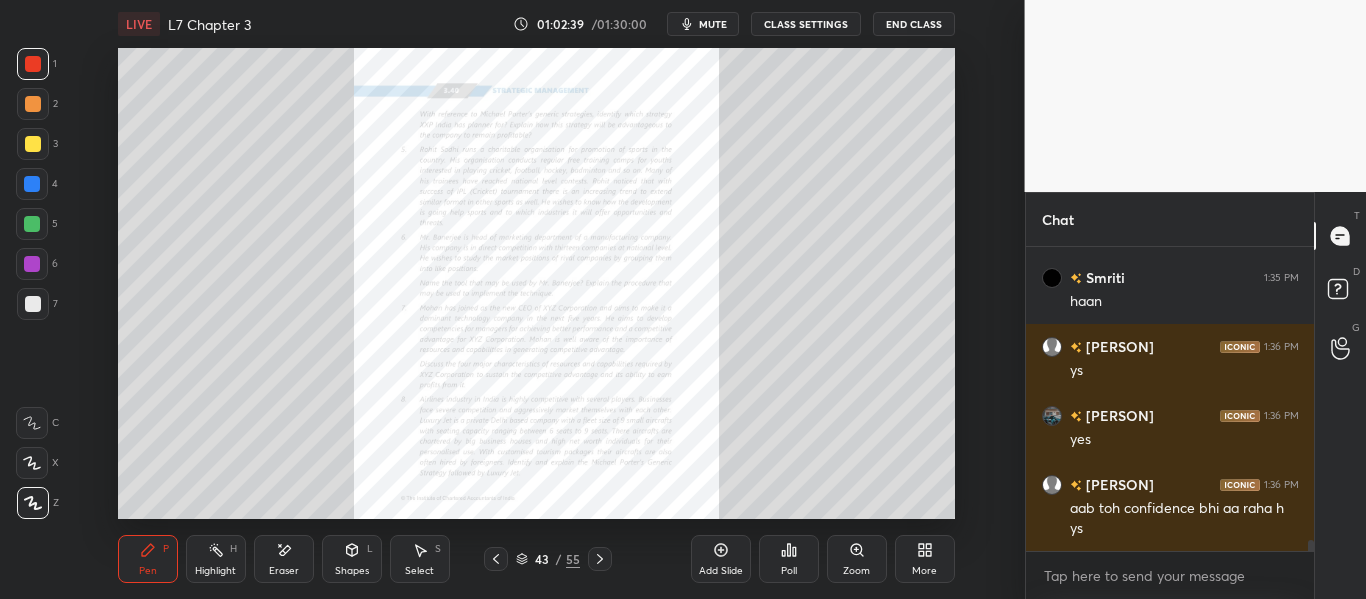 click at bounding box center [496, 559] 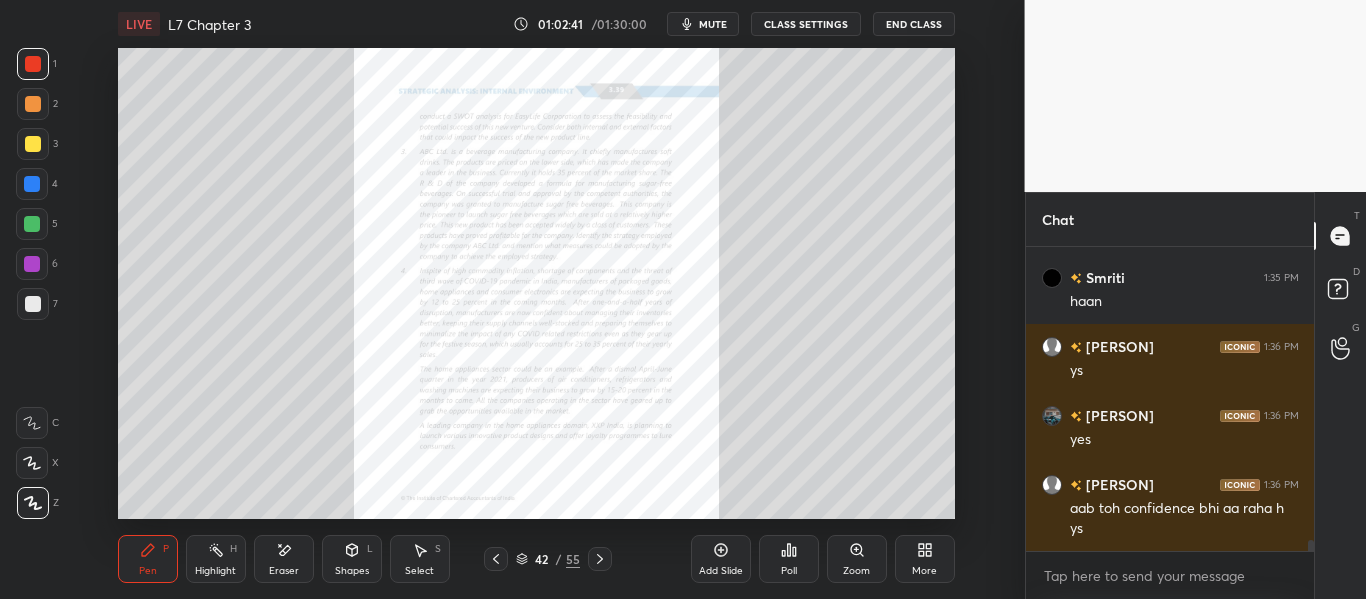 click at bounding box center (496, 559) 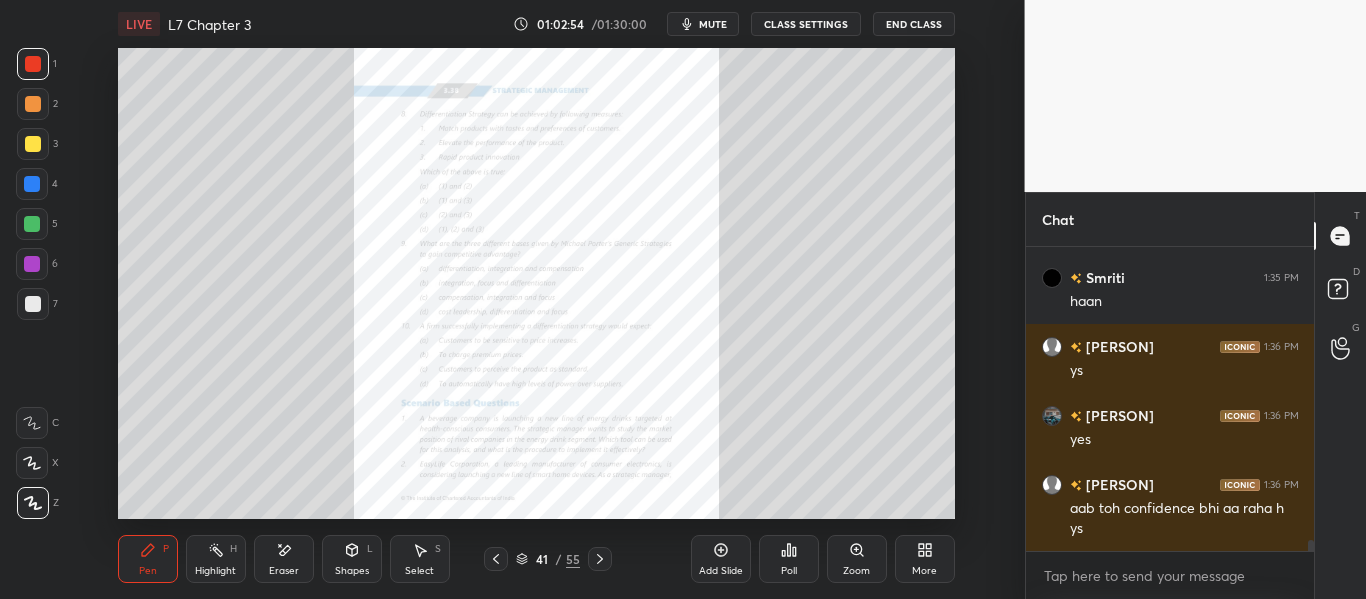 scroll, scrollTop: 8008, scrollLeft: 0, axis: vertical 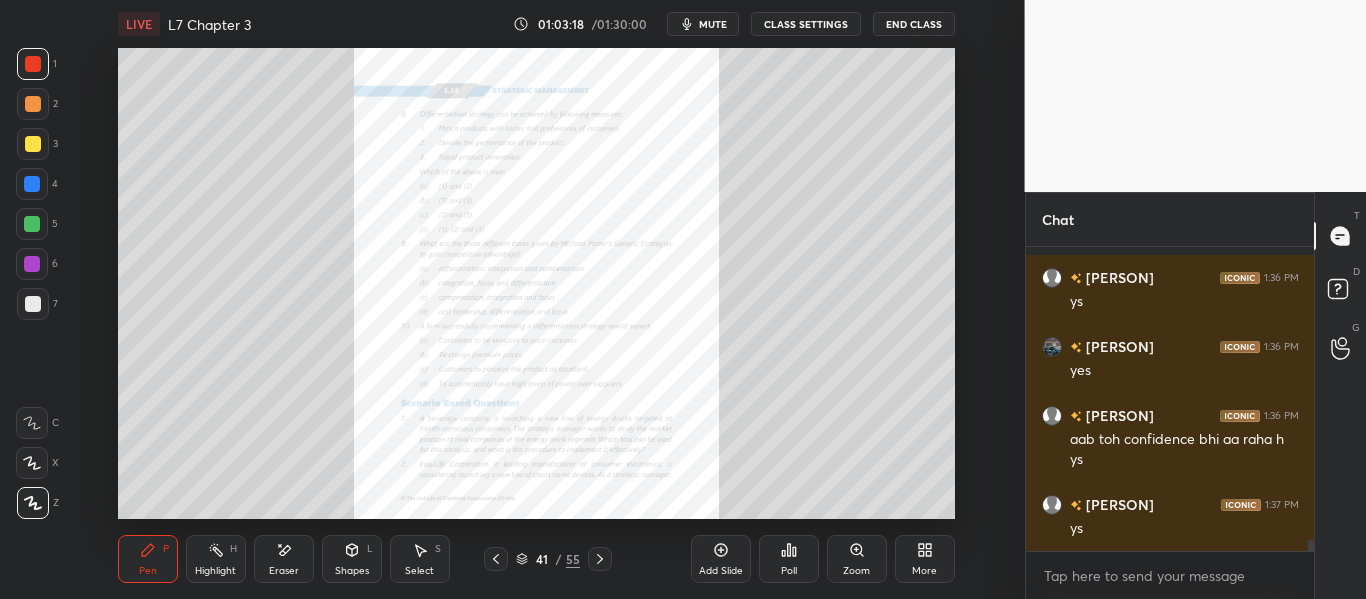 click on "Zoom" at bounding box center (857, 559) 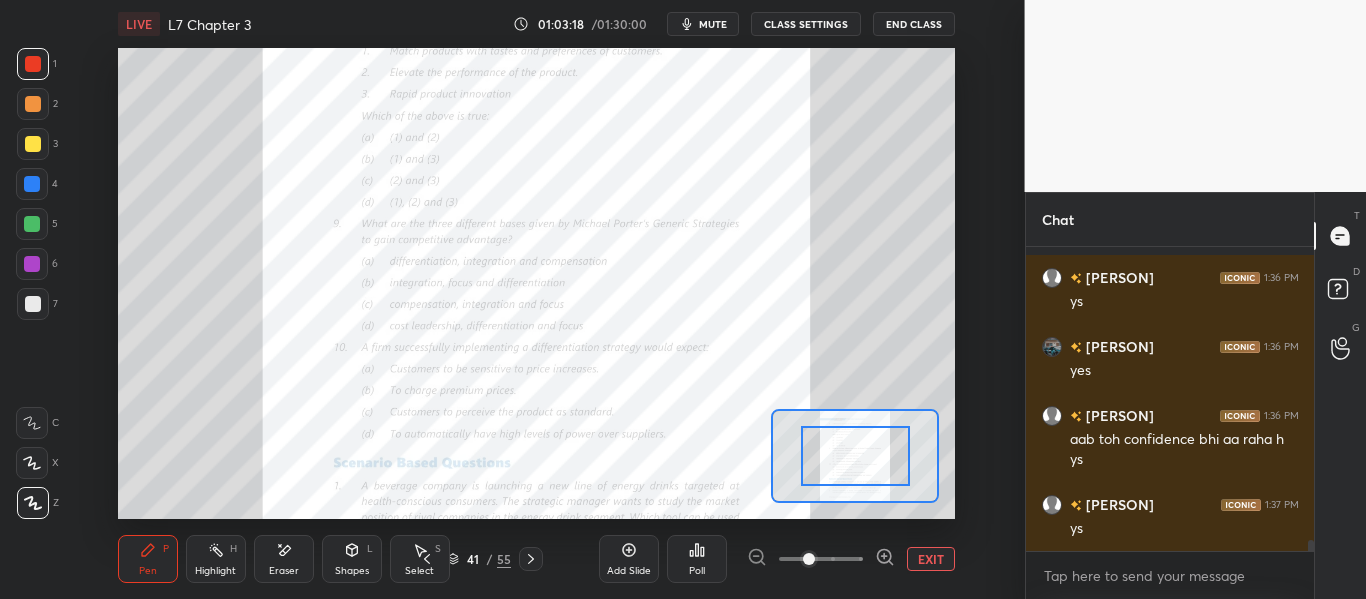 click at bounding box center (821, 559) 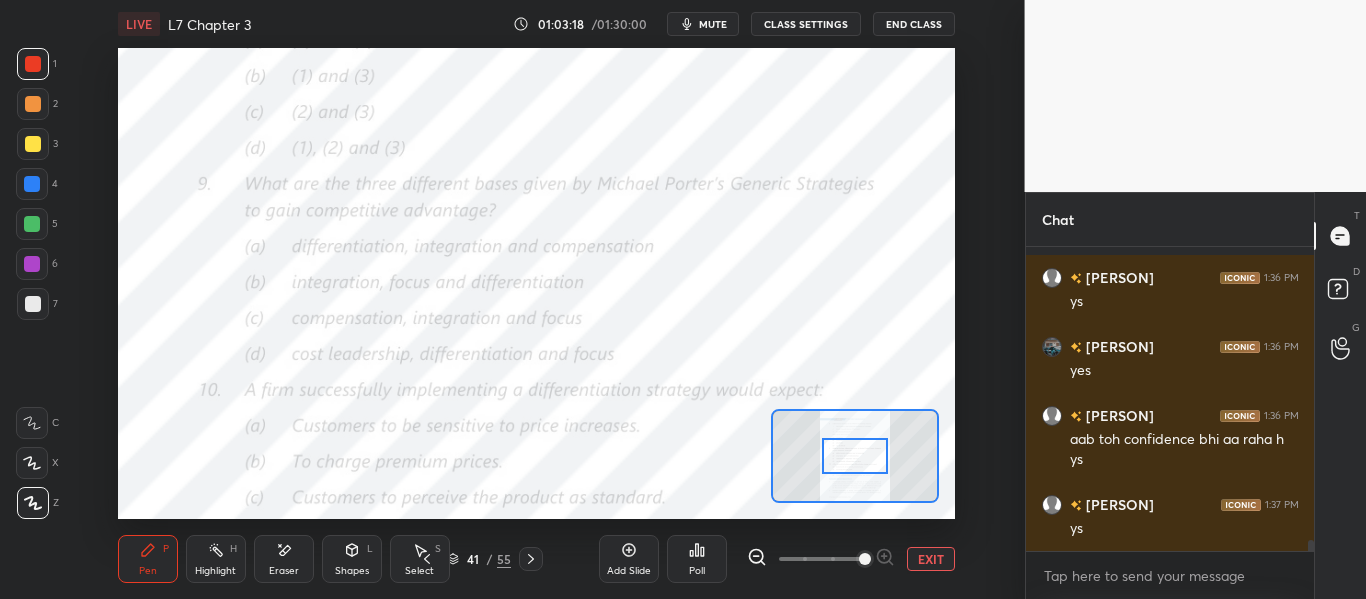 click at bounding box center (865, 559) 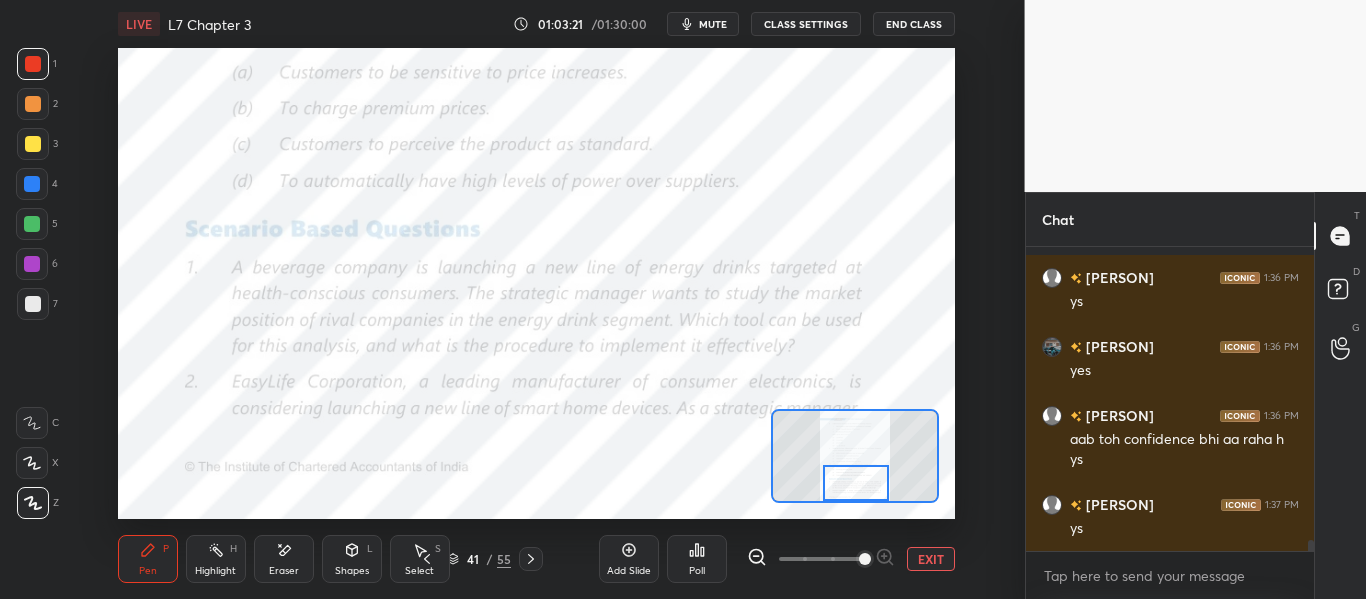 drag, startPoint x: 854, startPoint y: 465, endPoint x: 855, endPoint y: 497, distance: 32.01562 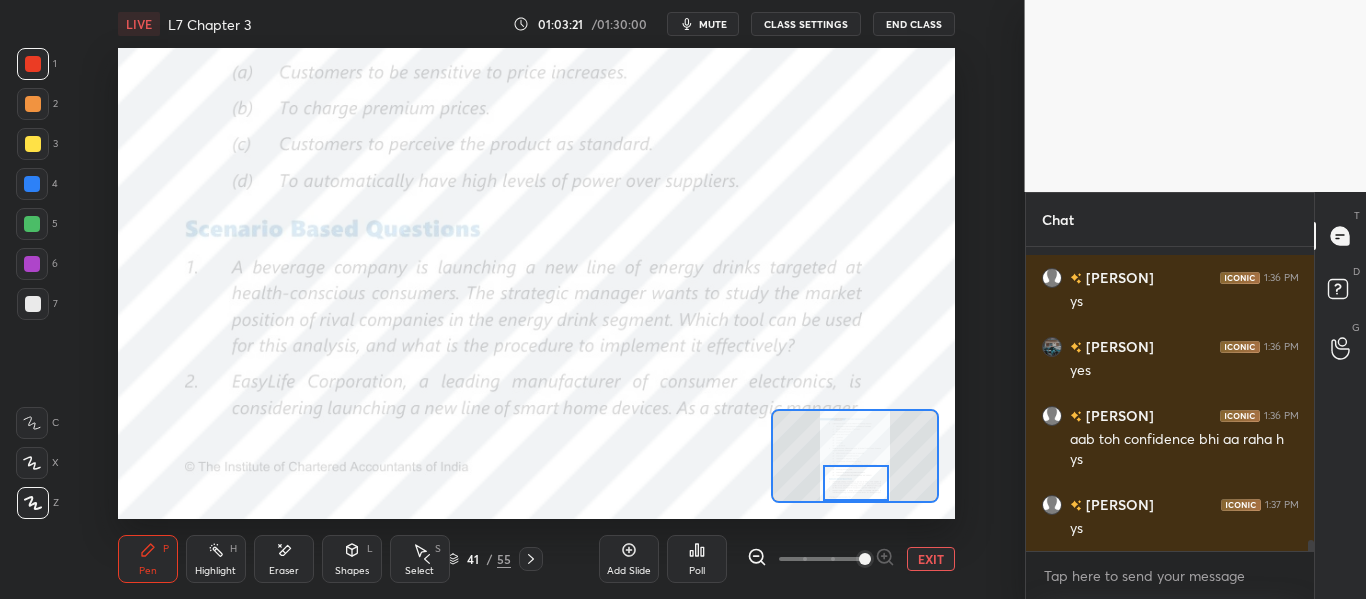 click at bounding box center (855, 483) 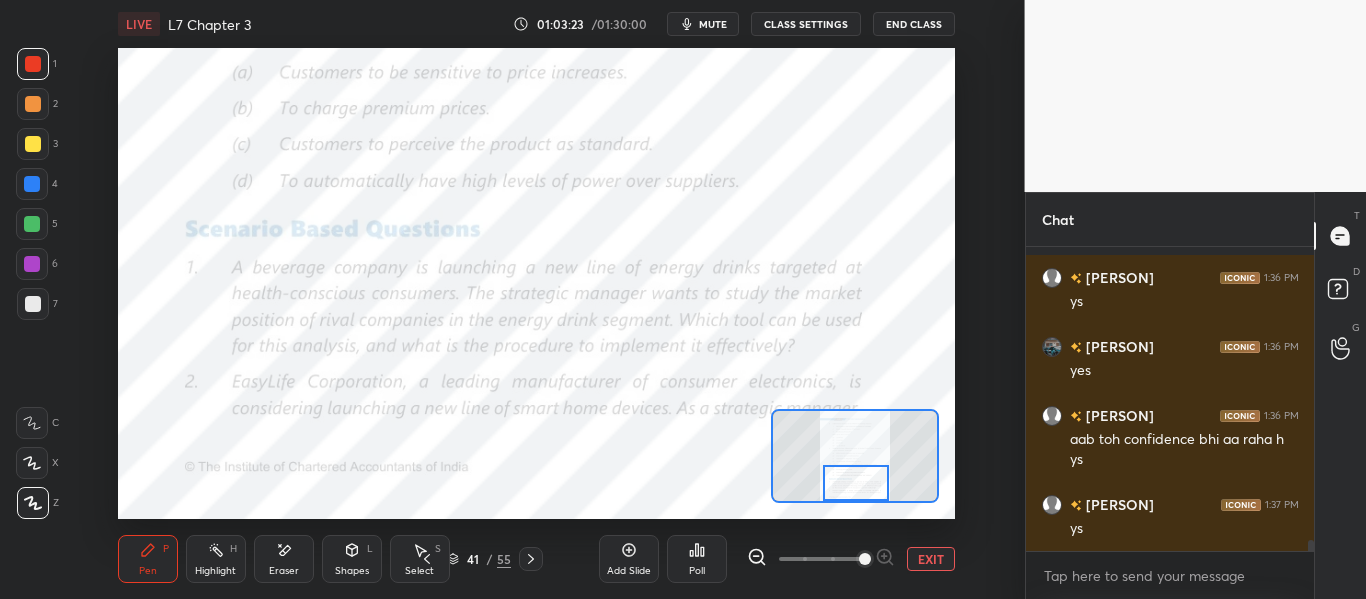 click on "41 / 55" at bounding box center (479, 559) 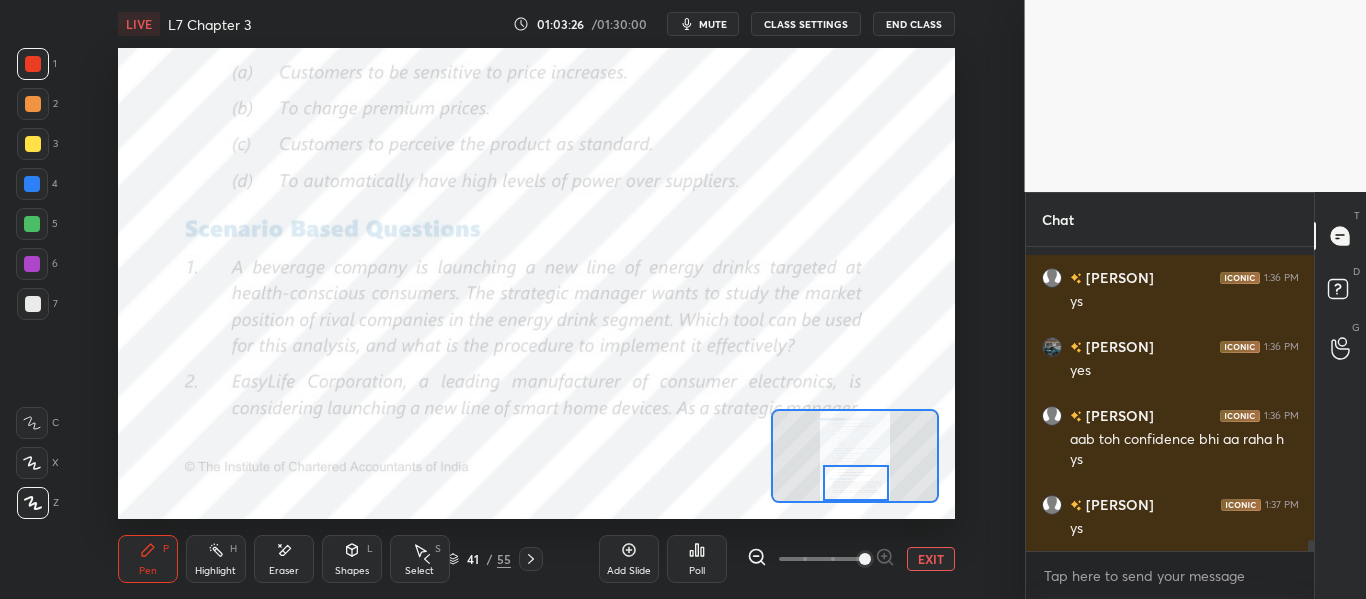 click at bounding box center (33, 64) 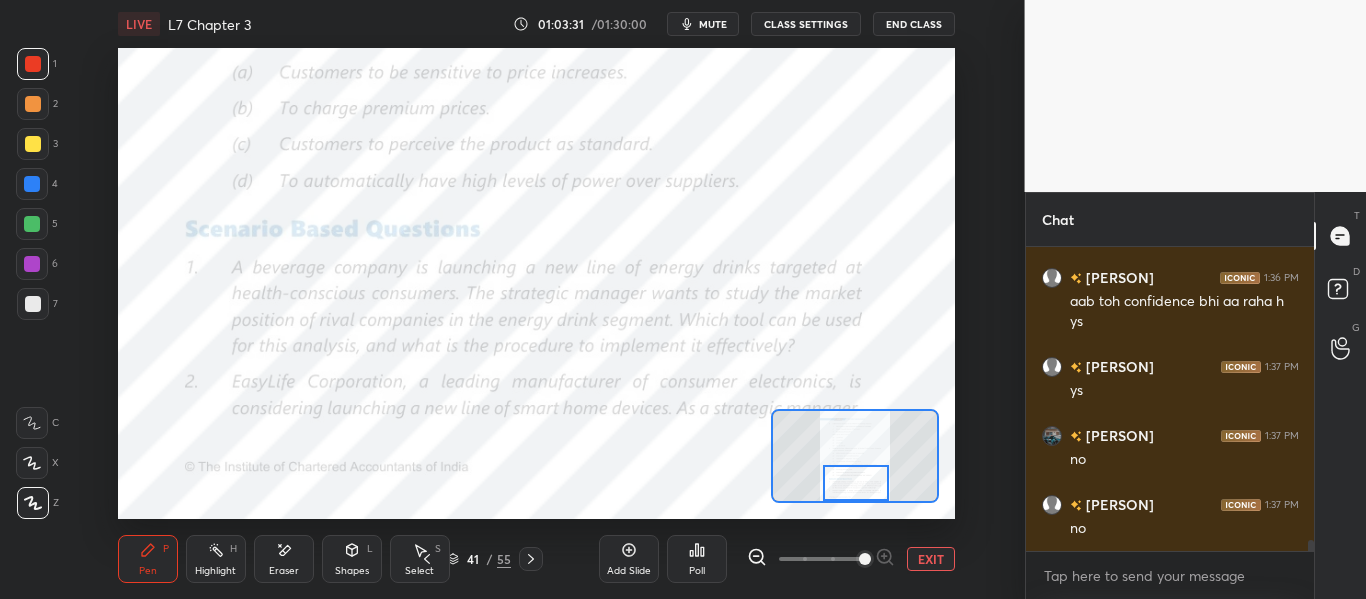 scroll, scrollTop: 8215, scrollLeft: 0, axis: vertical 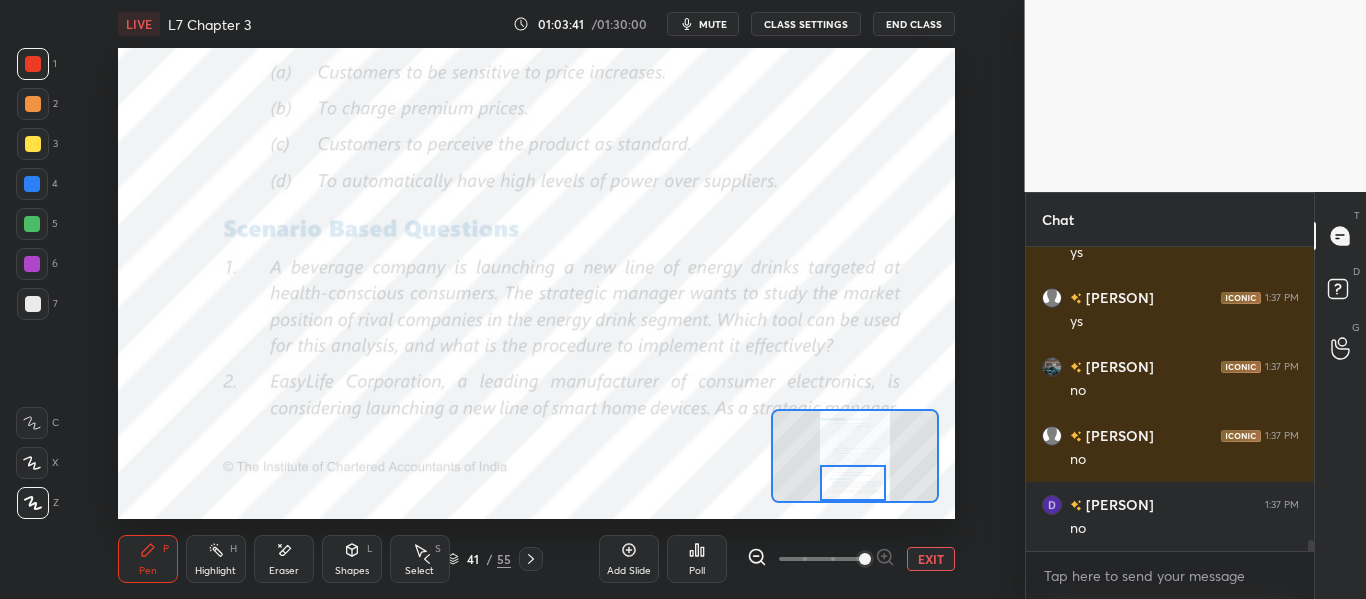 drag, startPoint x: 862, startPoint y: 489, endPoint x: 860, endPoint y: 505, distance: 16.124516 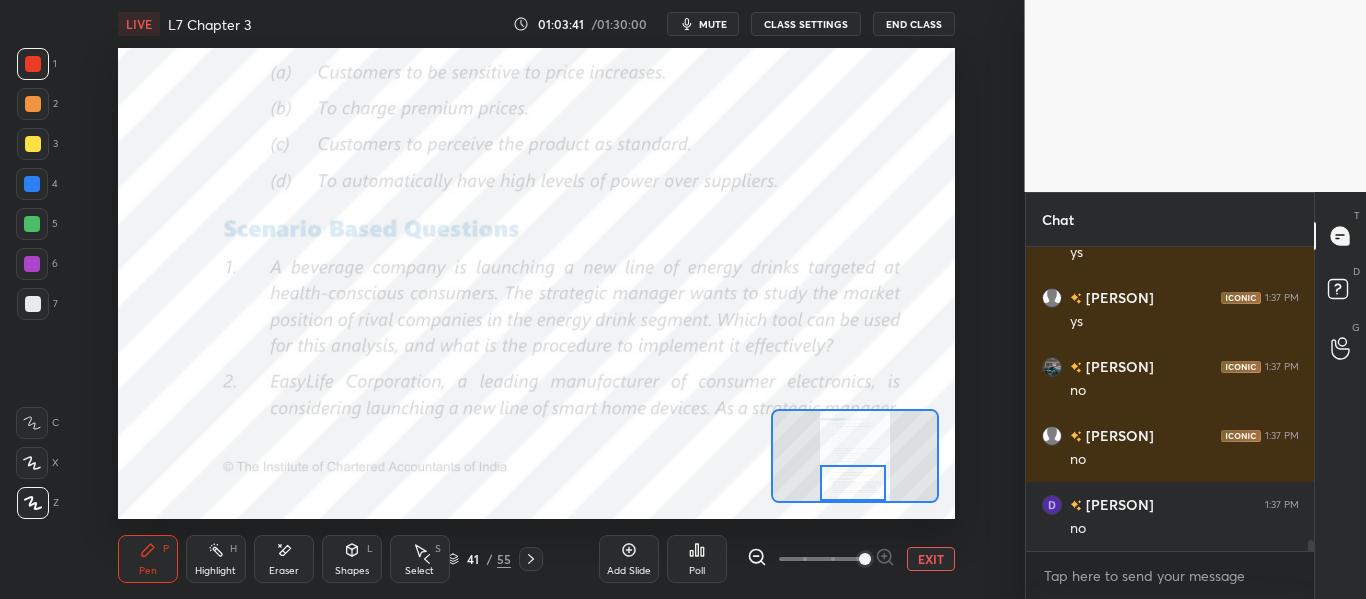 click on "LIVE L7 Chapter 3 01:03:41 /  01:30:00 mute CLASS SETTINGS End Class Setting up your live class Poll for   secs No correct answer Start poll Back L7 Chapter 3 • L18 of Sankalp : Course on SM - CA Inter Jan 2026 [PERSON] Pen P Highlight H Eraser Shapes L Select S 41 / 55 Add Slide Poll EXIT" at bounding box center (536, 299) 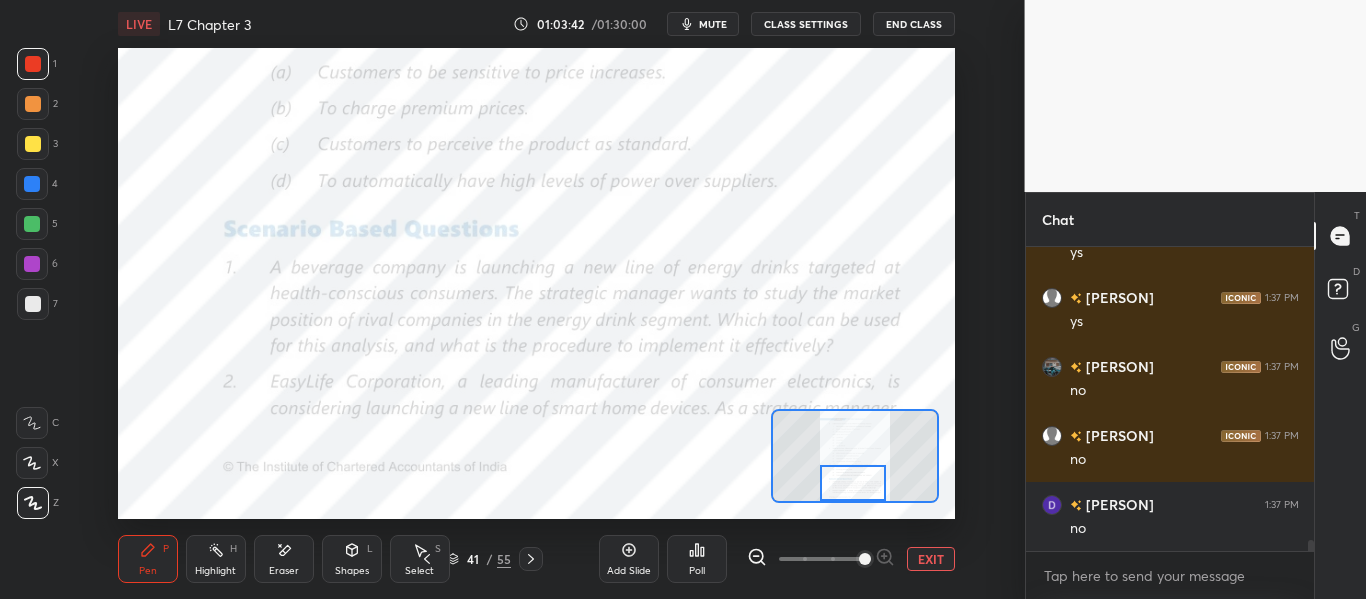 click 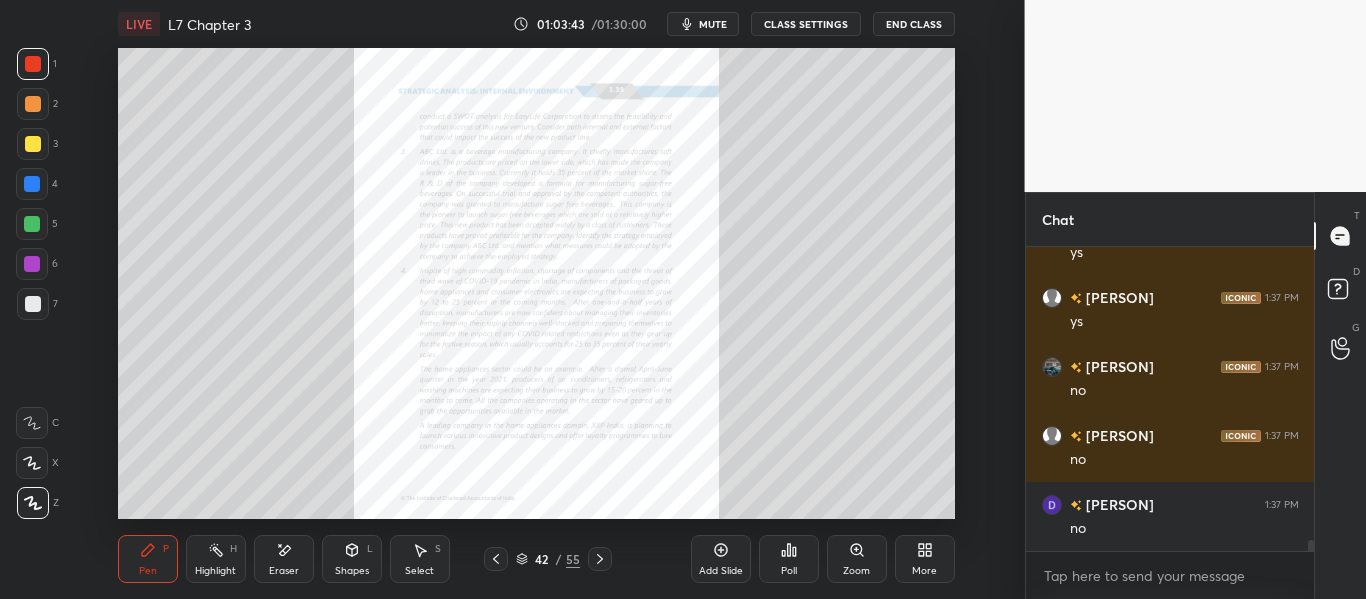 click on "Zoom" at bounding box center [857, 559] 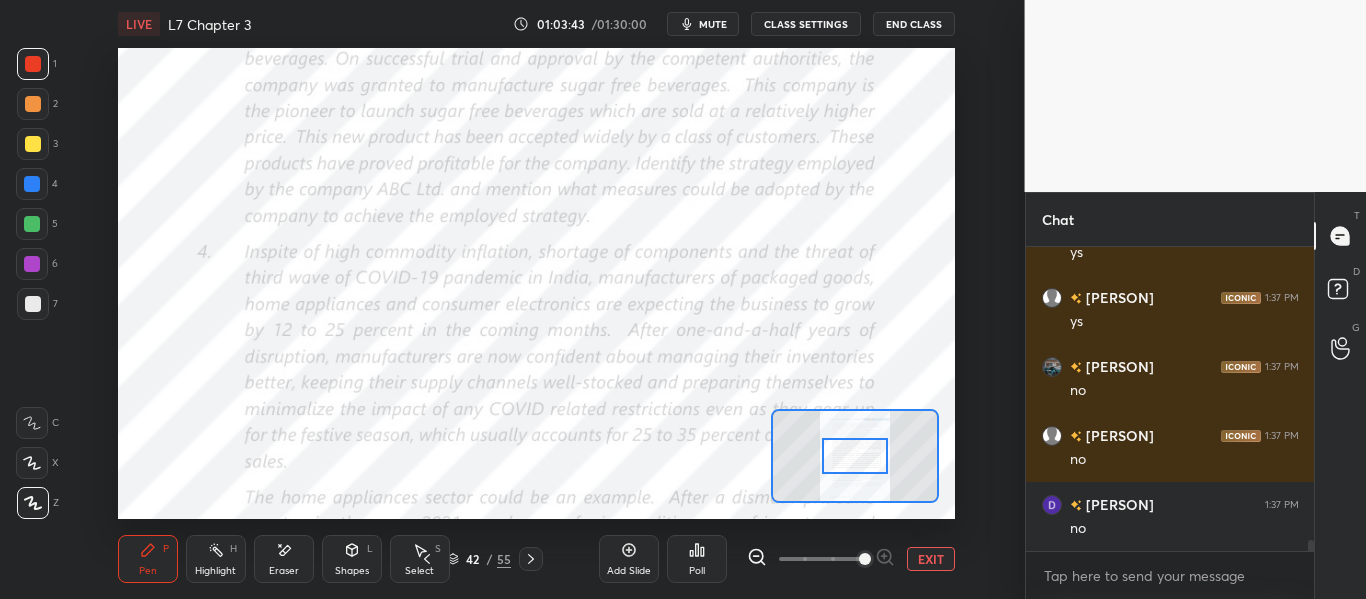 click at bounding box center (865, 559) 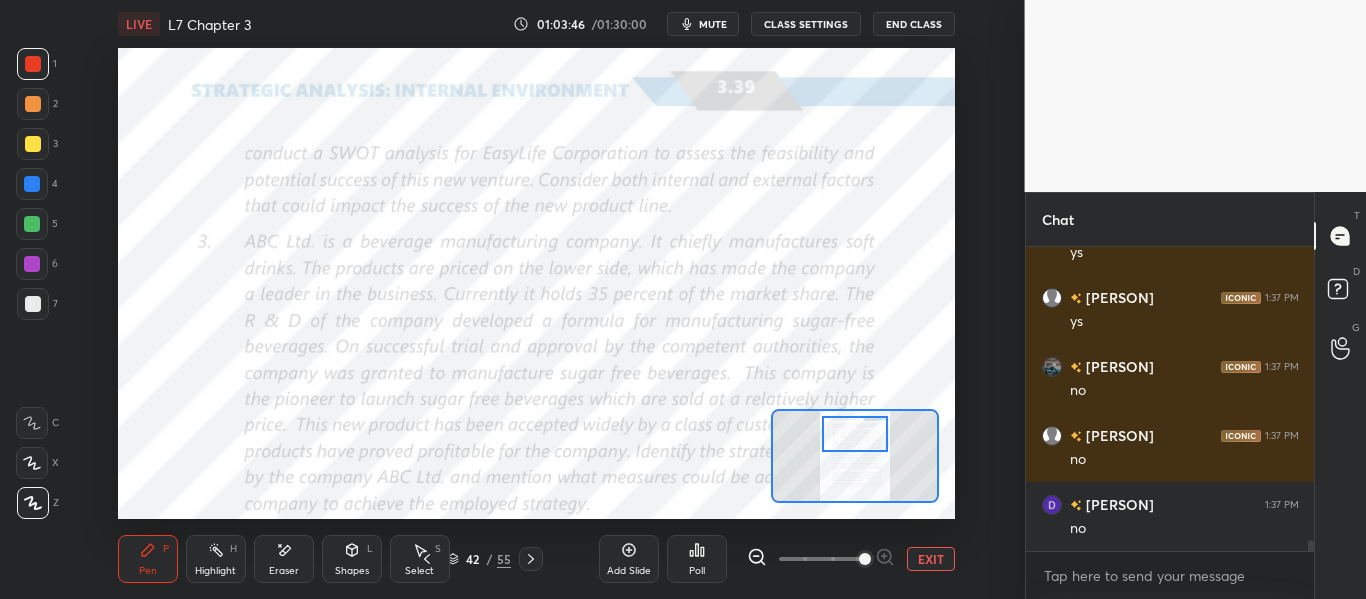 drag, startPoint x: 855, startPoint y: 453, endPoint x: 853, endPoint y: 436, distance: 17.117243 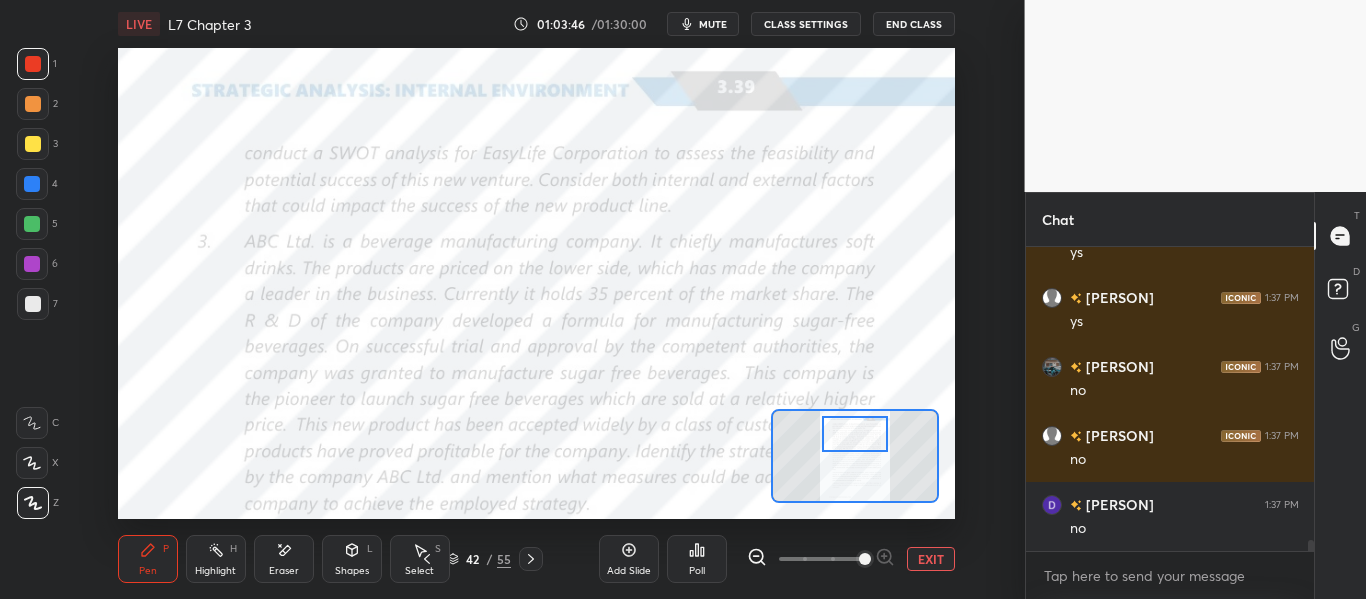 click at bounding box center (854, 434) 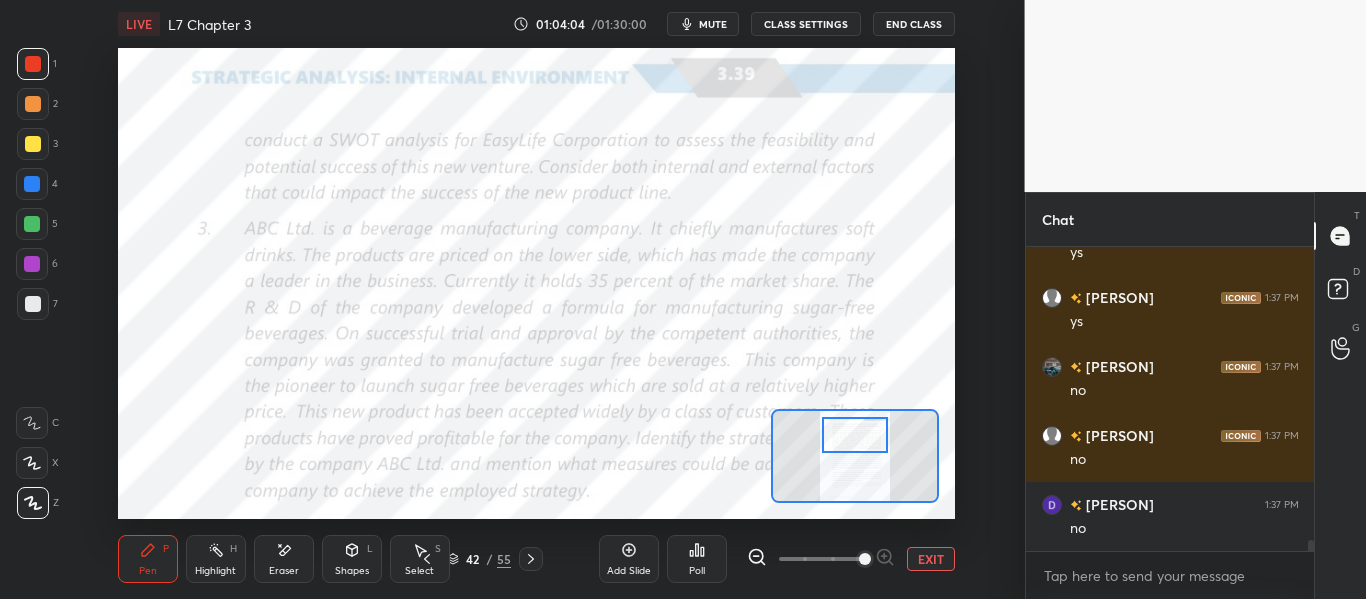 click 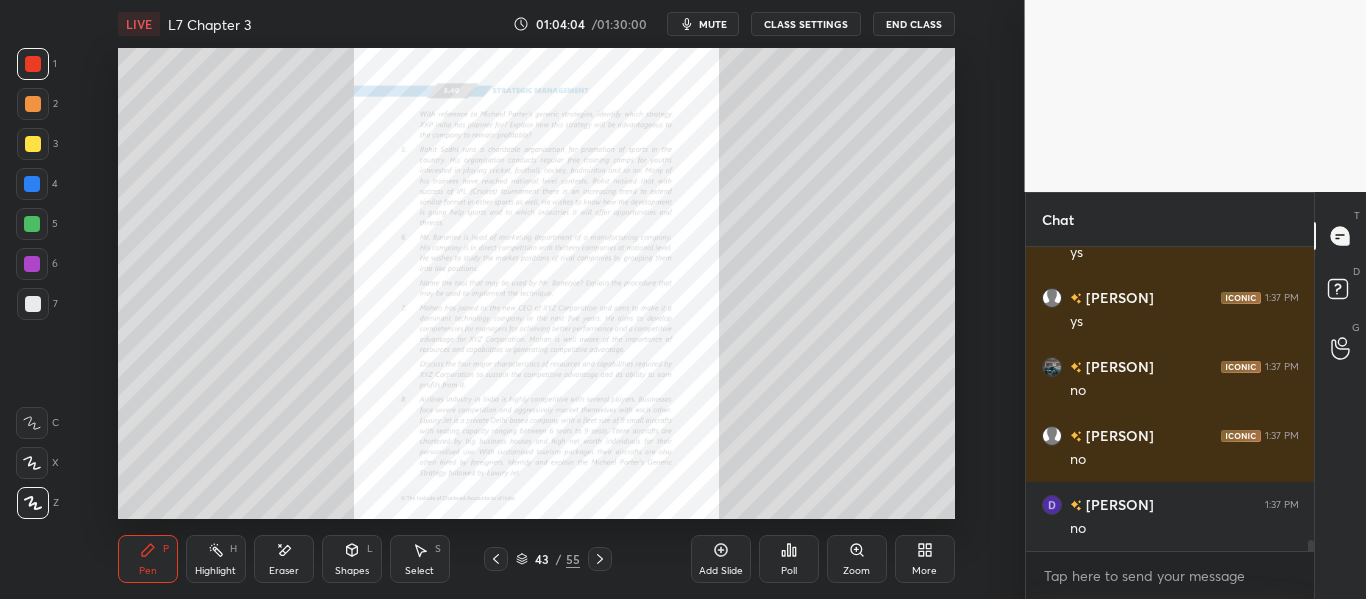 click 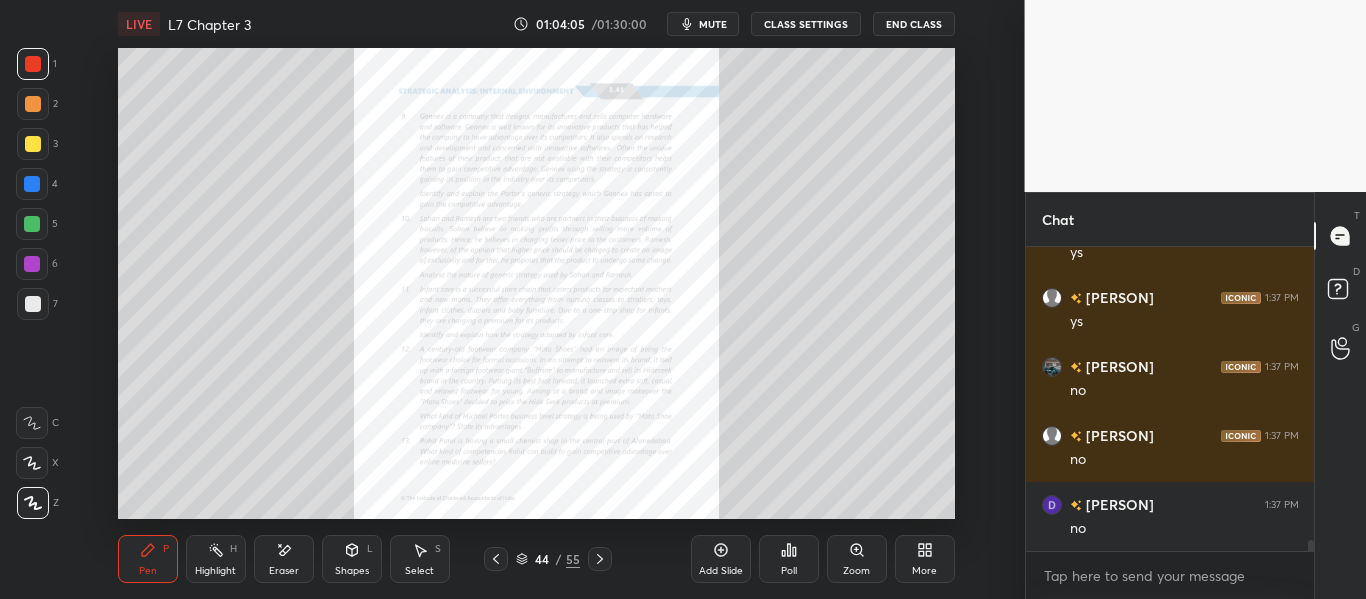 click 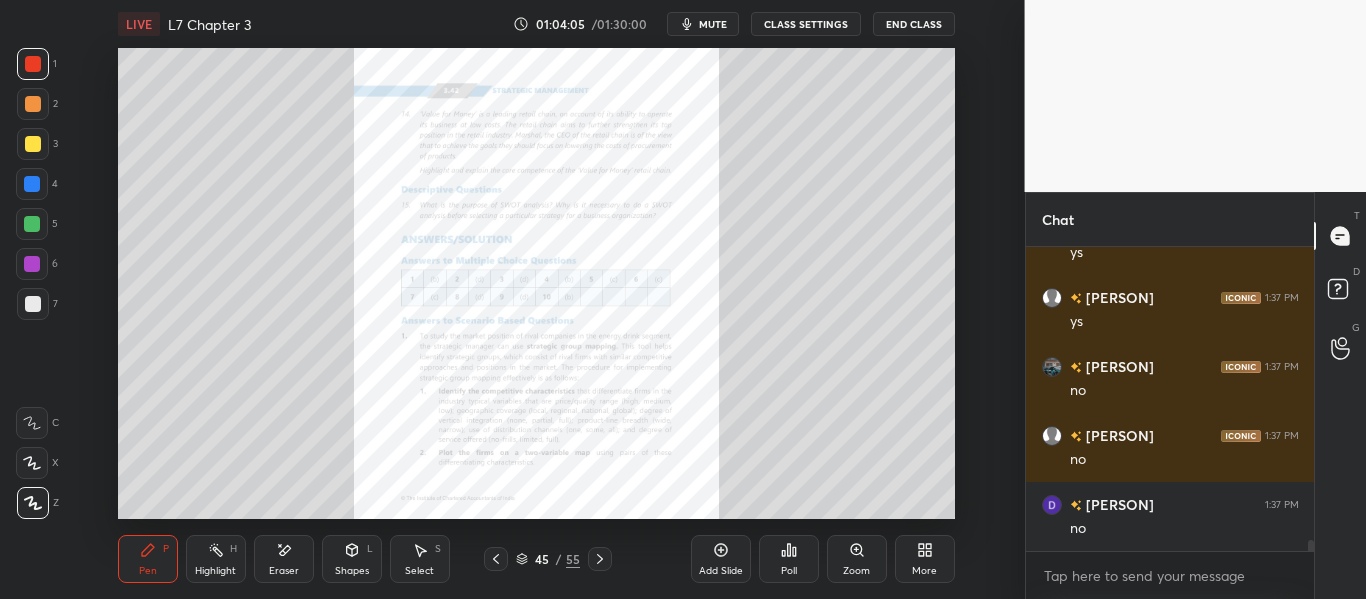 click 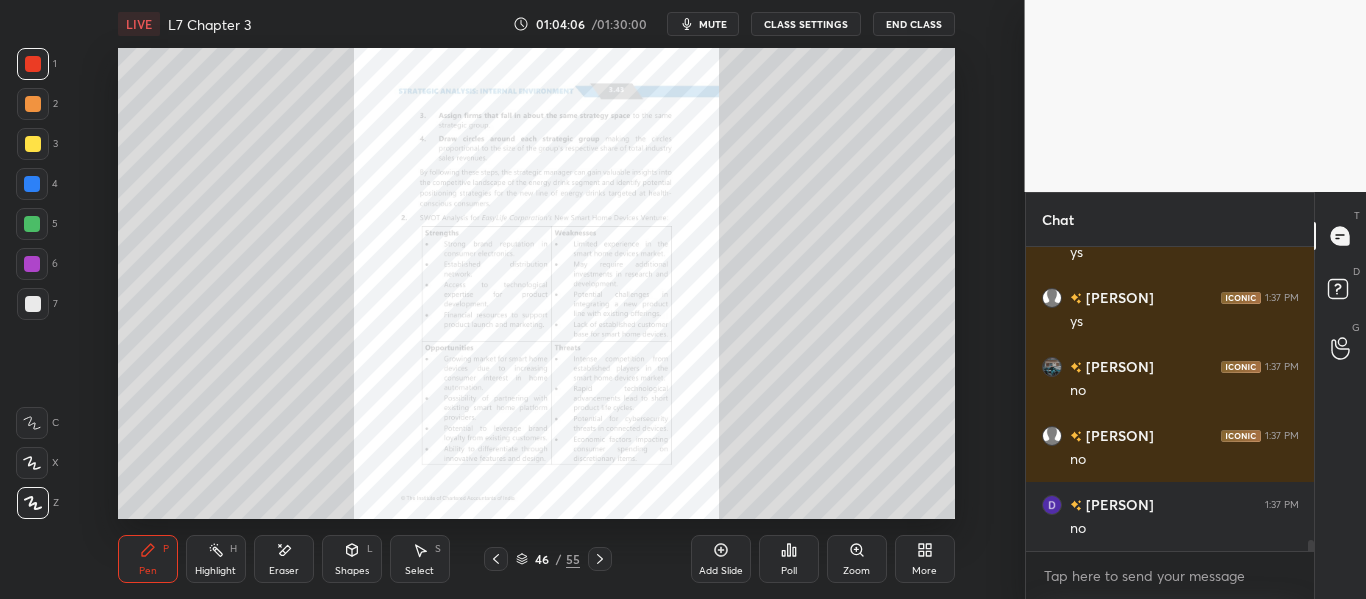 scroll, scrollTop: 8284, scrollLeft: 0, axis: vertical 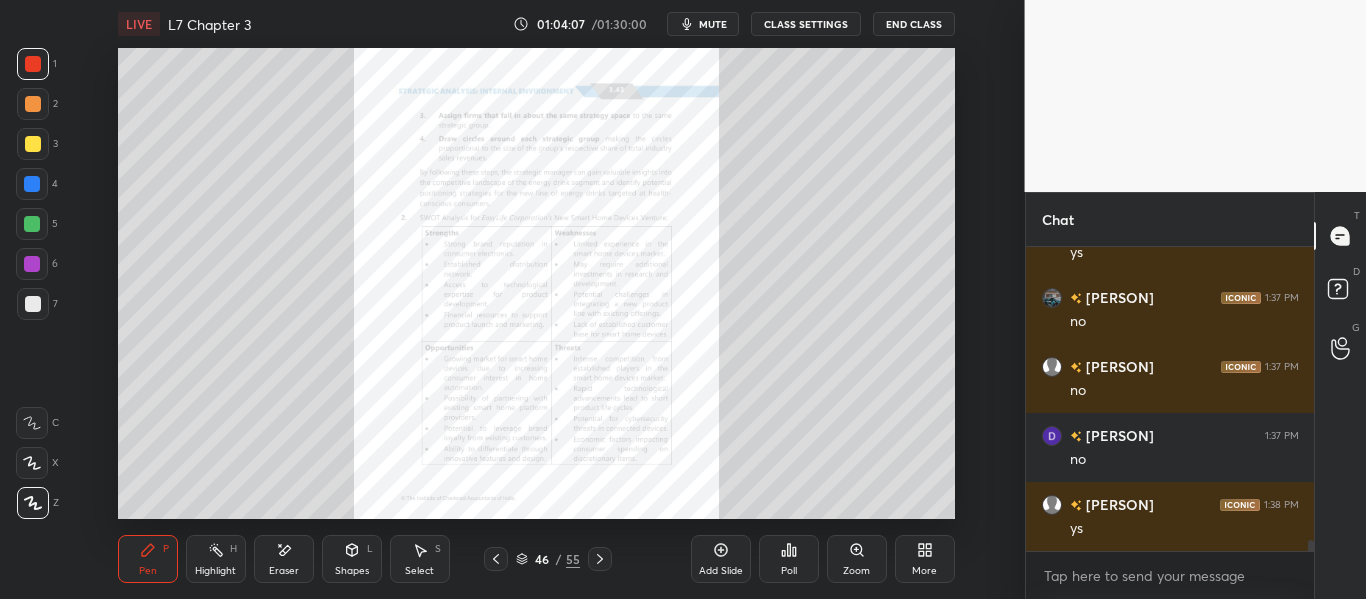 click on "Zoom" at bounding box center [857, 559] 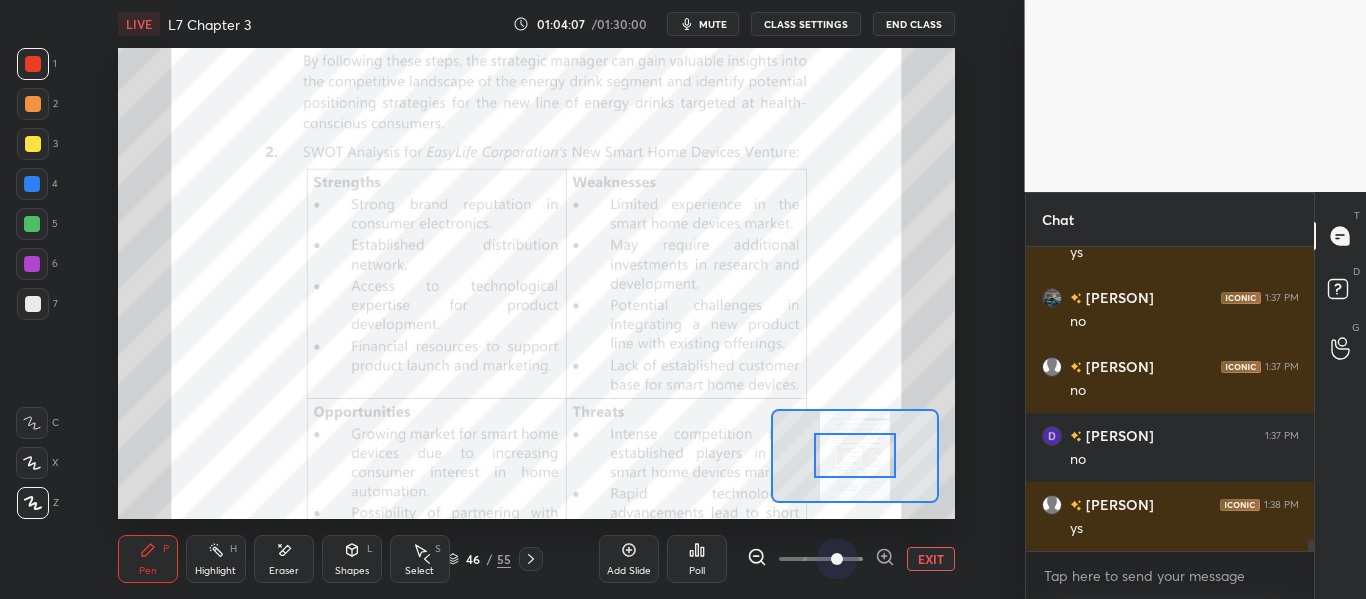 click at bounding box center (821, 559) 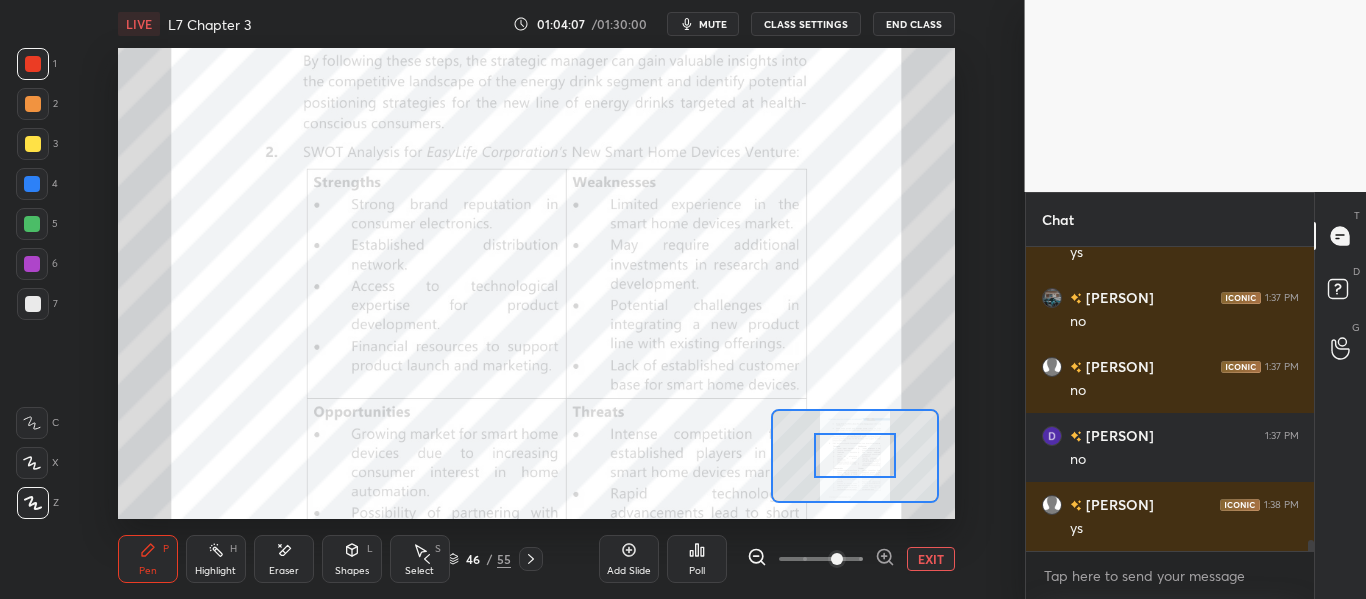 click at bounding box center [837, 559] 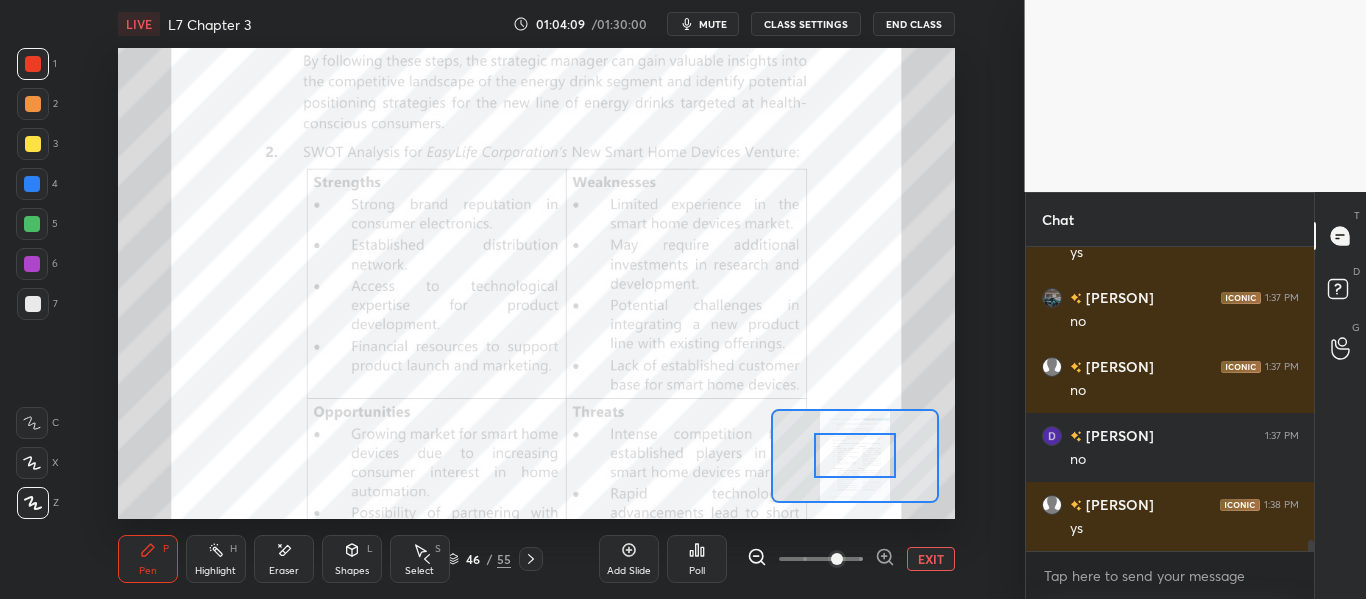 drag, startPoint x: 839, startPoint y: 561, endPoint x: 867, endPoint y: 562, distance: 28.01785 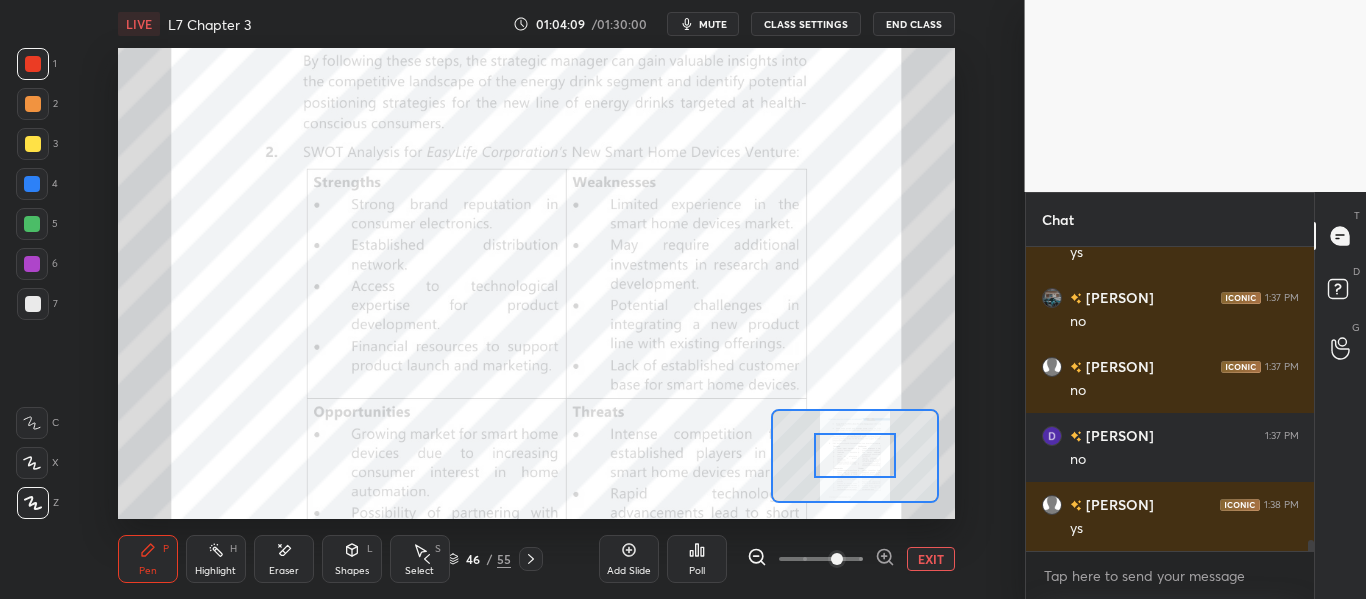 click at bounding box center [837, 559] 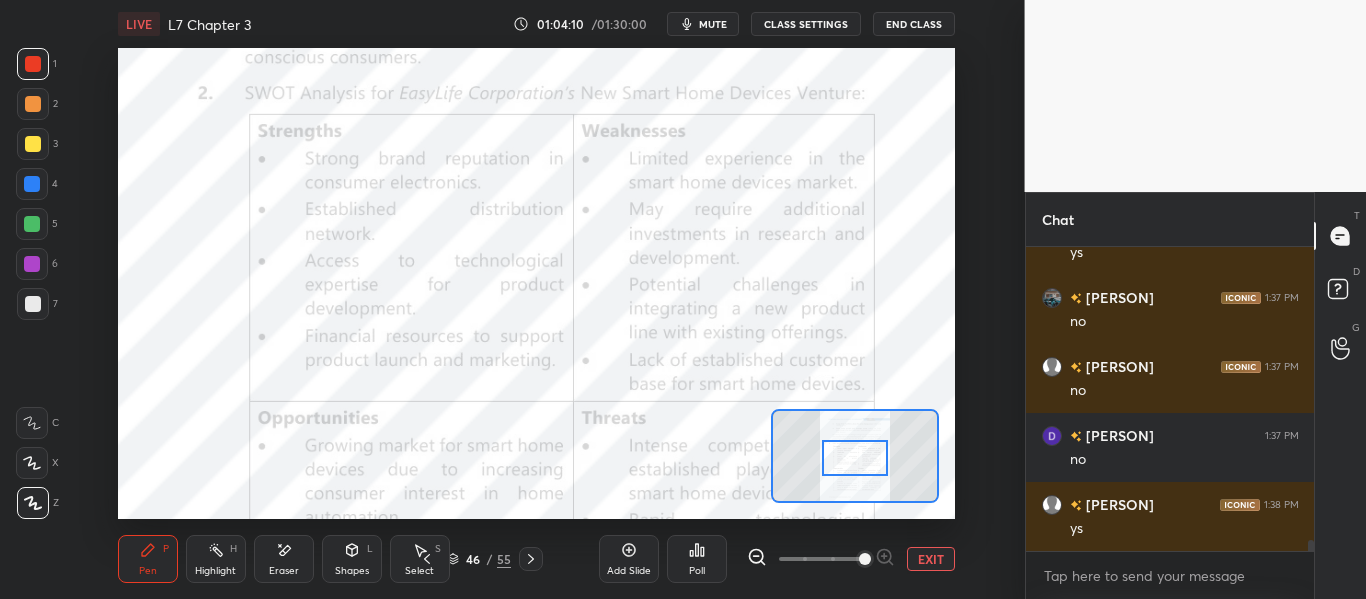 click at bounding box center [854, 458] 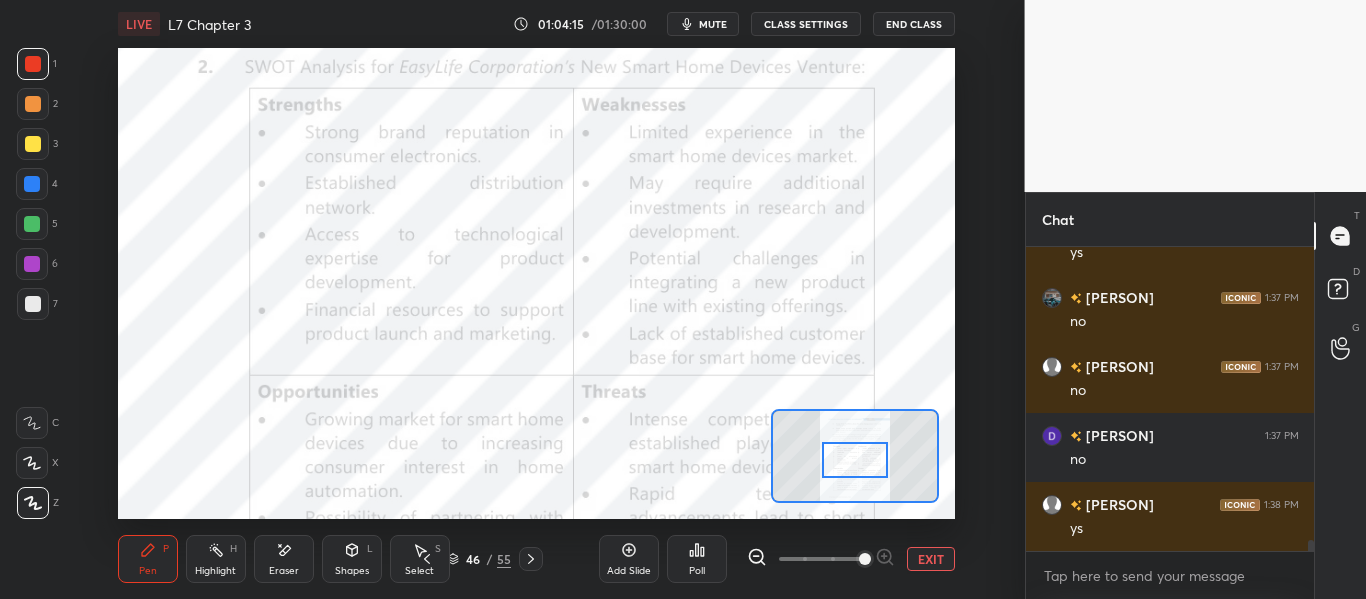 click at bounding box center [854, 460] 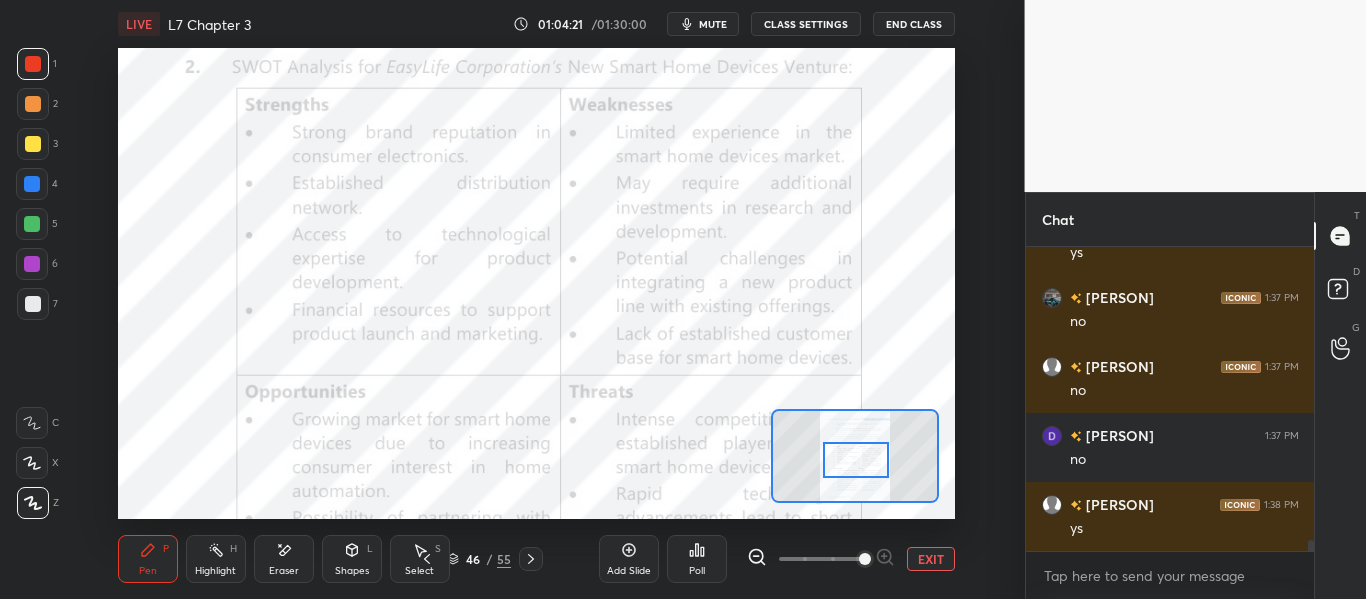 scroll, scrollTop: 8371, scrollLeft: 0, axis: vertical 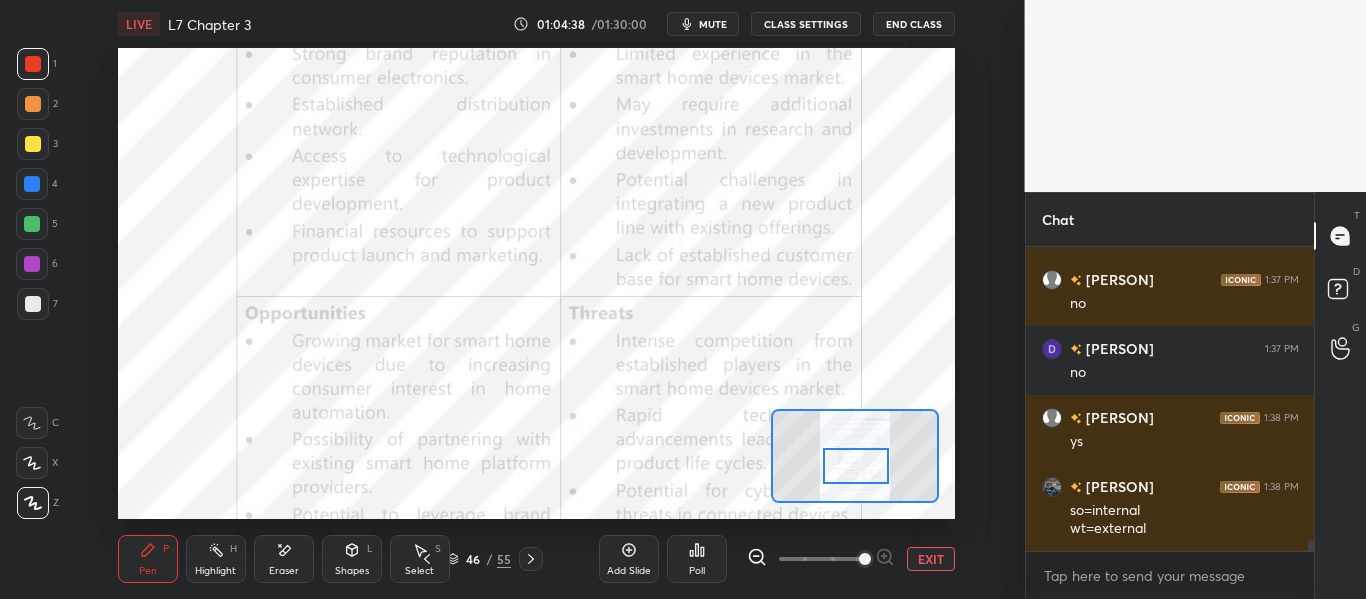 click at bounding box center [855, 466] 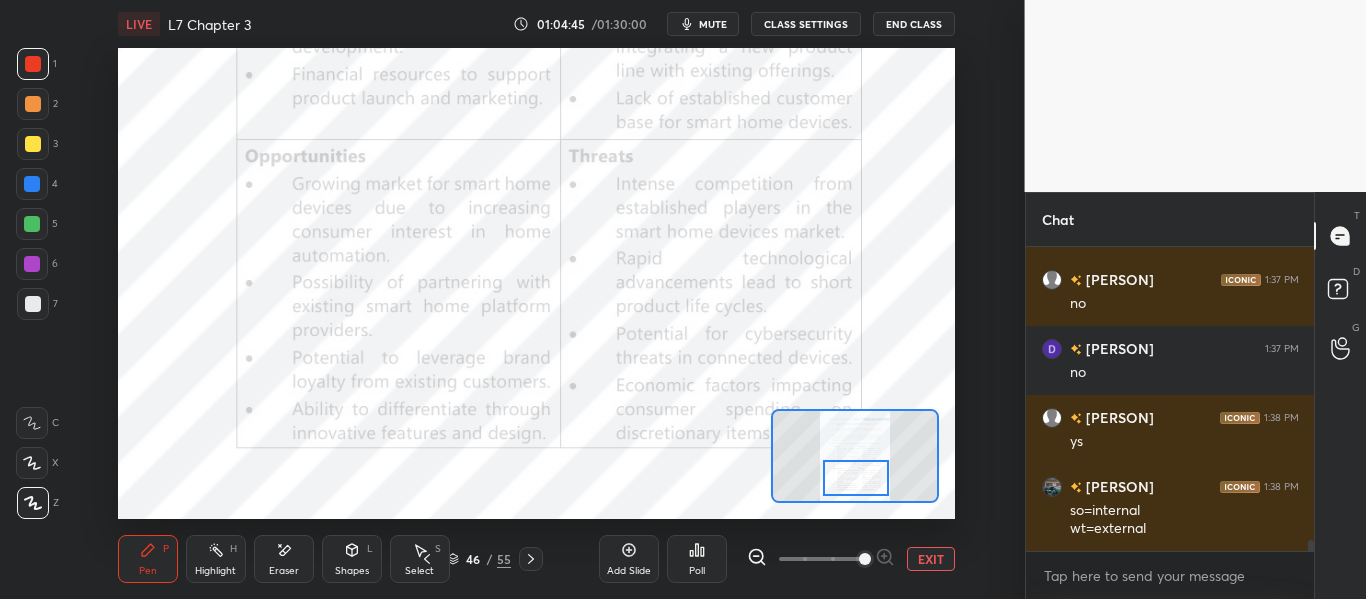 drag, startPoint x: 873, startPoint y: 463, endPoint x: 873, endPoint y: 475, distance: 12 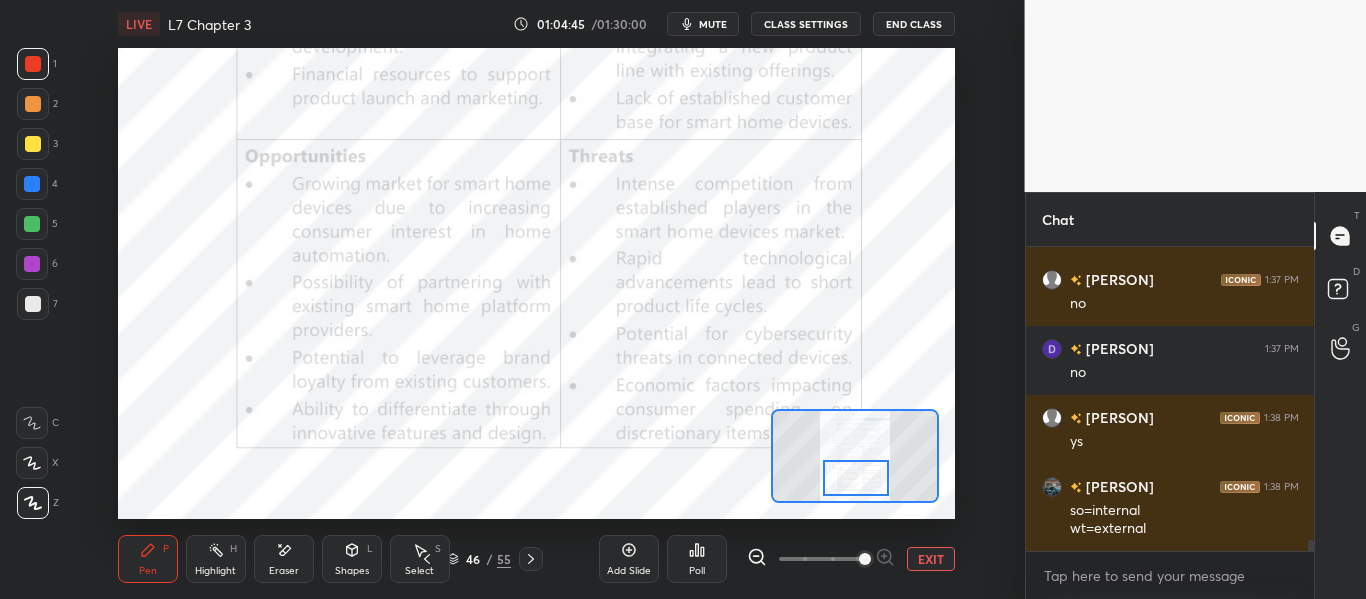 click at bounding box center [855, 478] 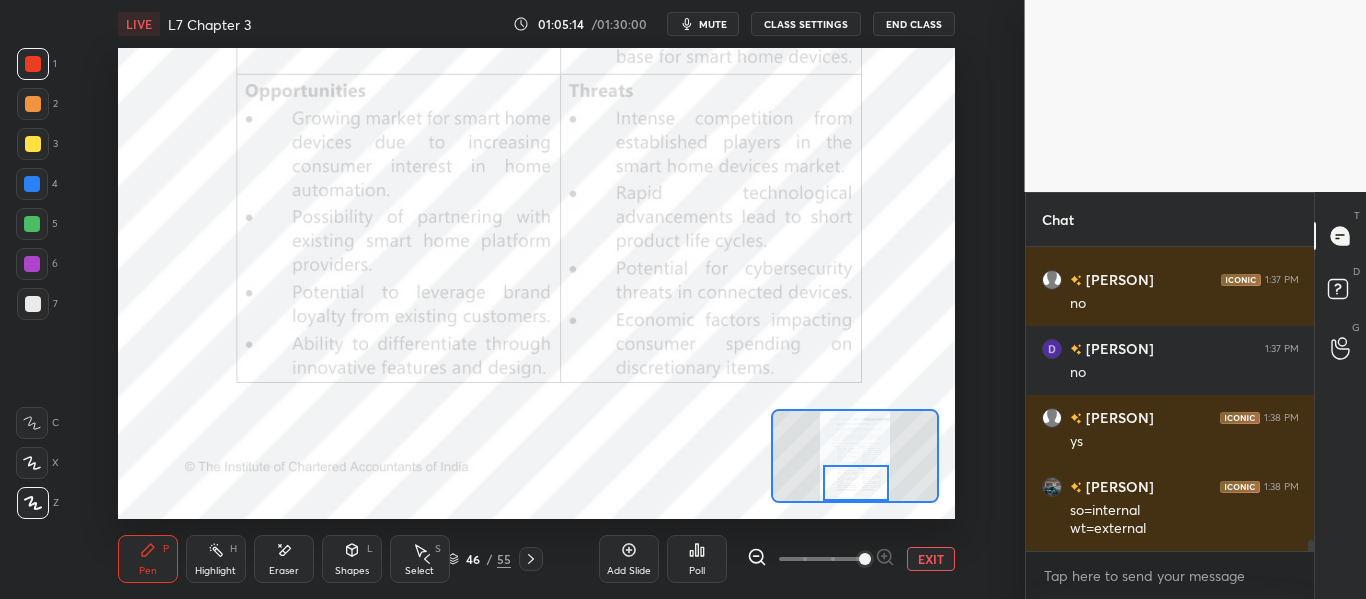 click at bounding box center (855, 483) 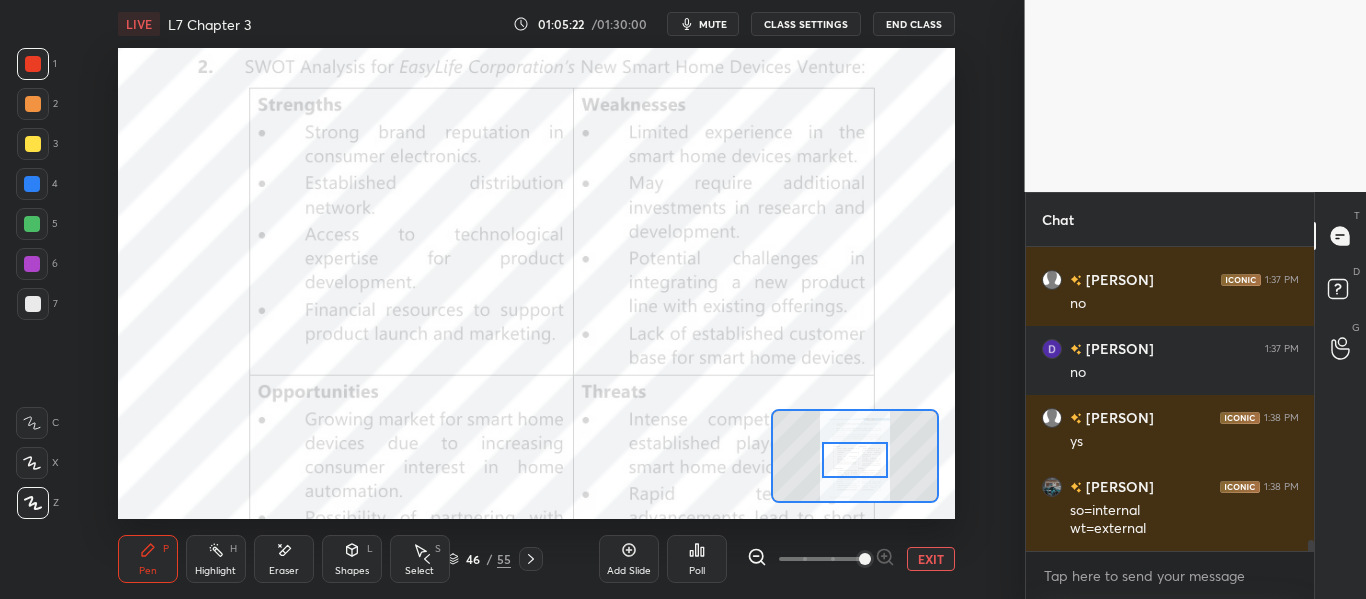 drag, startPoint x: 861, startPoint y: 487, endPoint x: 860, endPoint y: 462, distance: 25.019993 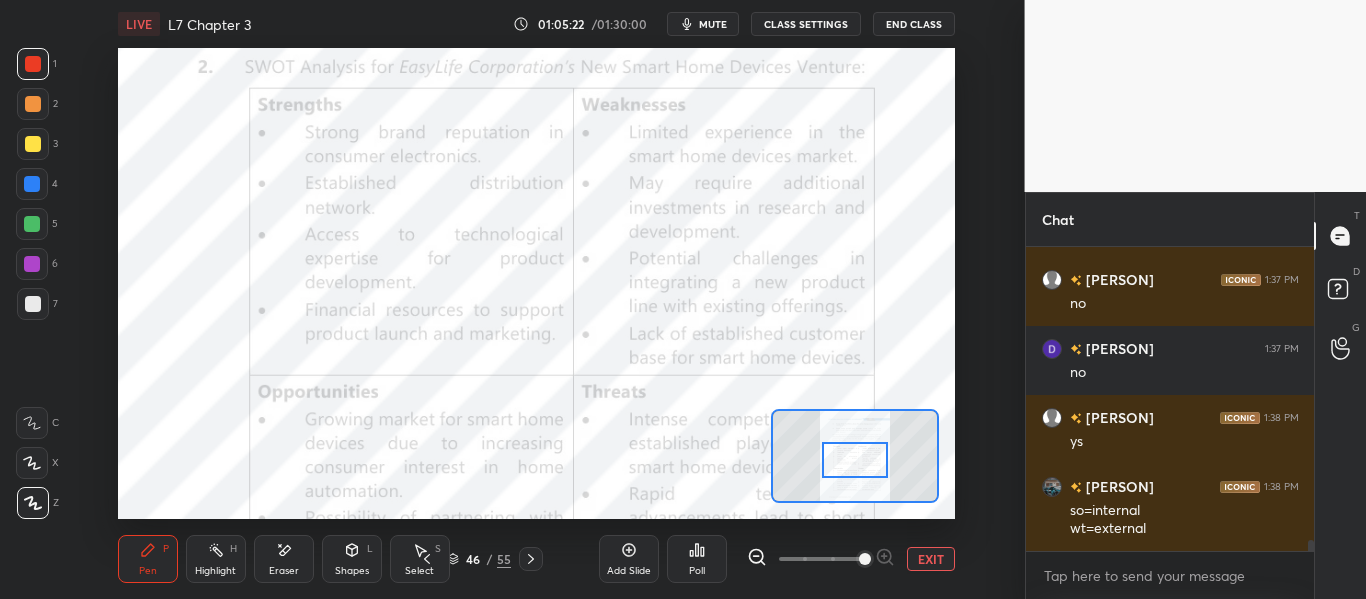 click at bounding box center (854, 460) 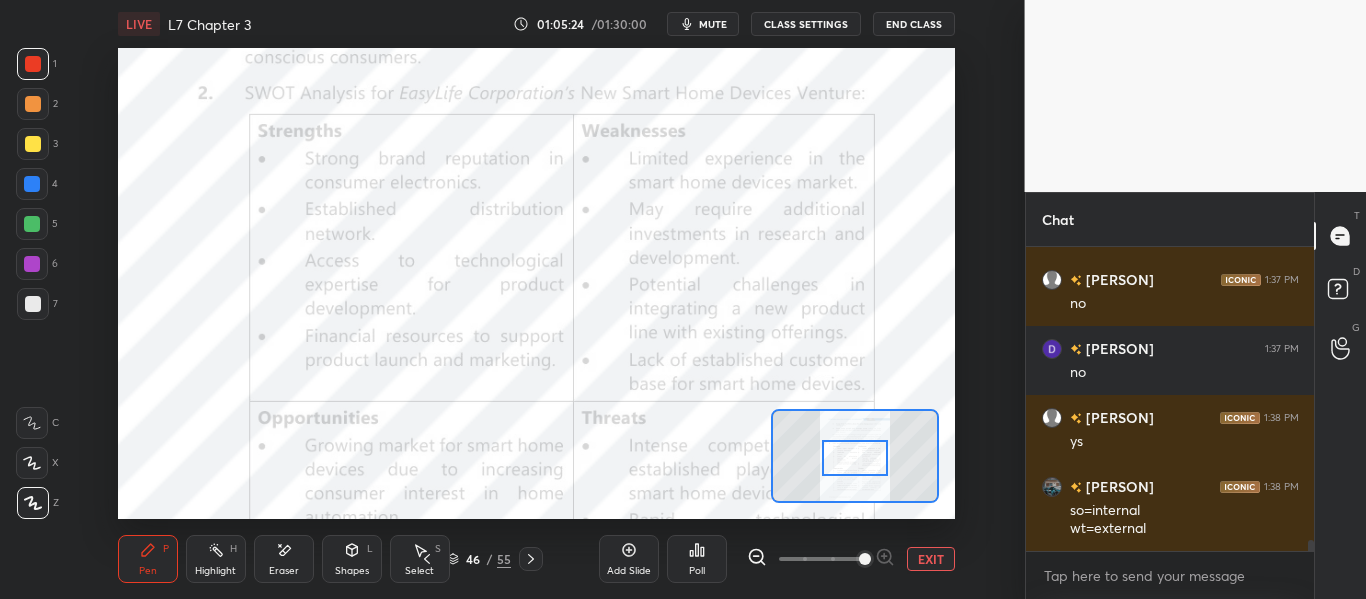 click at bounding box center [854, 458] 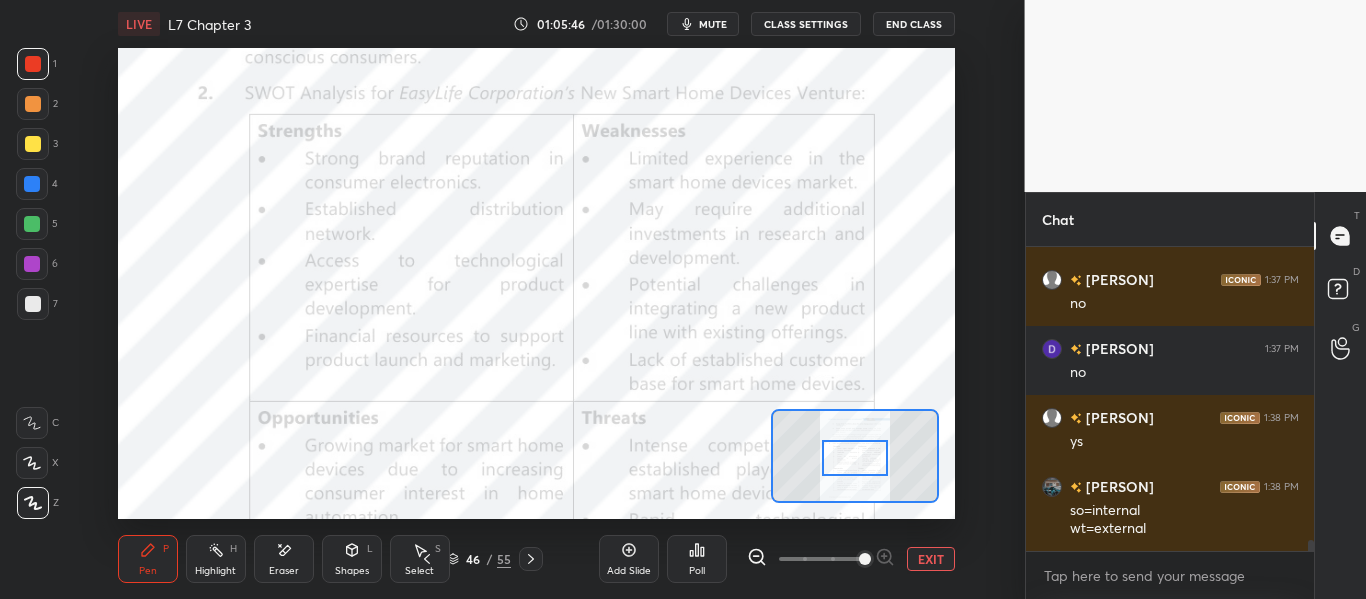 click at bounding box center (854, 458) 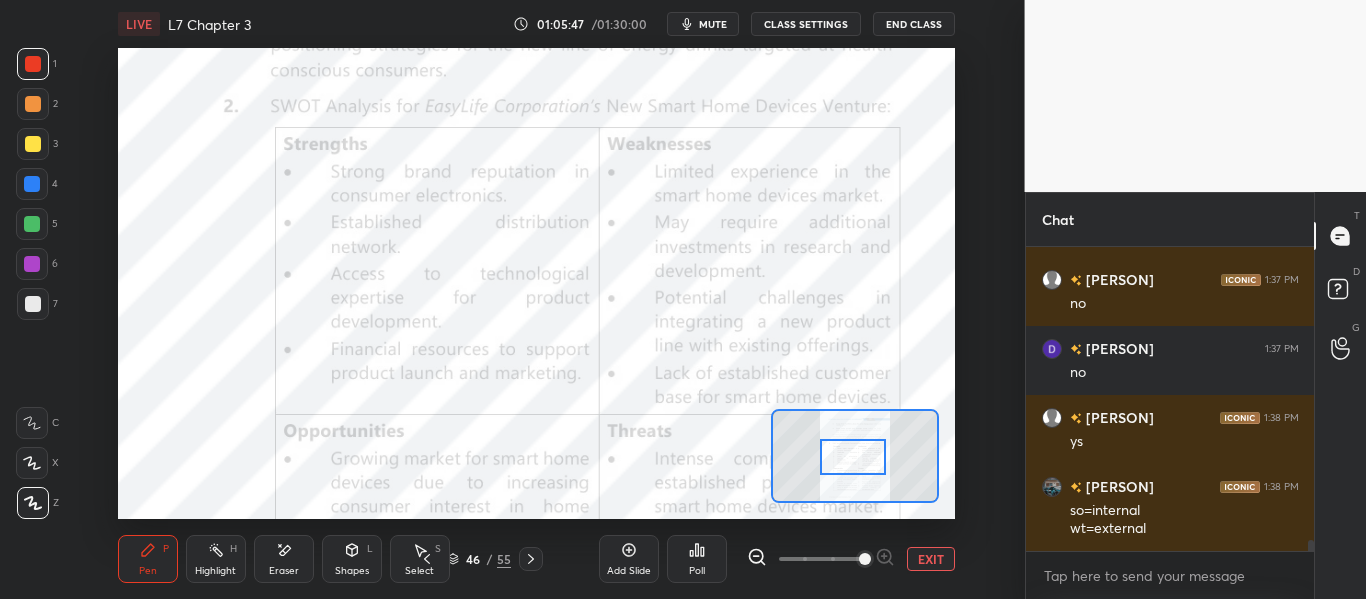 scroll, scrollTop: 8440, scrollLeft: 0, axis: vertical 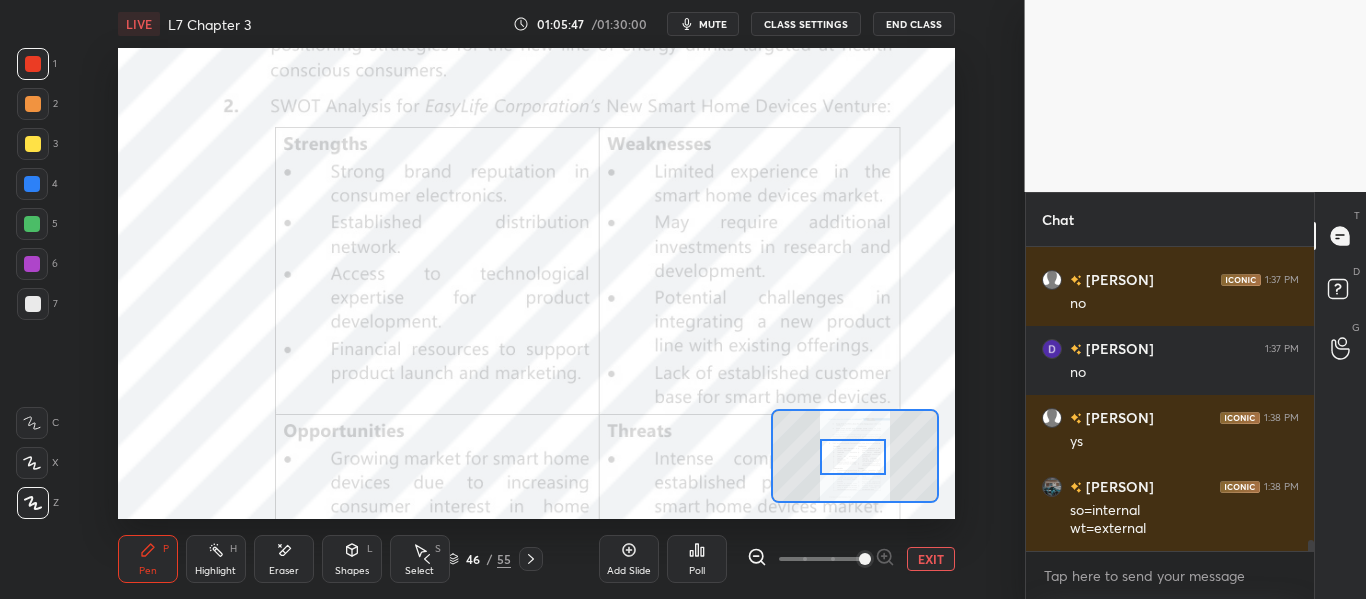 drag, startPoint x: 855, startPoint y: 460, endPoint x: 854, endPoint y: 483, distance: 23.021729 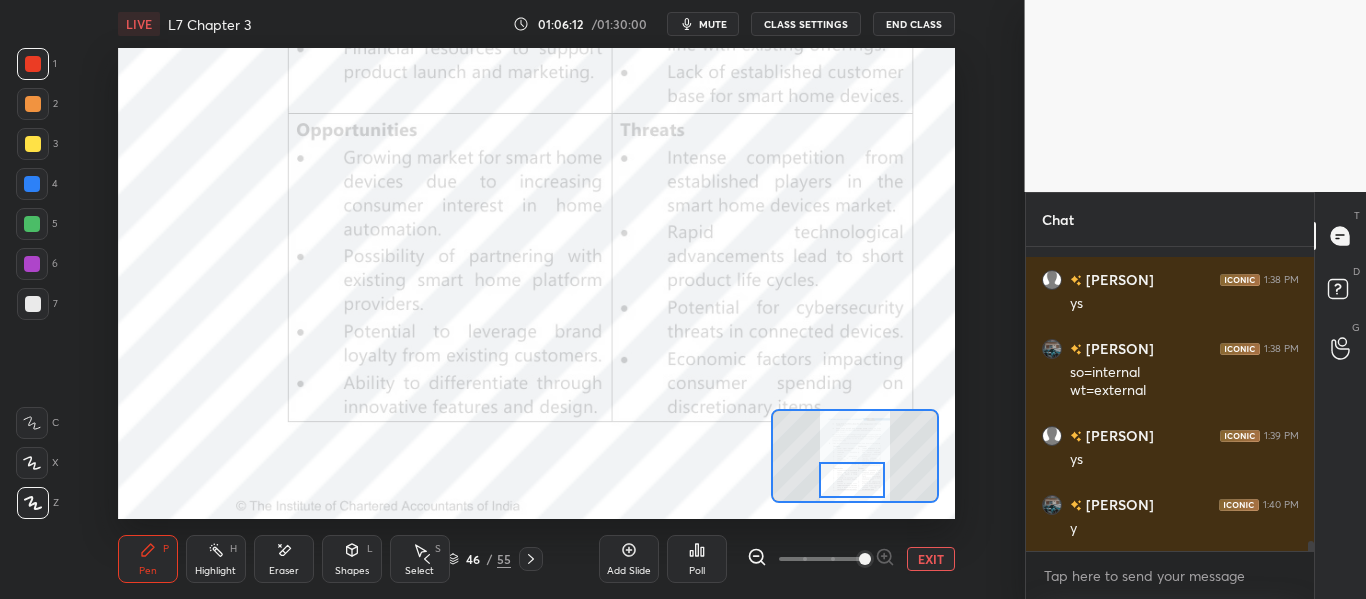 scroll, scrollTop: 8578, scrollLeft: 0, axis: vertical 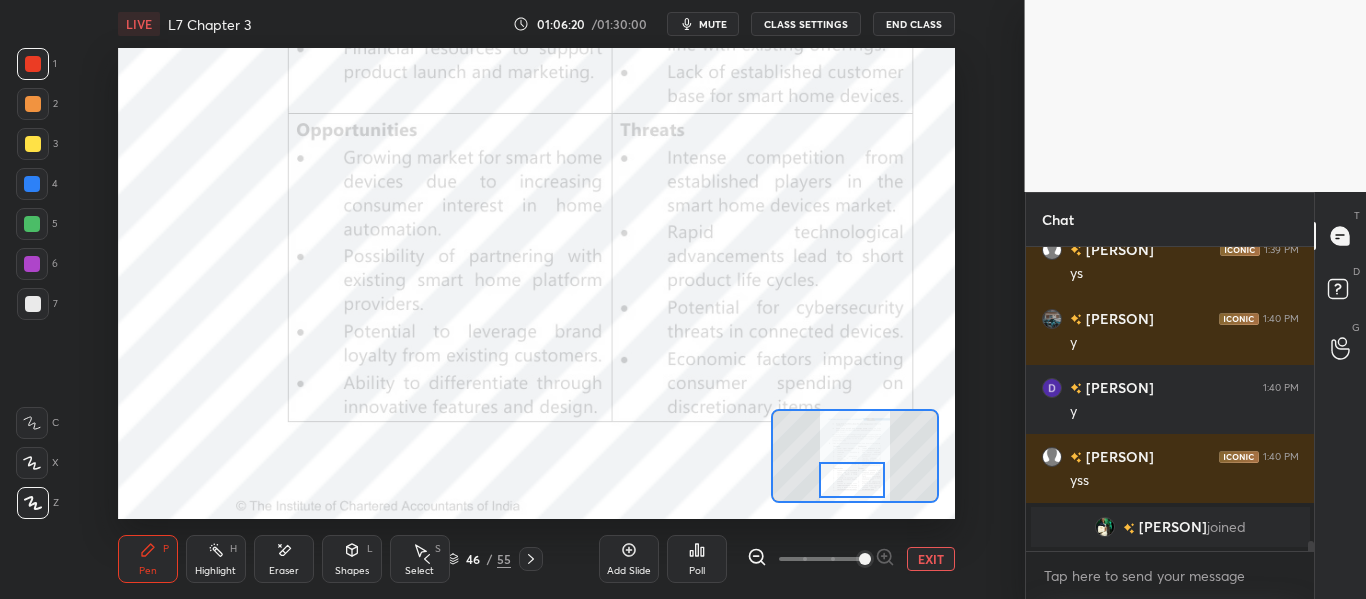 click at bounding box center (1105, 527) 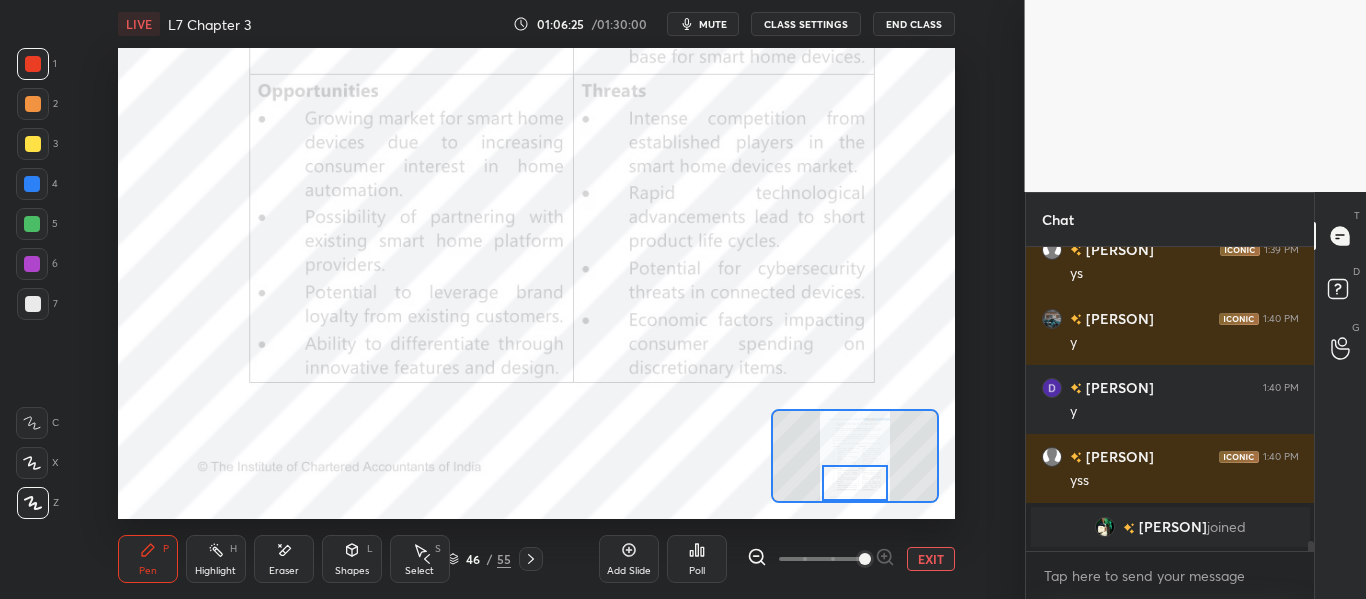 click at bounding box center (854, 483) 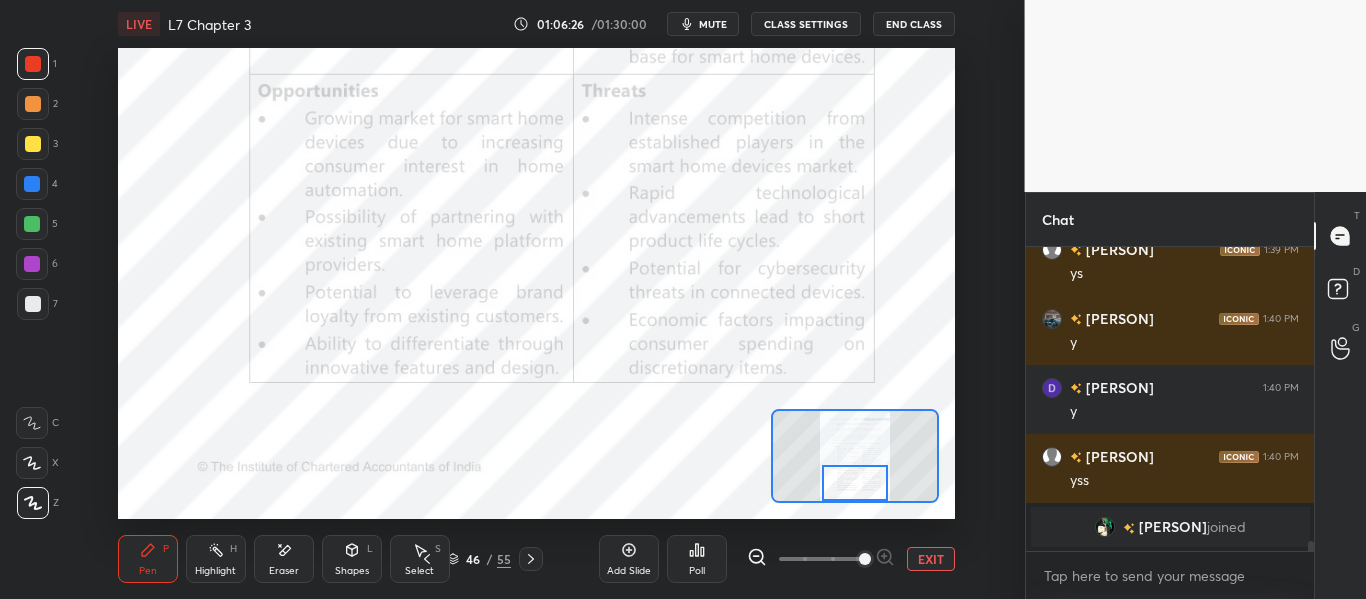 click 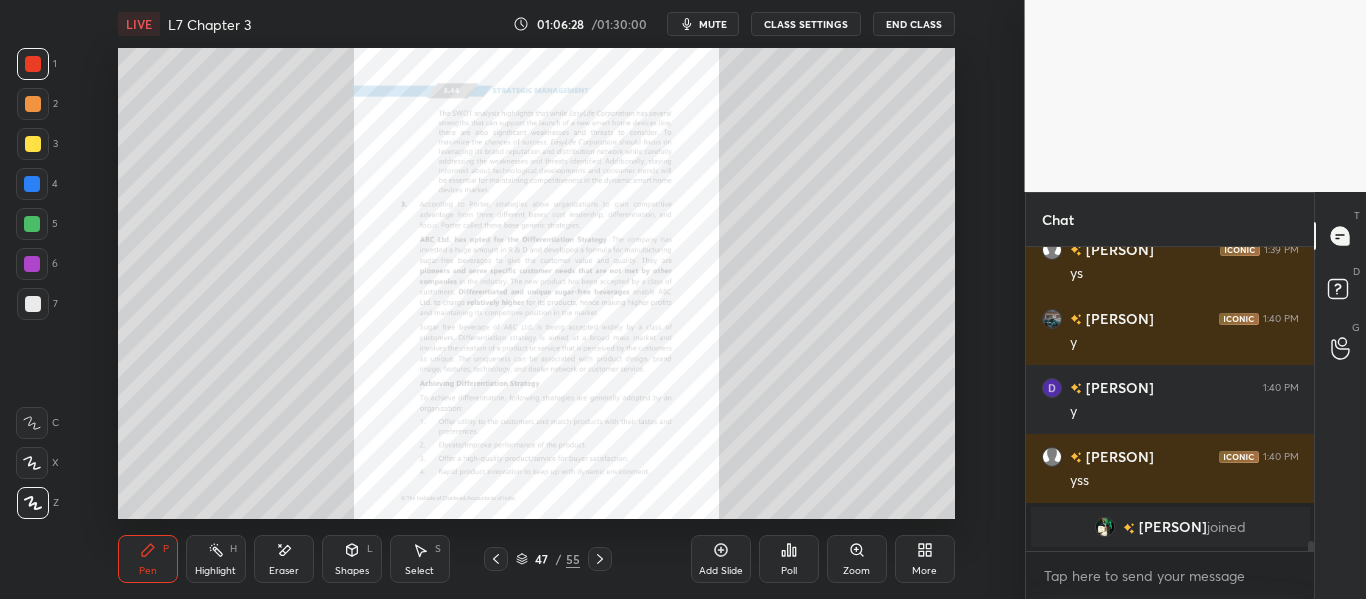 click 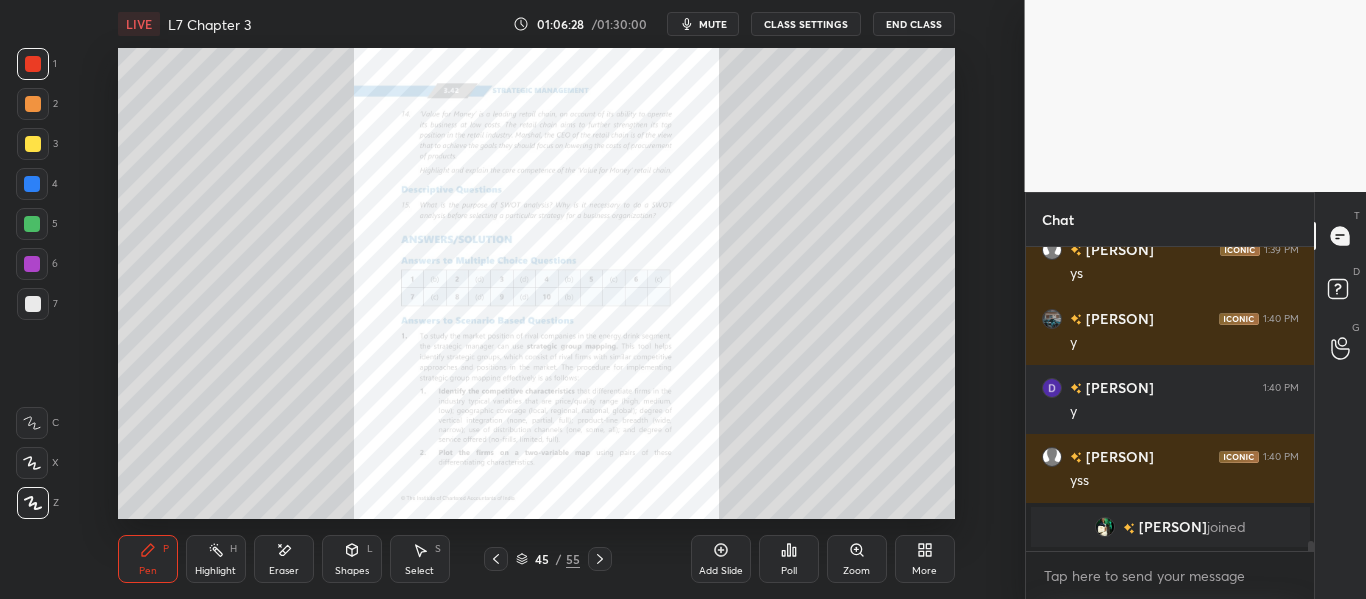 click 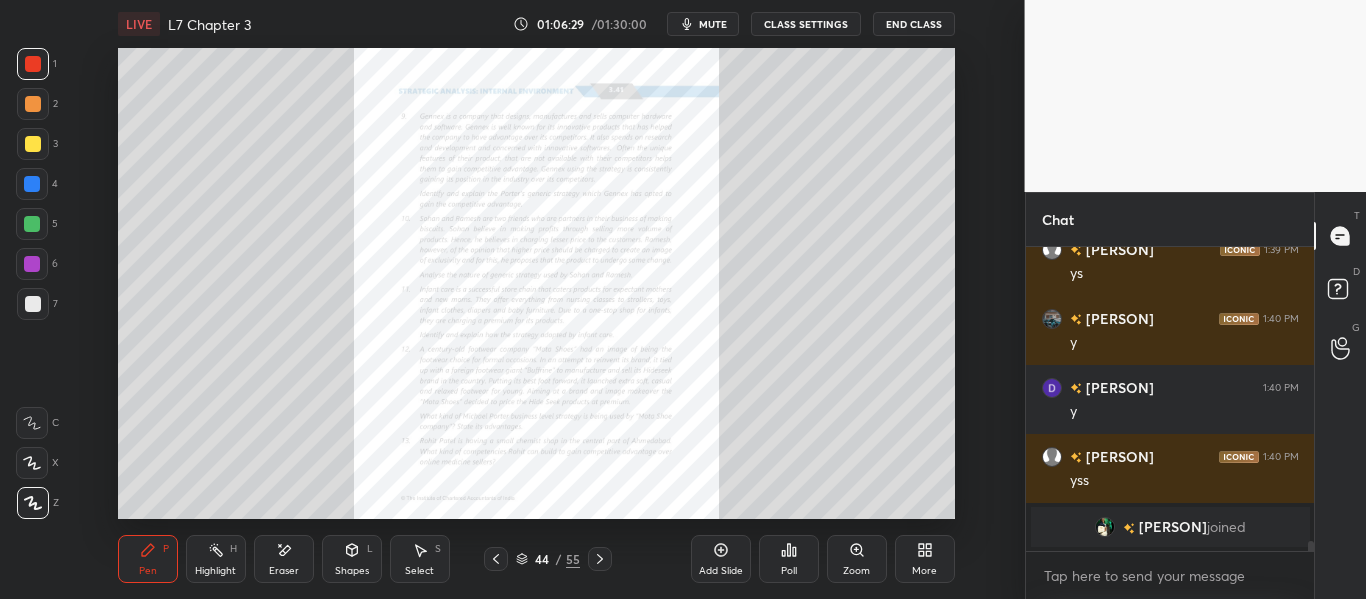 click 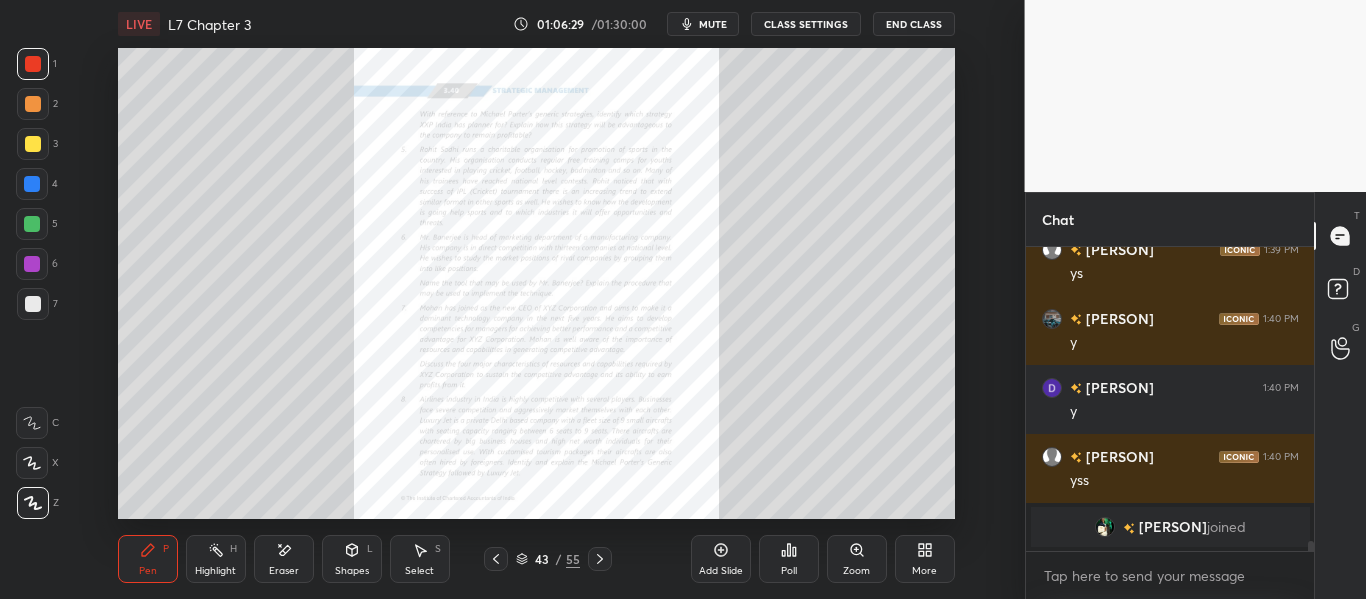 click 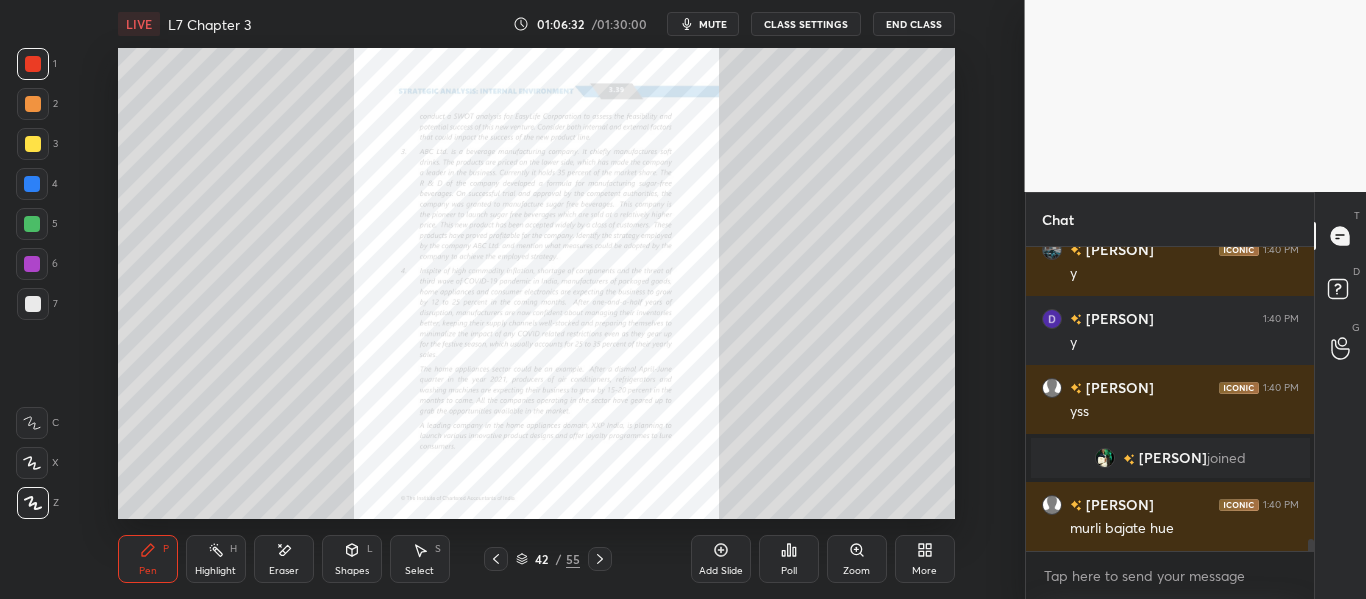 scroll, scrollTop: 7505, scrollLeft: 0, axis: vertical 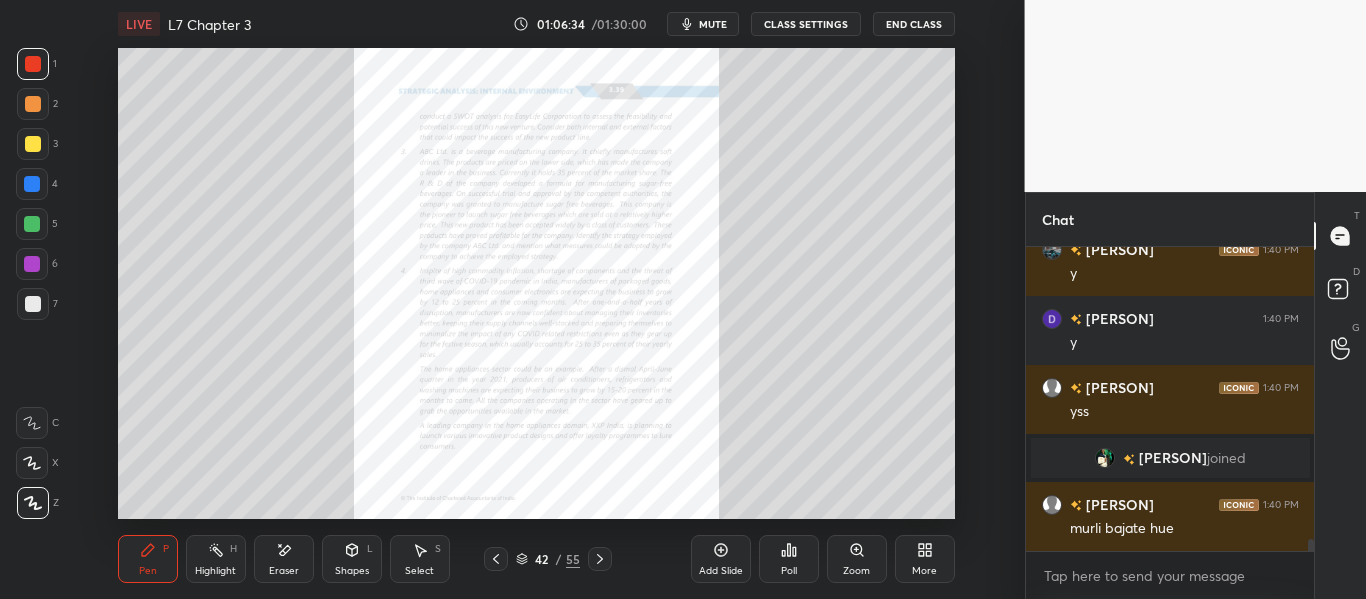 drag, startPoint x: 874, startPoint y: 553, endPoint x: 886, endPoint y: 557, distance: 12.649111 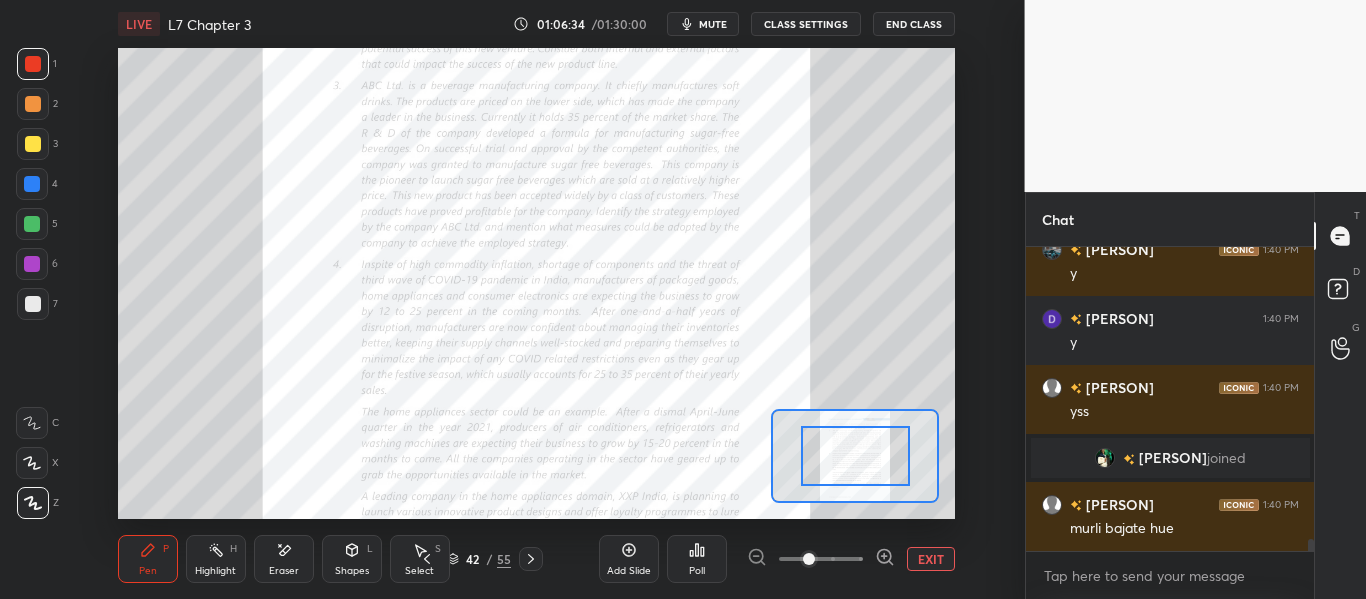 click on "EXIT" at bounding box center (851, 559) 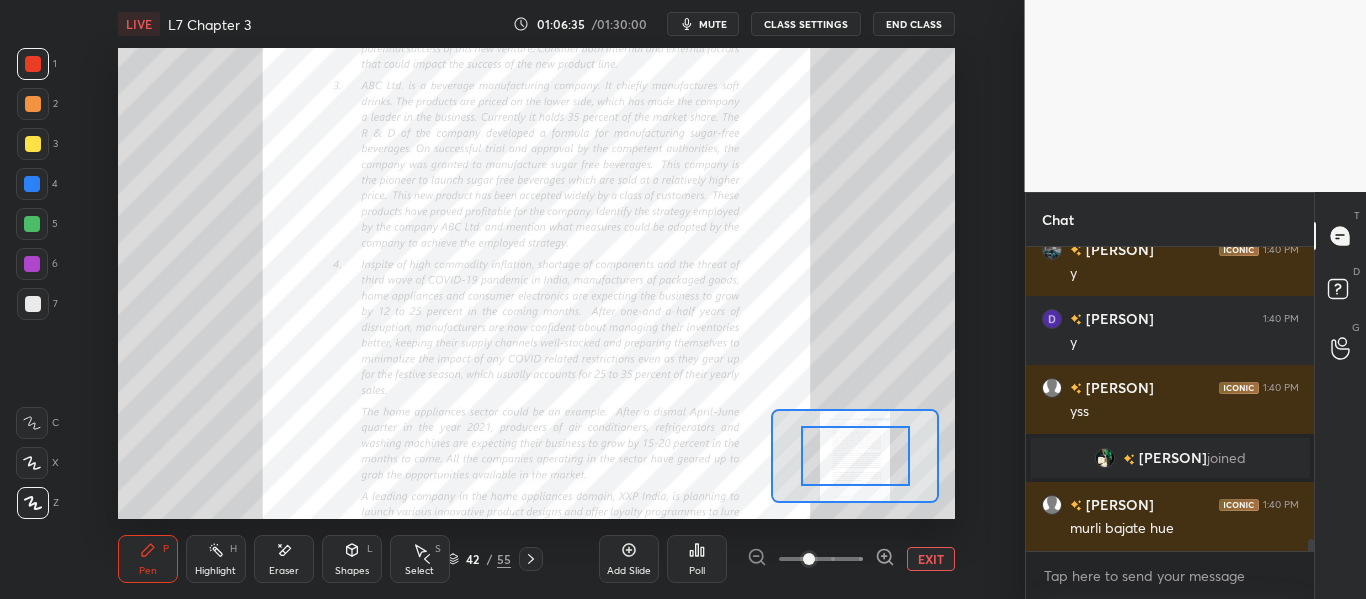 click 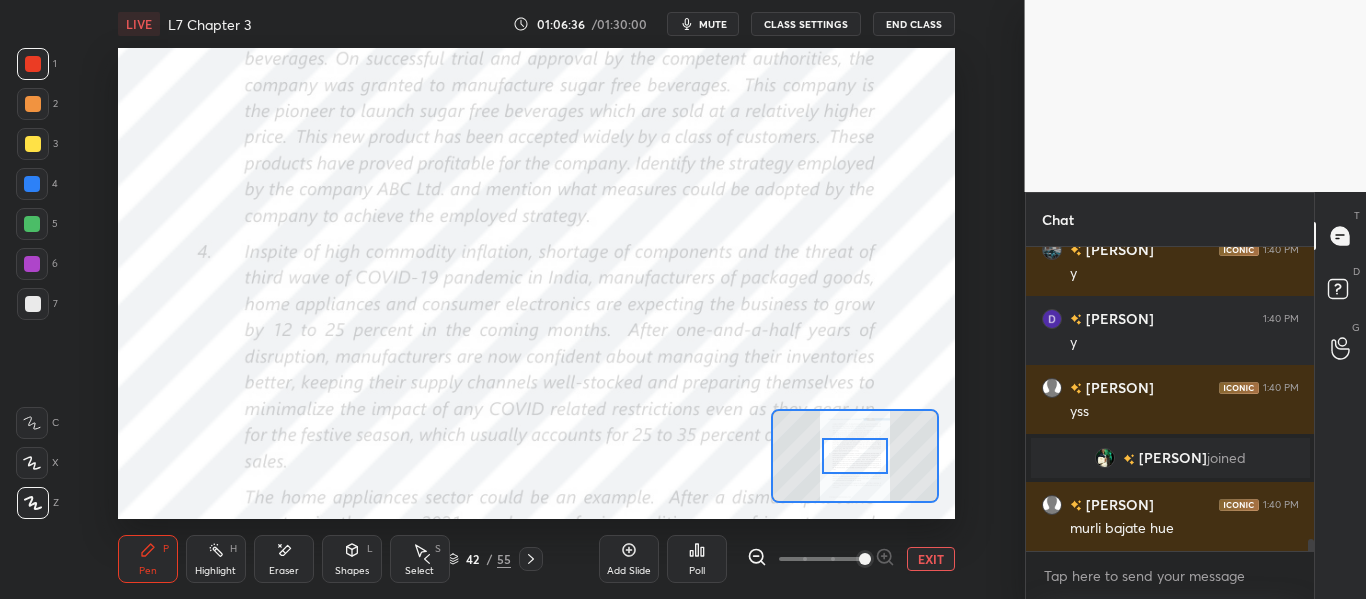 click at bounding box center [854, 456] 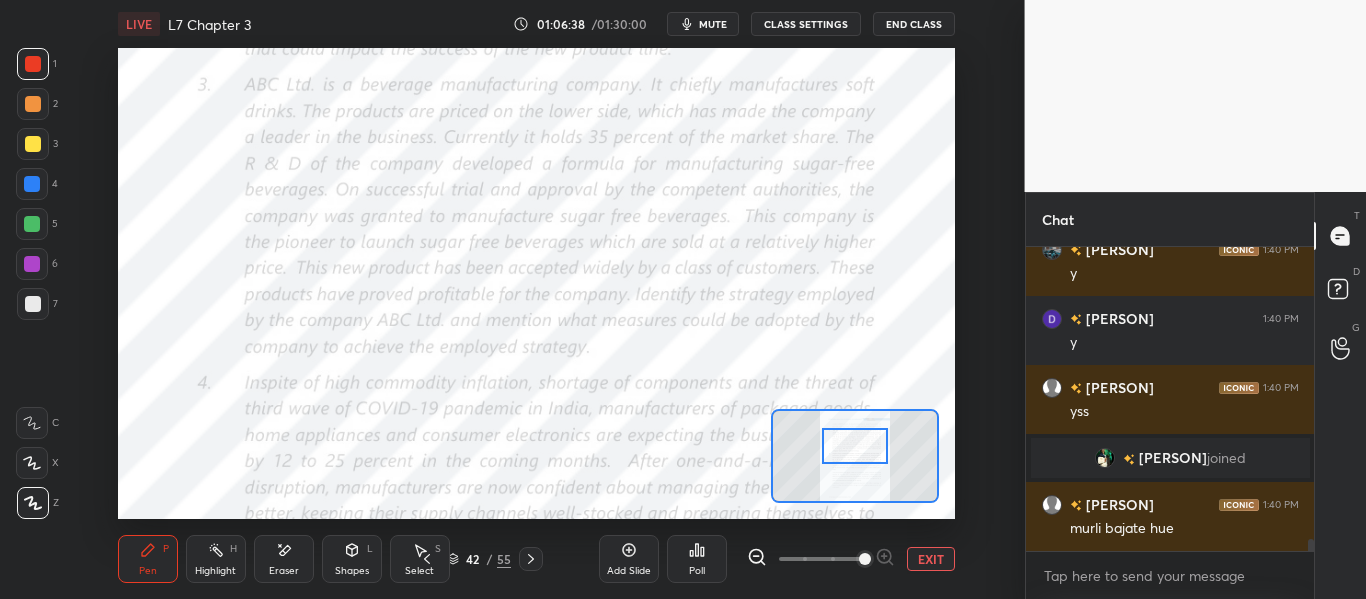 drag, startPoint x: 868, startPoint y: 449, endPoint x: 873, endPoint y: 439, distance: 11.18034 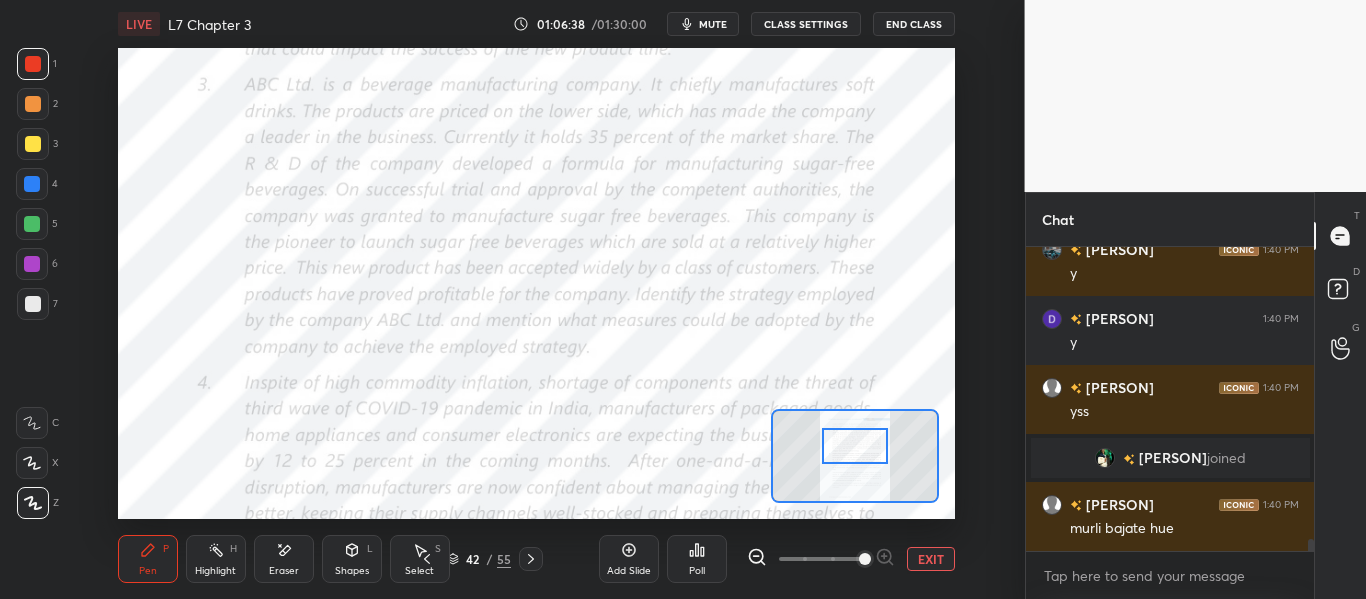 click at bounding box center (854, 446) 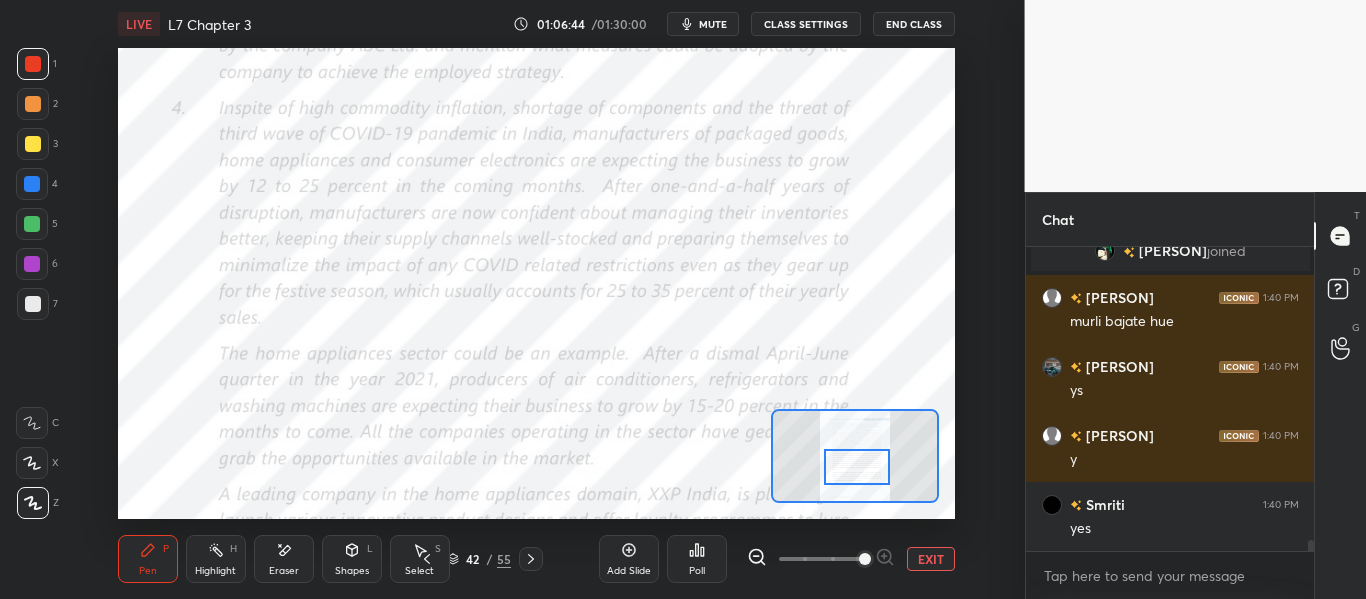 scroll, scrollTop: 7781, scrollLeft: 0, axis: vertical 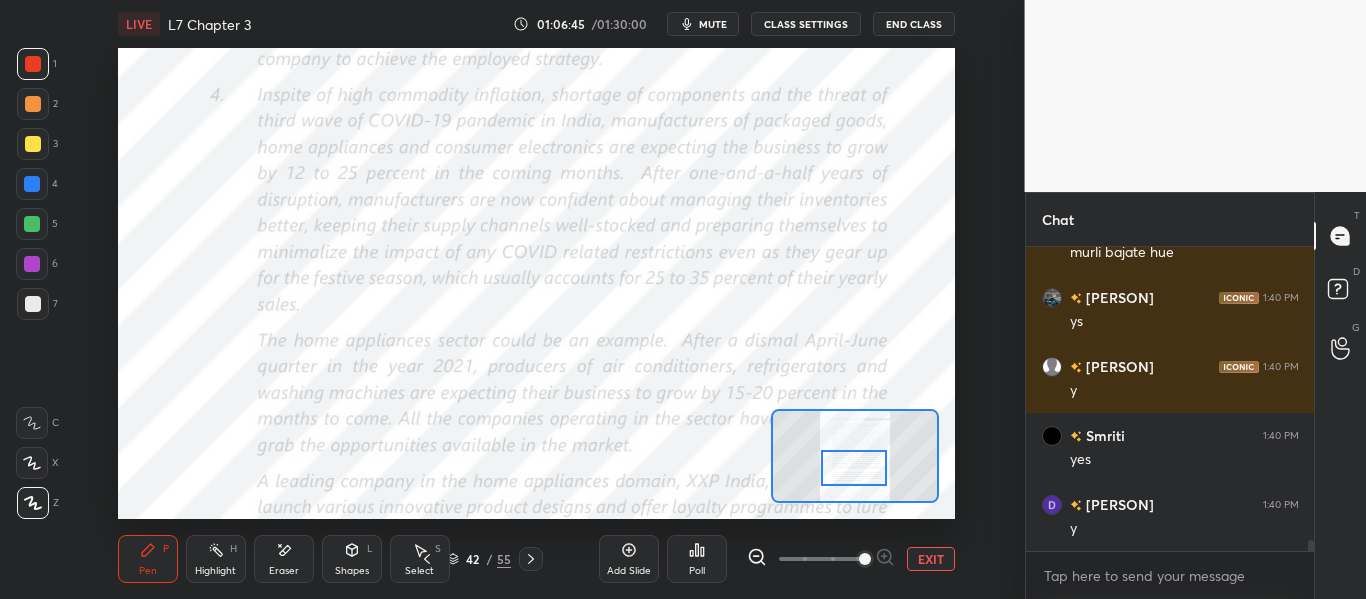 drag, startPoint x: 859, startPoint y: 450, endPoint x: 858, endPoint y: 472, distance: 22.022715 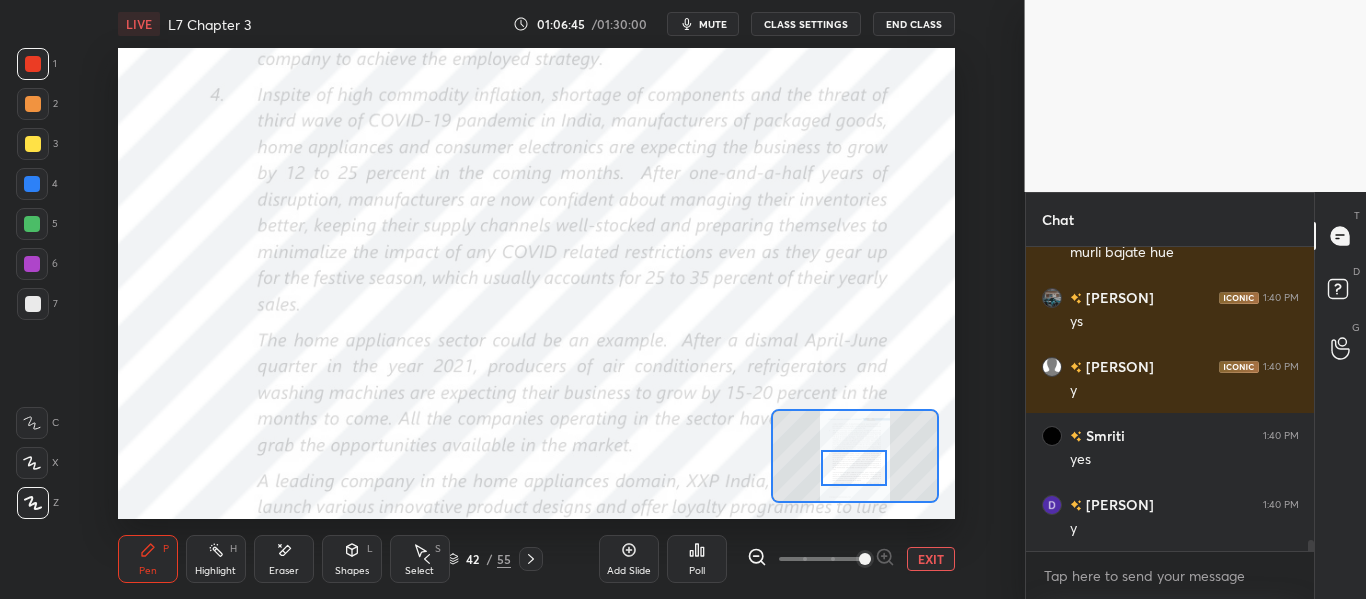 click at bounding box center (853, 468) 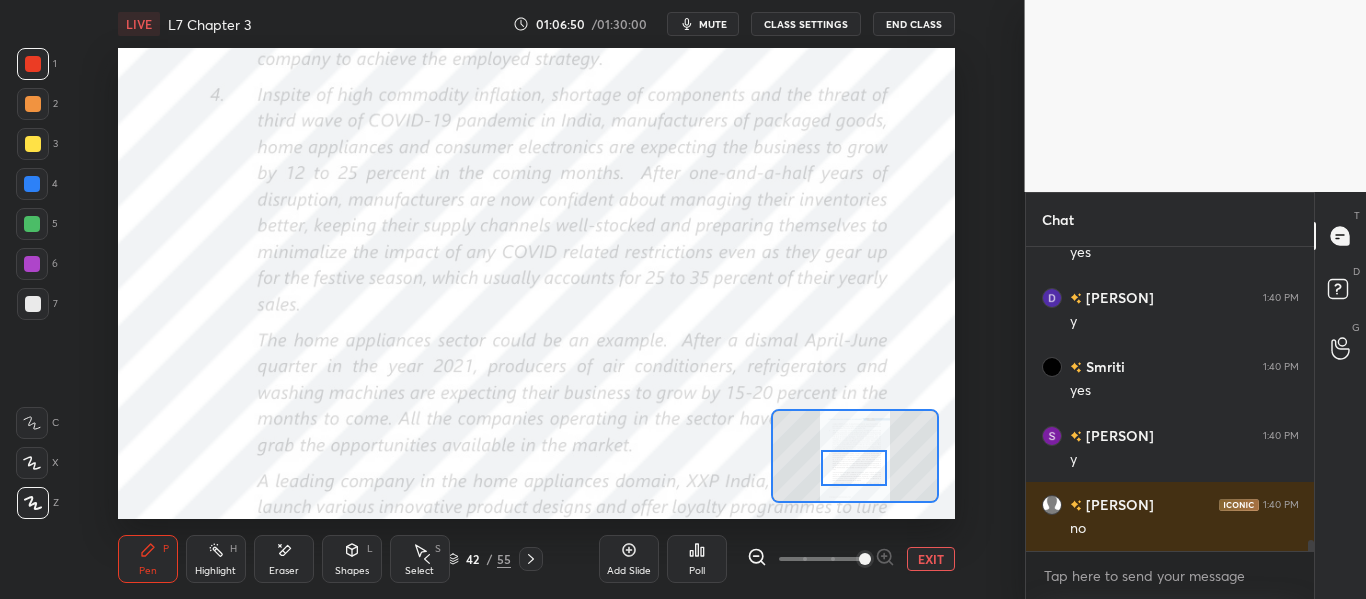 scroll, scrollTop: 8057, scrollLeft: 0, axis: vertical 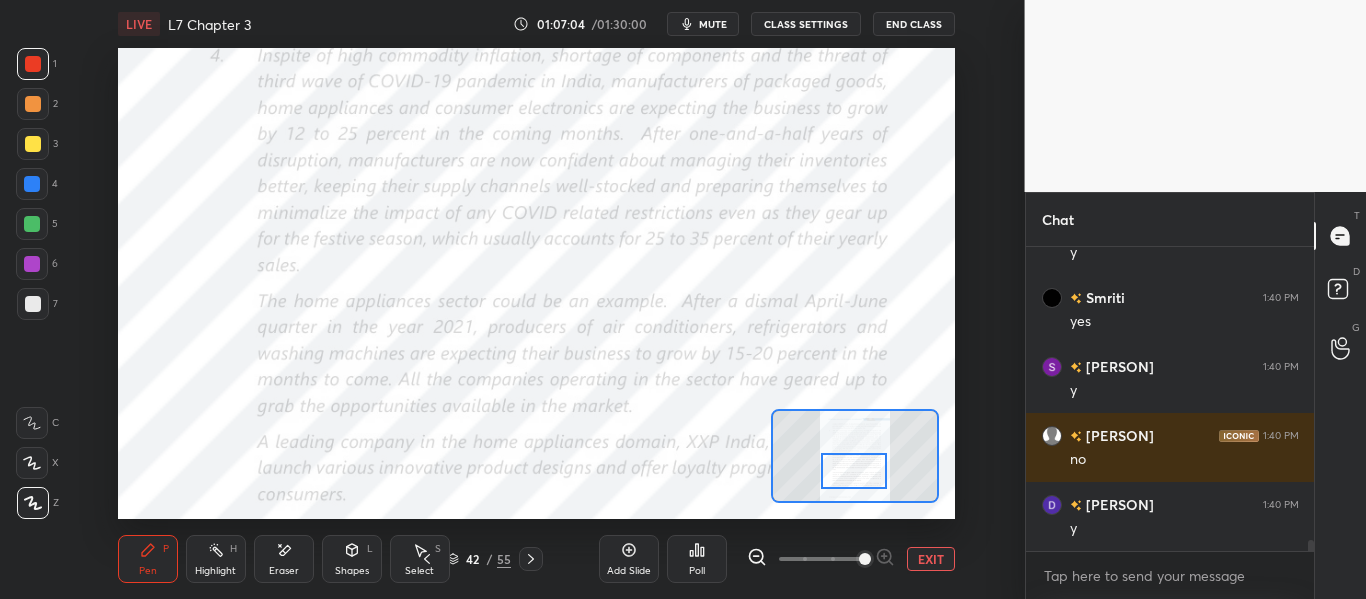 click at bounding box center (853, 471) 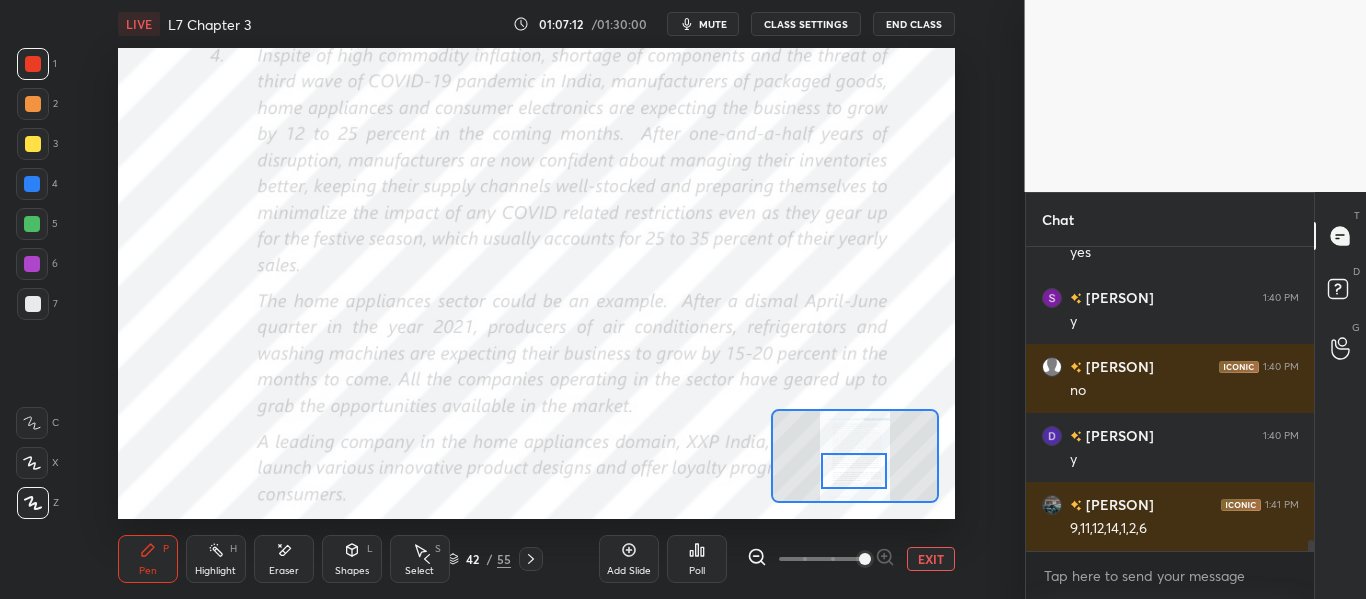 scroll, scrollTop: 8146, scrollLeft: 0, axis: vertical 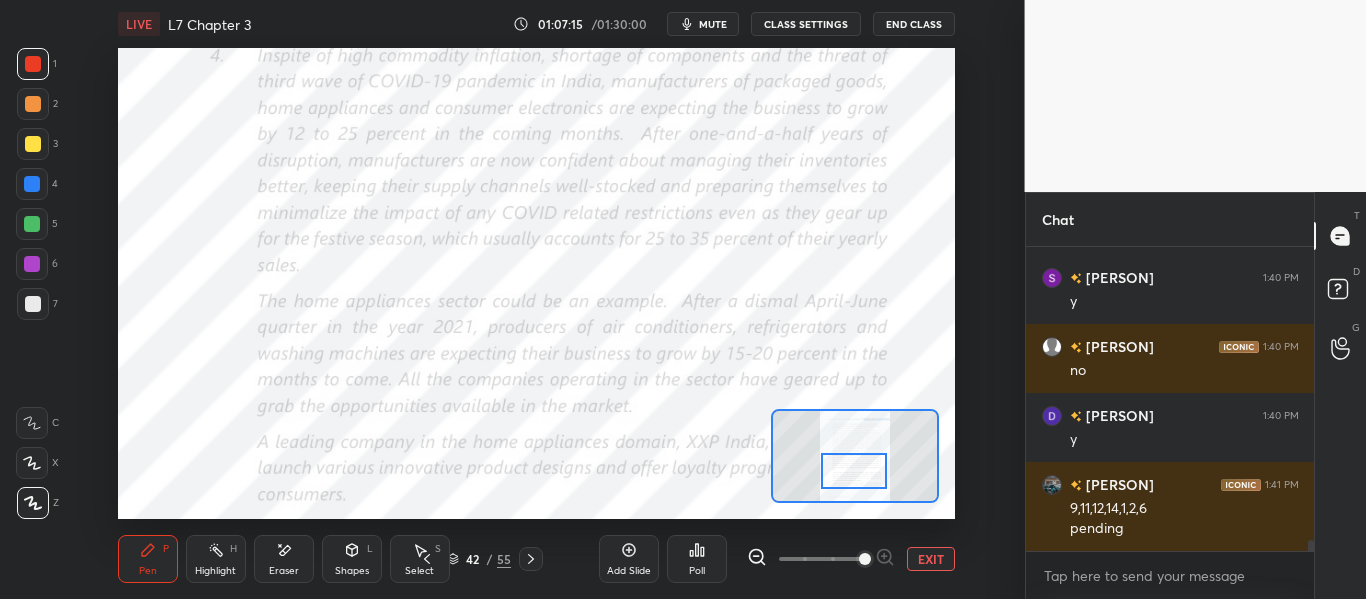 click 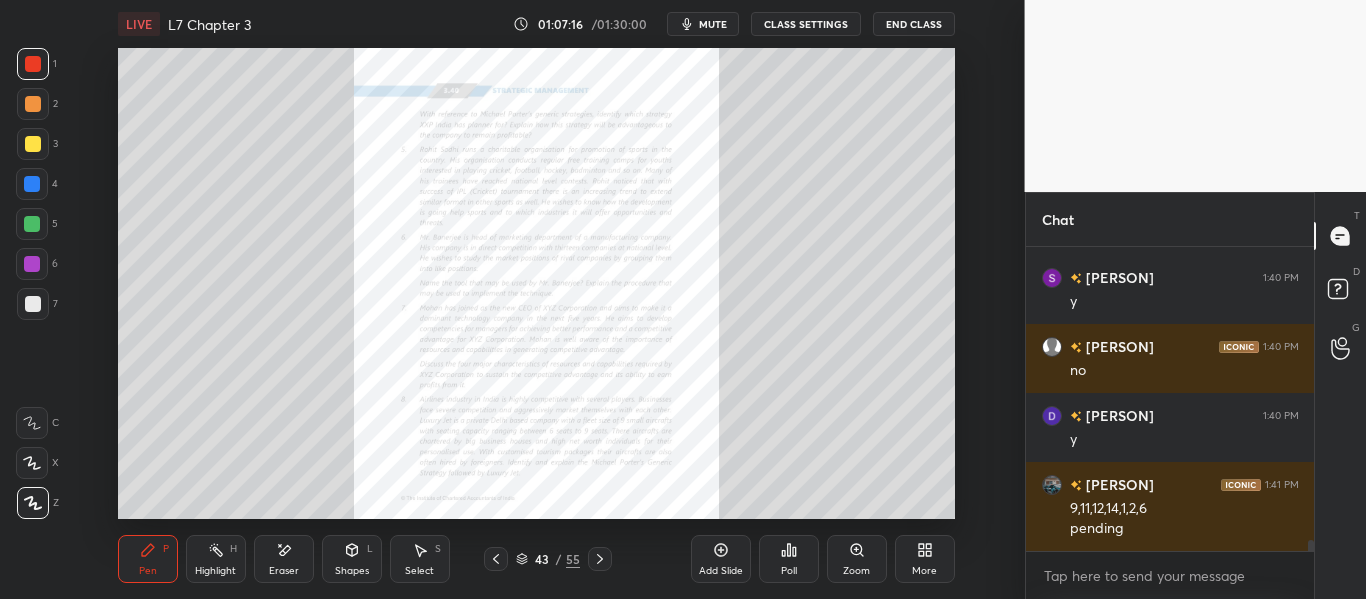 click 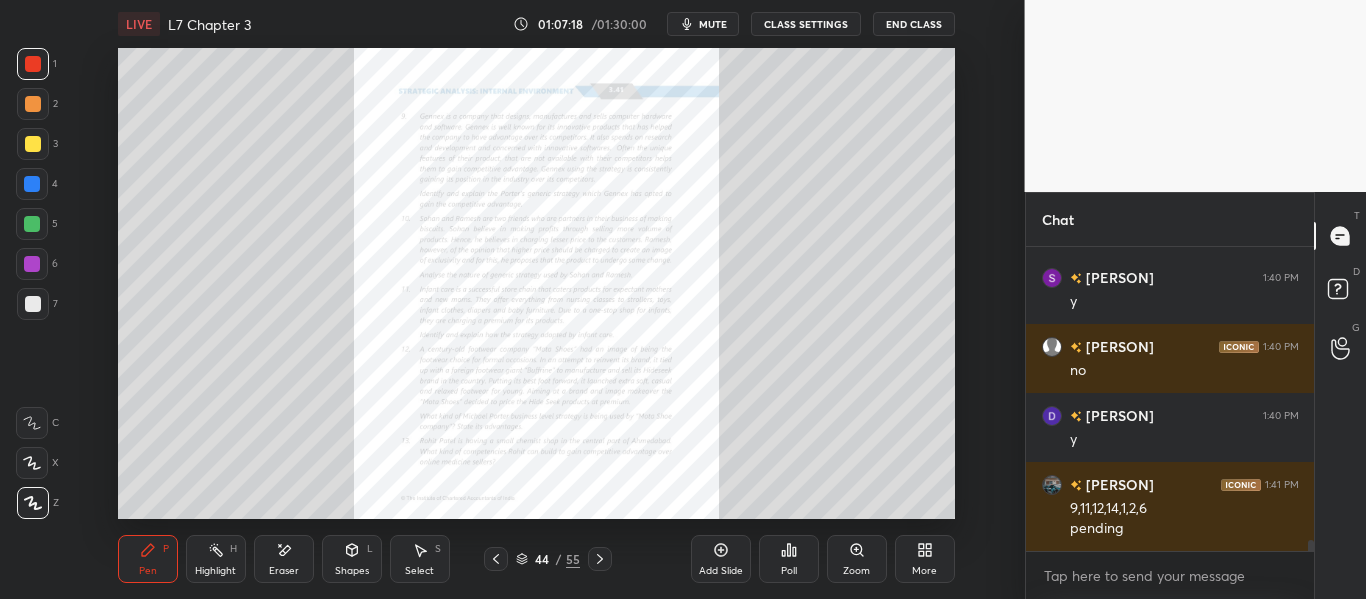 click 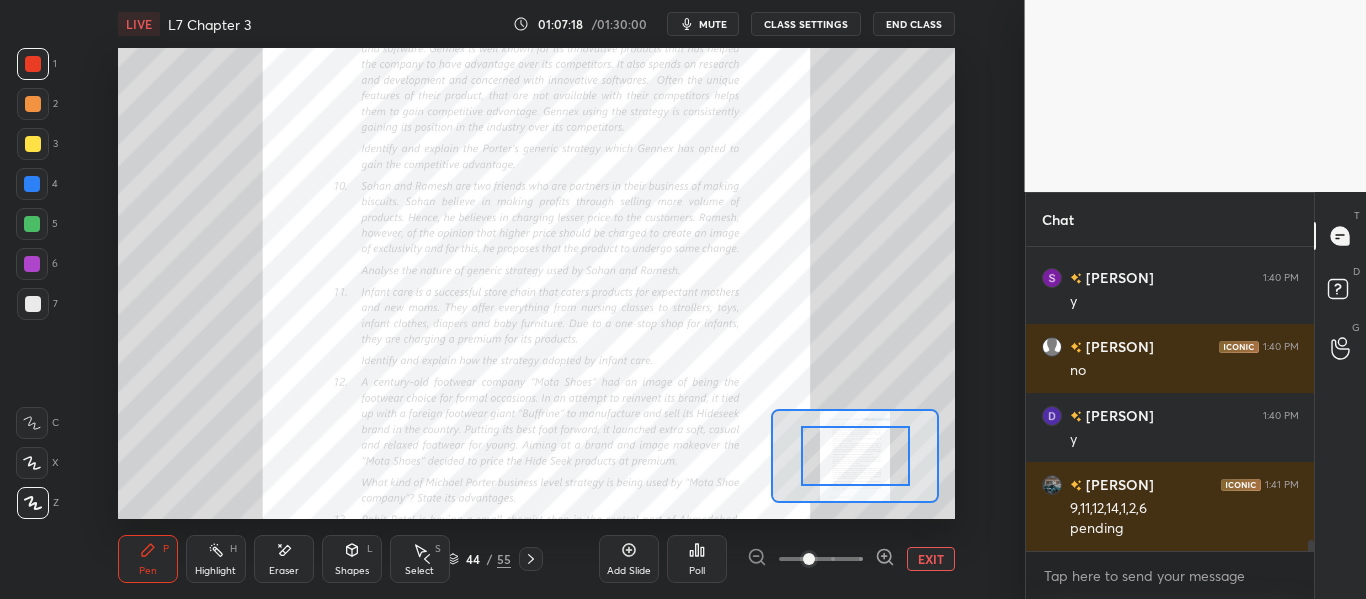 click at bounding box center (821, 559) 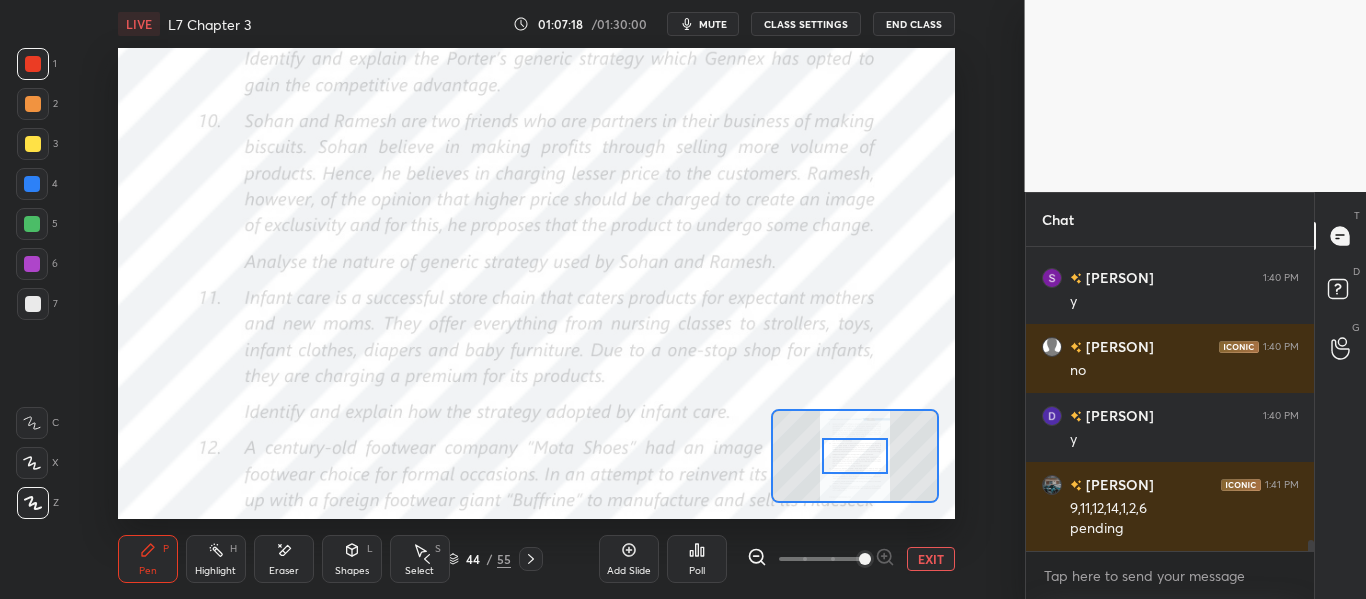 drag, startPoint x: 855, startPoint y: 556, endPoint x: 859, endPoint y: 545, distance: 11.7046995 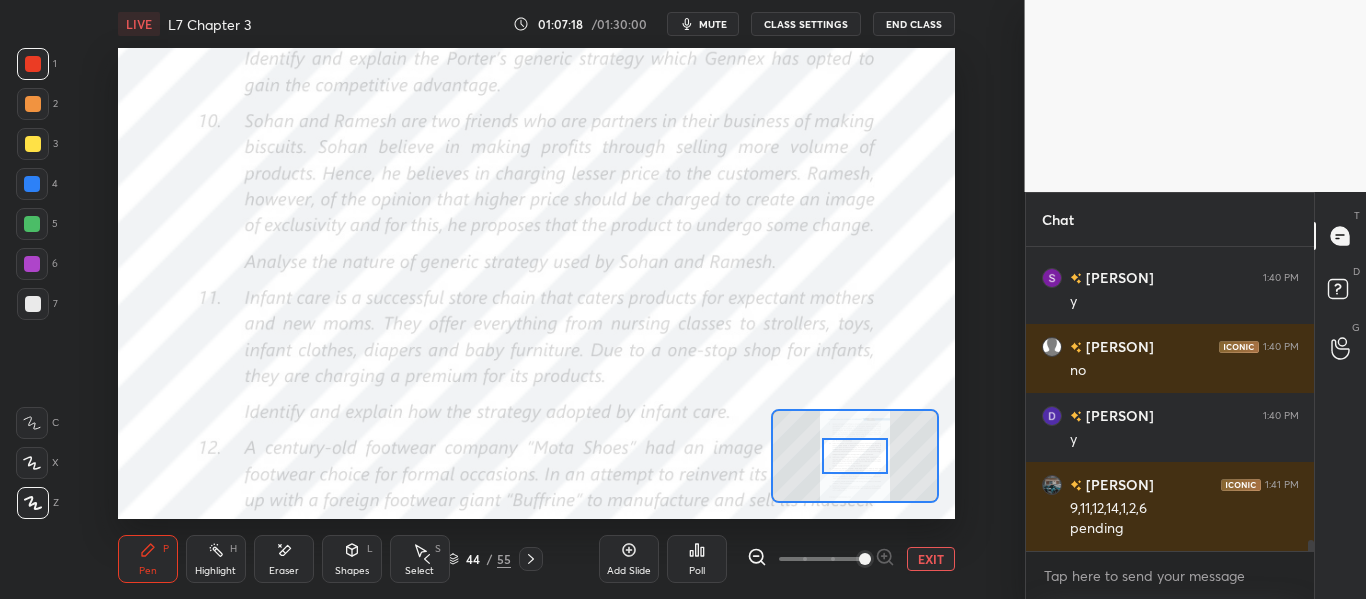click at bounding box center [865, 559] 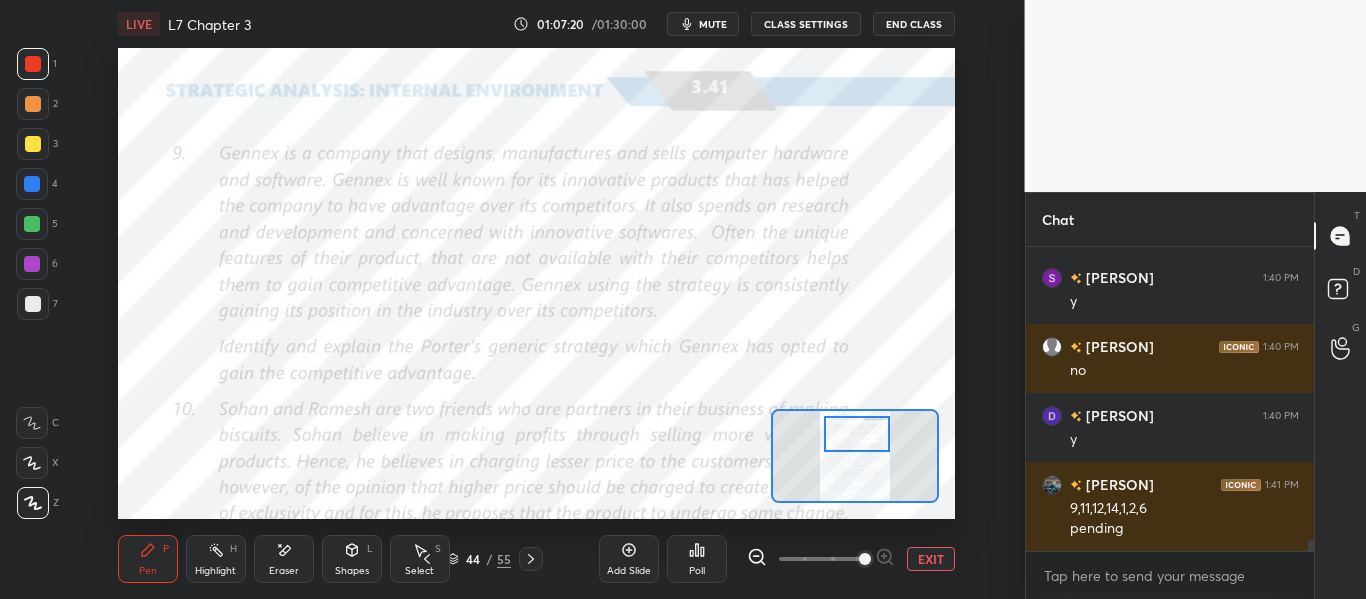 drag, startPoint x: 857, startPoint y: 452, endPoint x: 858, endPoint y: 428, distance: 24.020824 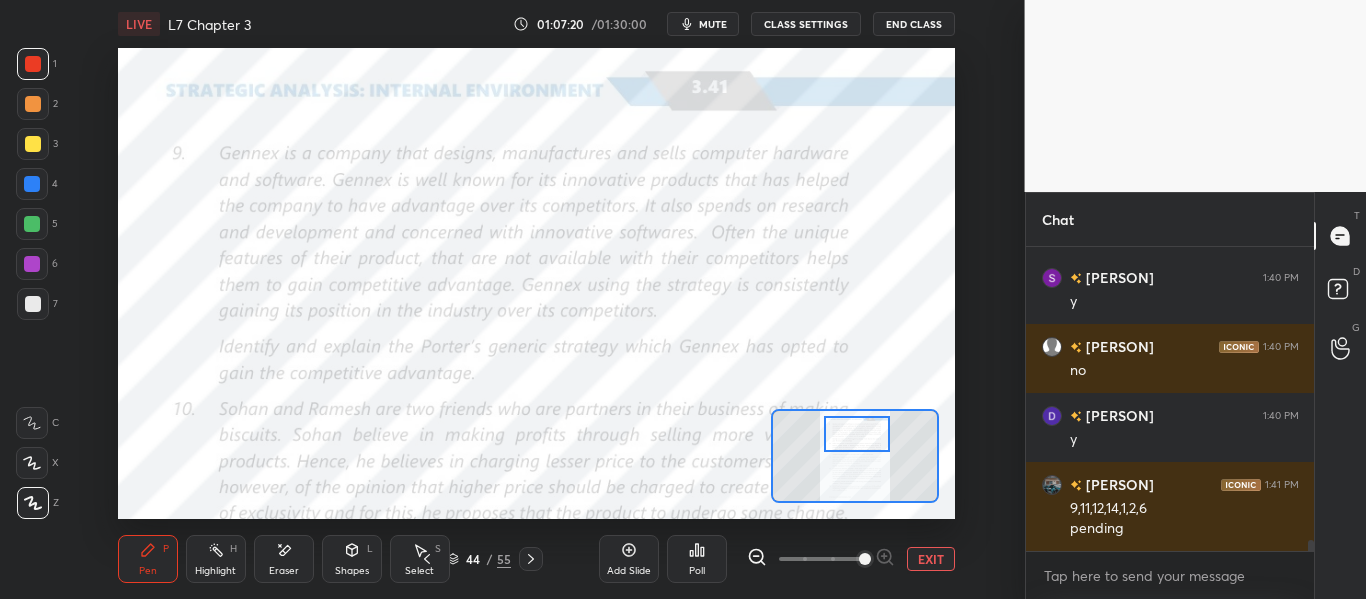 click at bounding box center (856, 434) 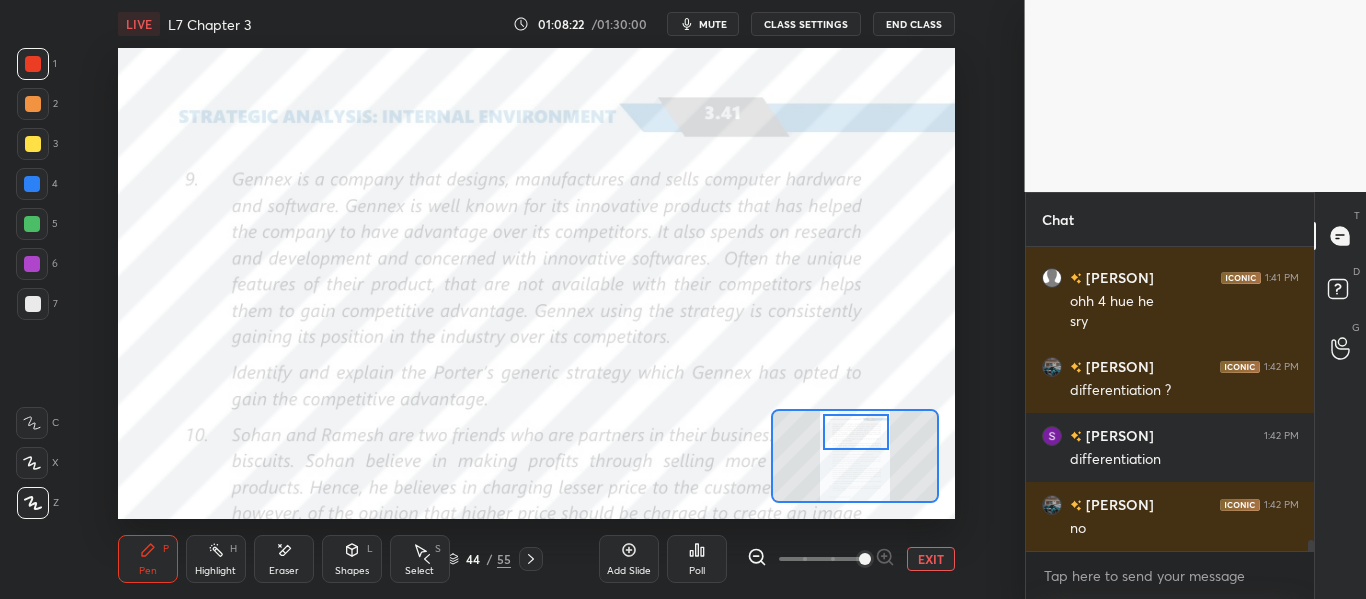 scroll, scrollTop: 8462, scrollLeft: 0, axis: vertical 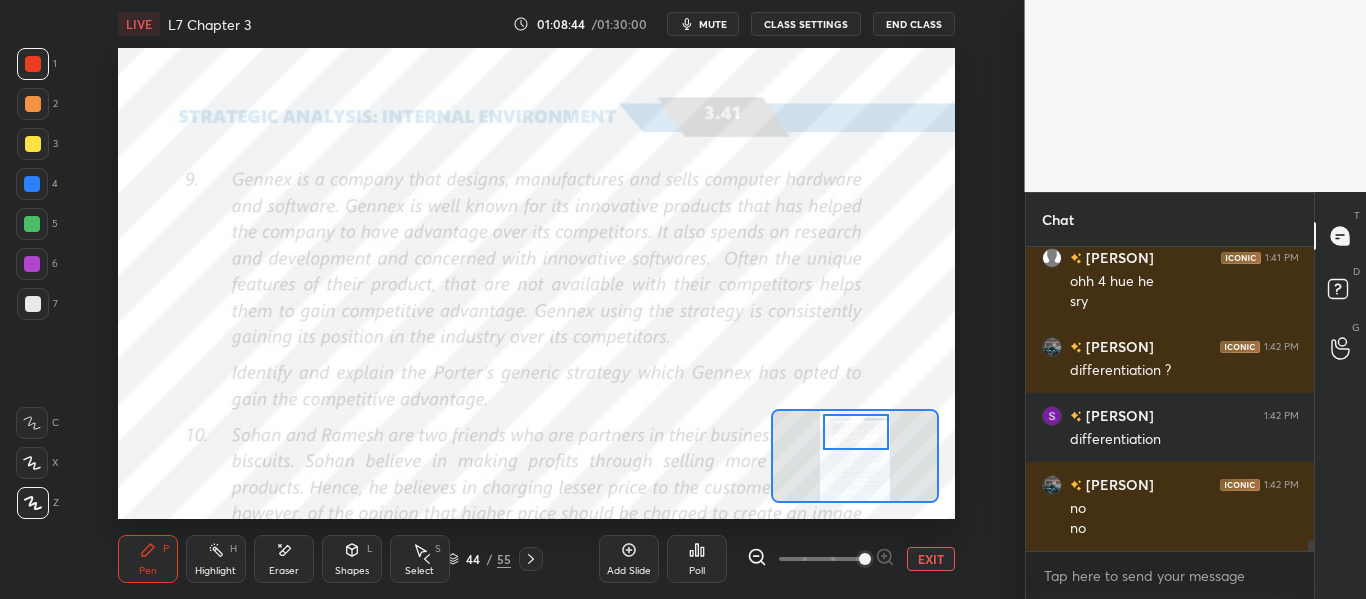 click 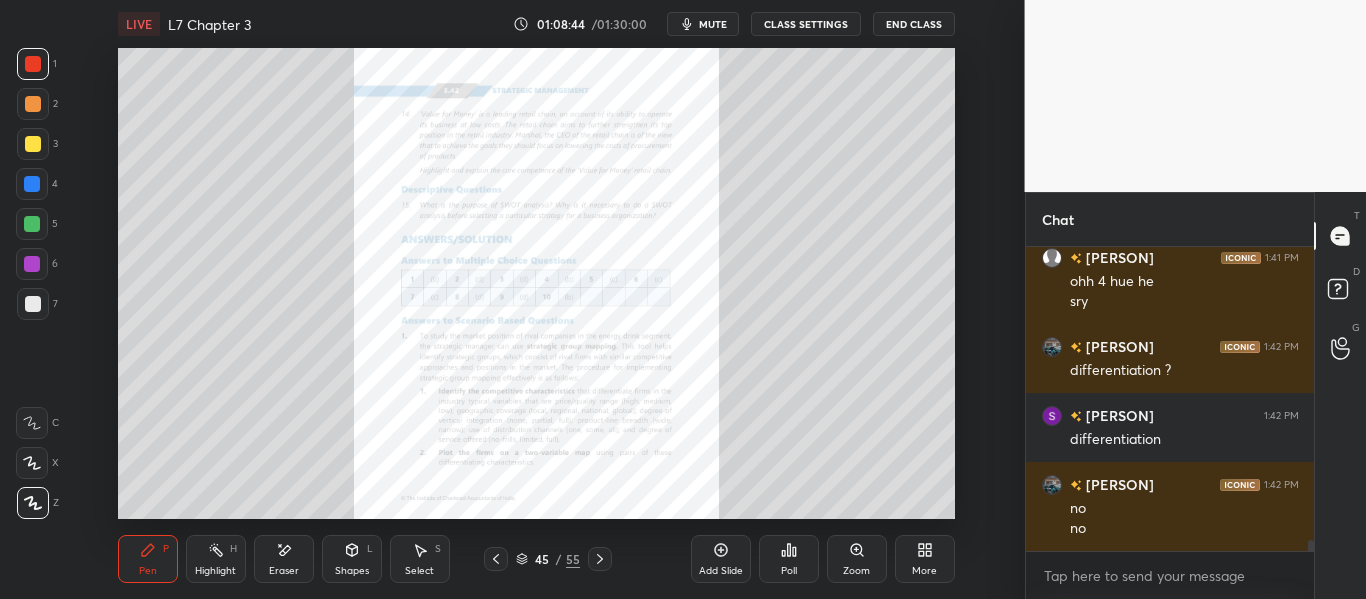 click 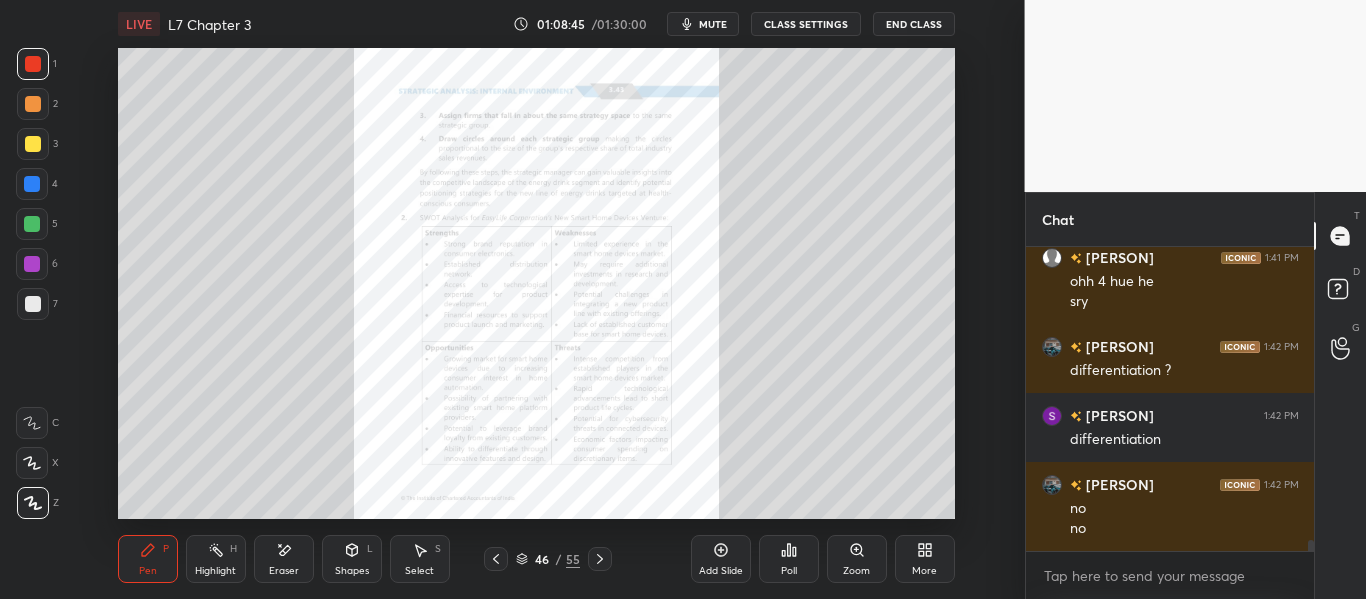 click at bounding box center [600, 559] 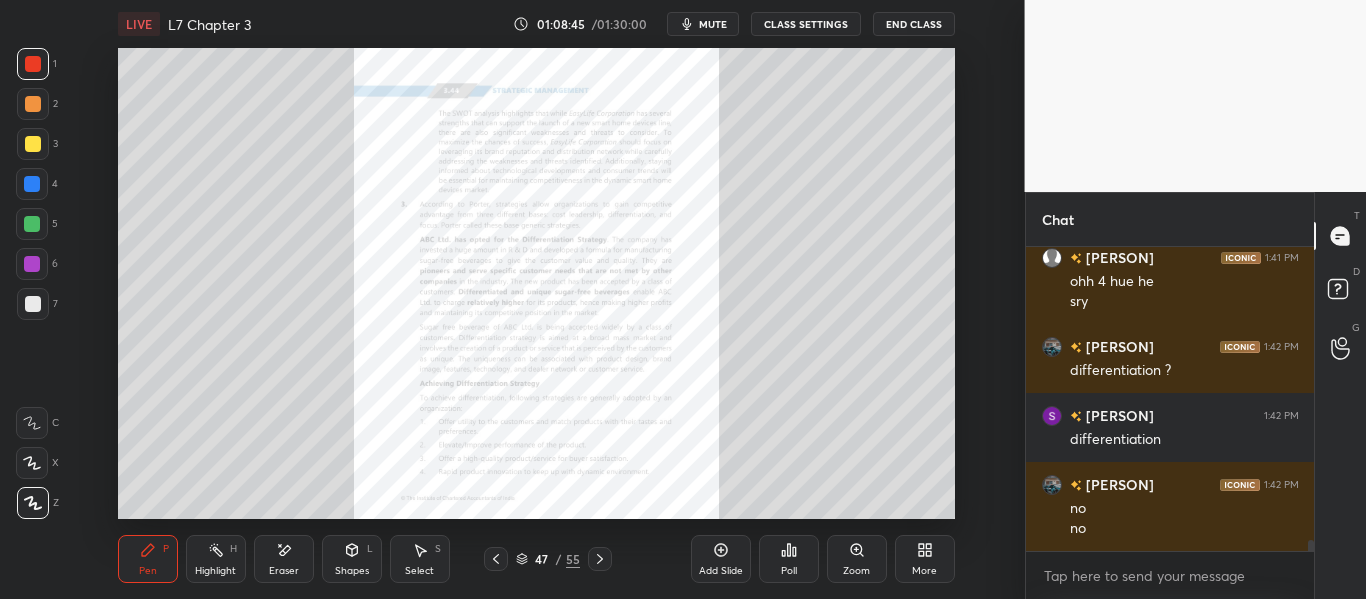 click at bounding box center [600, 559] 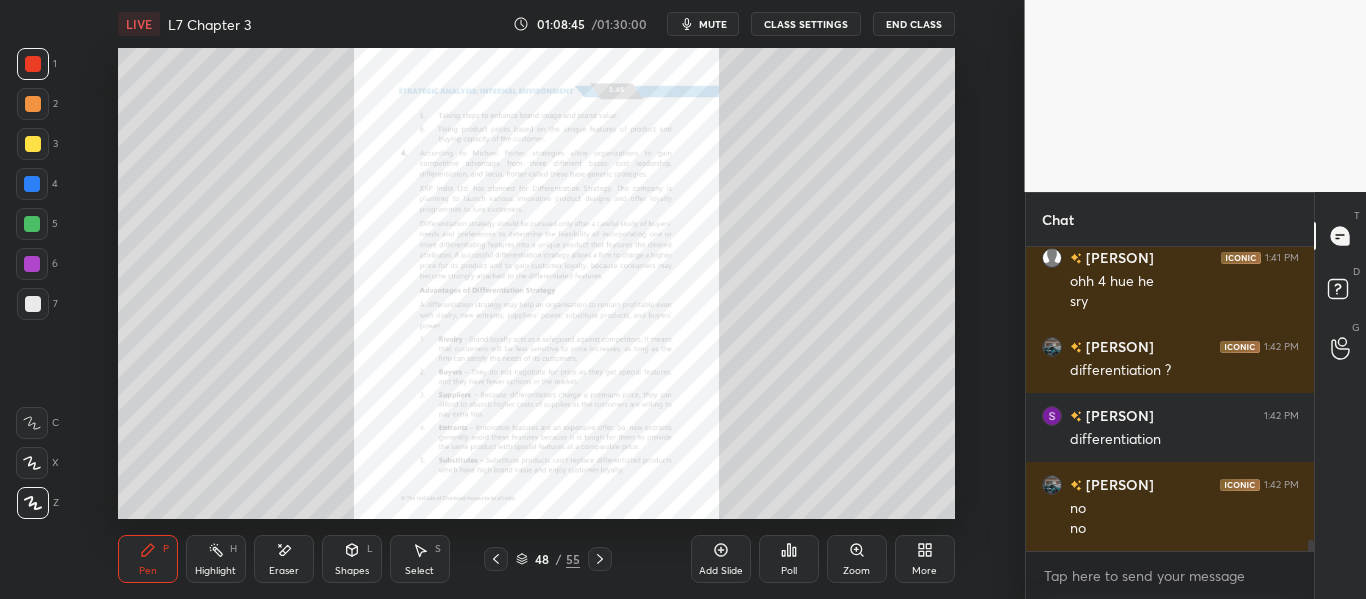 click at bounding box center (600, 559) 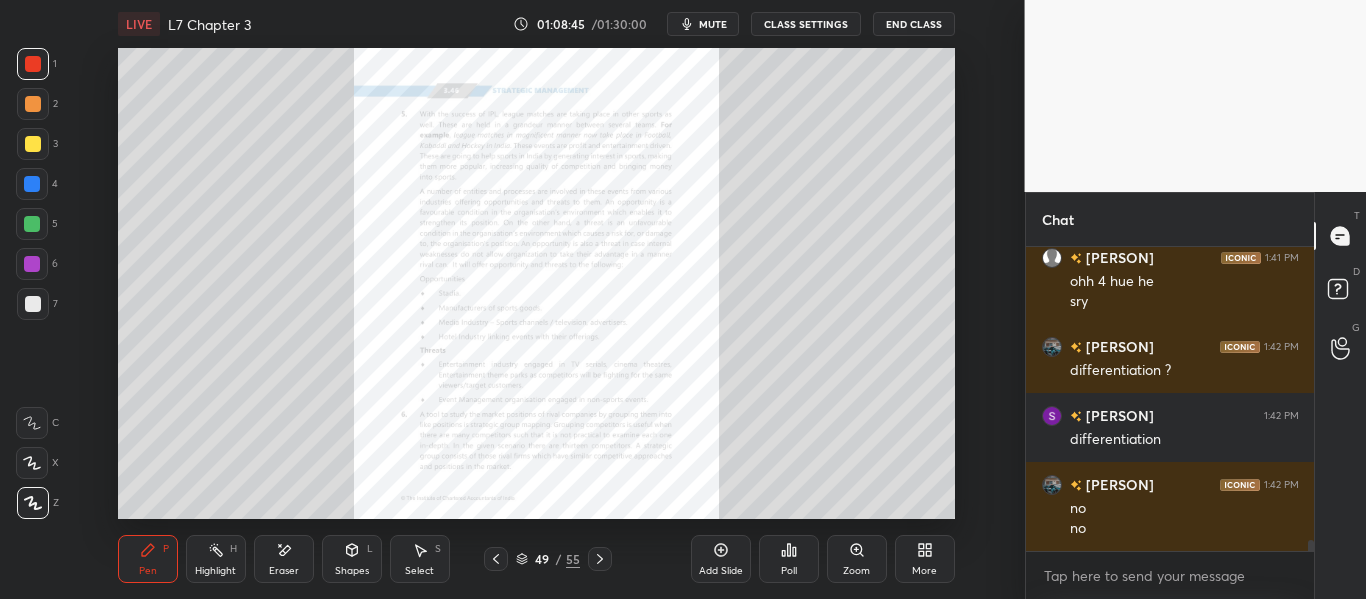 click at bounding box center [600, 559] 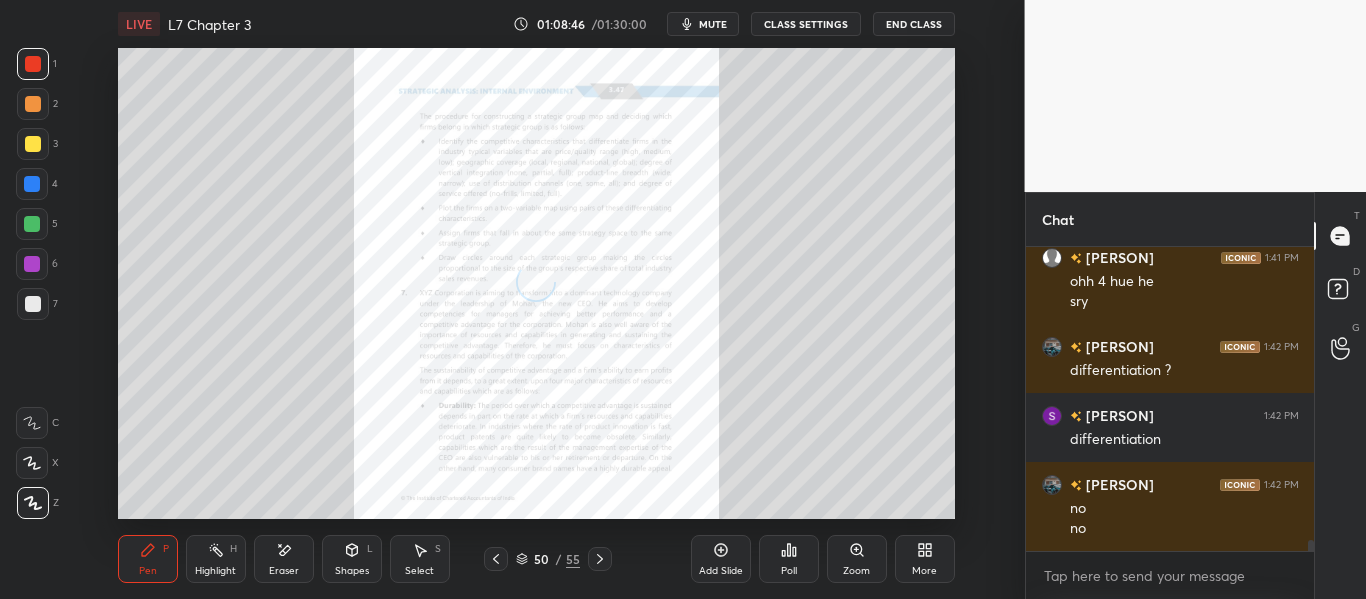 click at bounding box center (600, 559) 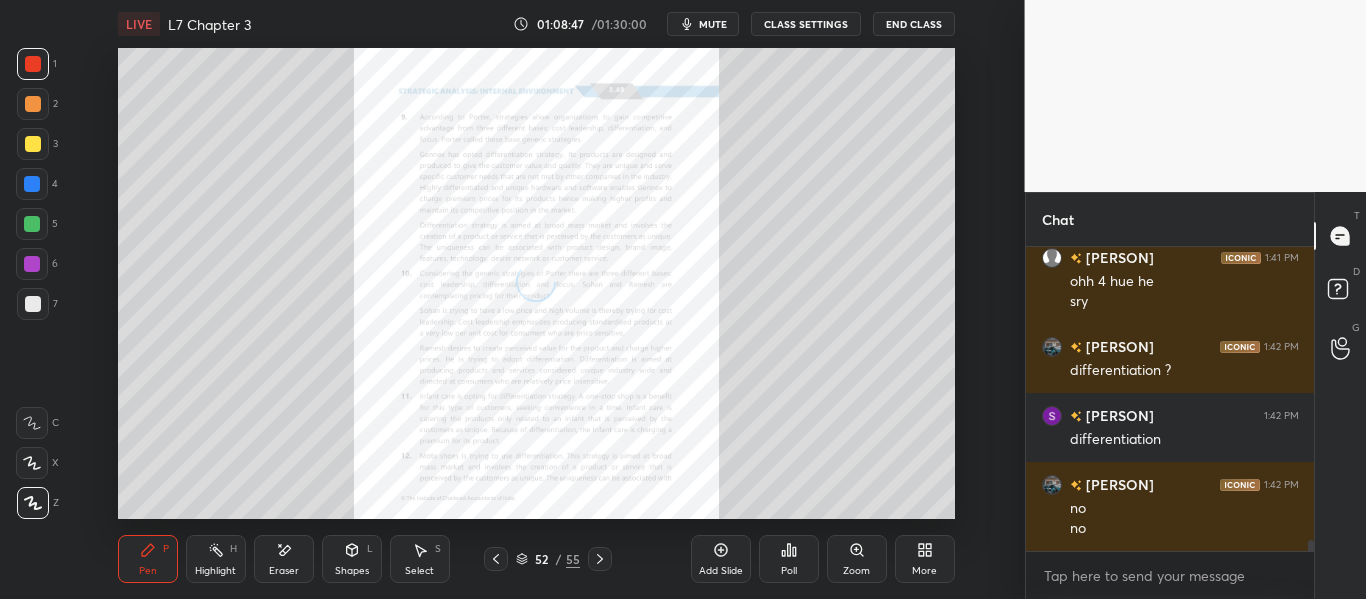 click at bounding box center (600, 559) 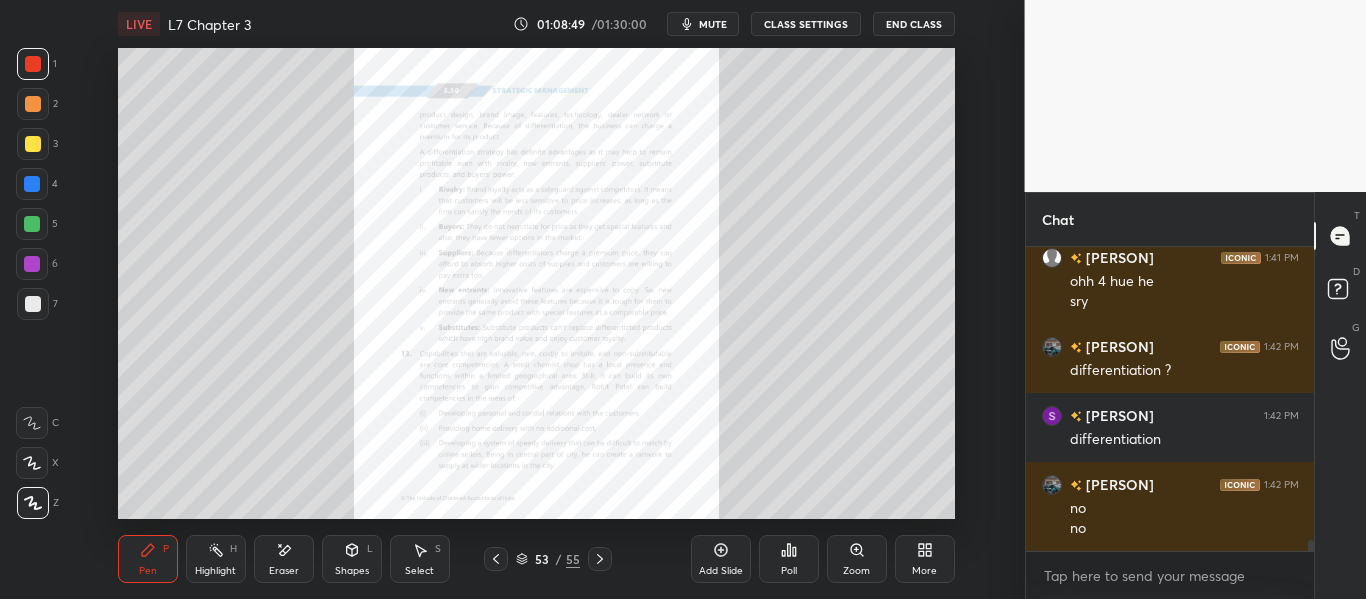 click 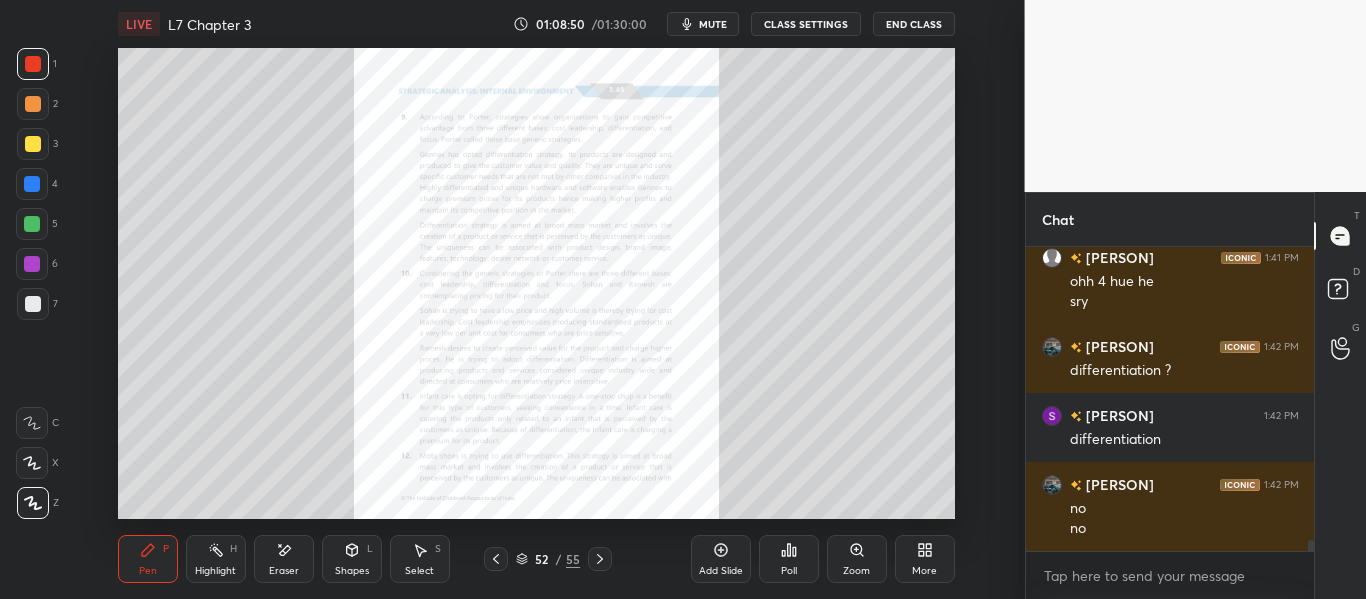 click 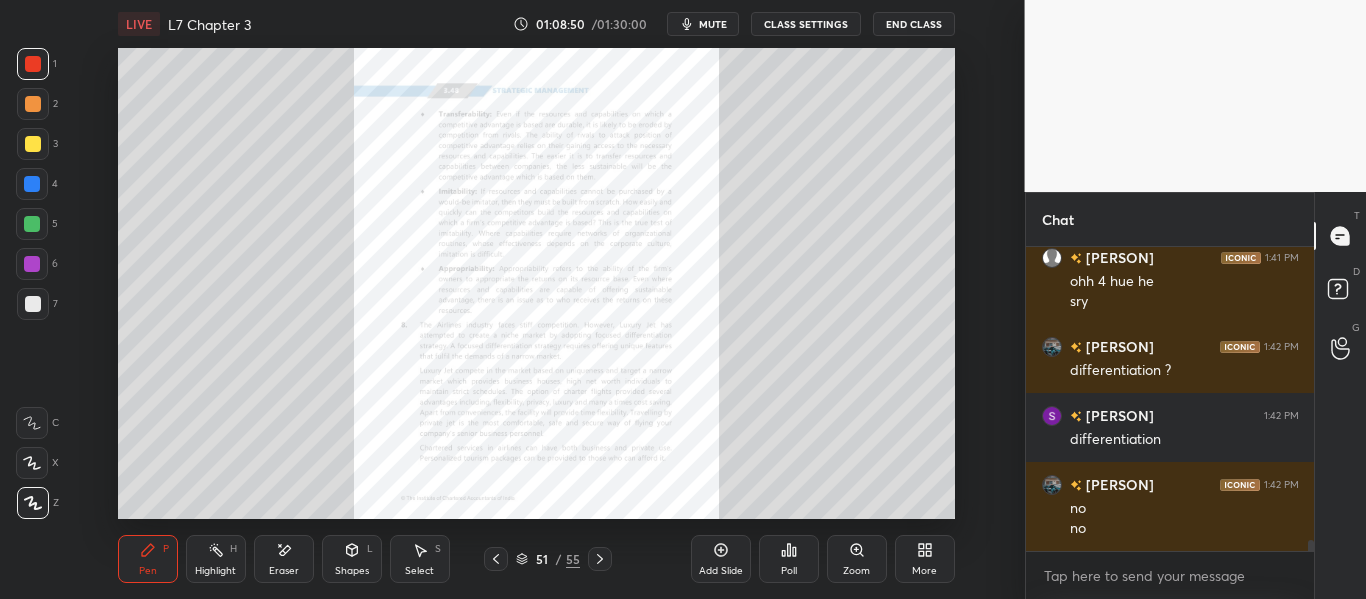 click 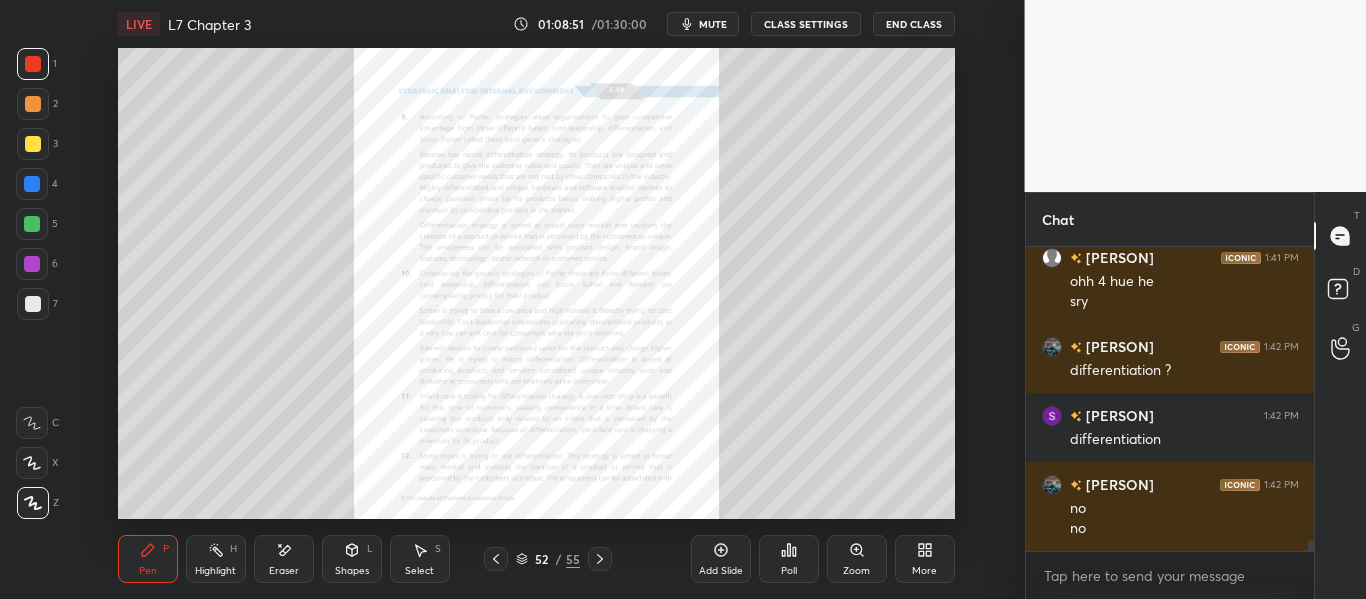 click on "Zoom" at bounding box center (857, 559) 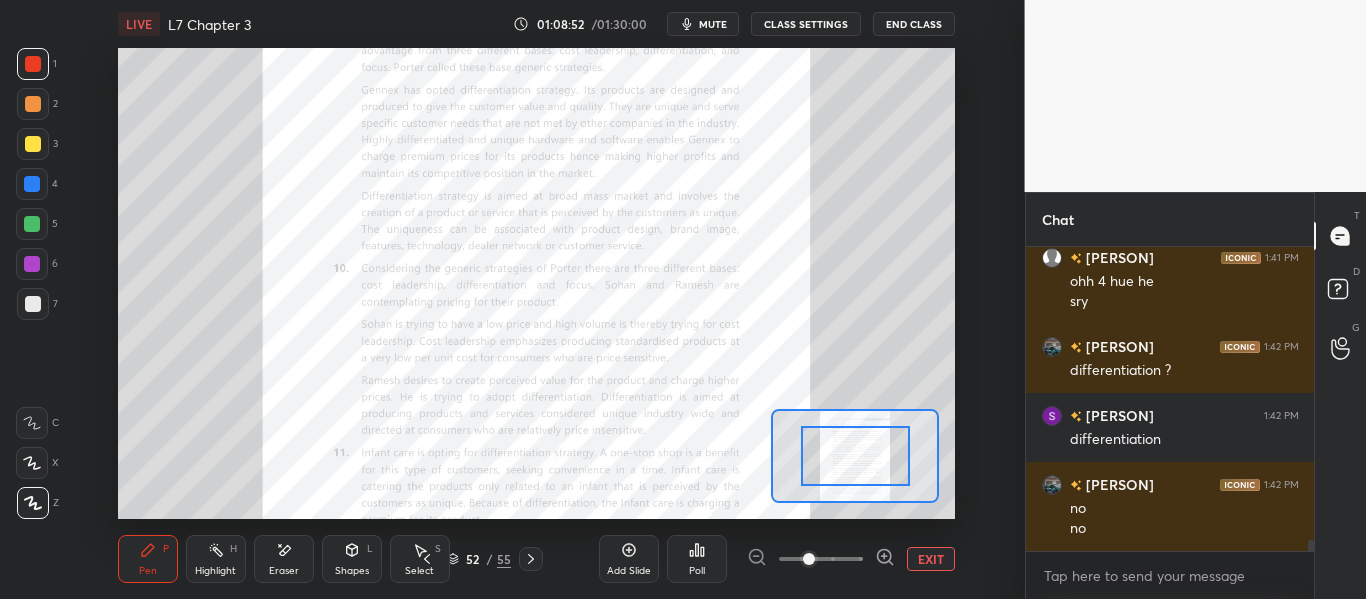 click at bounding box center [821, 559] 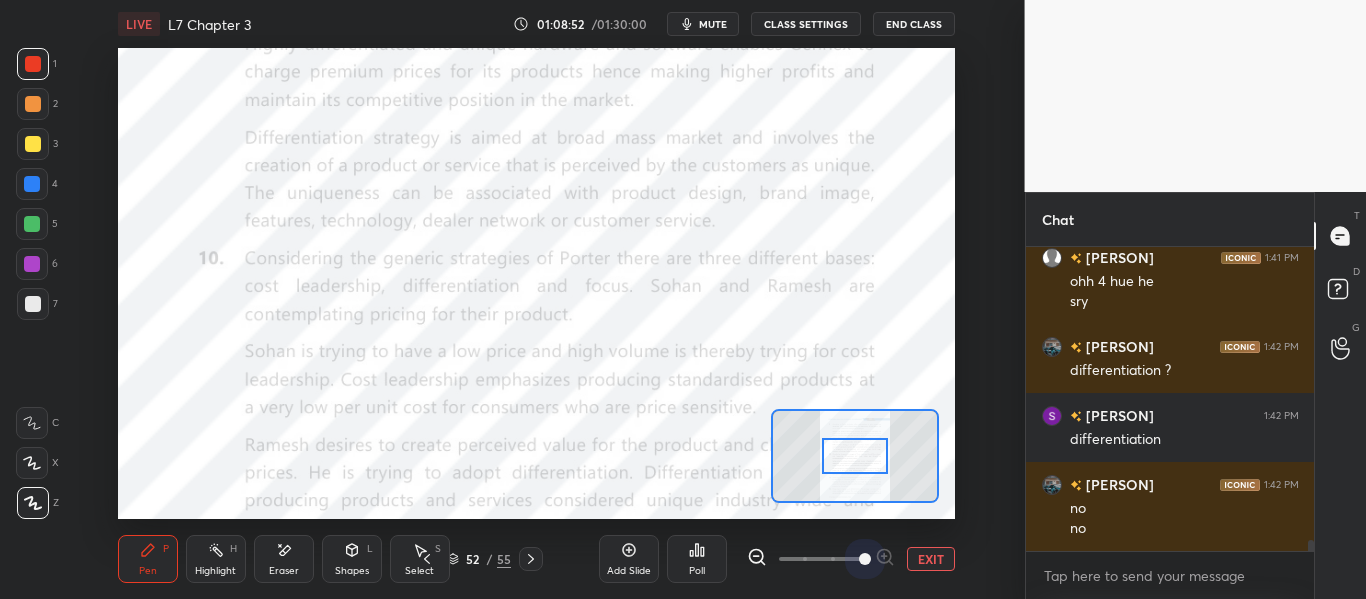 drag, startPoint x: 857, startPoint y: 544, endPoint x: 854, endPoint y: 464, distance: 80.05623 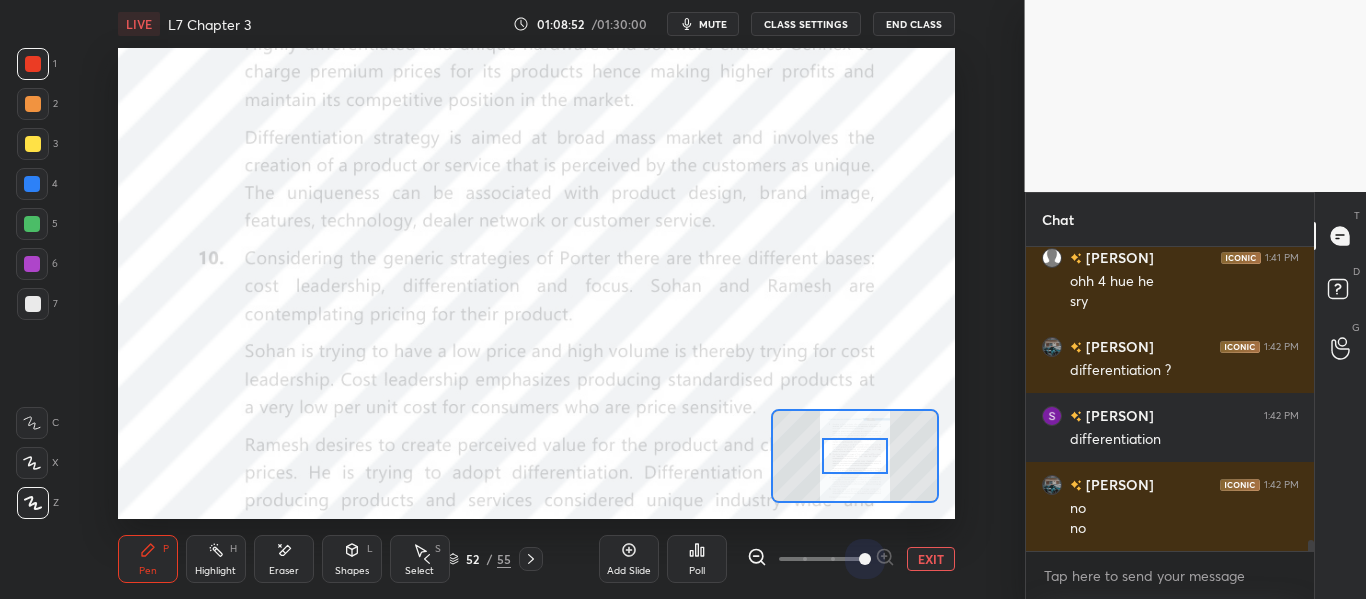 click at bounding box center [865, 559] 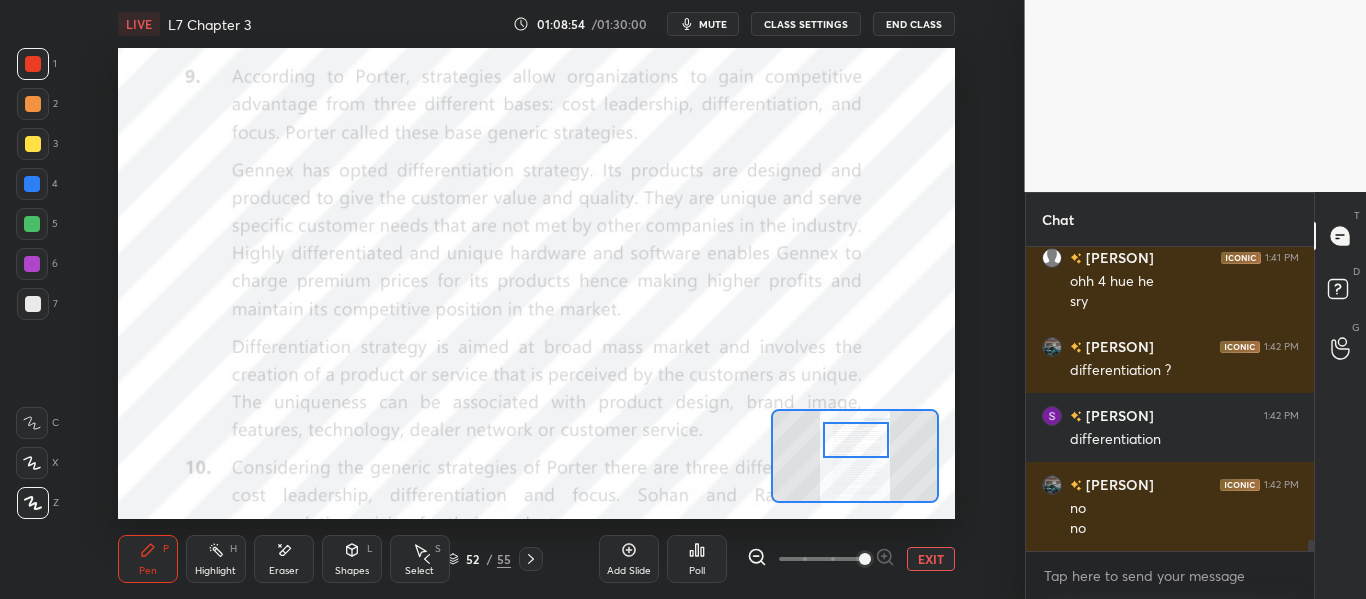 drag, startPoint x: 858, startPoint y: 450, endPoint x: 851, endPoint y: 437, distance: 14.764823 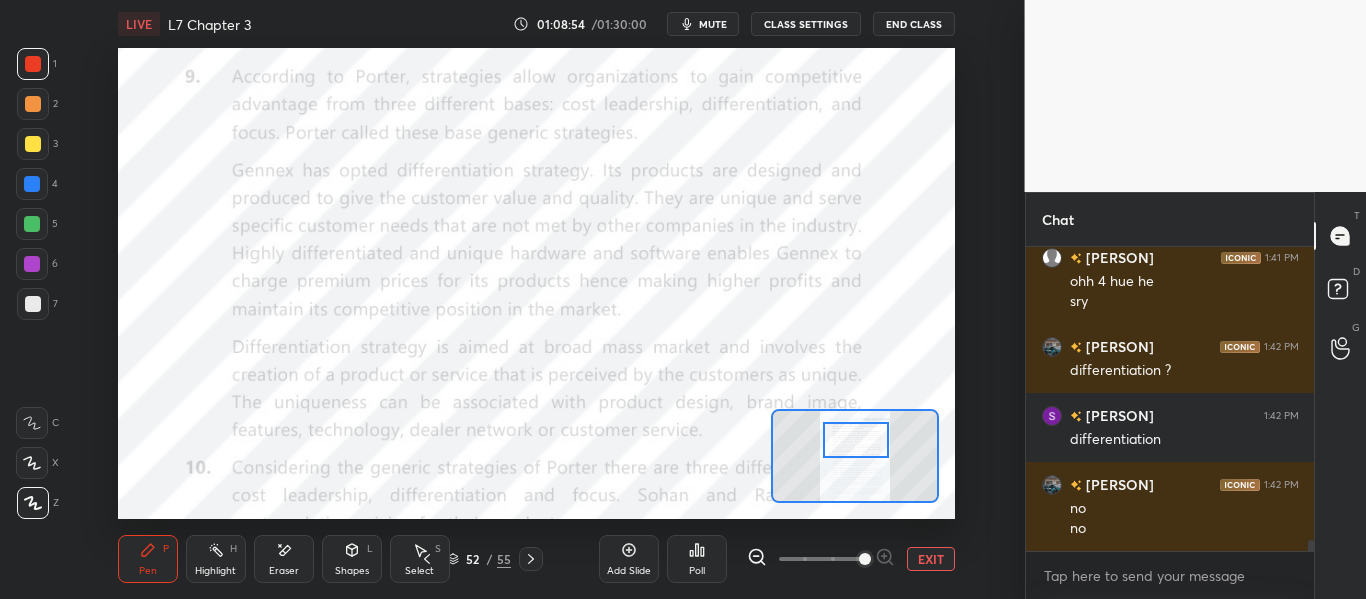 click at bounding box center (855, 440) 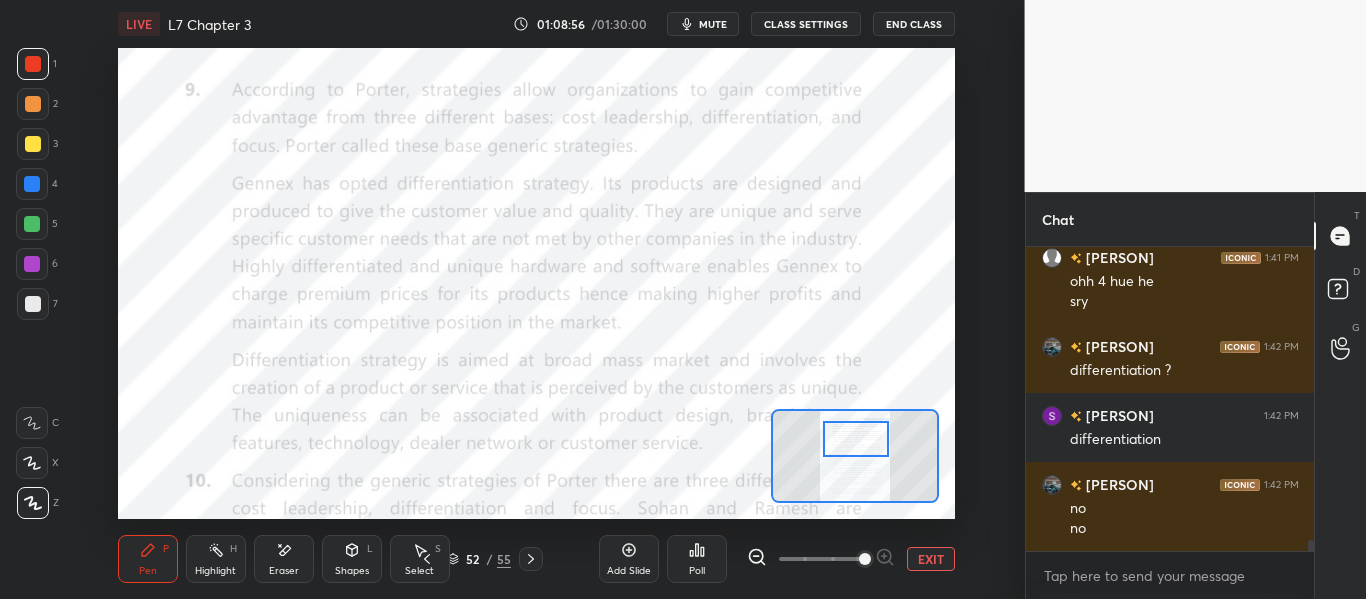 click at bounding box center (855, 439) 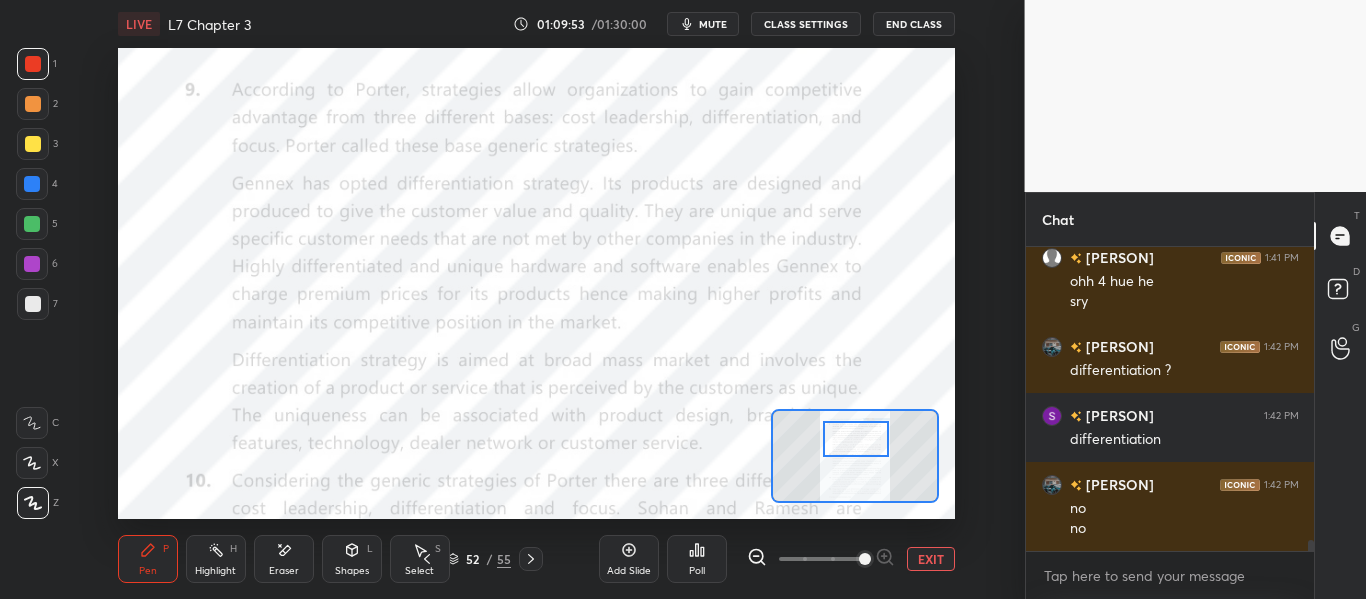 click at bounding box center (854, 456) 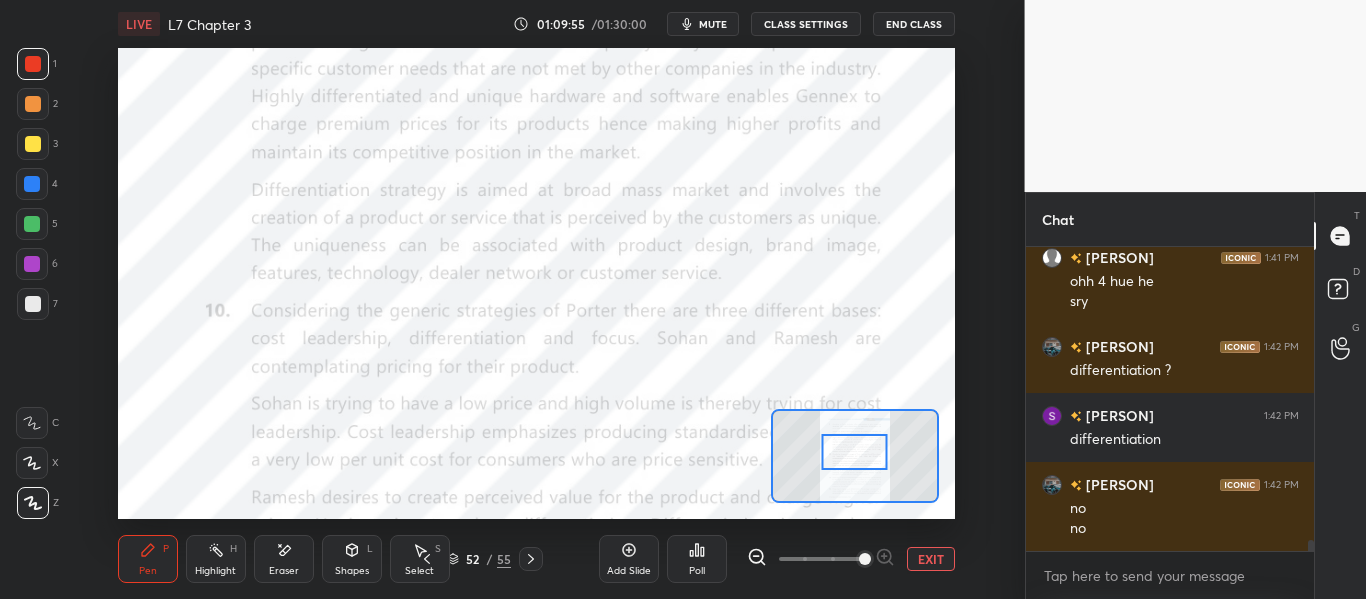 drag, startPoint x: 857, startPoint y: 459, endPoint x: 855, endPoint y: 449, distance: 10.198039 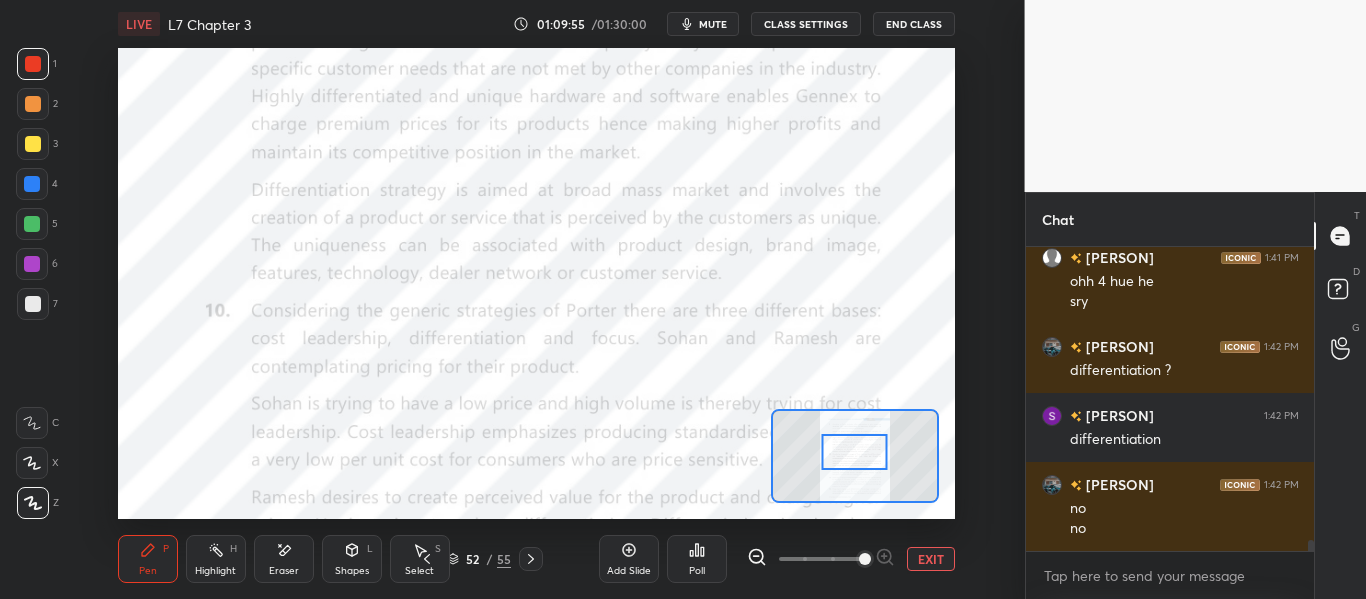 click at bounding box center (854, 452) 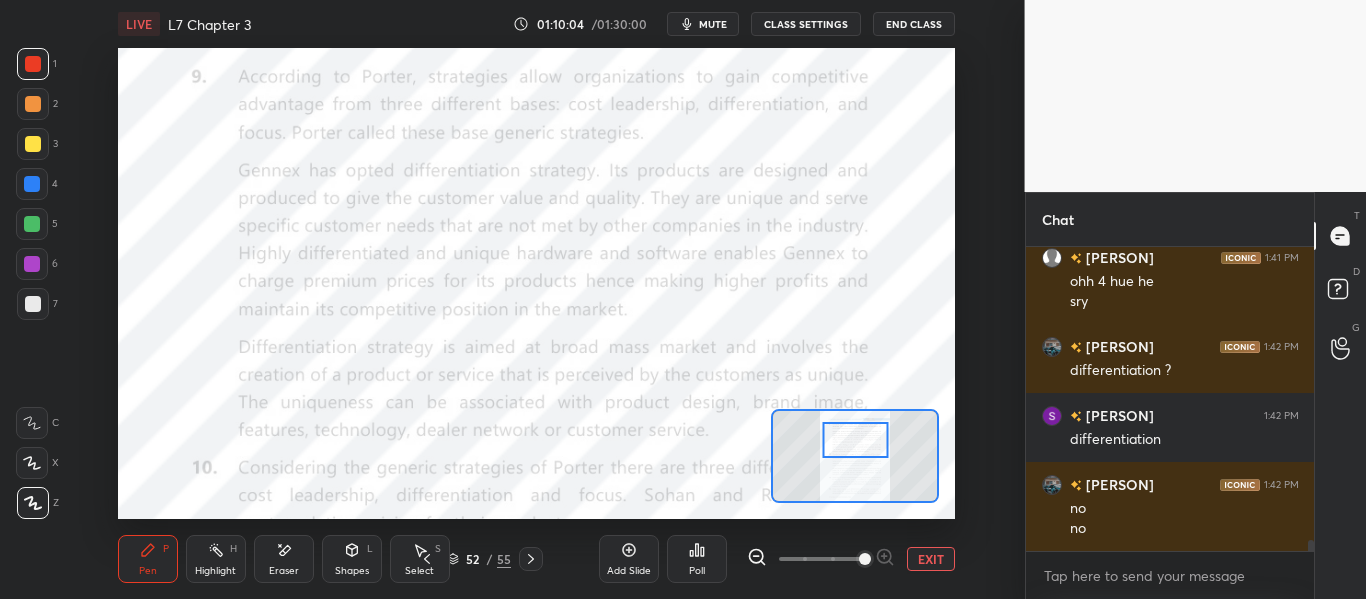 click at bounding box center [855, 440] 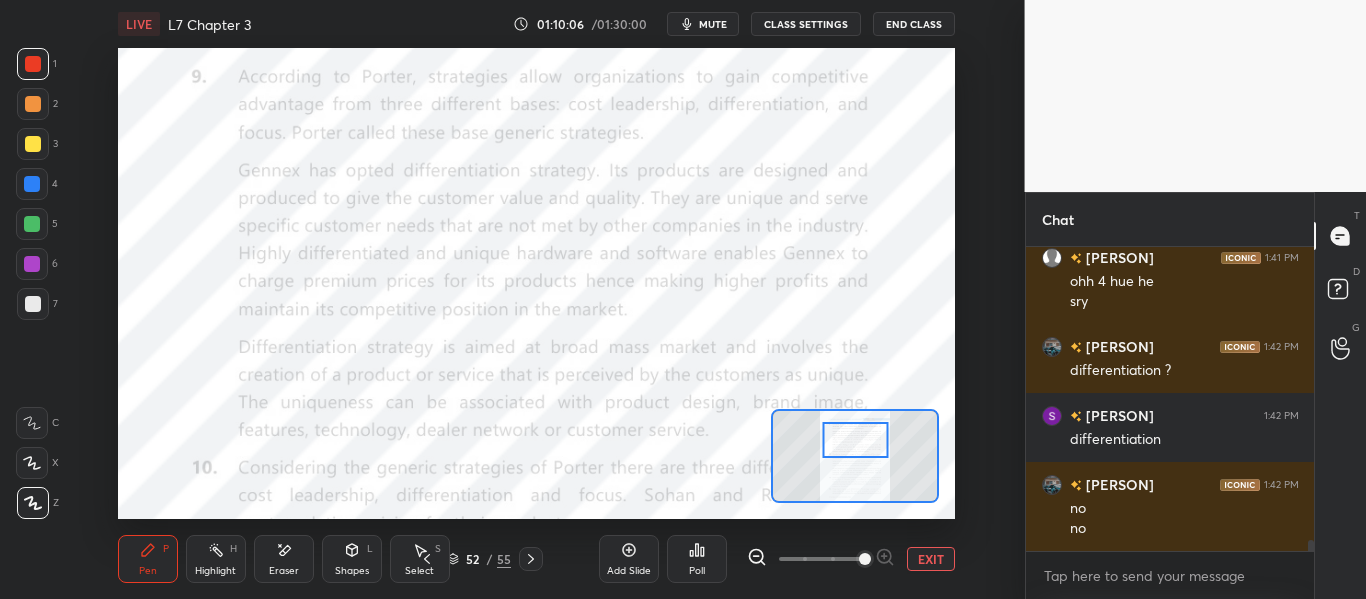 click at bounding box center [855, 440] 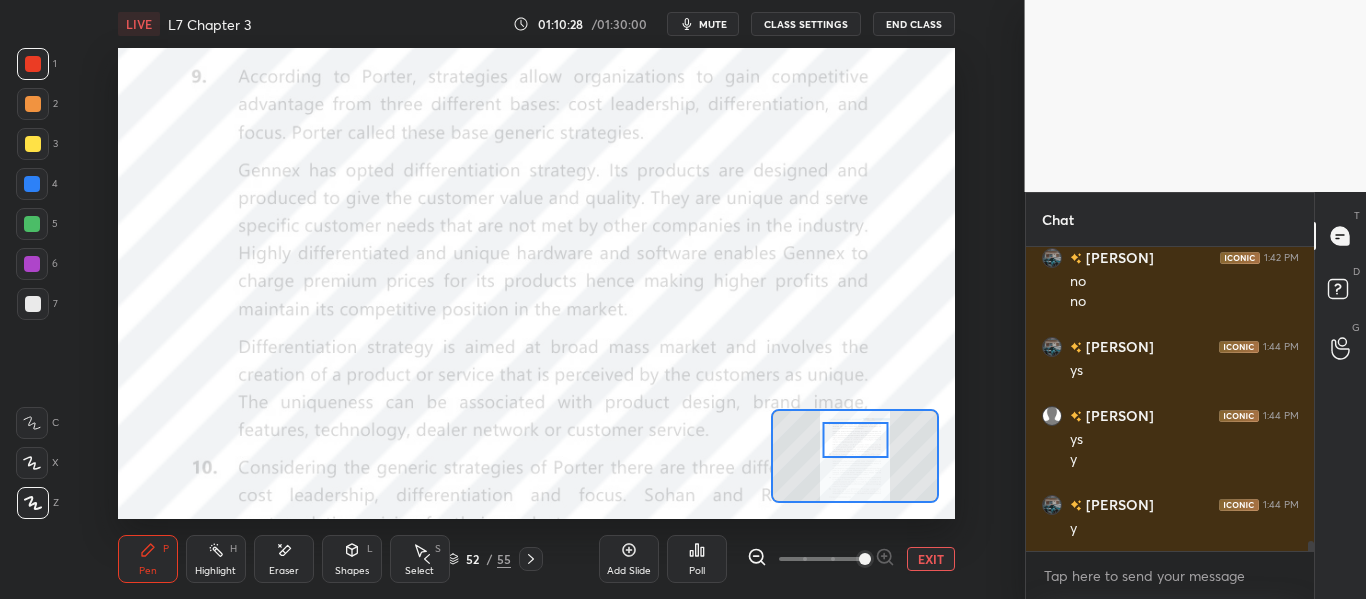 scroll, scrollTop: 8709, scrollLeft: 0, axis: vertical 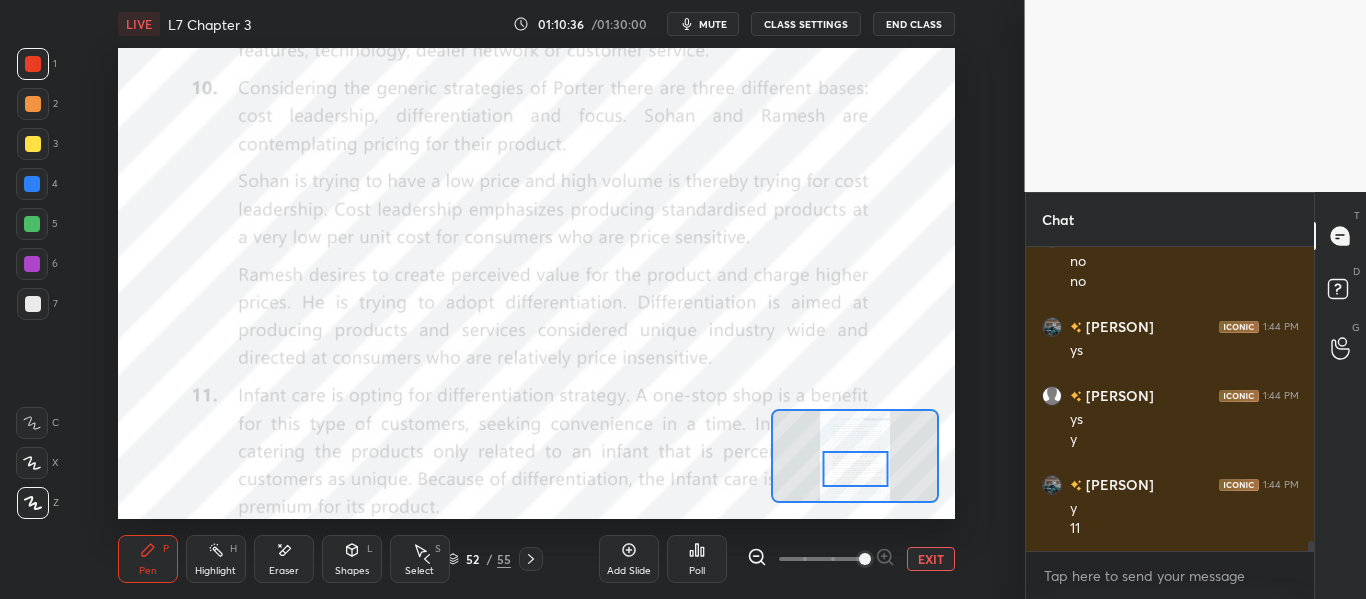 drag, startPoint x: 863, startPoint y: 439, endPoint x: 863, endPoint y: 468, distance: 29 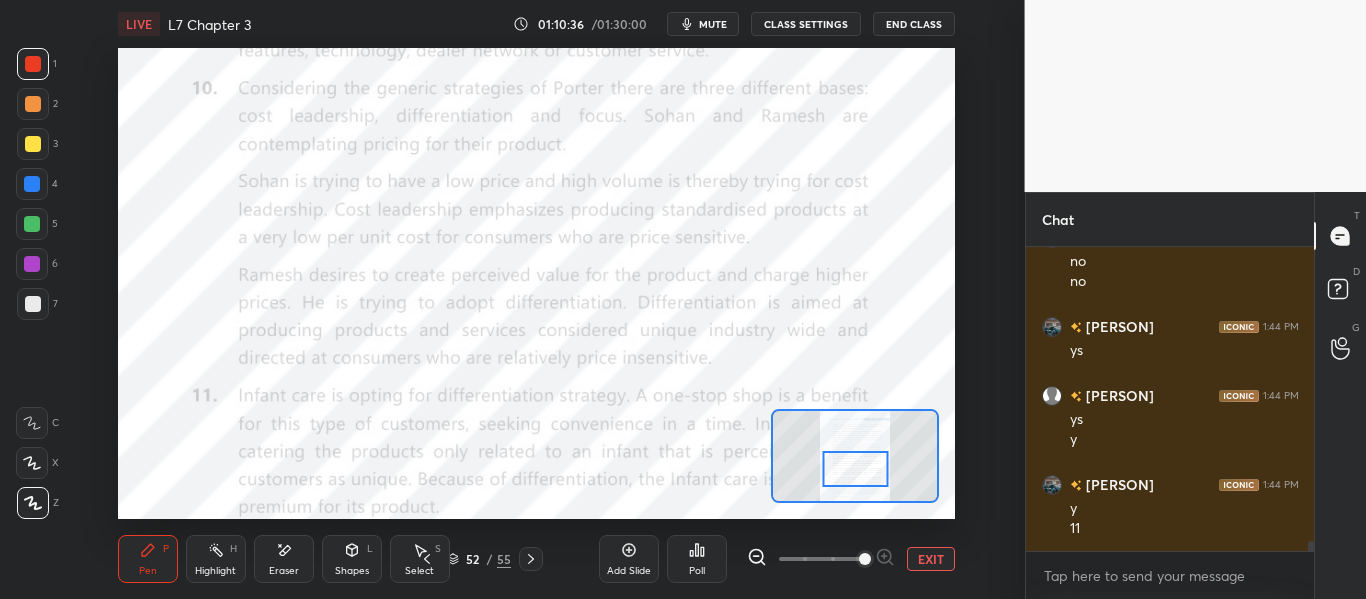 click at bounding box center [855, 469] 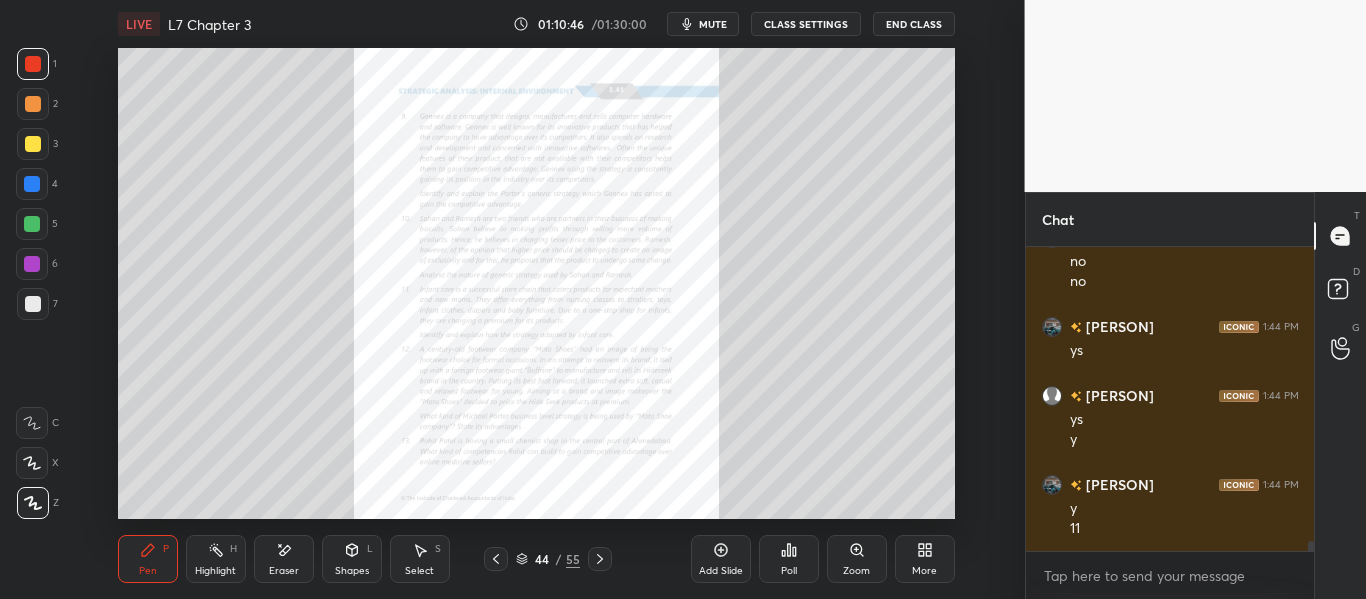 click 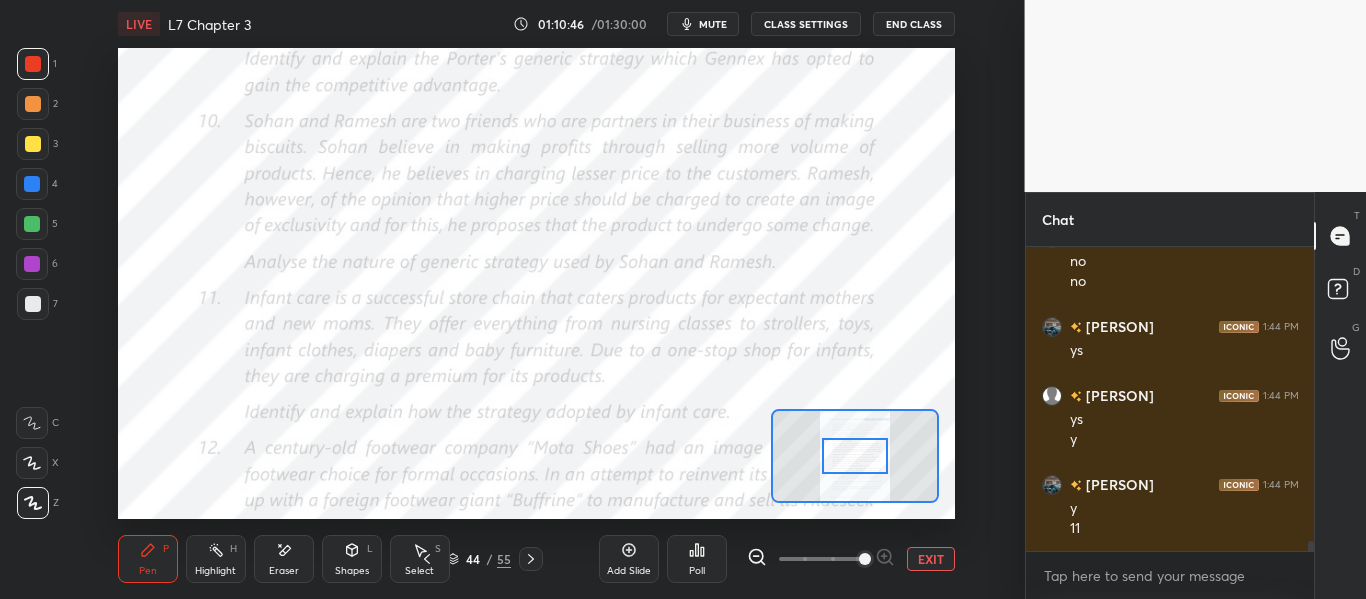 click at bounding box center [865, 559] 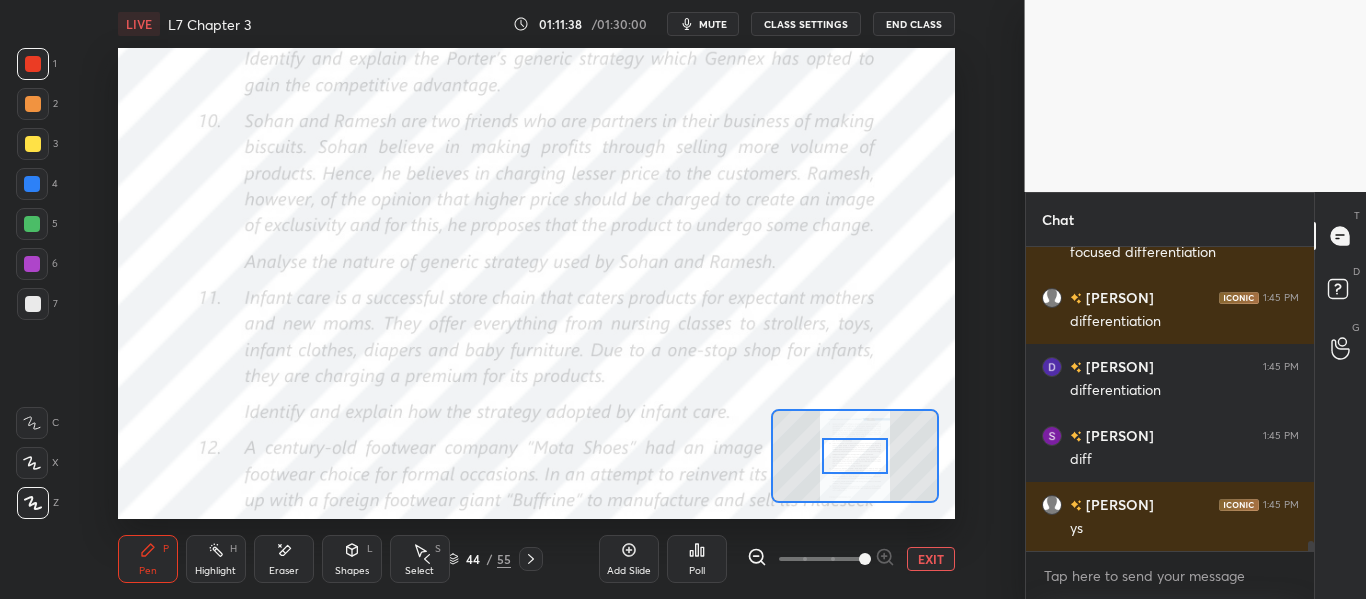 scroll, scrollTop: 9123, scrollLeft: 0, axis: vertical 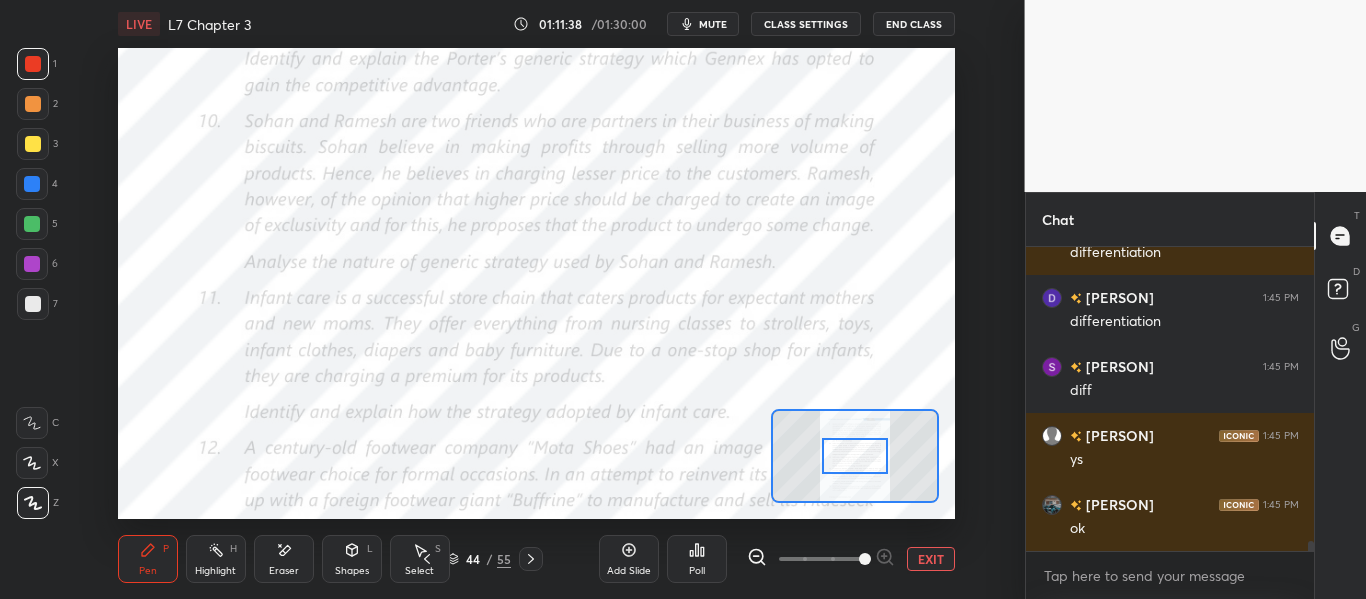 click 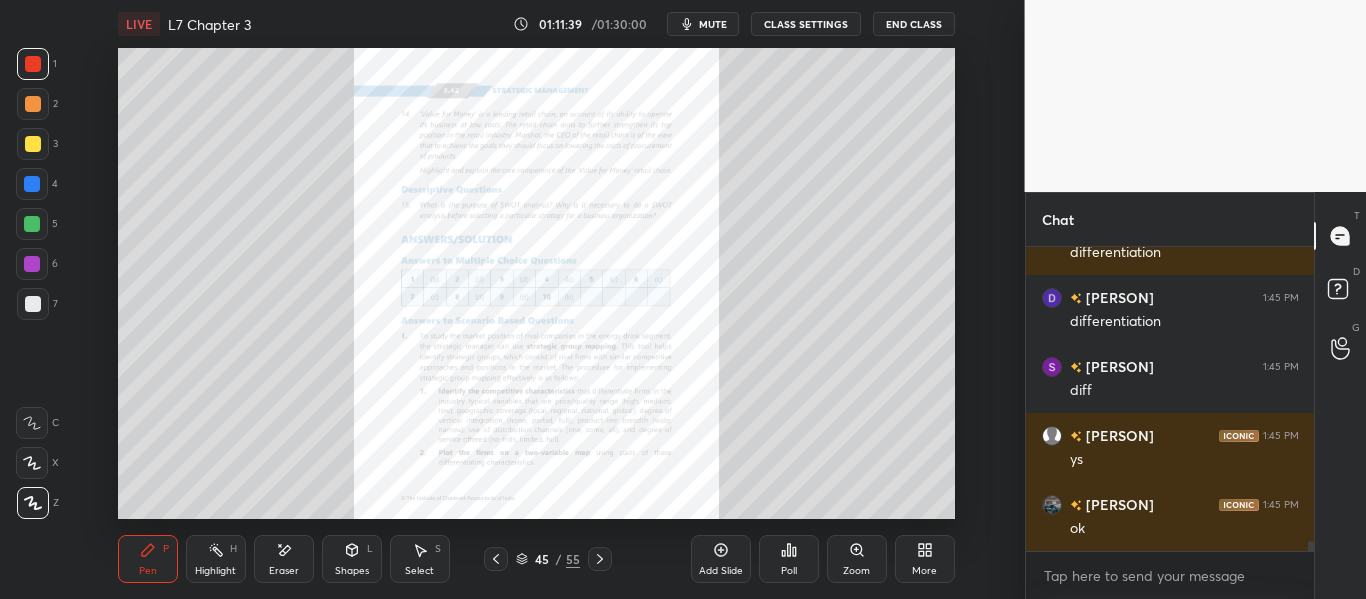 click 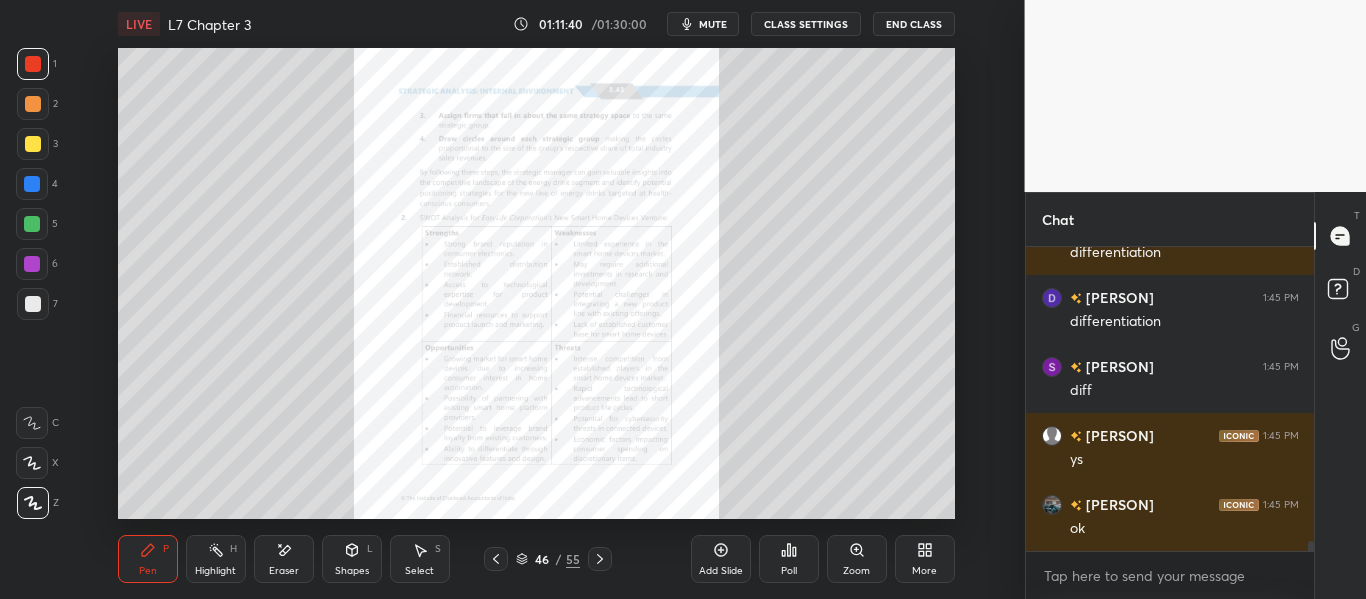 click 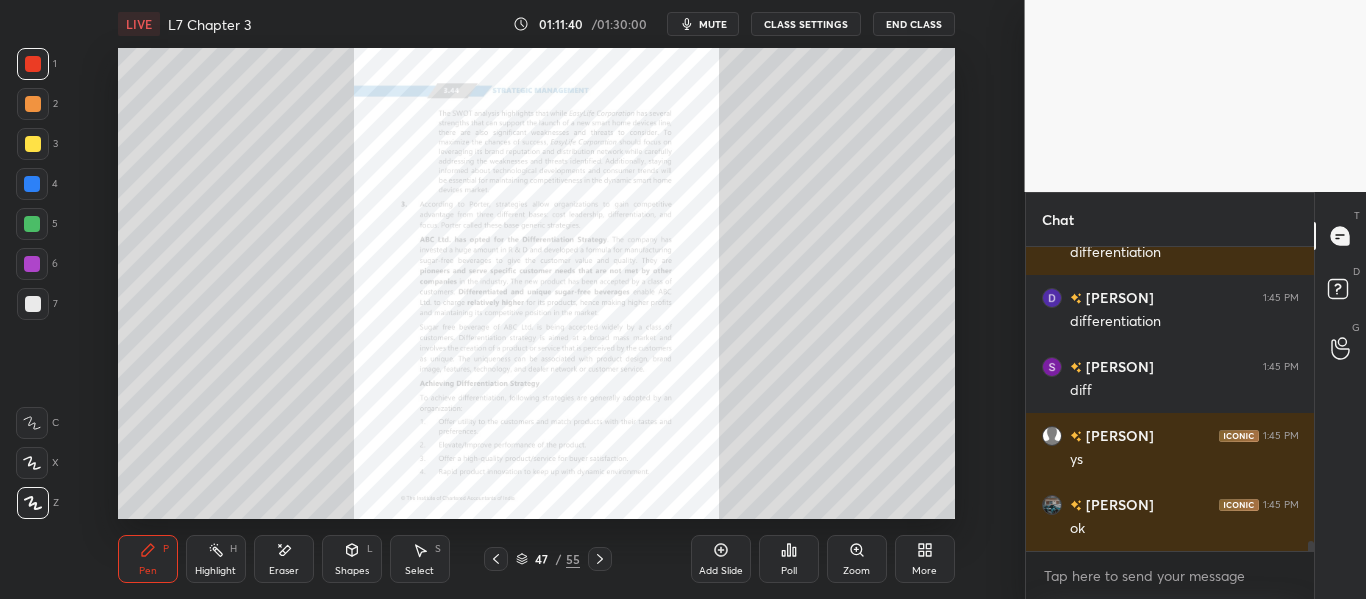 click 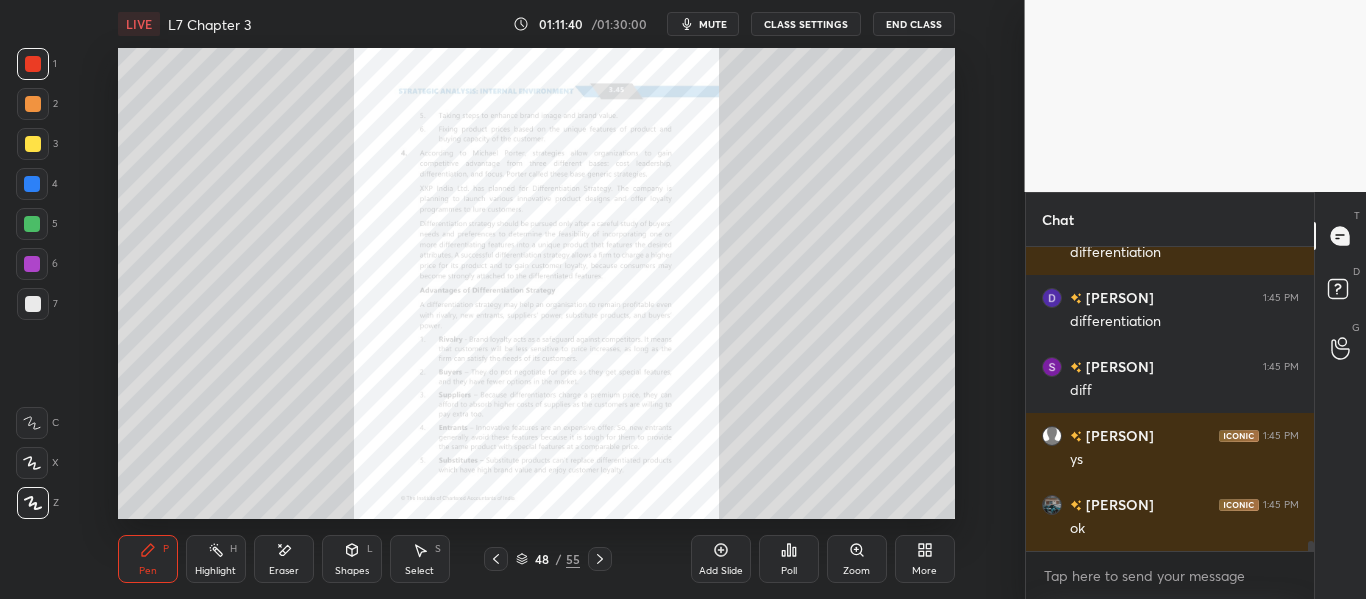 click 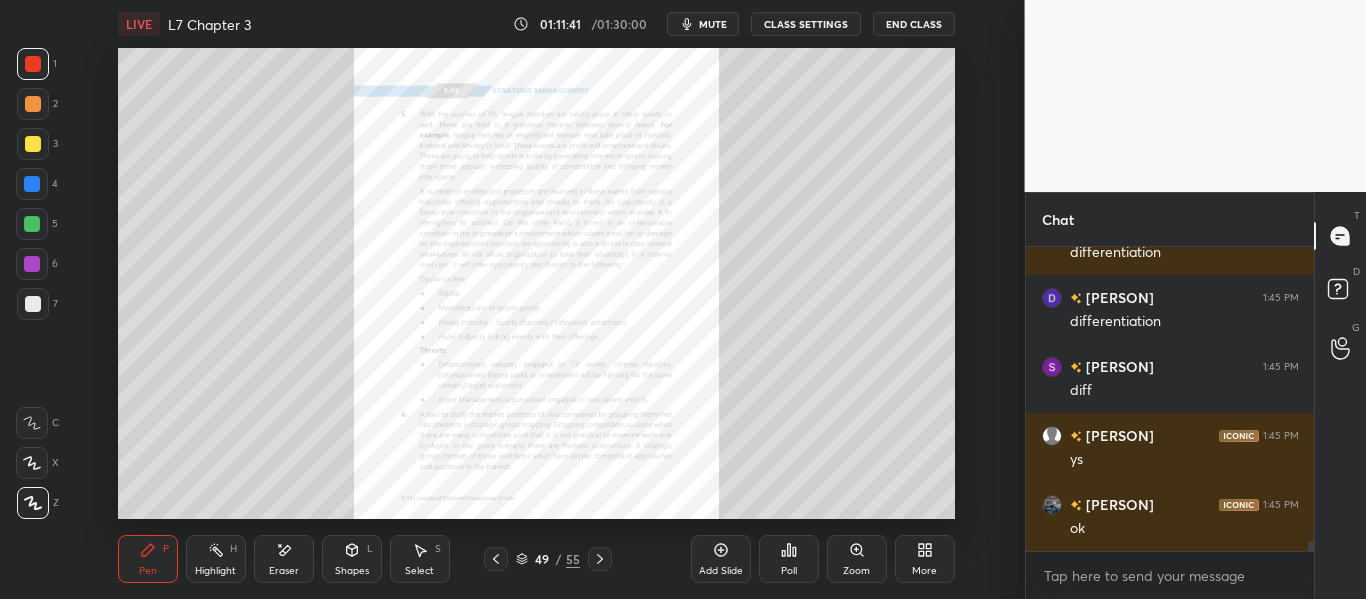 click 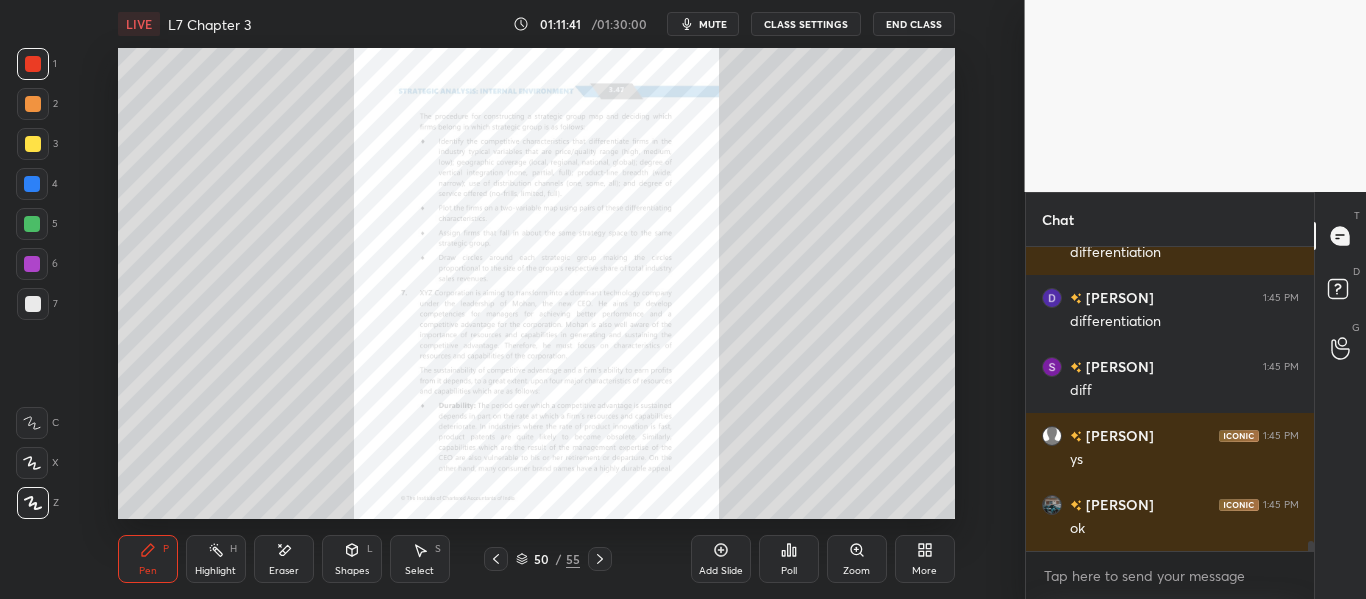click at bounding box center [600, 559] 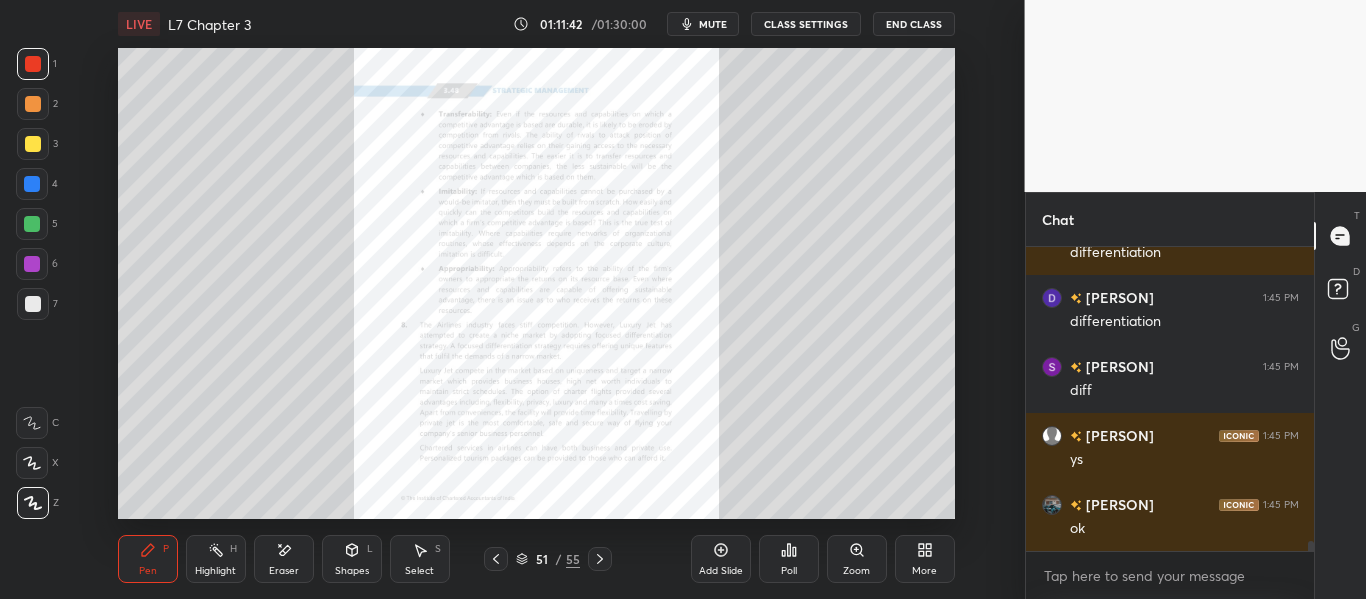 click at bounding box center [600, 559] 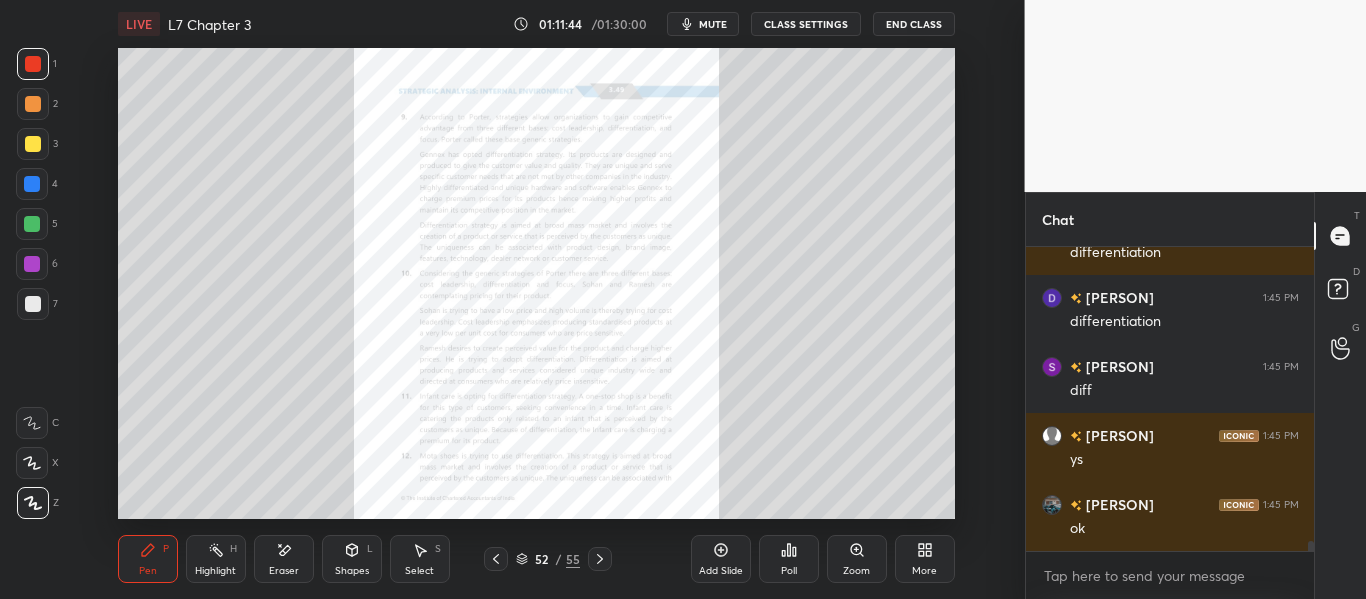click 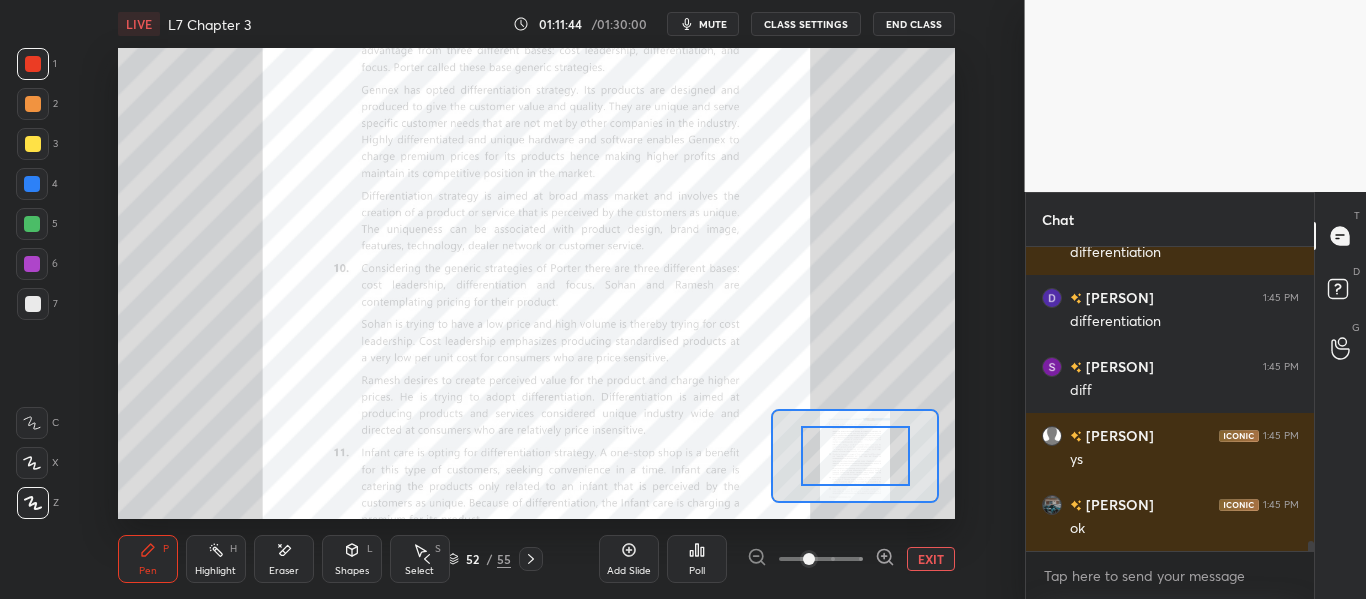 click at bounding box center (821, 559) 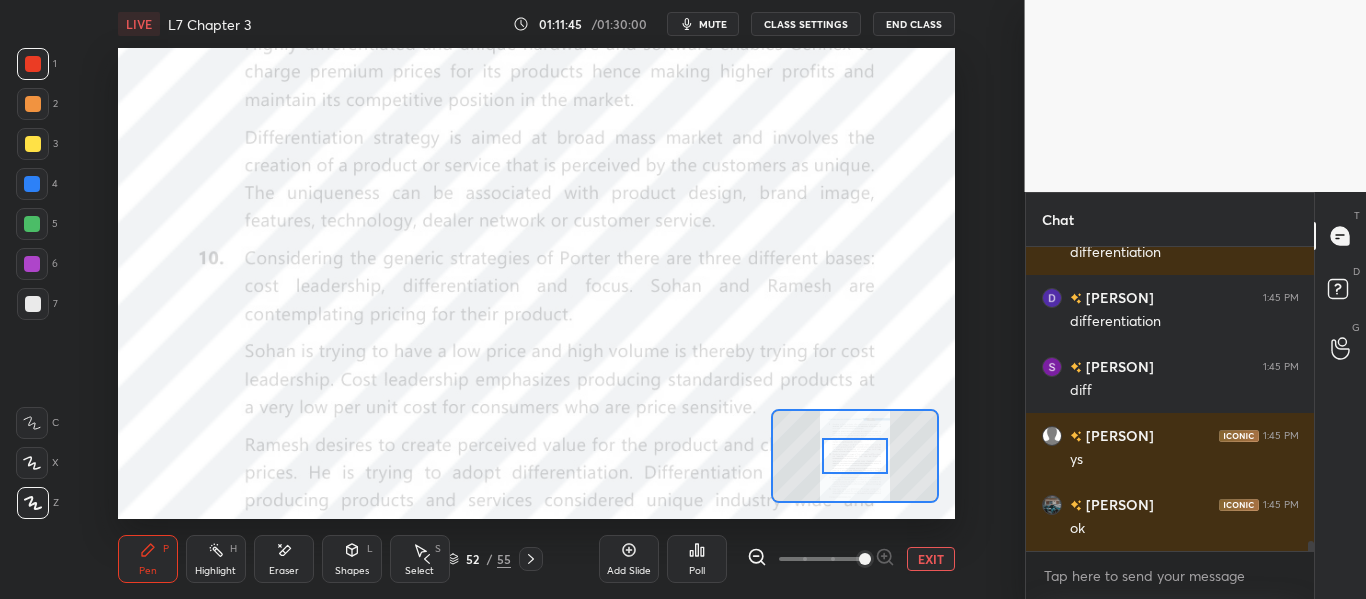 click at bounding box center (865, 559) 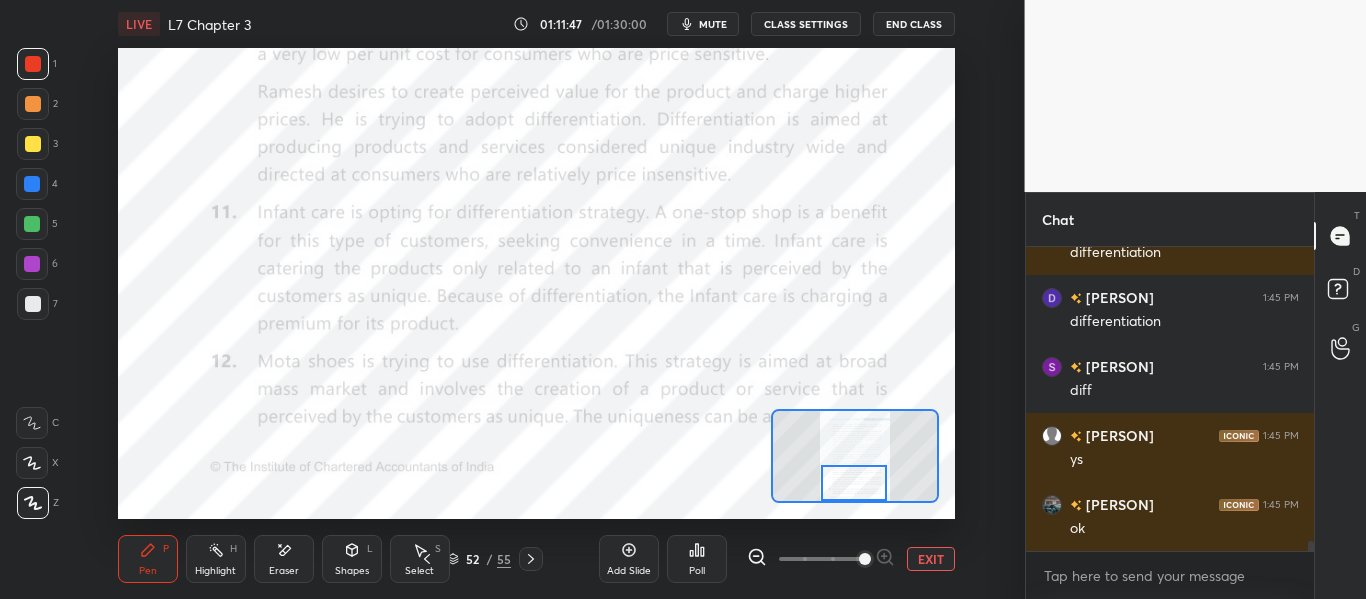 drag, startPoint x: 848, startPoint y: 460, endPoint x: 847, endPoint y: 487, distance: 27.018513 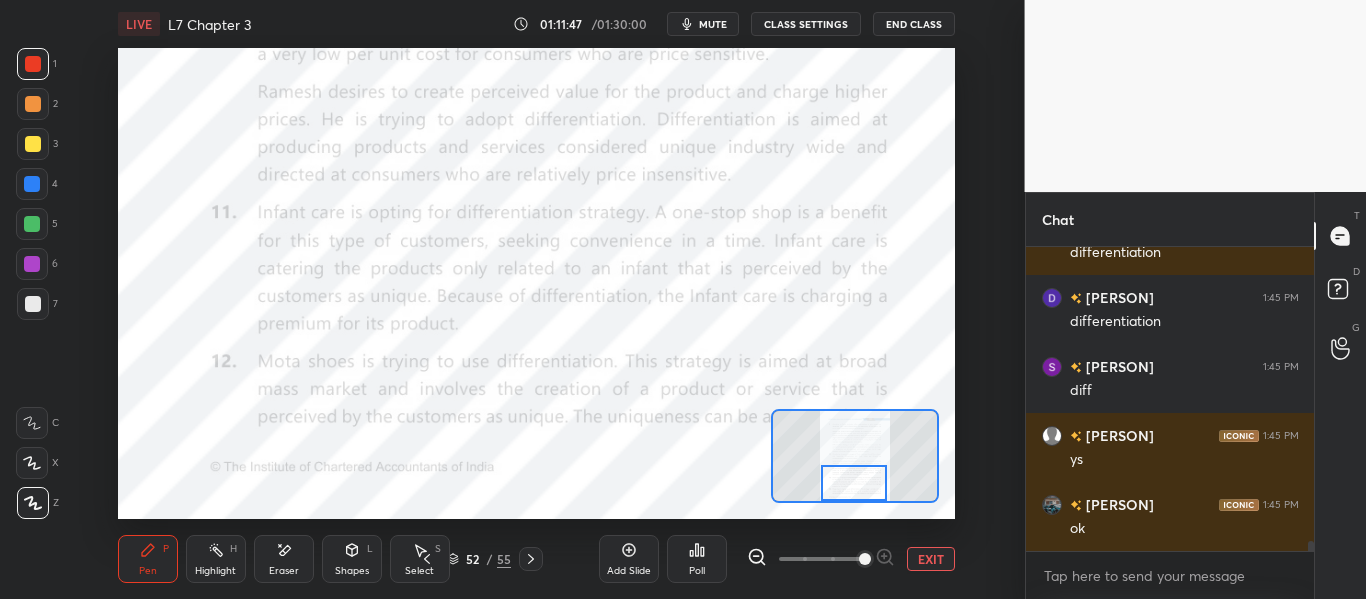 click at bounding box center [853, 483] 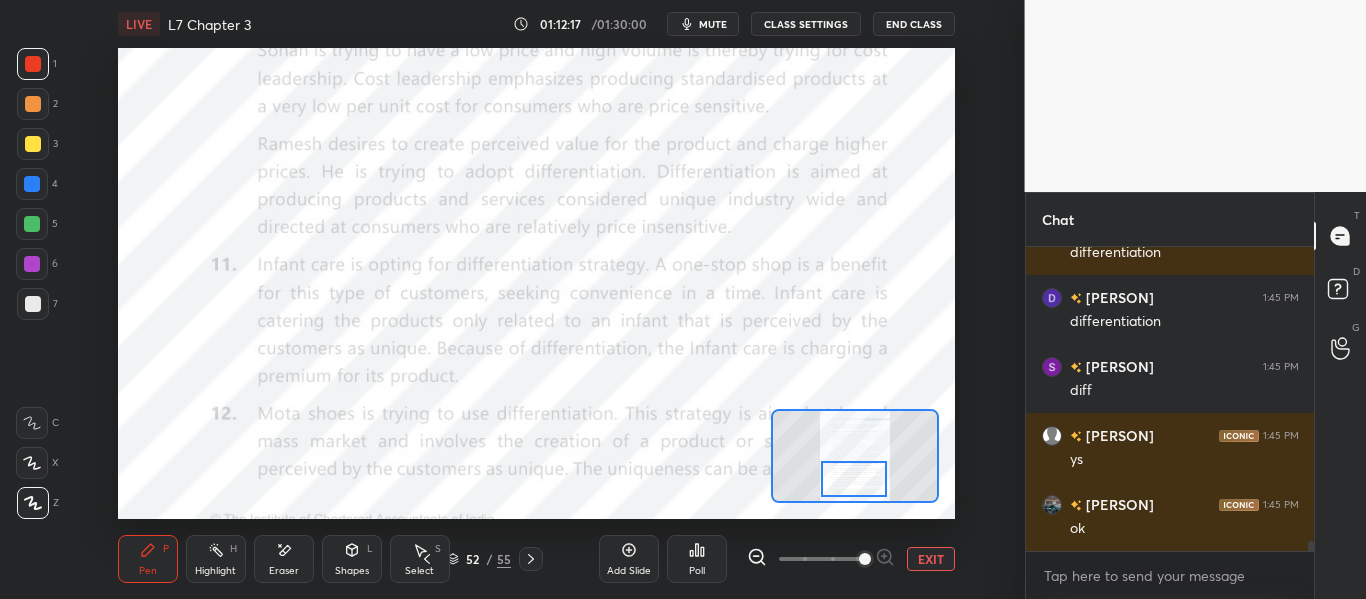 click at bounding box center [853, 479] 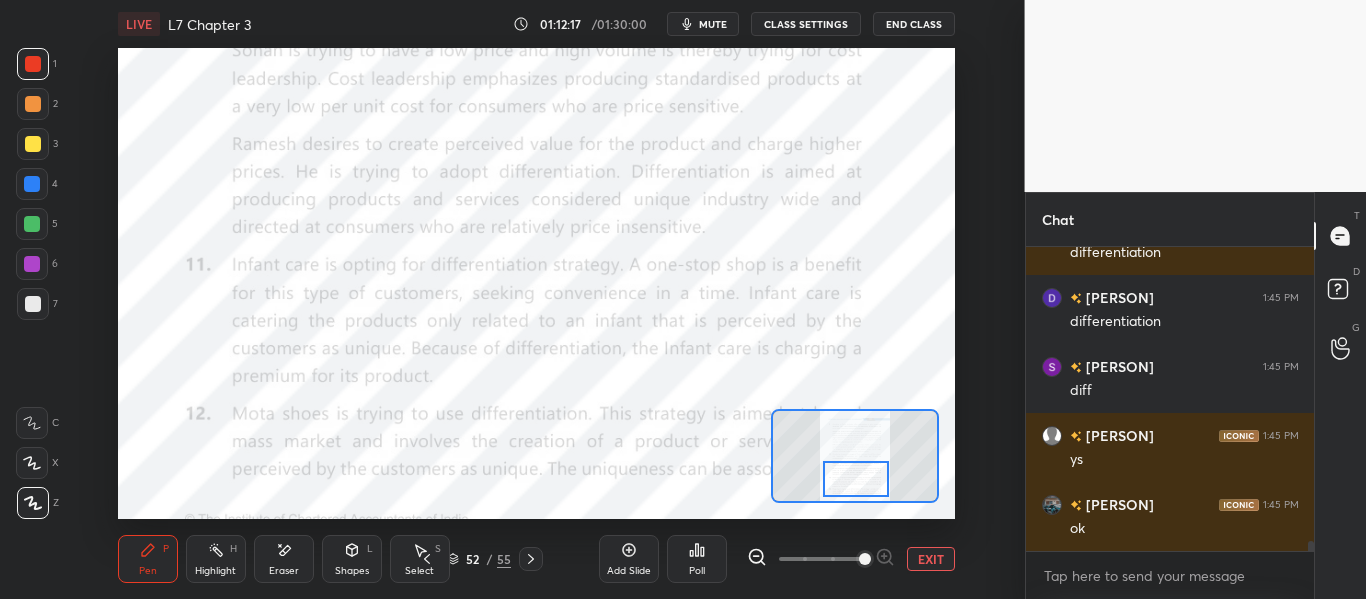 click at bounding box center [855, 479] 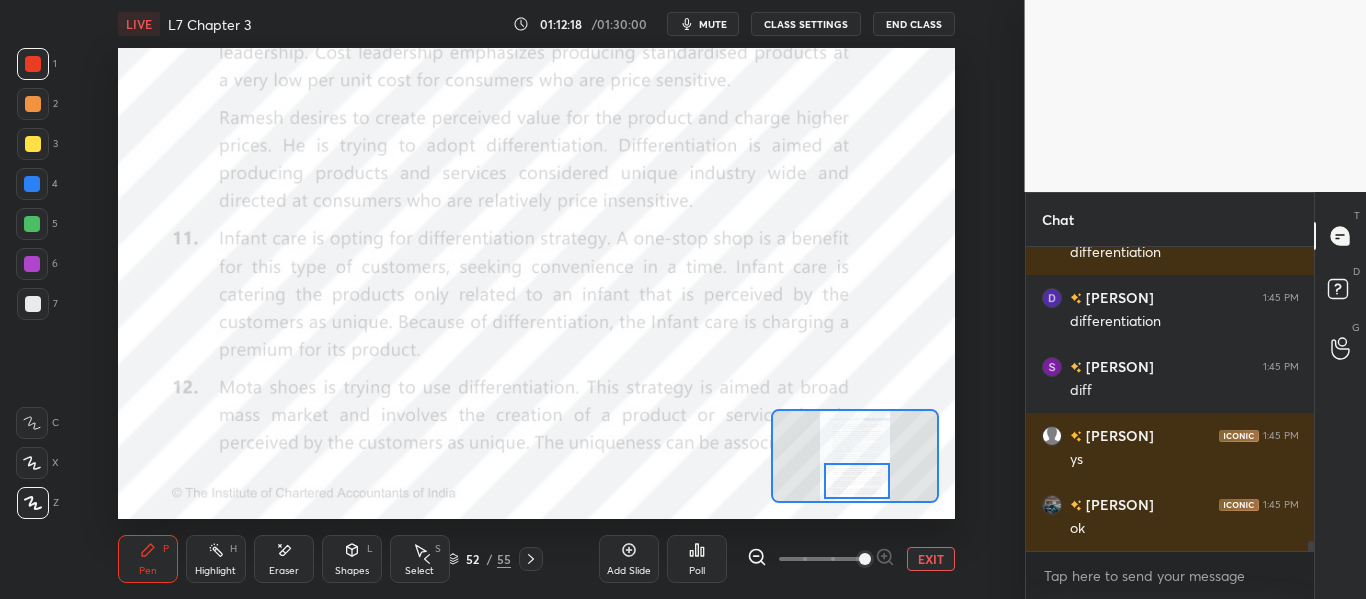 scroll, scrollTop: 9192, scrollLeft: 0, axis: vertical 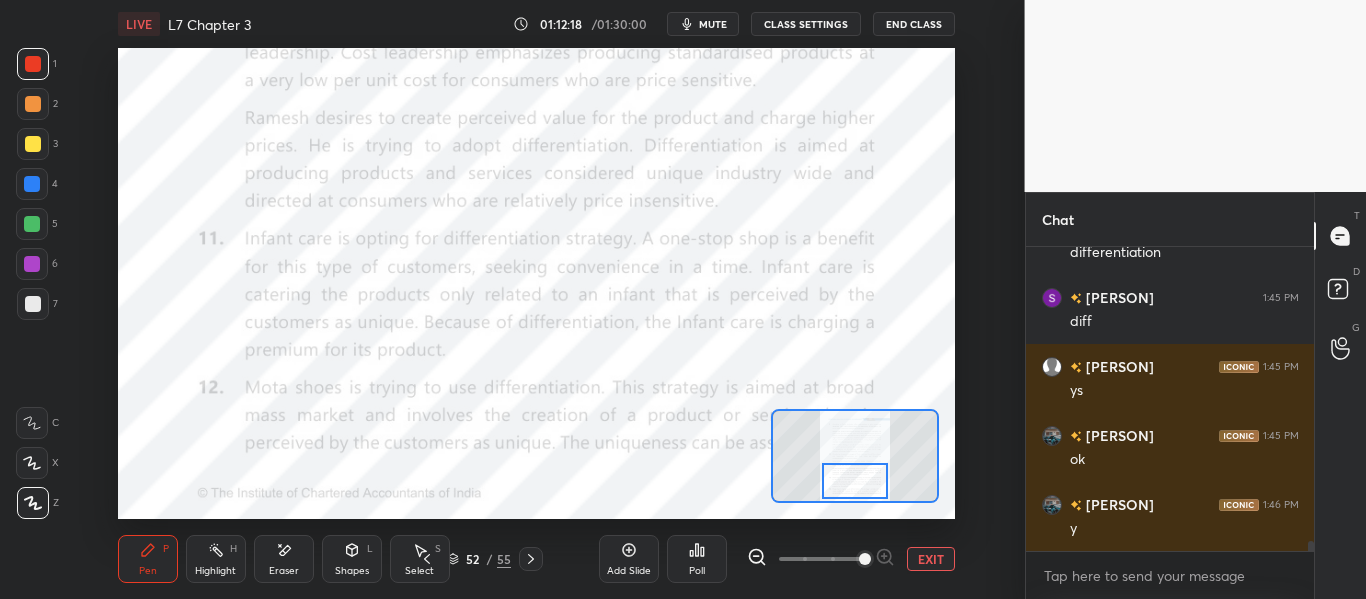 click at bounding box center [854, 481] 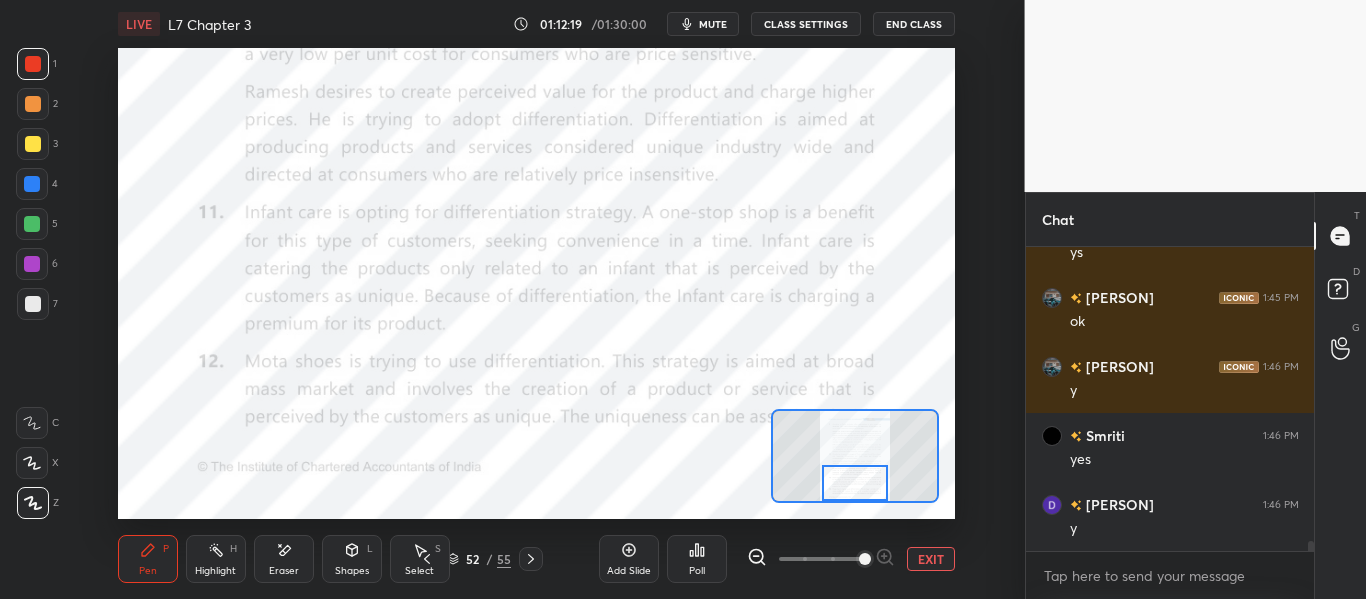 click at bounding box center (854, 483) 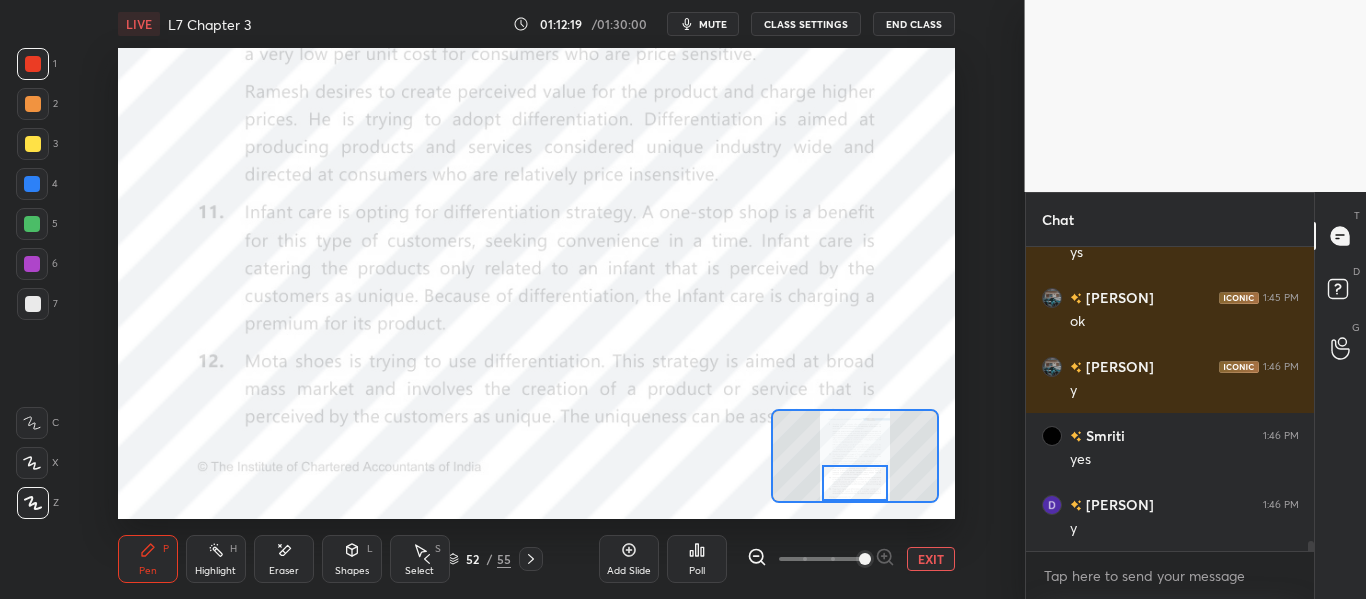 click at bounding box center [854, 483] 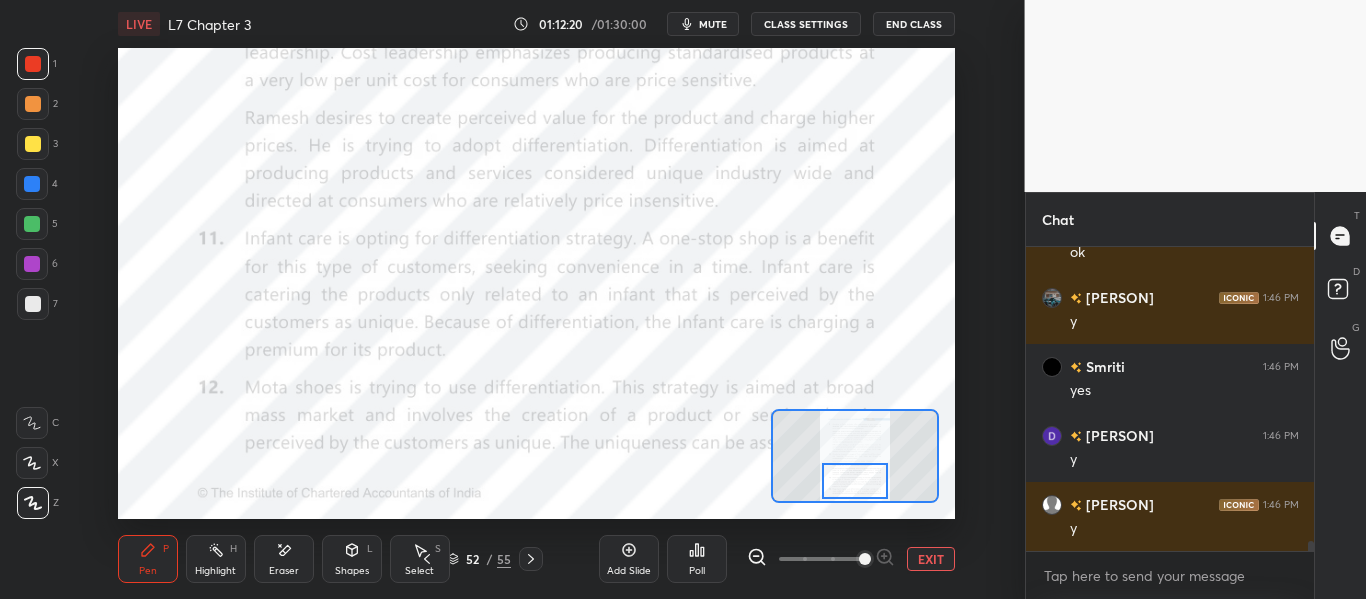 click at bounding box center [854, 481] 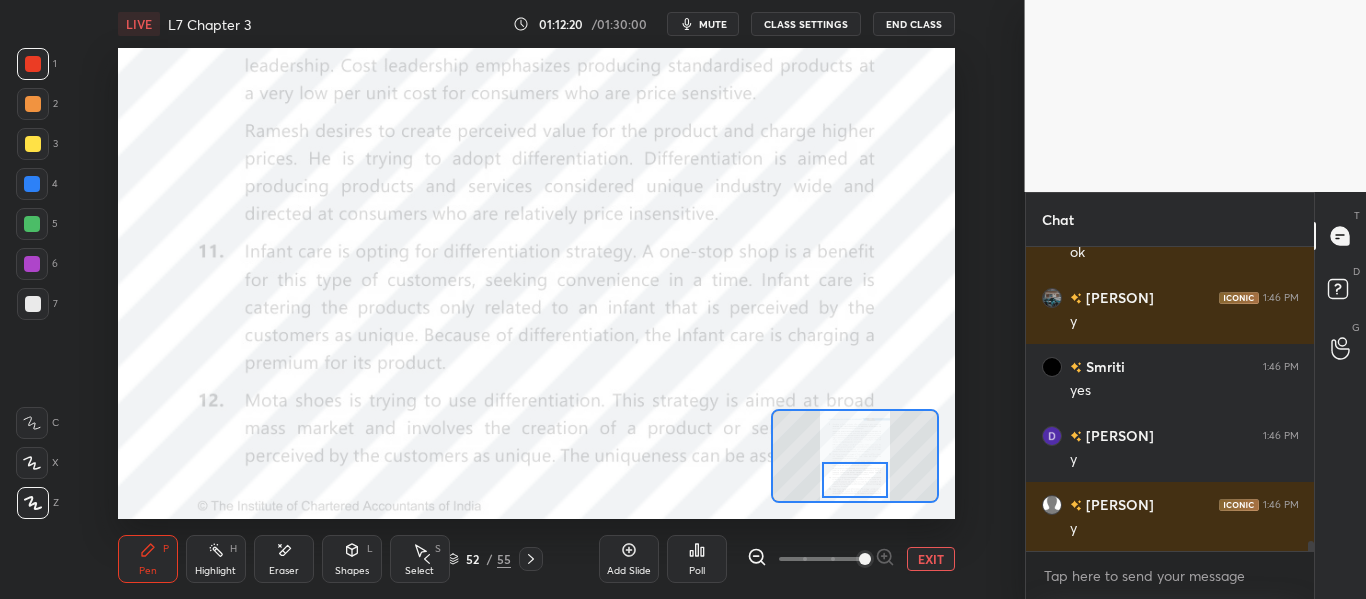 click at bounding box center (854, 480) 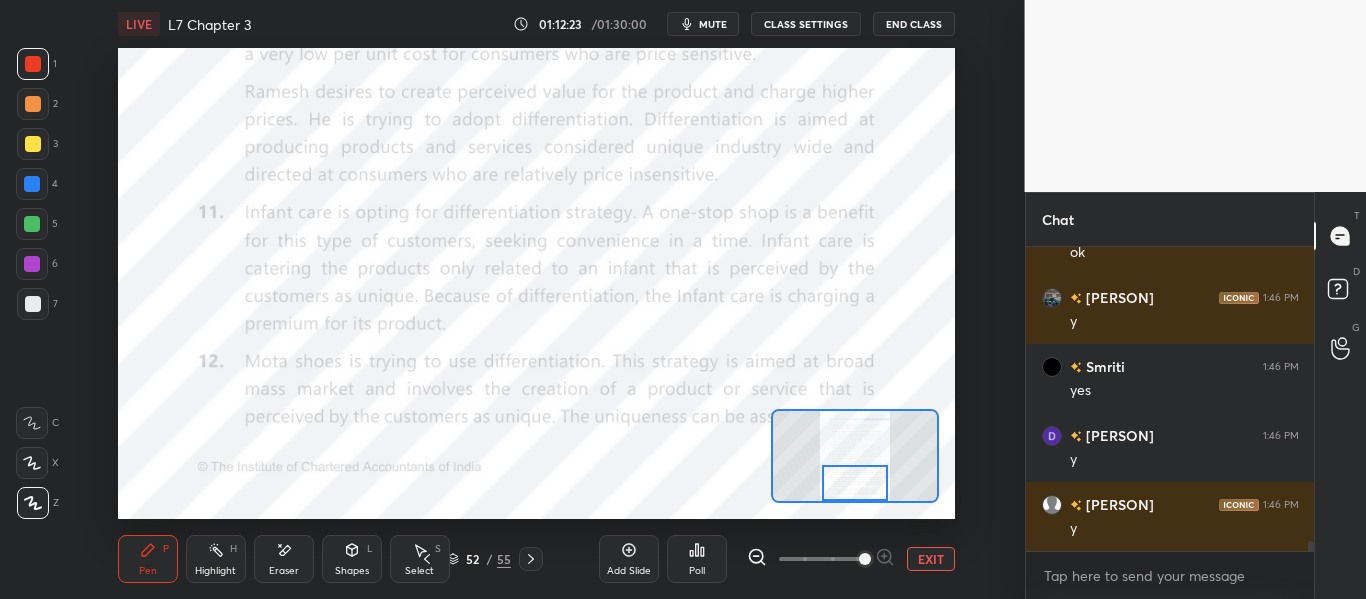 click 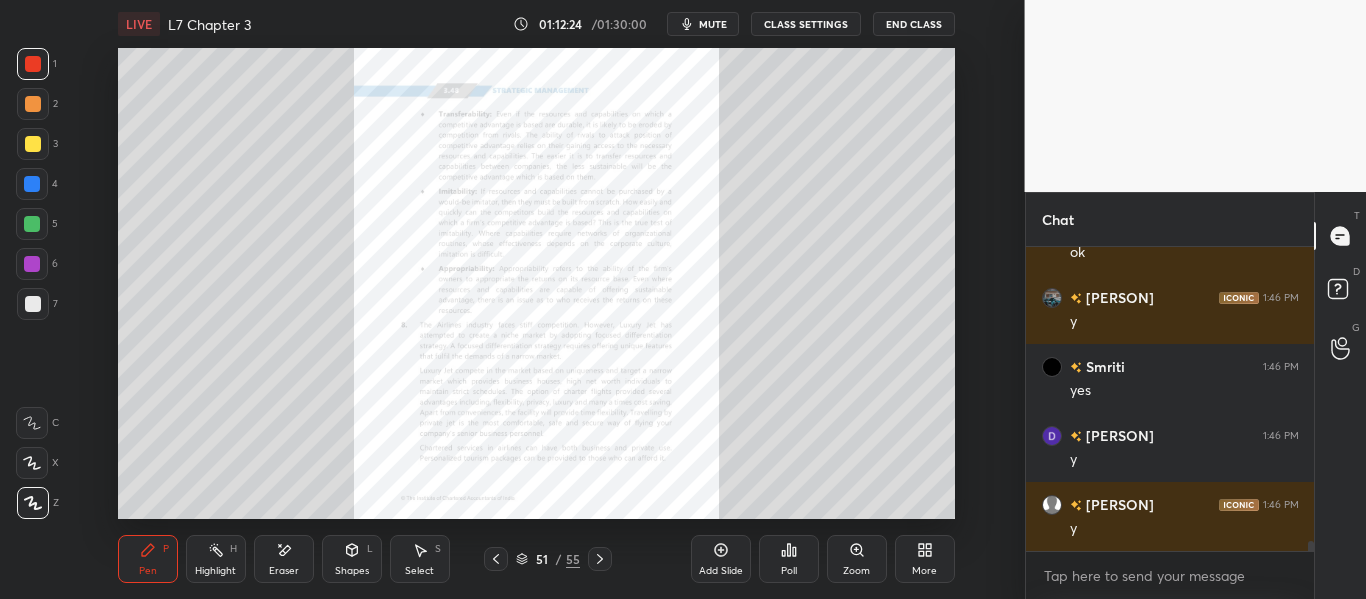 click 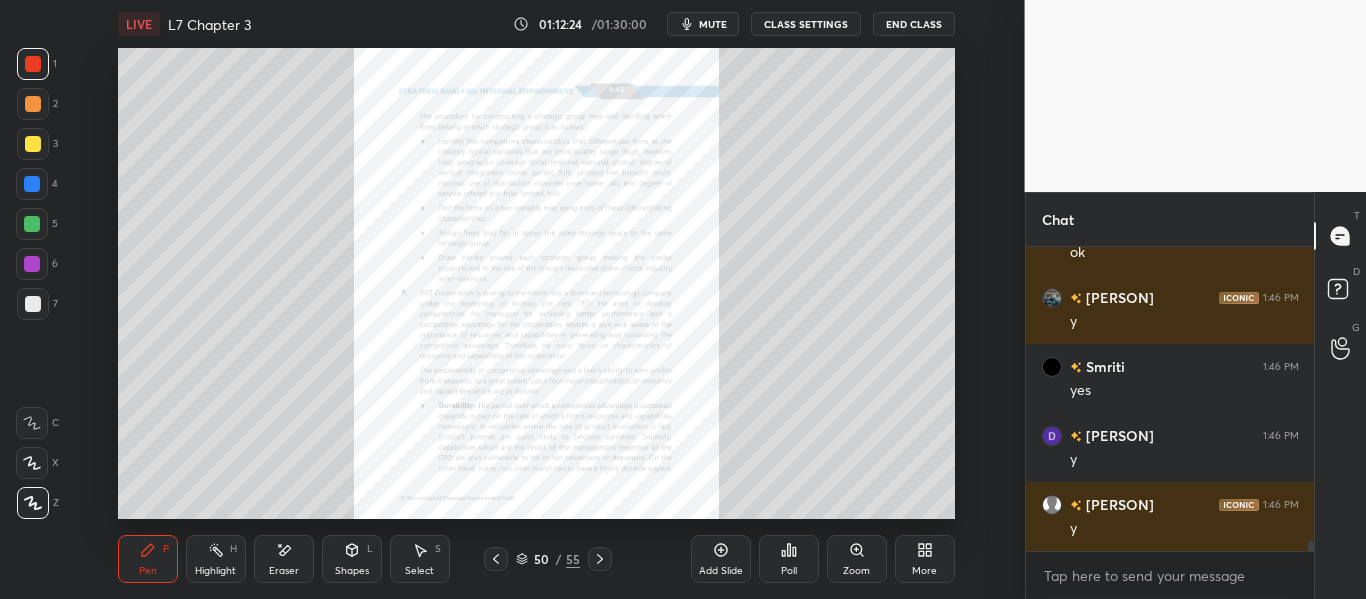 click 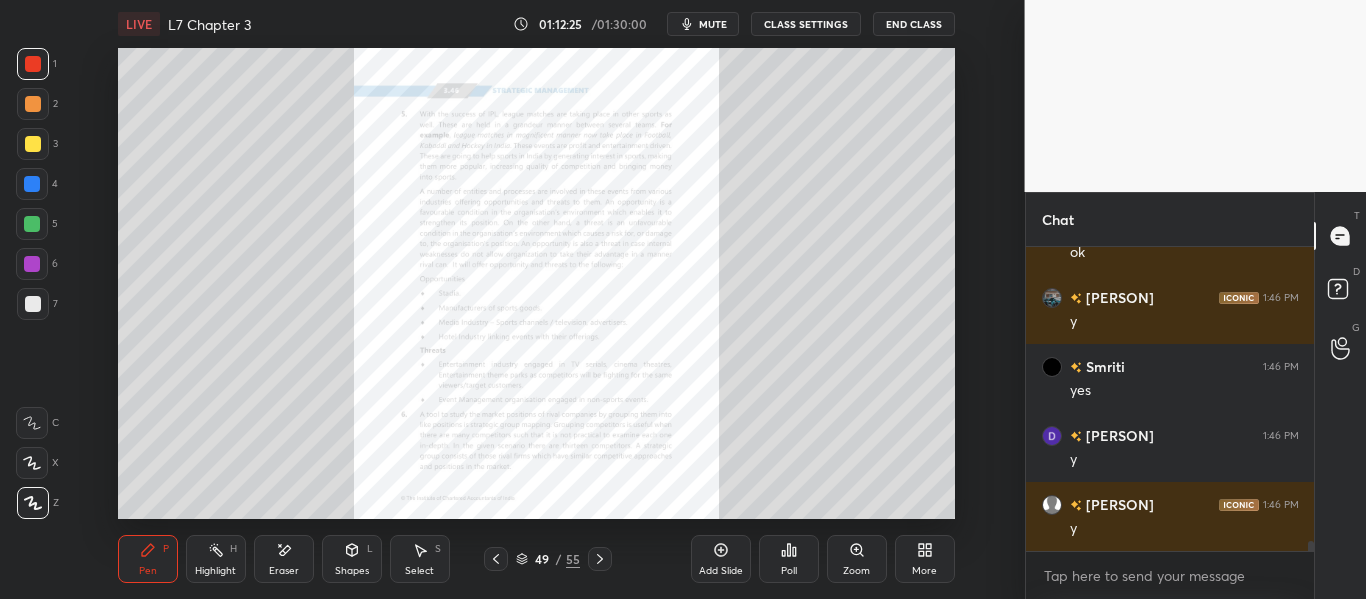 click 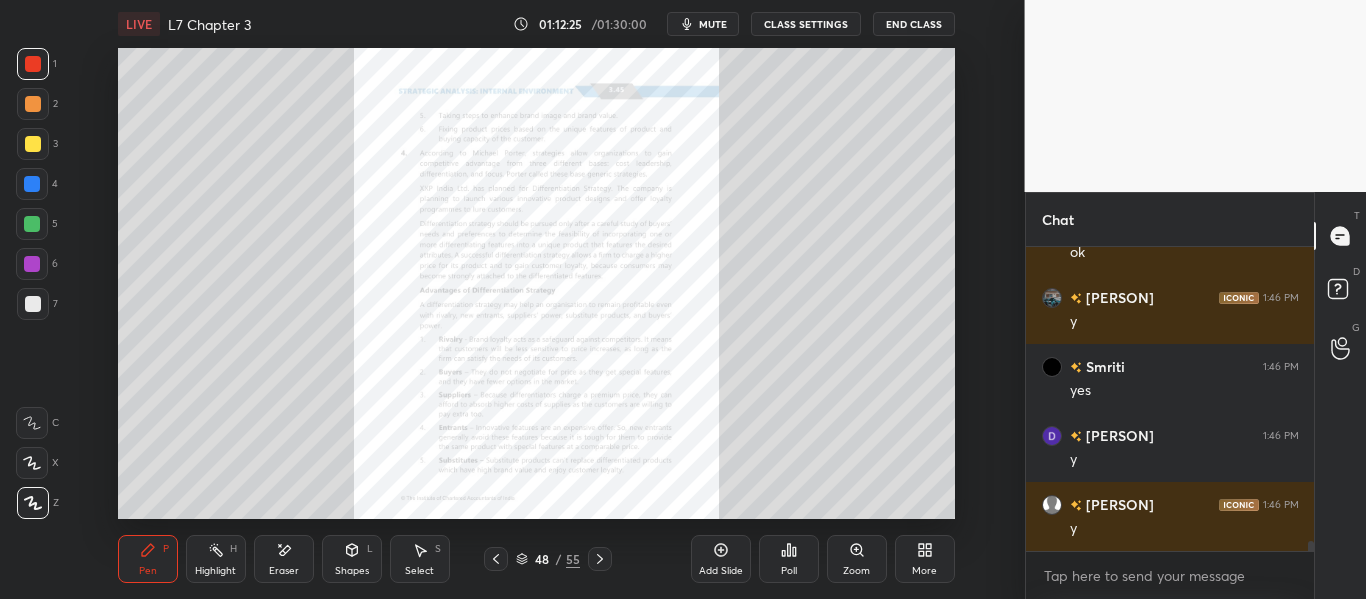 click 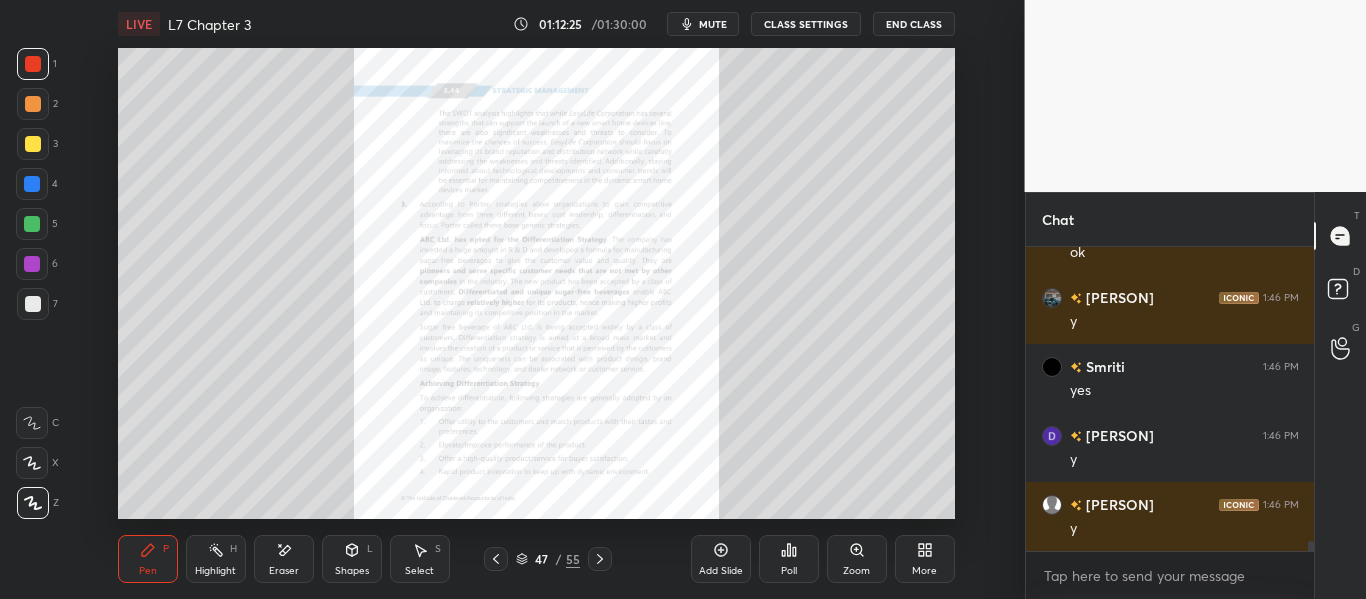 click 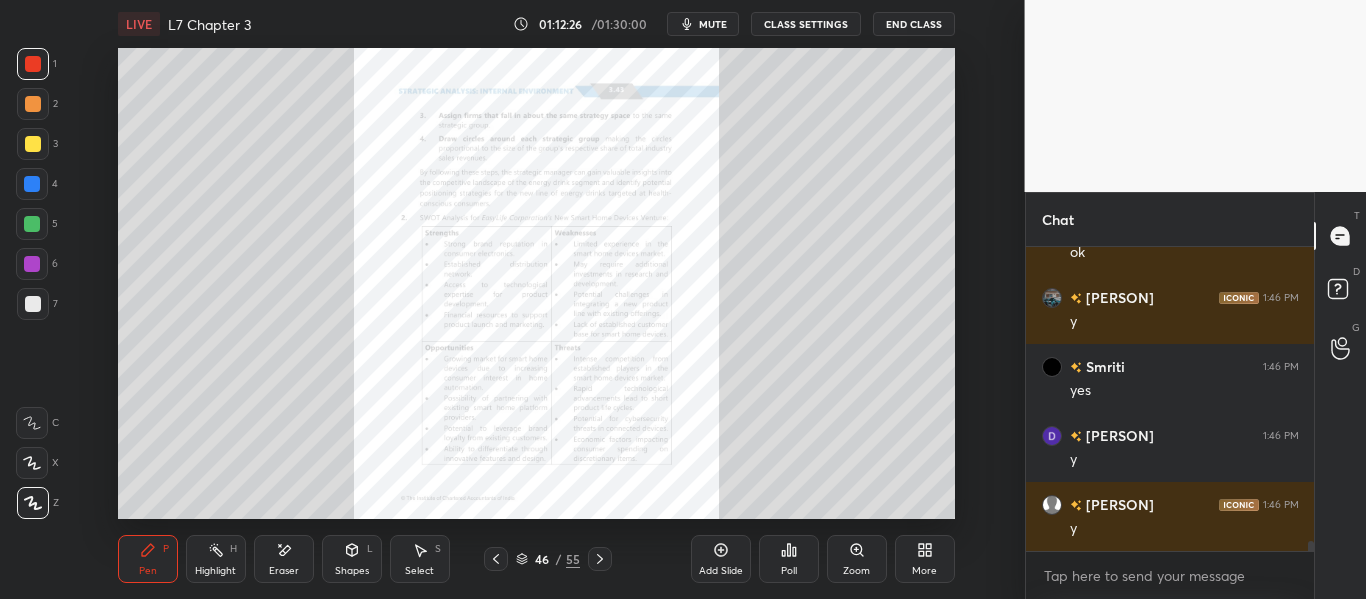 click 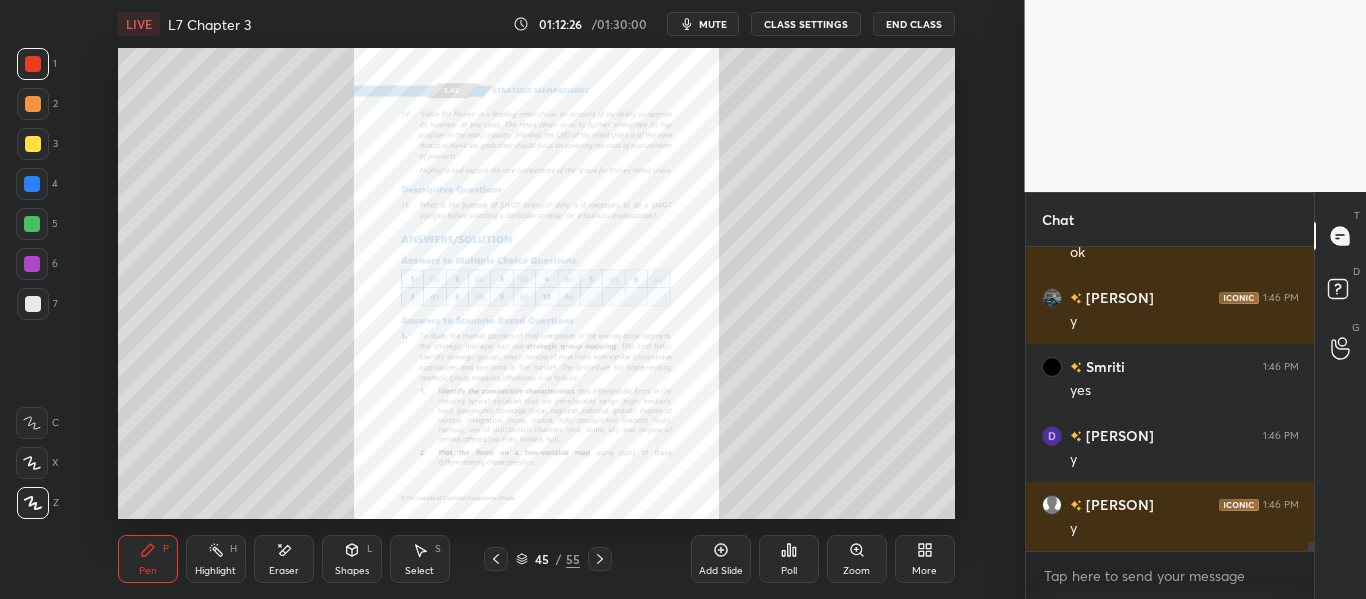 click 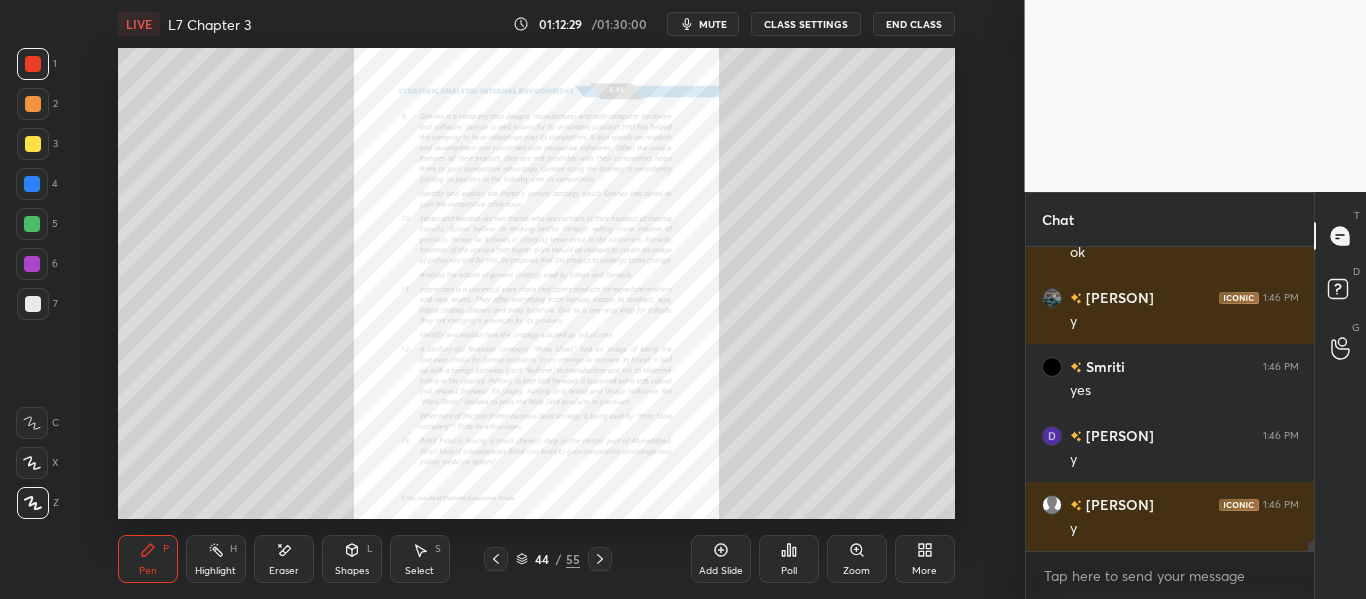 click on "Zoom" at bounding box center (857, 559) 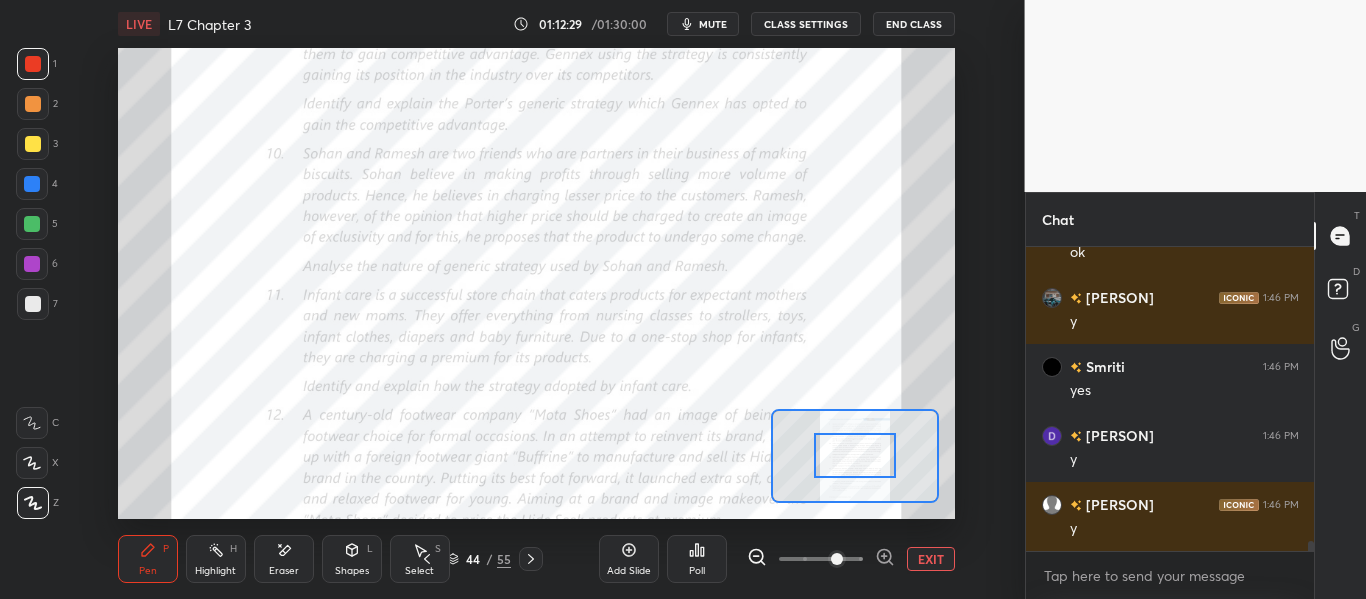 click at bounding box center (837, 559) 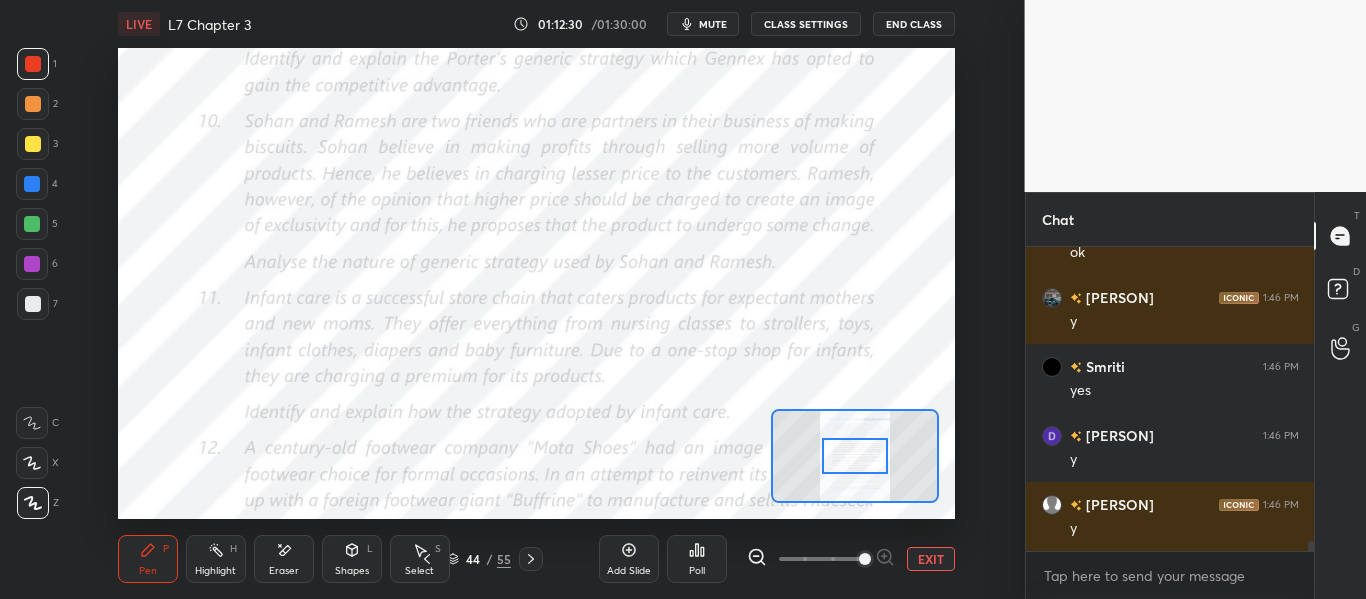 drag, startPoint x: 842, startPoint y: 555, endPoint x: 855, endPoint y: 551, distance: 13.601471 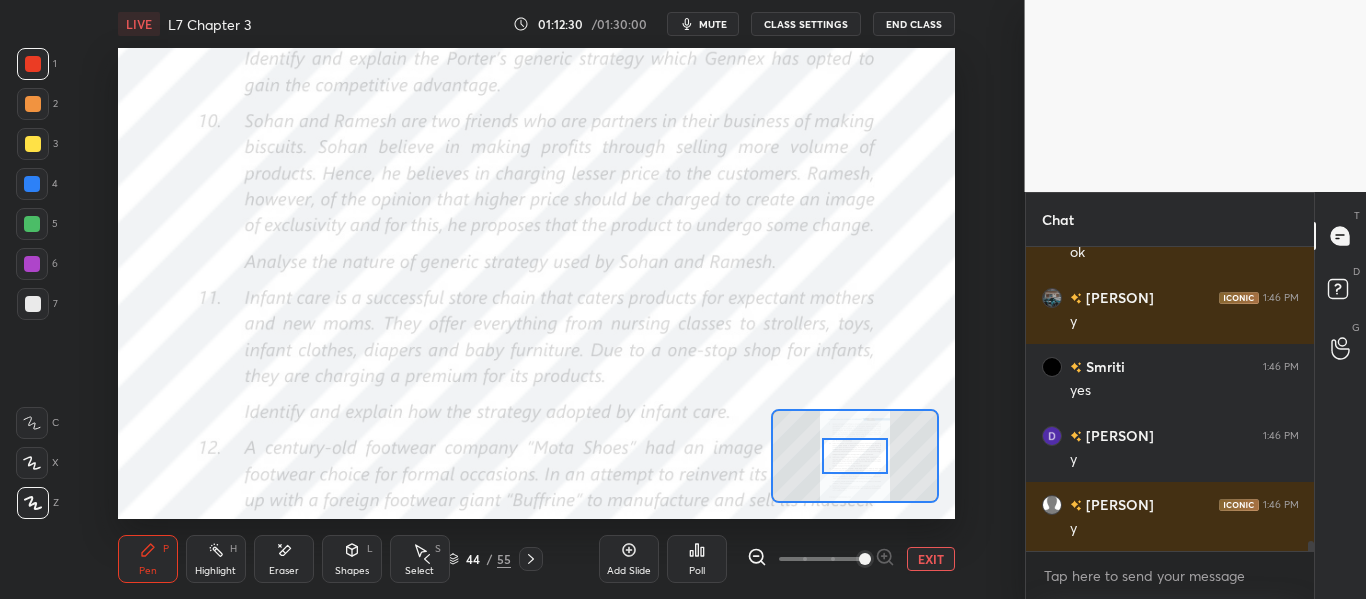 click at bounding box center (865, 559) 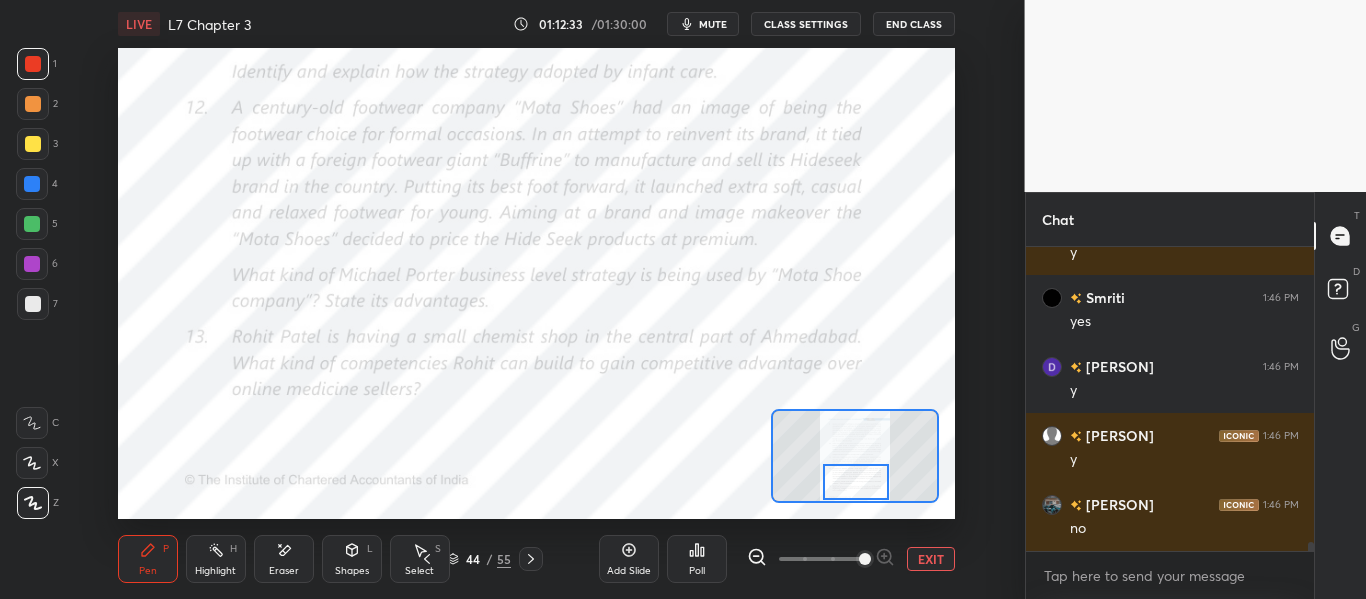 scroll, scrollTop: 9537, scrollLeft: 0, axis: vertical 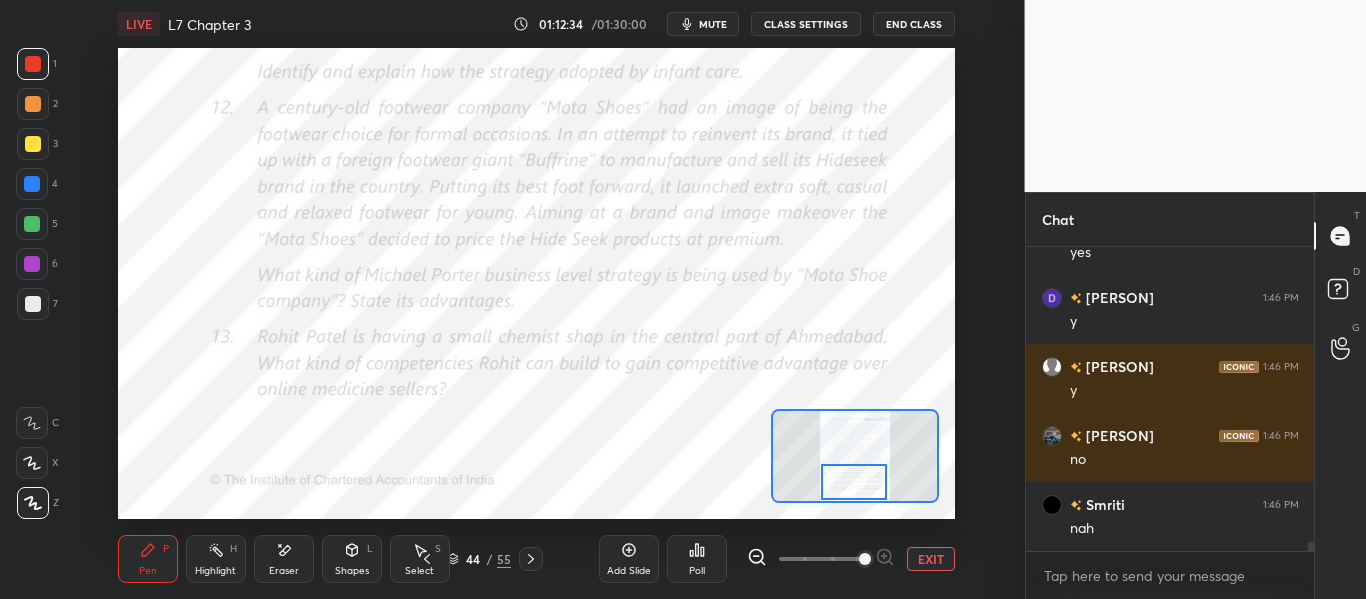 drag, startPoint x: 857, startPoint y: 453, endPoint x: 856, endPoint y: 478, distance: 25.019993 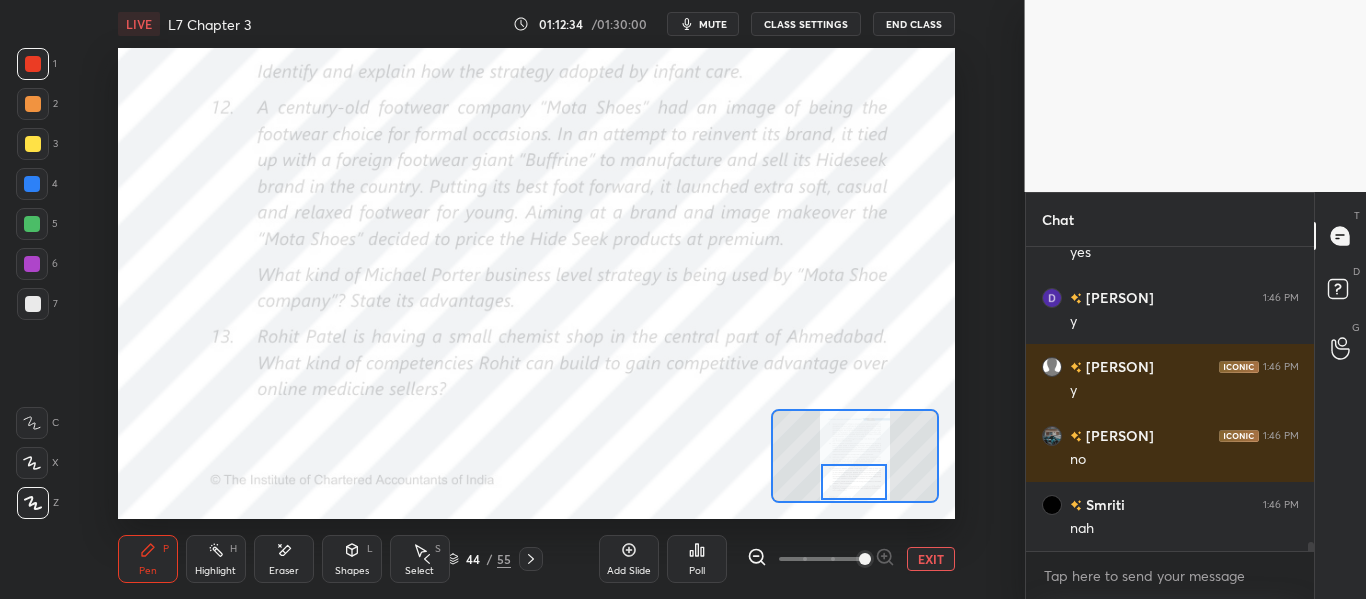 click at bounding box center (853, 482) 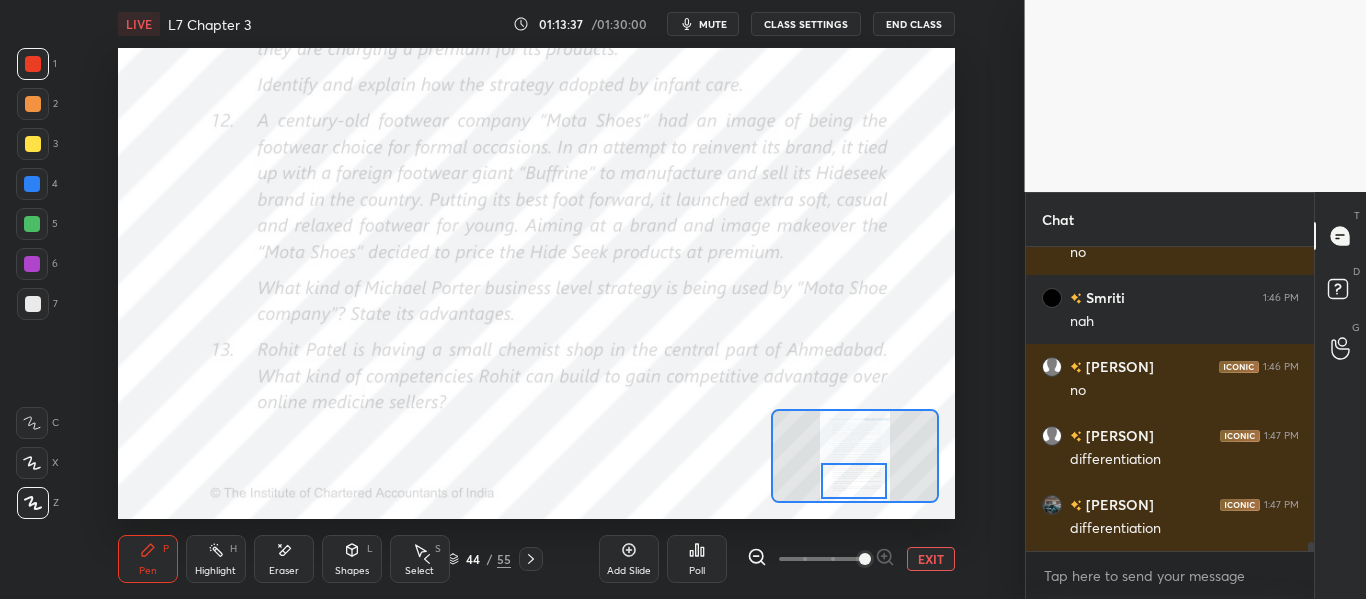 scroll, scrollTop: 9813, scrollLeft: 0, axis: vertical 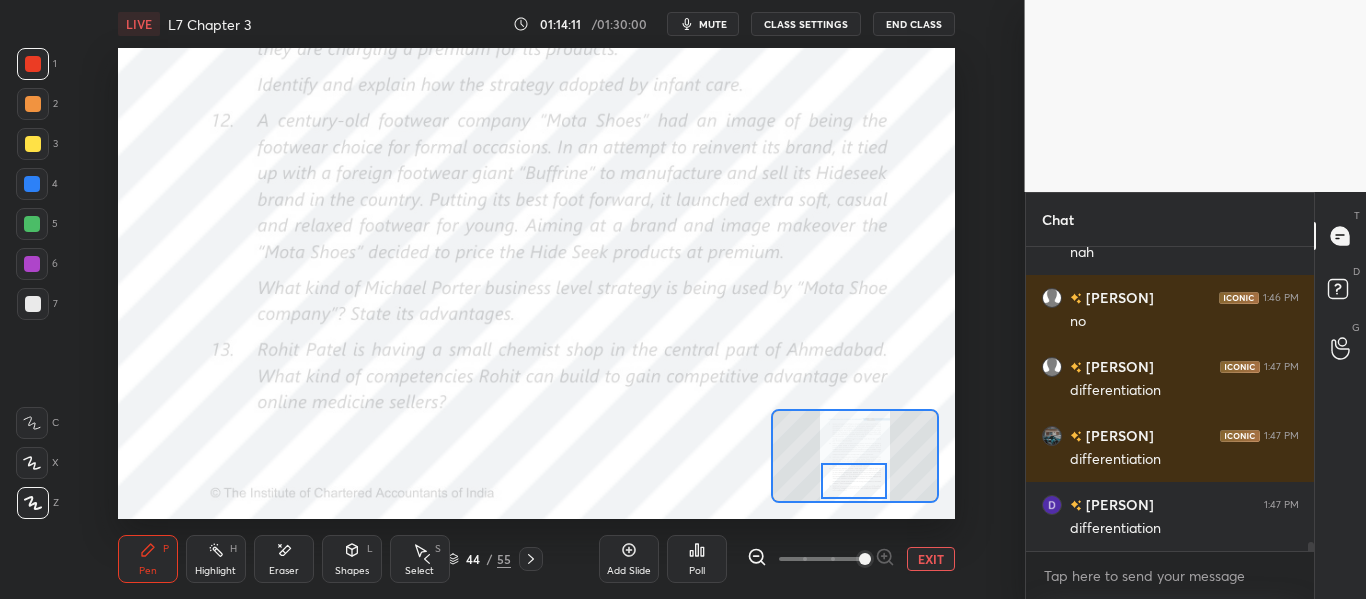 click 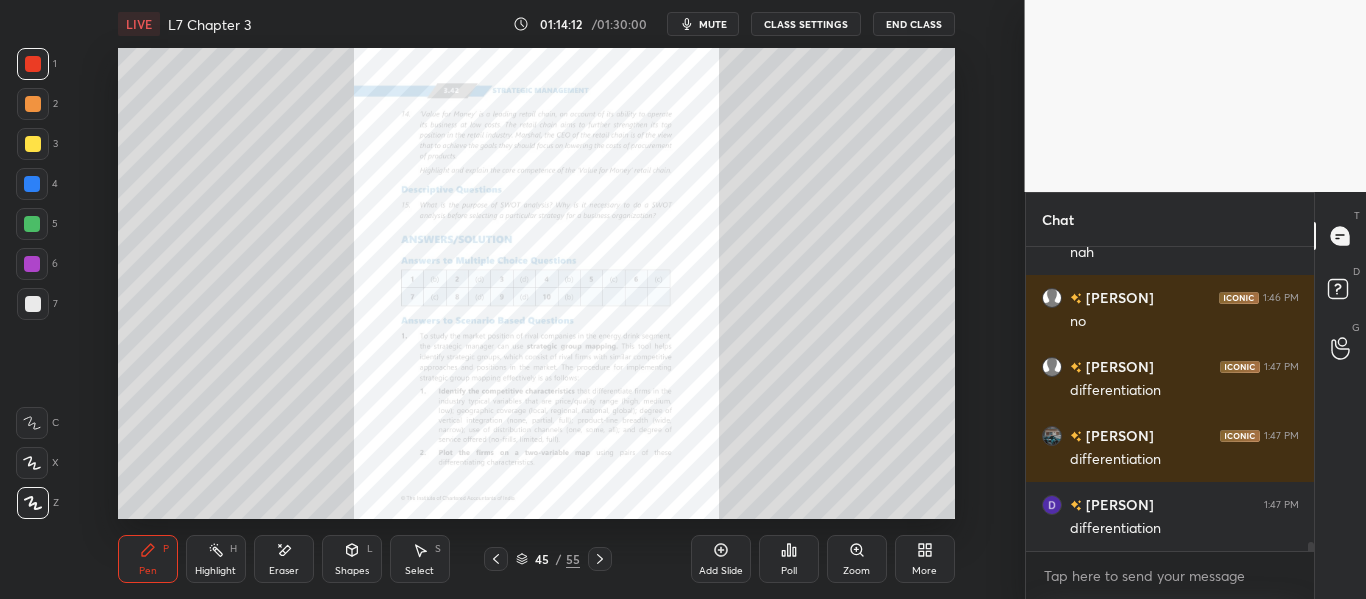 click 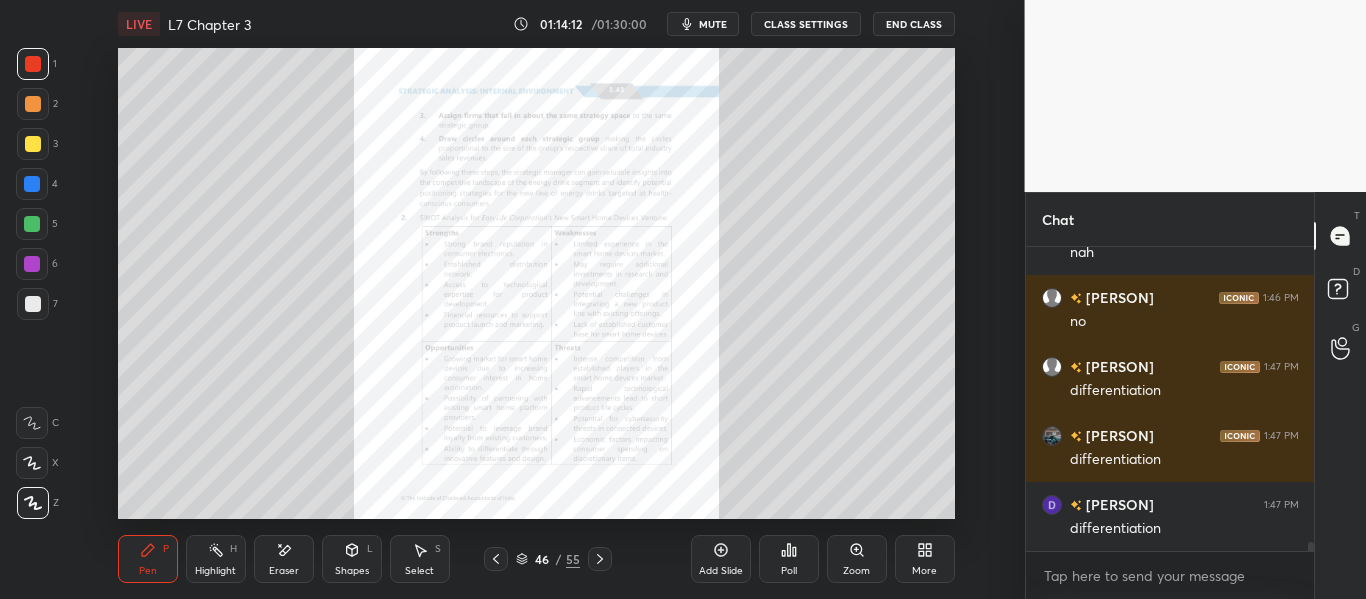 click 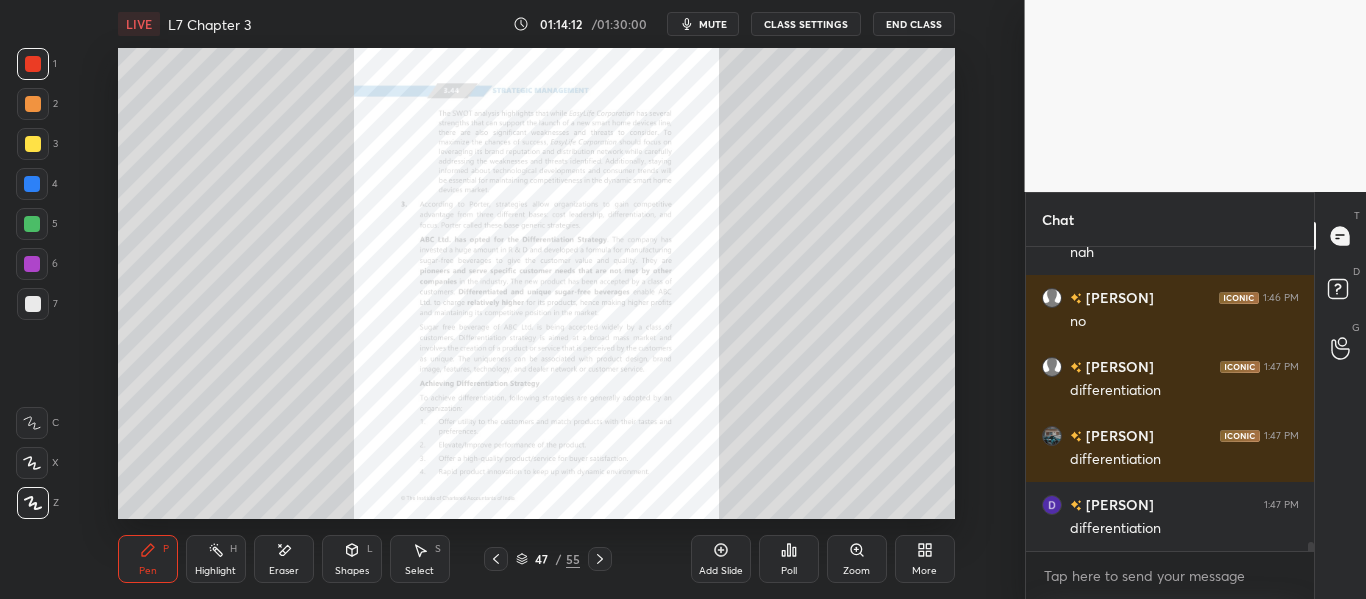 click 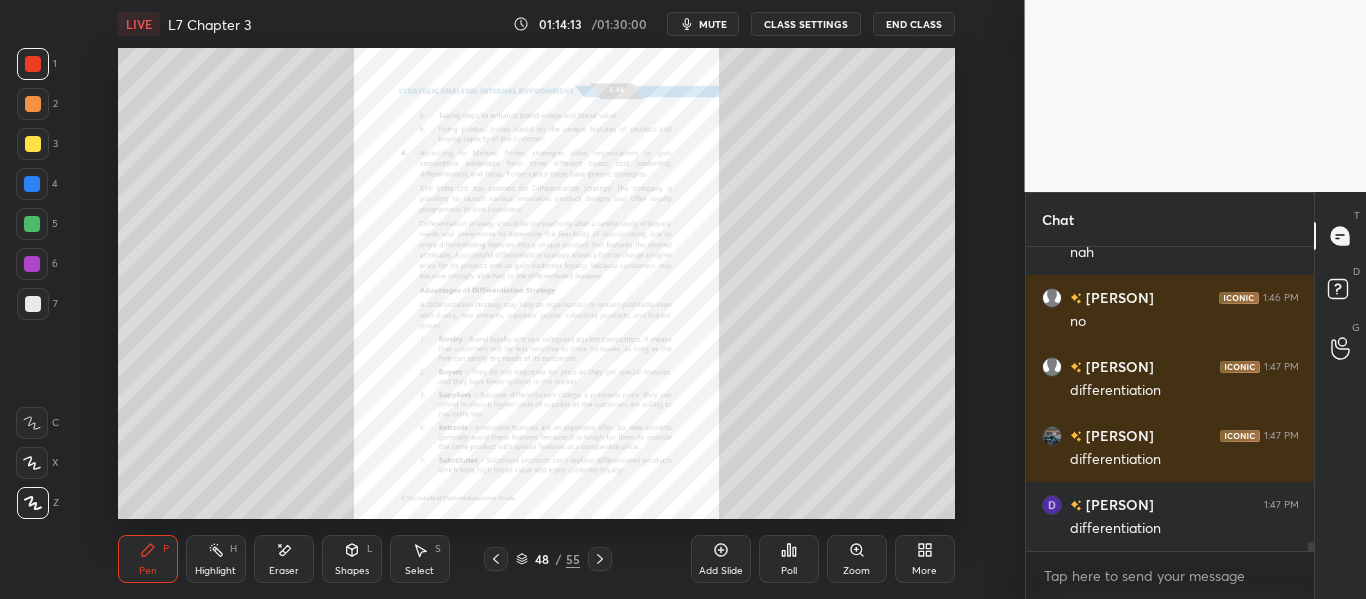 click 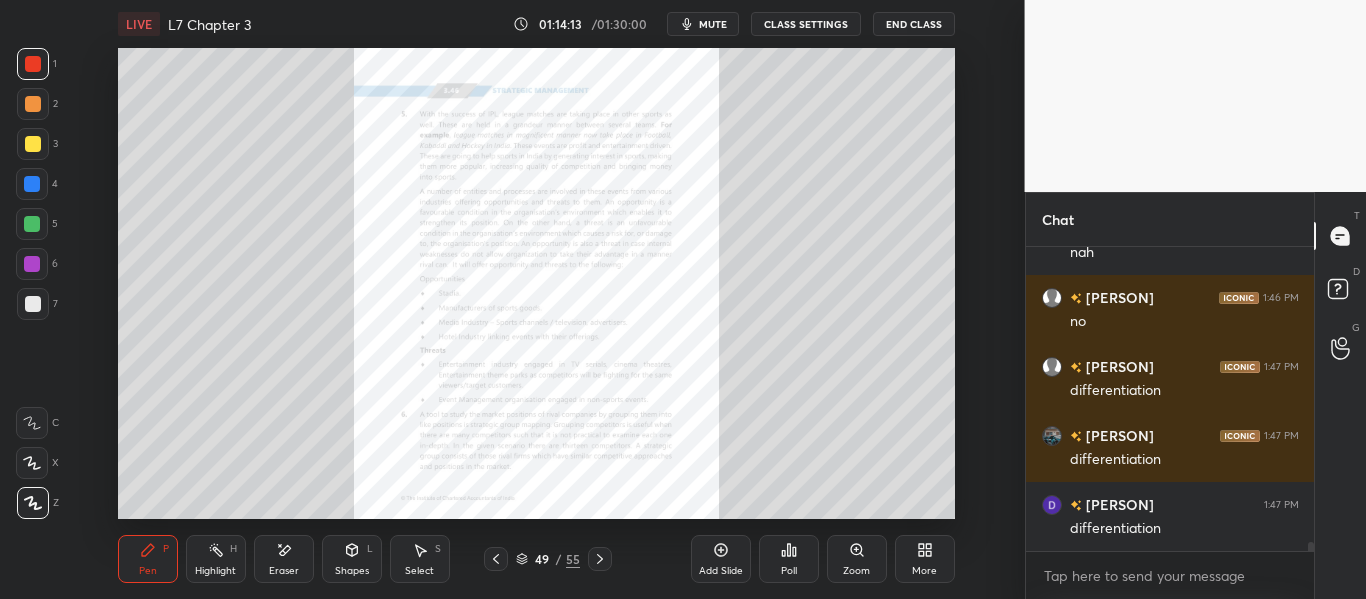 click 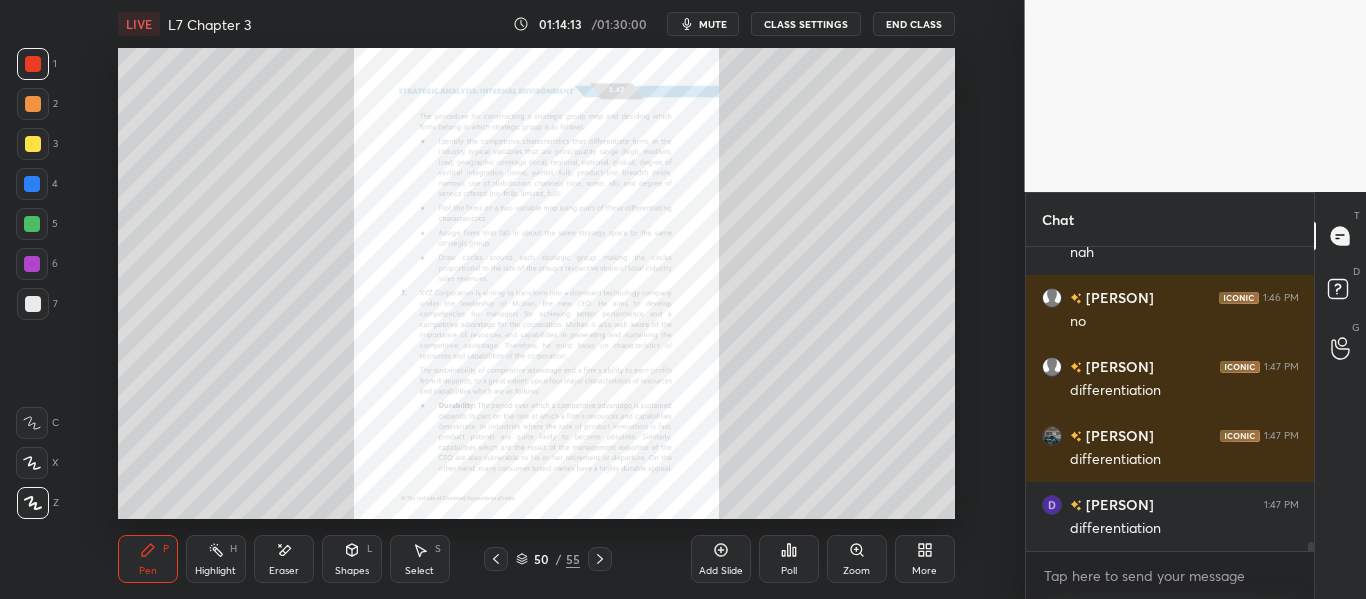 click 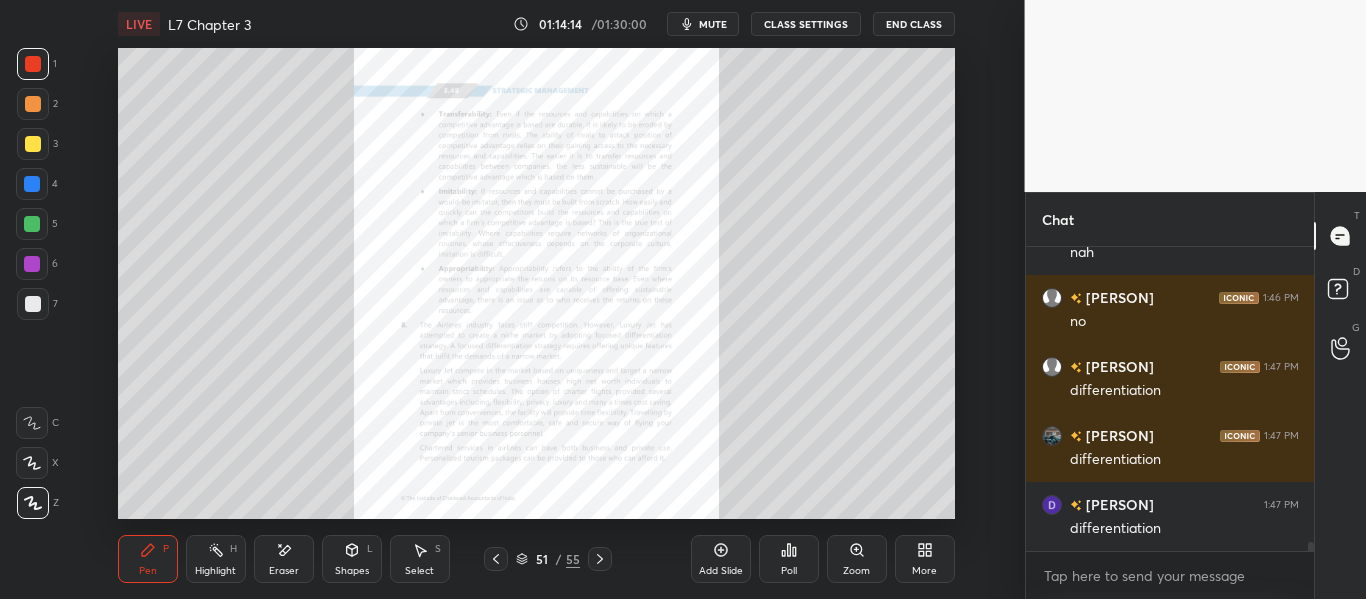 click 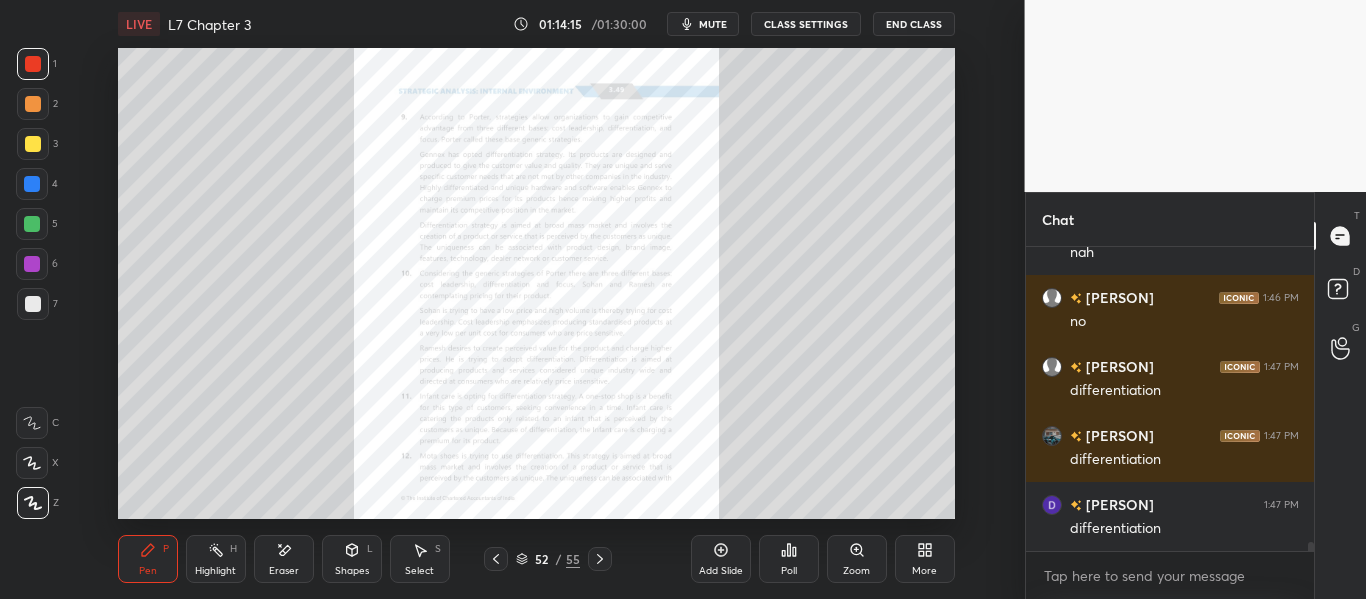 click 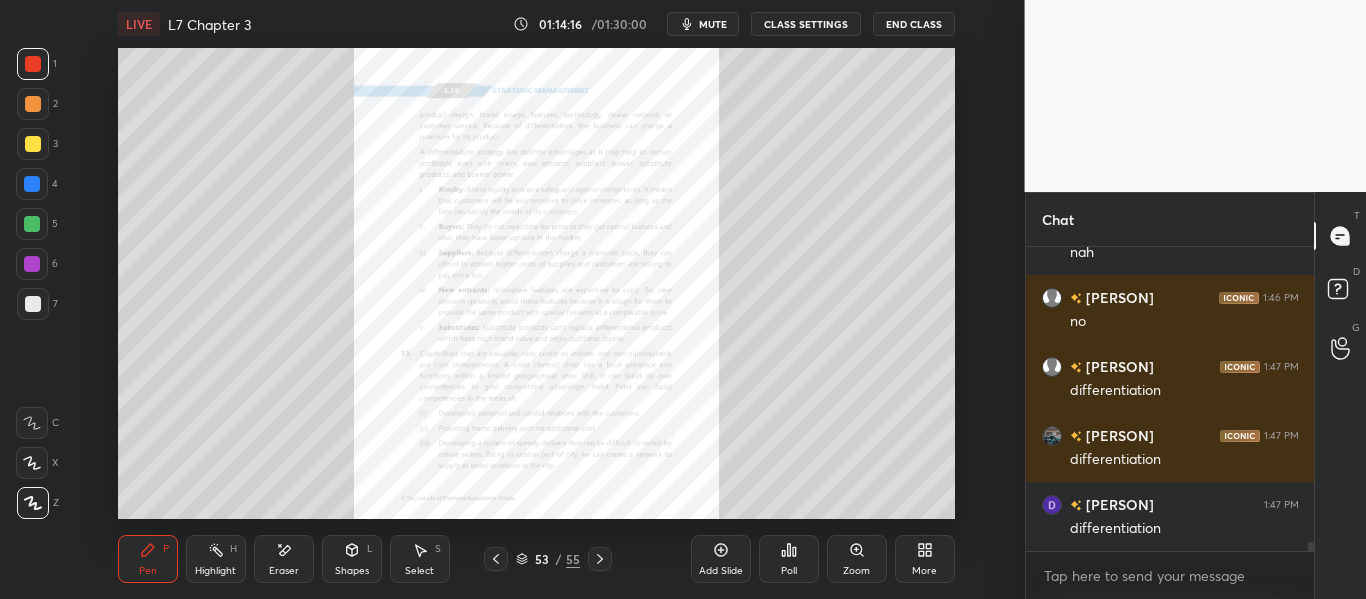 click on "Zoom" at bounding box center [857, 559] 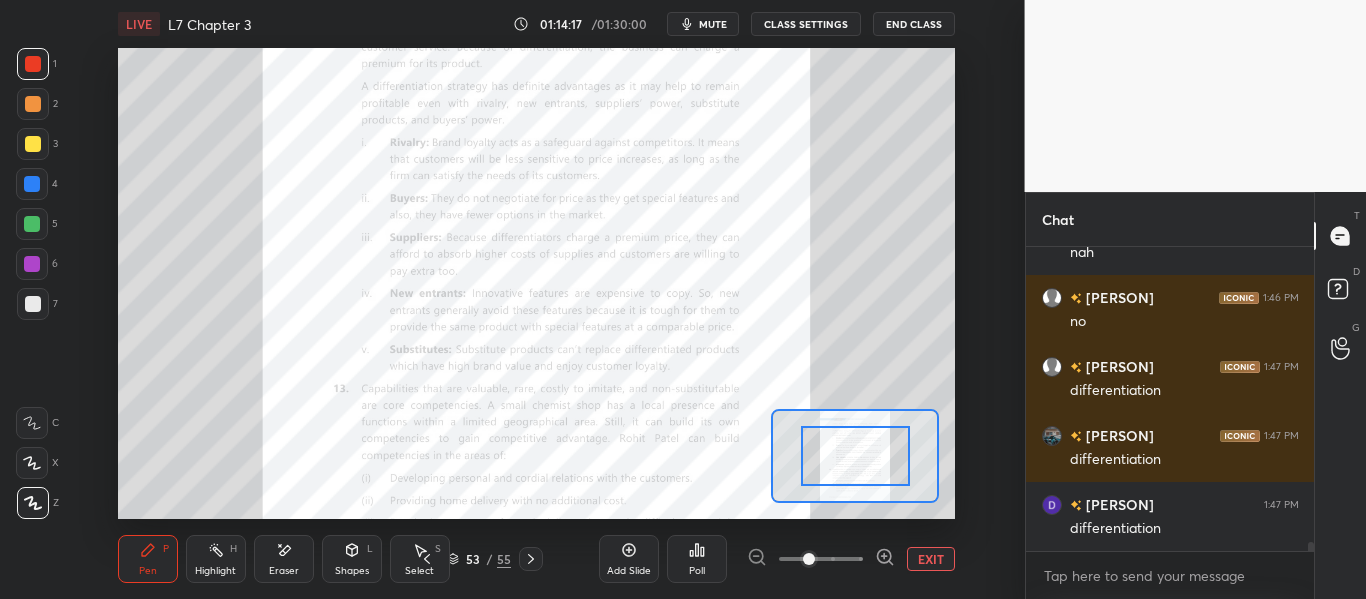 click at bounding box center [821, 559] 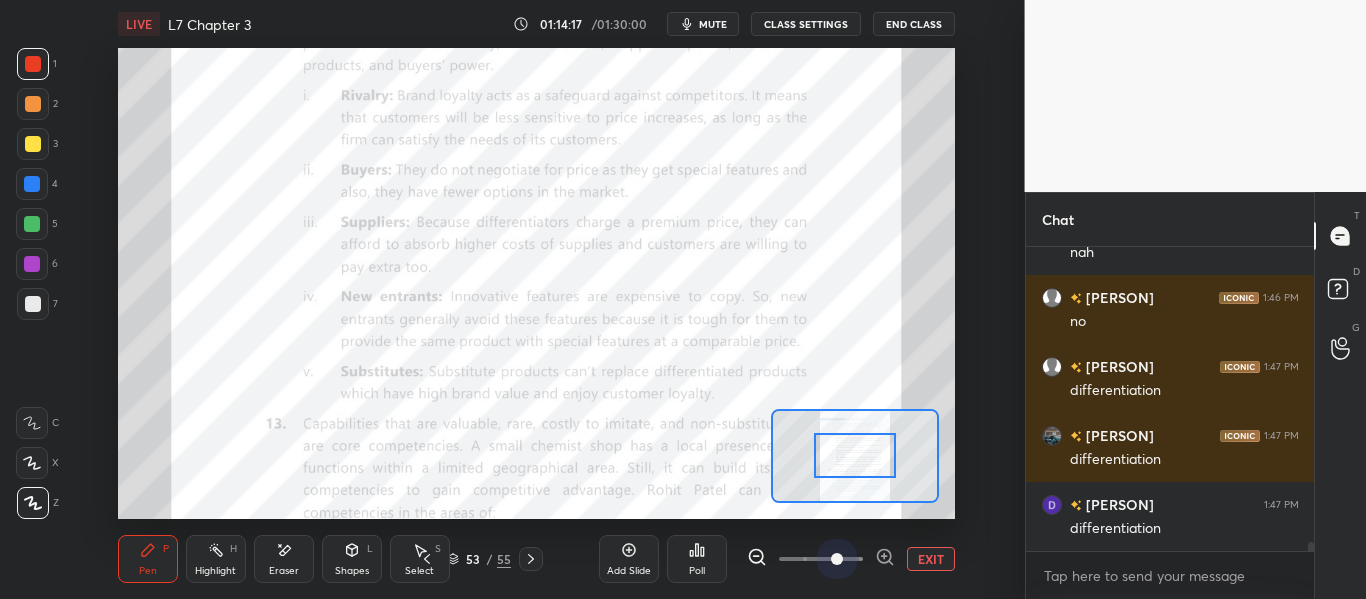 click at bounding box center (837, 559) 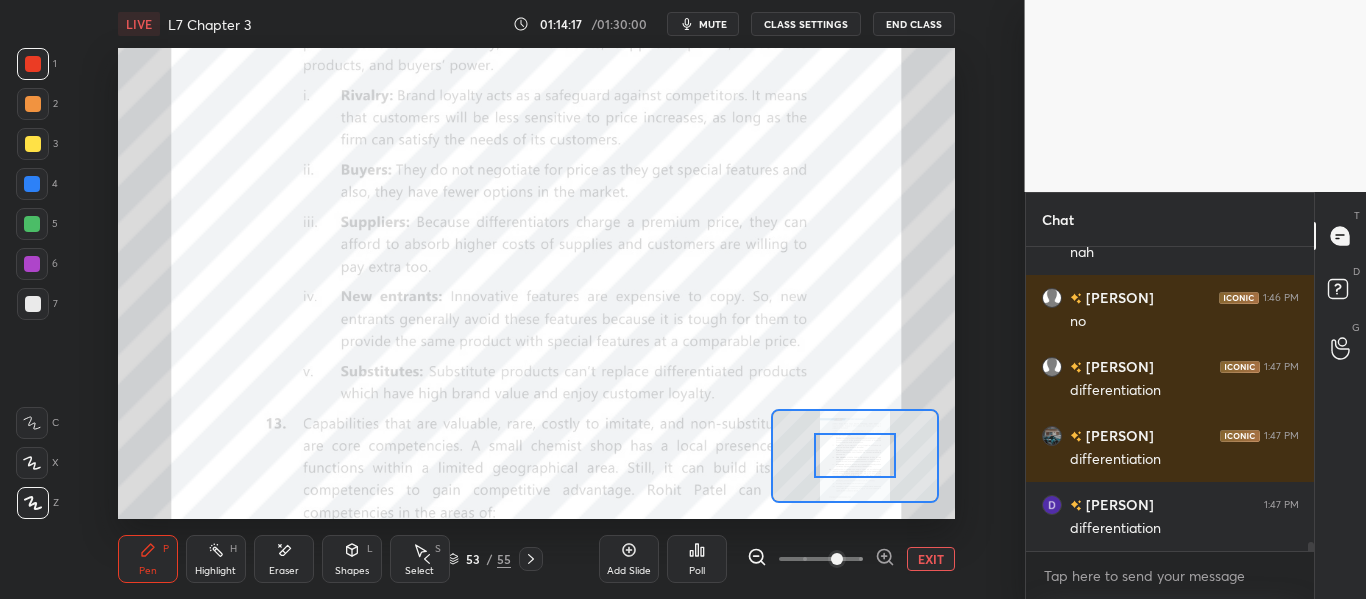 click at bounding box center (855, 455) 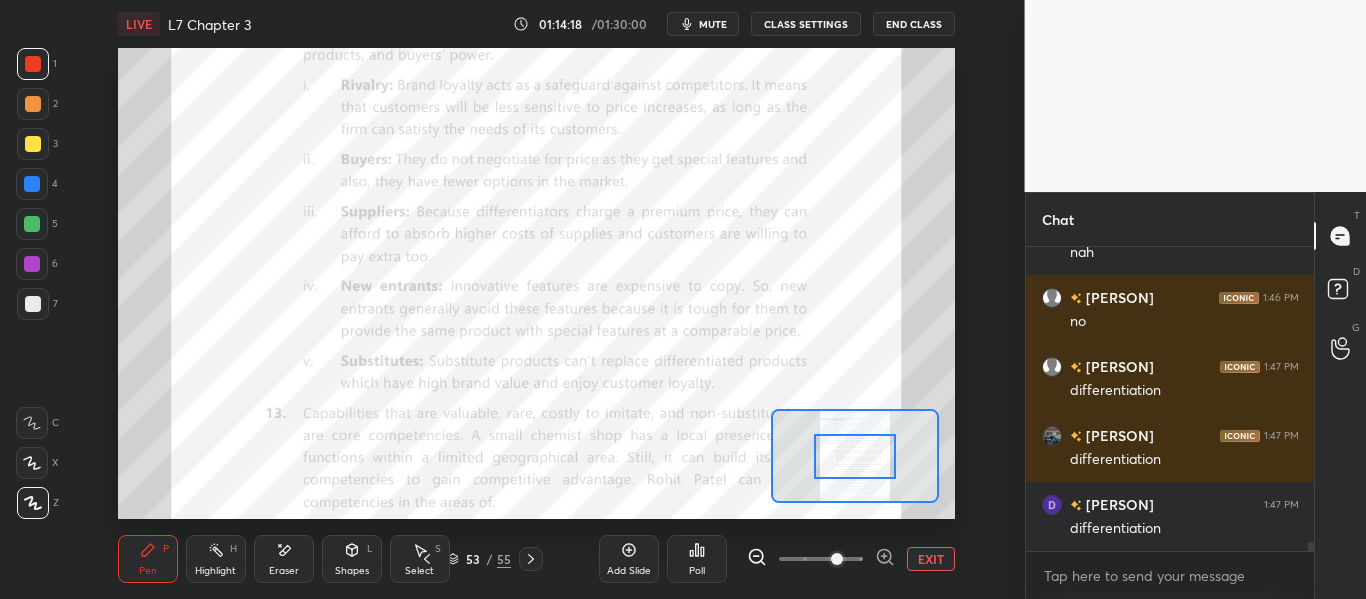 drag, startPoint x: 862, startPoint y: 457, endPoint x: 864, endPoint y: 476, distance: 19.104973 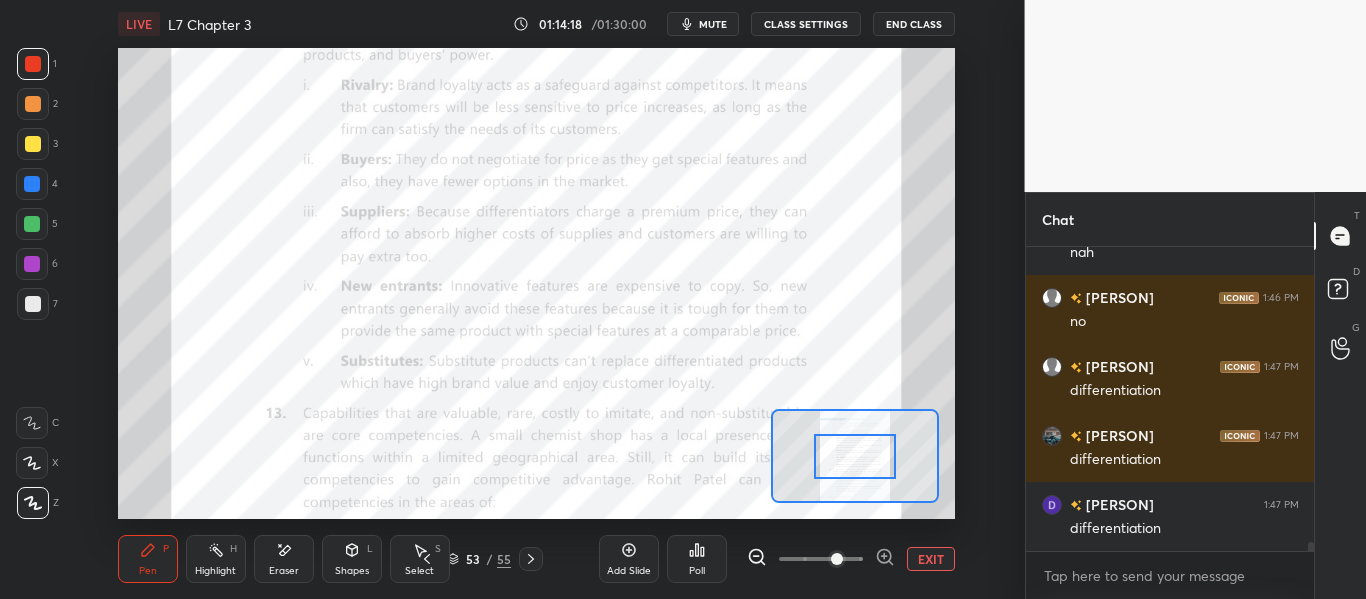 click at bounding box center (855, 456) 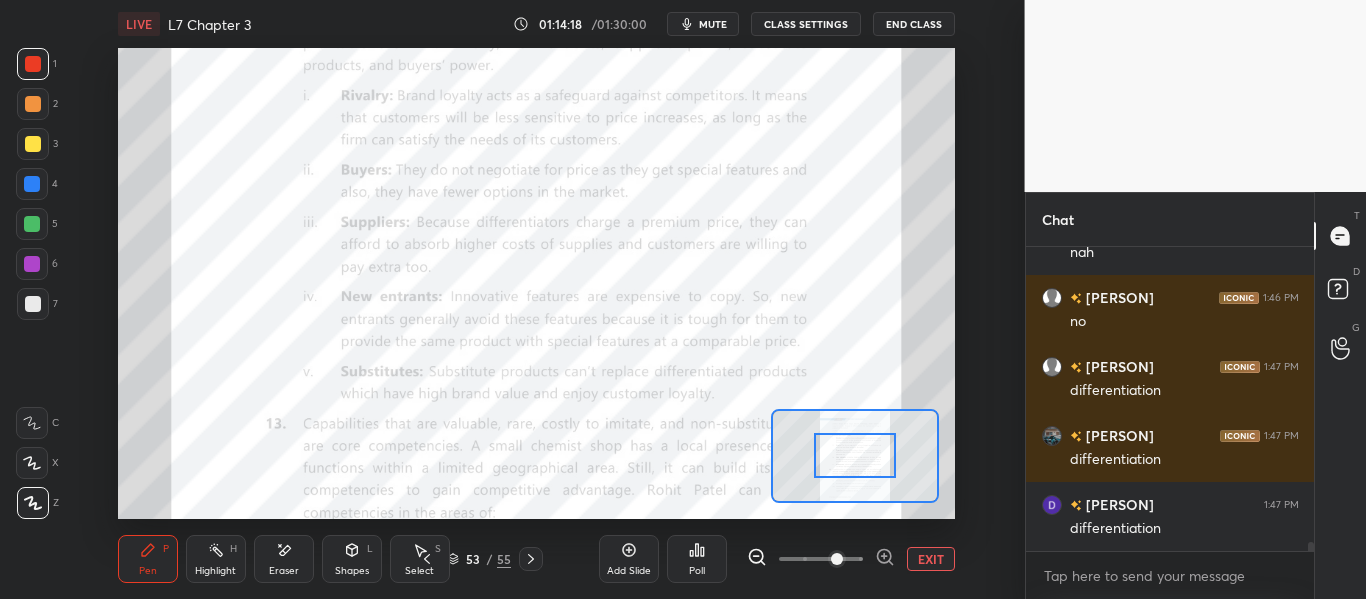 drag, startPoint x: 840, startPoint y: 553, endPoint x: 858, endPoint y: 545, distance: 19.697716 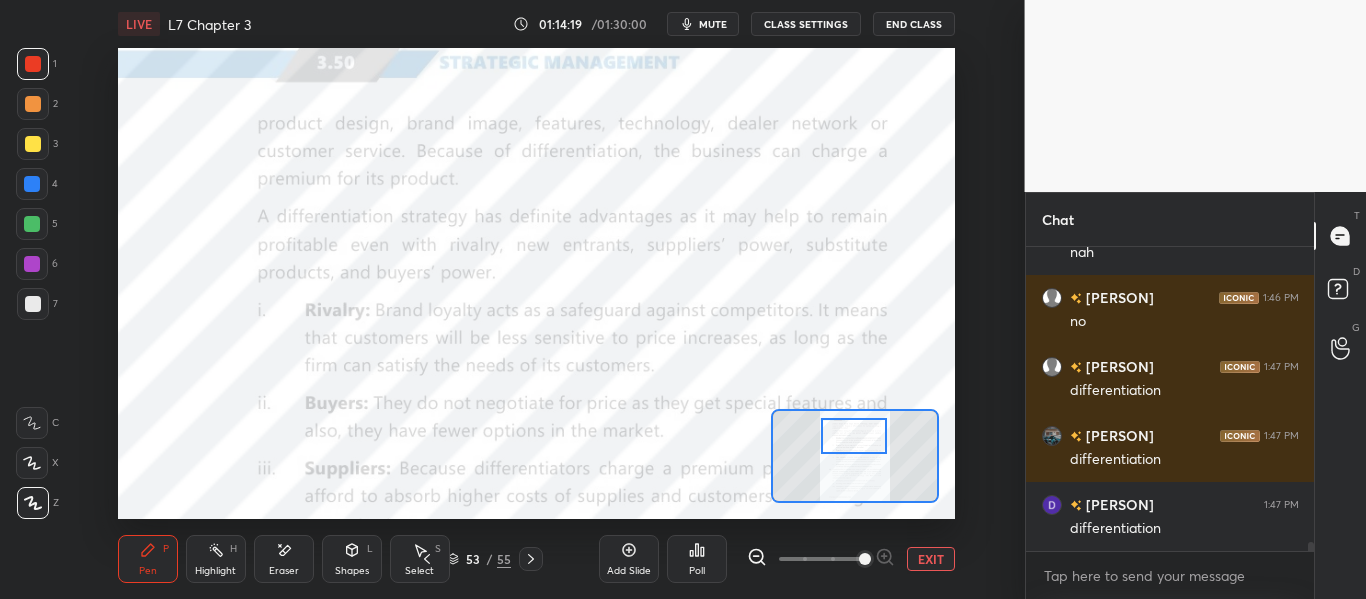 drag, startPoint x: 864, startPoint y: 454, endPoint x: 863, endPoint y: 436, distance: 18.027756 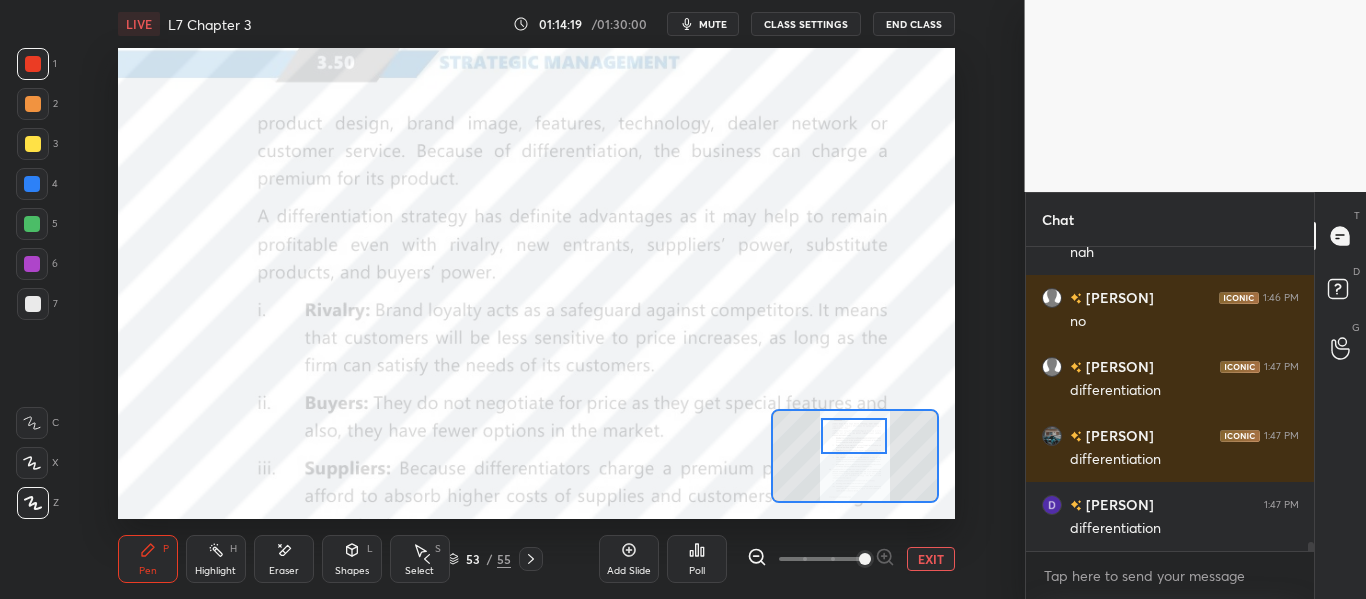 click at bounding box center [853, 436] 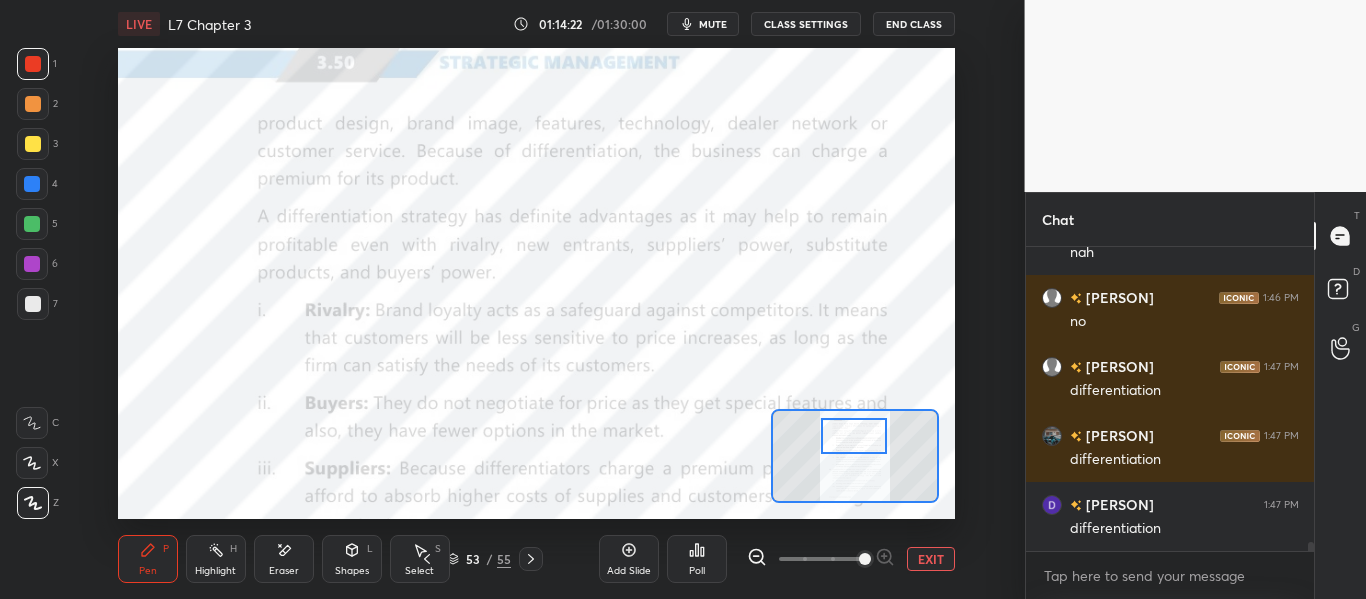 scroll, scrollTop: 9900, scrollLeft: 0, axis: vertical 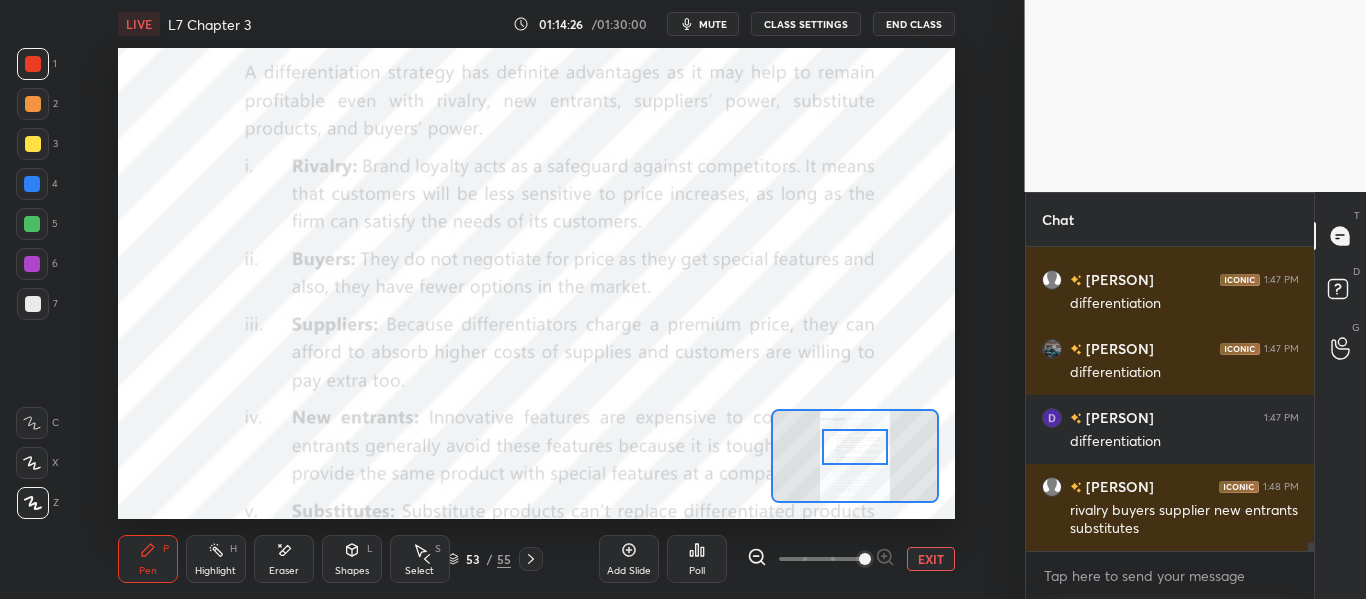 drag, startPoint x: 855, startPoint y: 435, endPoint x: 856, endPoint y: 446, distance: 11.045361 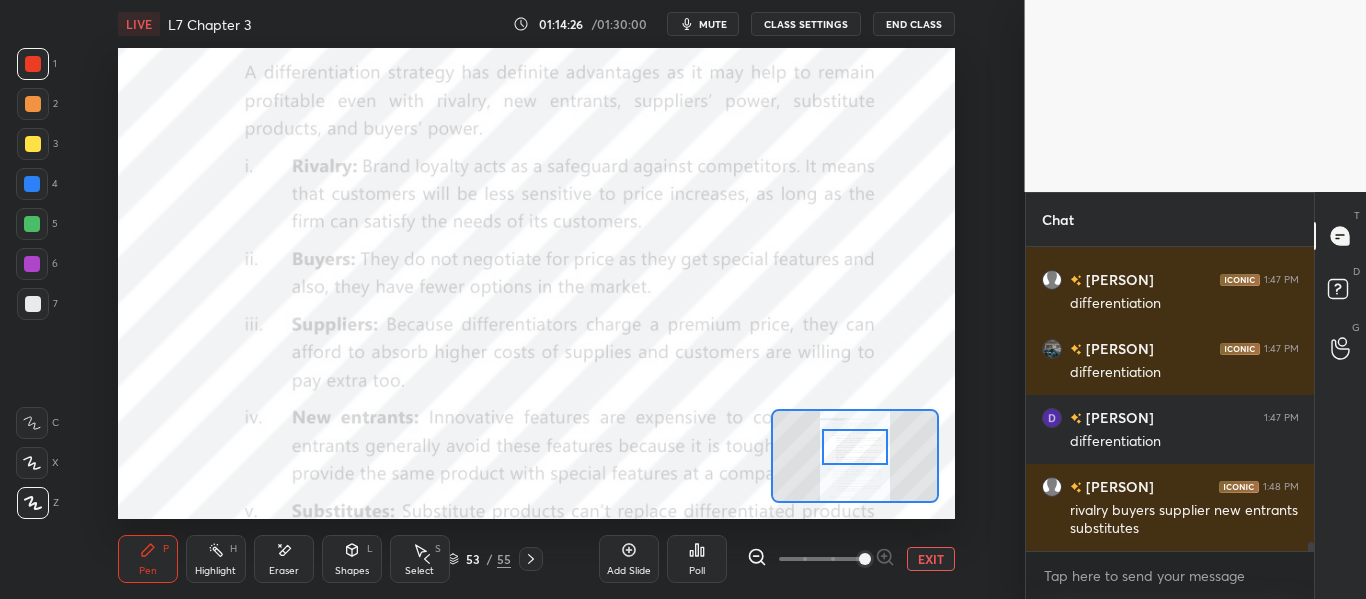 click at bounding box center [854, 447] 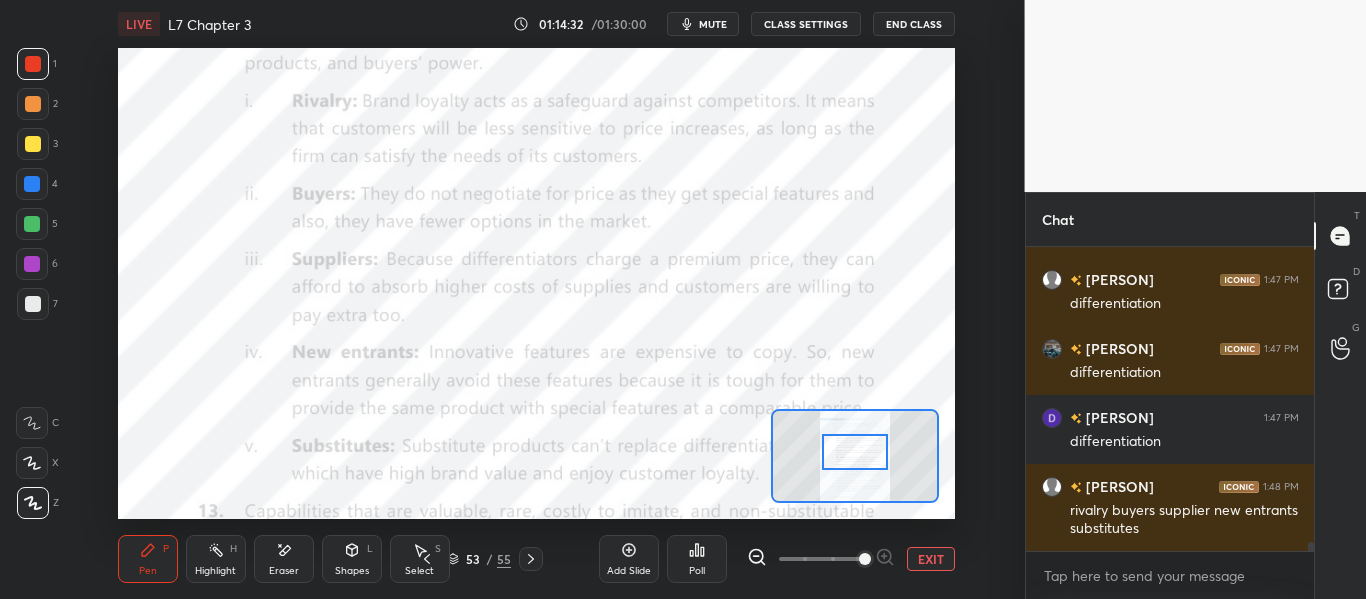 click at bounding box center (854, 452) 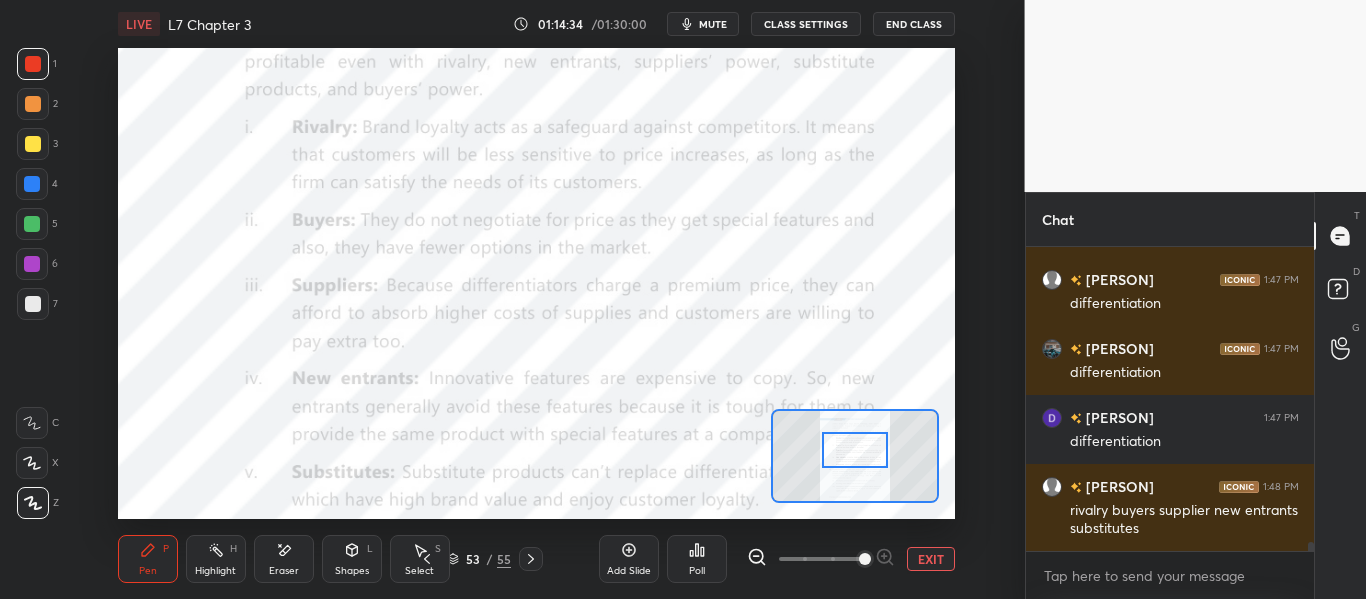 click at bounding box center (854, 450) 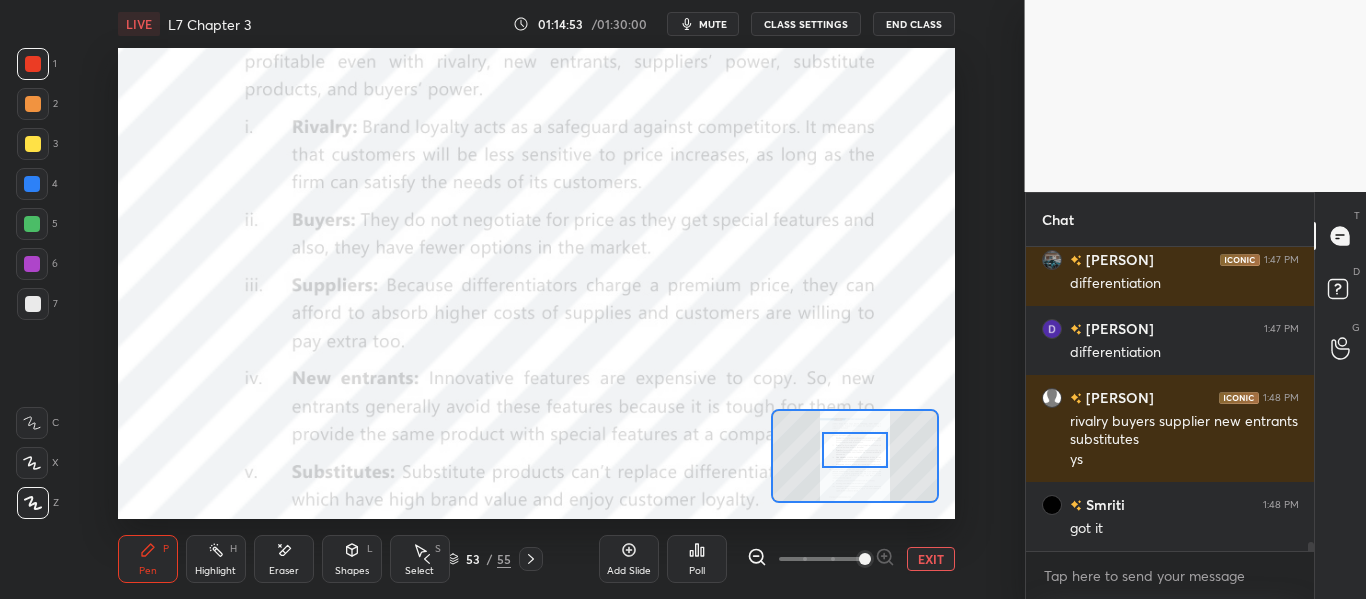 scroll, scrollTop: 10058, scrollLeft: 0, axis: vertical 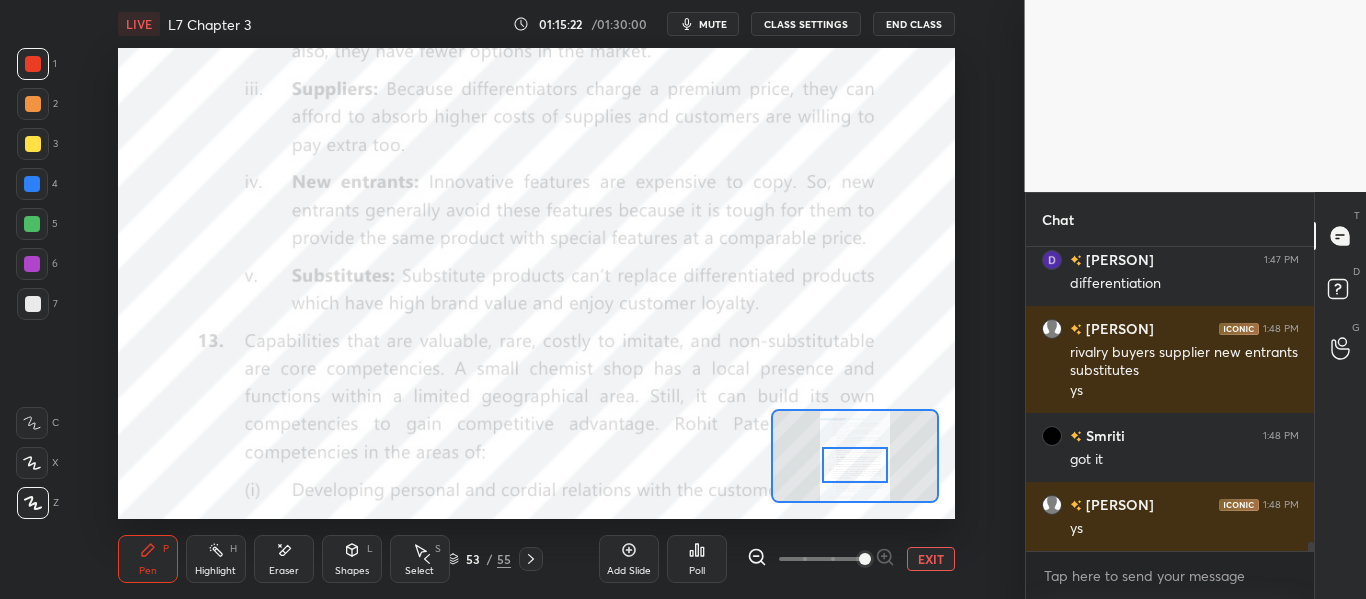 drag, startPoint x: 862, startPoint y: 455, endPoint x: 862, endPoint y: 470, distance: 15 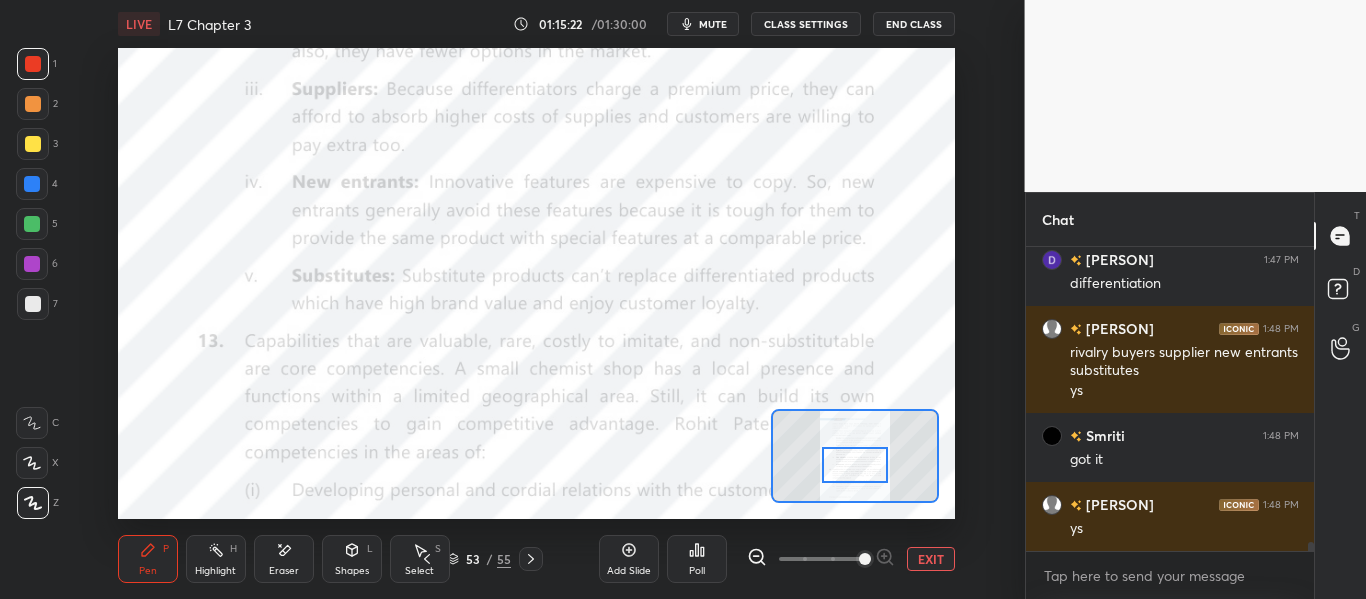 click at bounding box center (854, 465) 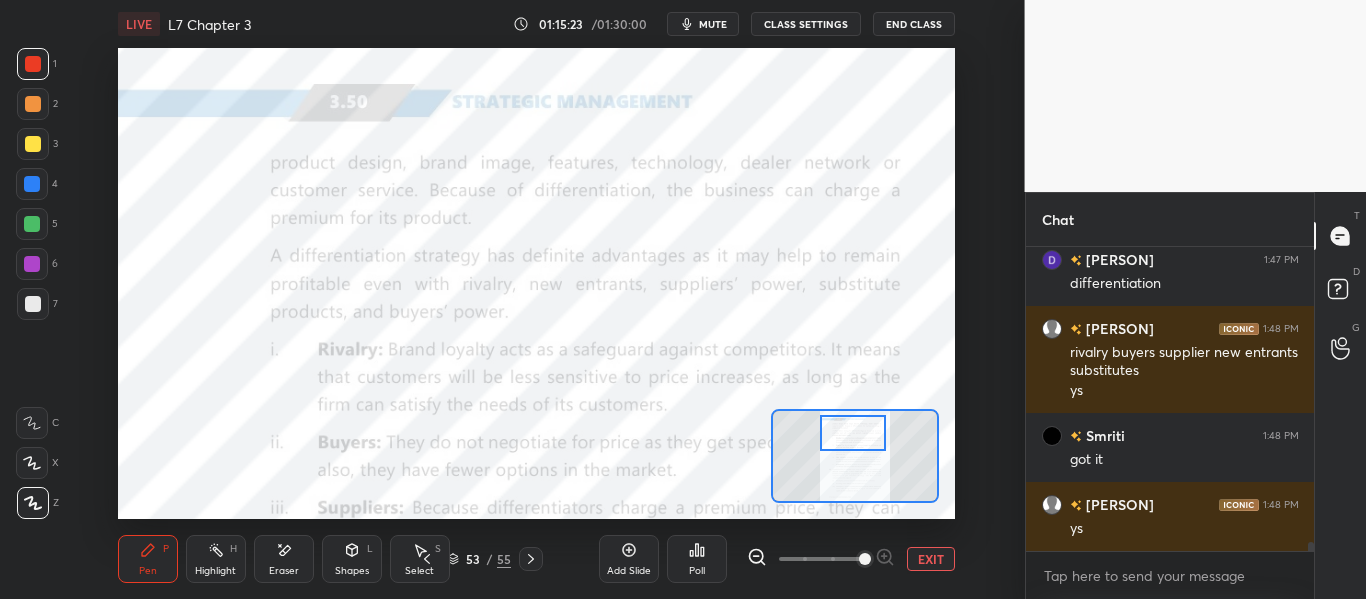 drag, startPoint x: 863, startPoint y: 471, endPoint x: 861, endPoint y: 437, distance: 34.058773 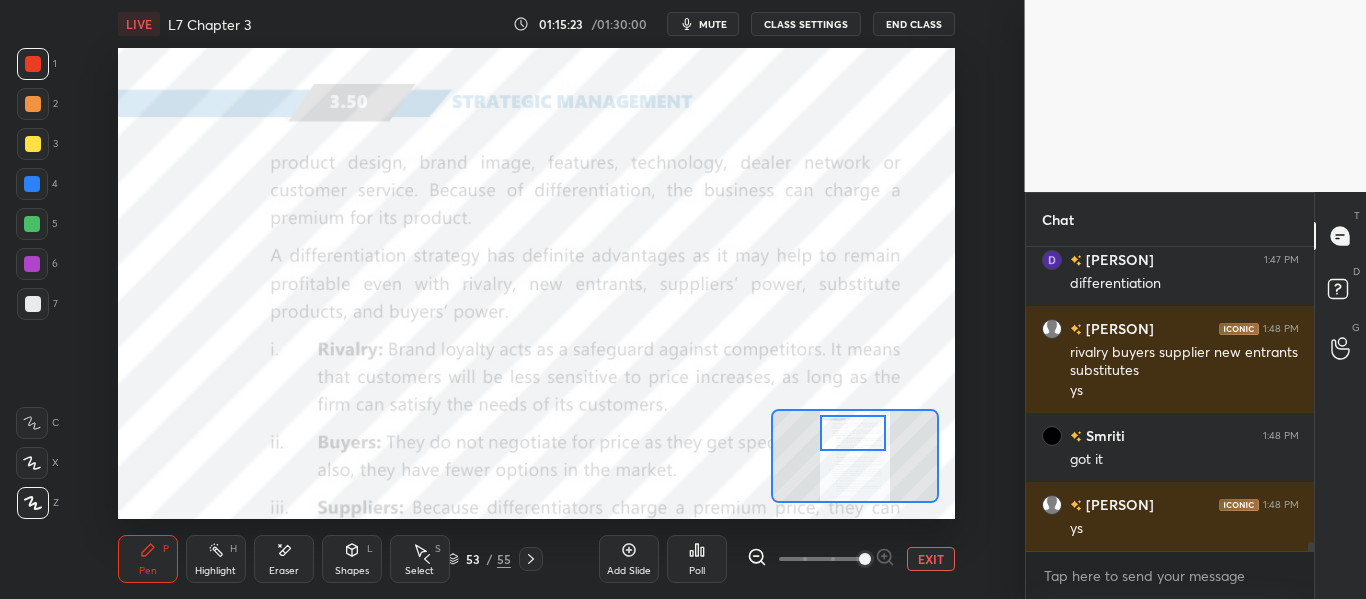 click at bounding box center [852, 433] 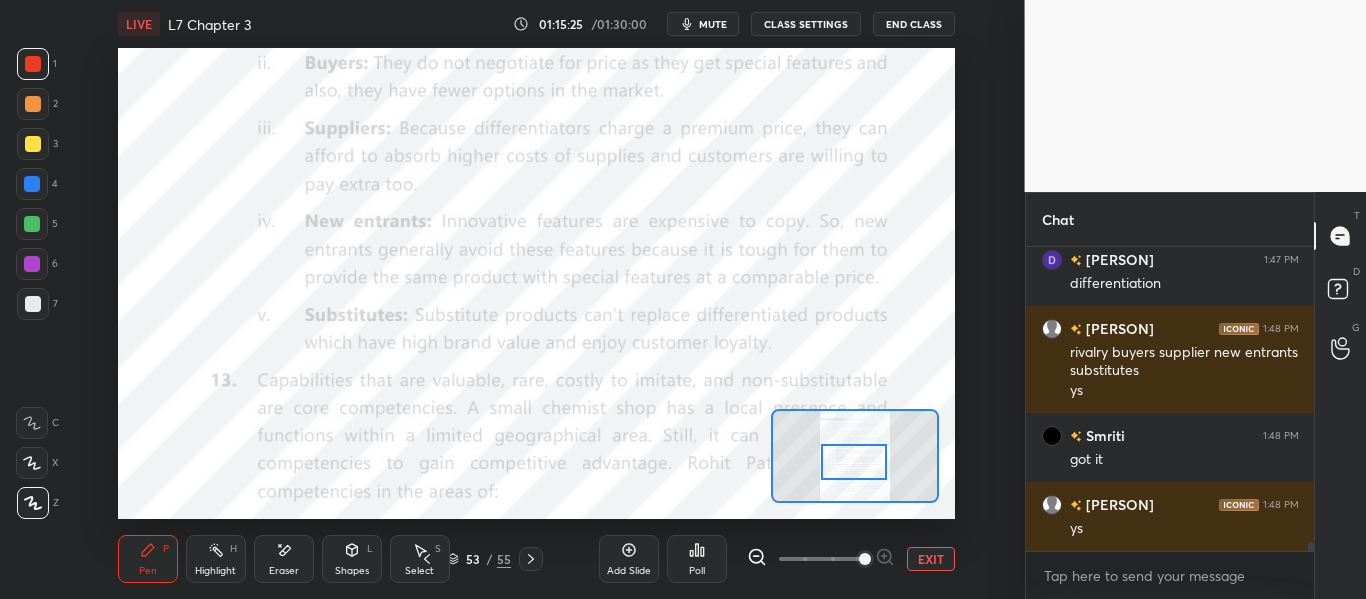 drag, startPoint x: 860, startPoint y: 436, endPoint x: 861, endPoint y: 466, distance: 30.016663 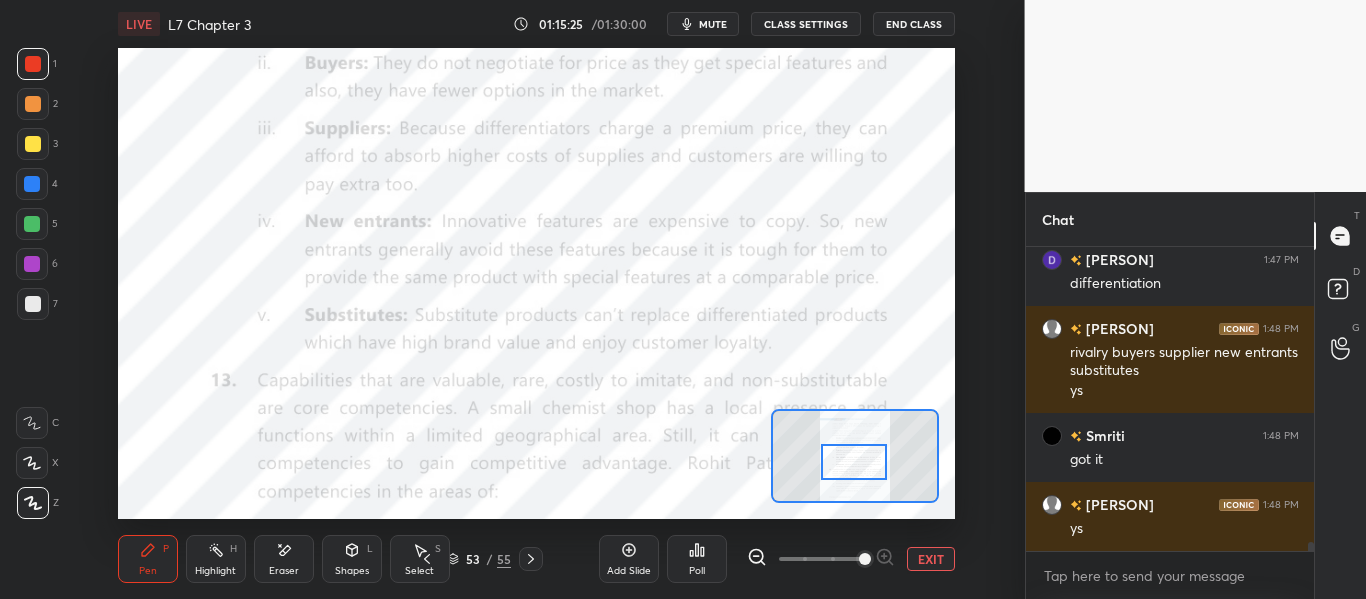 click at bounding box center (853, 462) 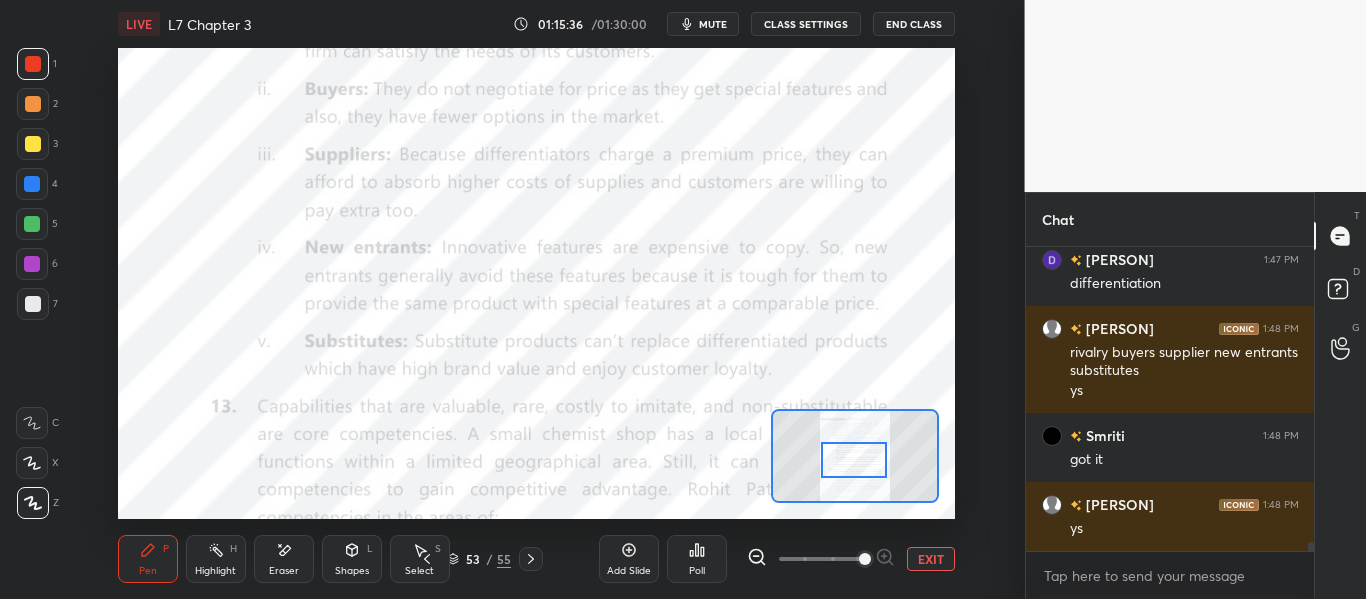 drag, startPoint x: 863, startPoint y: 466, endPoint x: 911, endPoint y: 472, distance: 48.373547 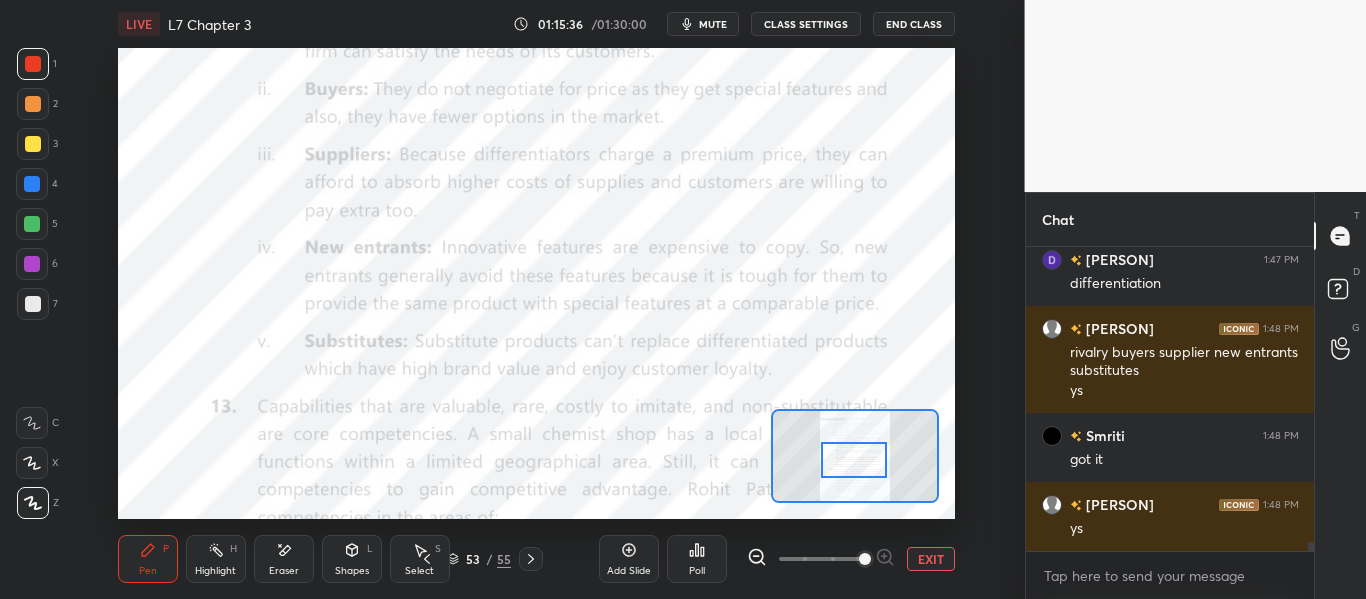 click at bounding box center (853, 460) 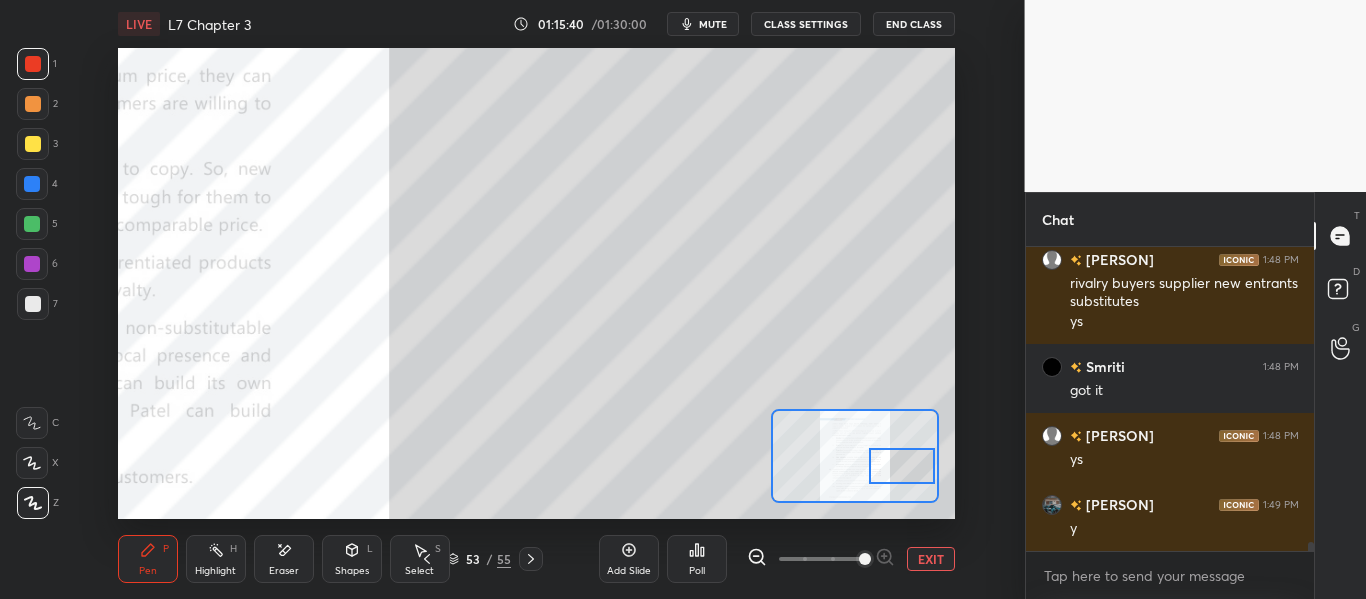 scroll, scrollTop: 10196, scrollLeft: 0, axis: vertical 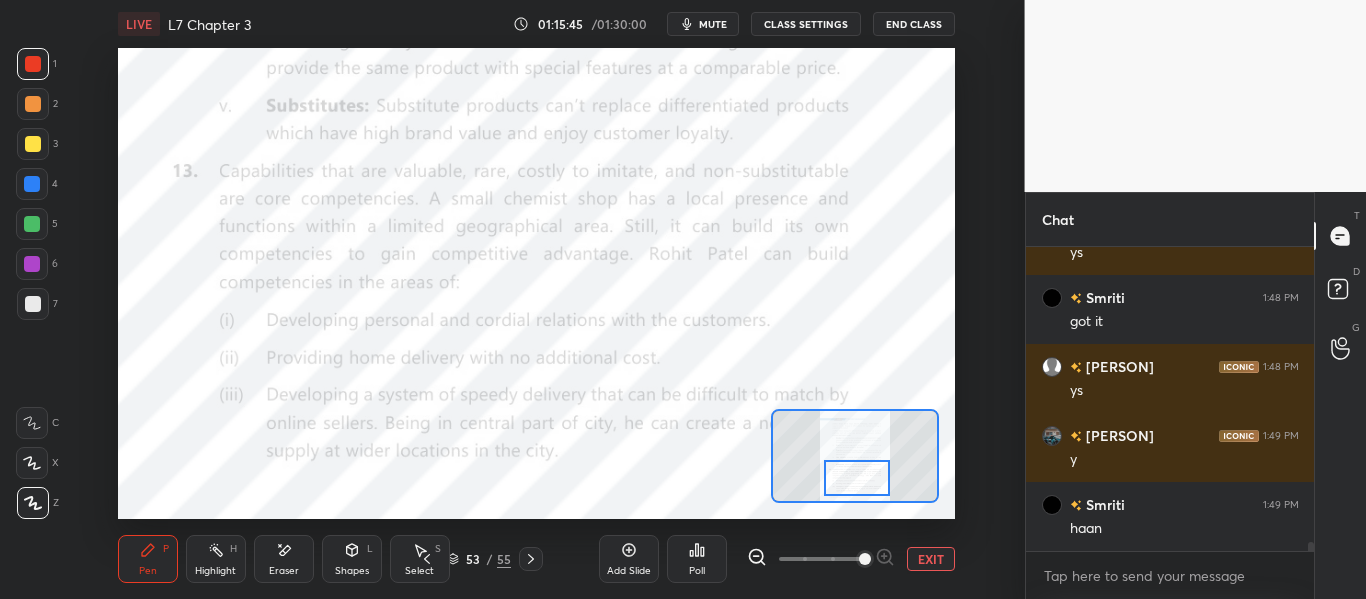 drag, startPoint x: 905, startPoint y: 472, endPoint x: 861, endPoint y: 484, distance: 45.607018 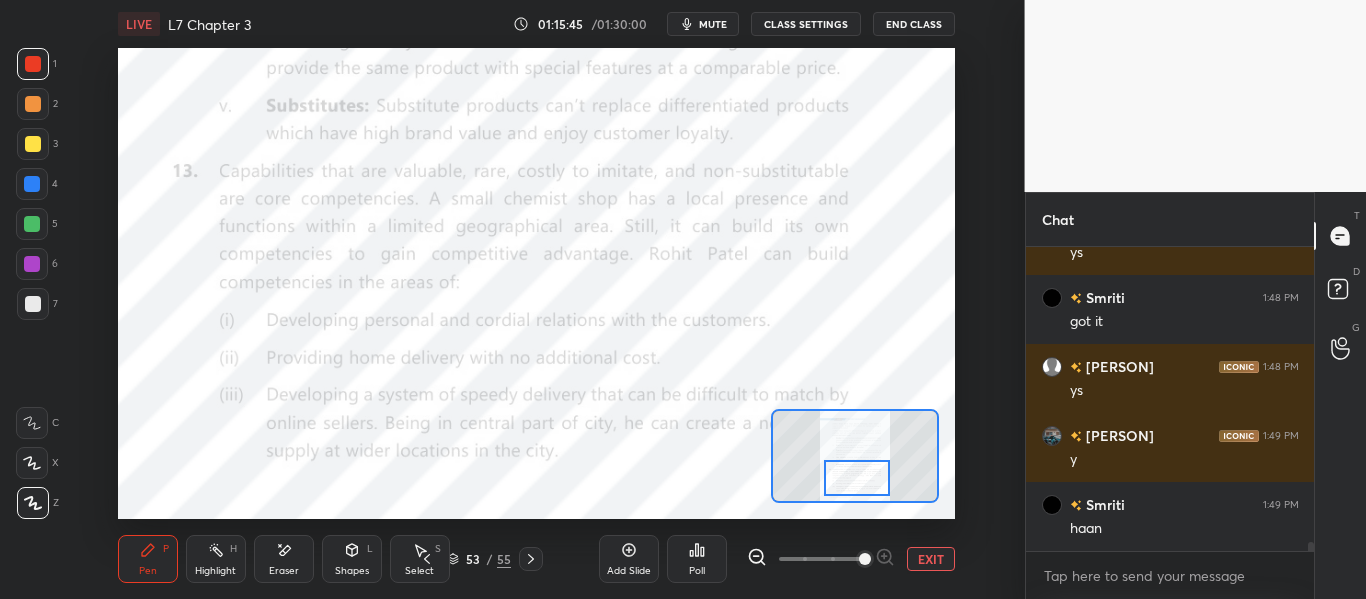 click at bounding box center [856, 478] 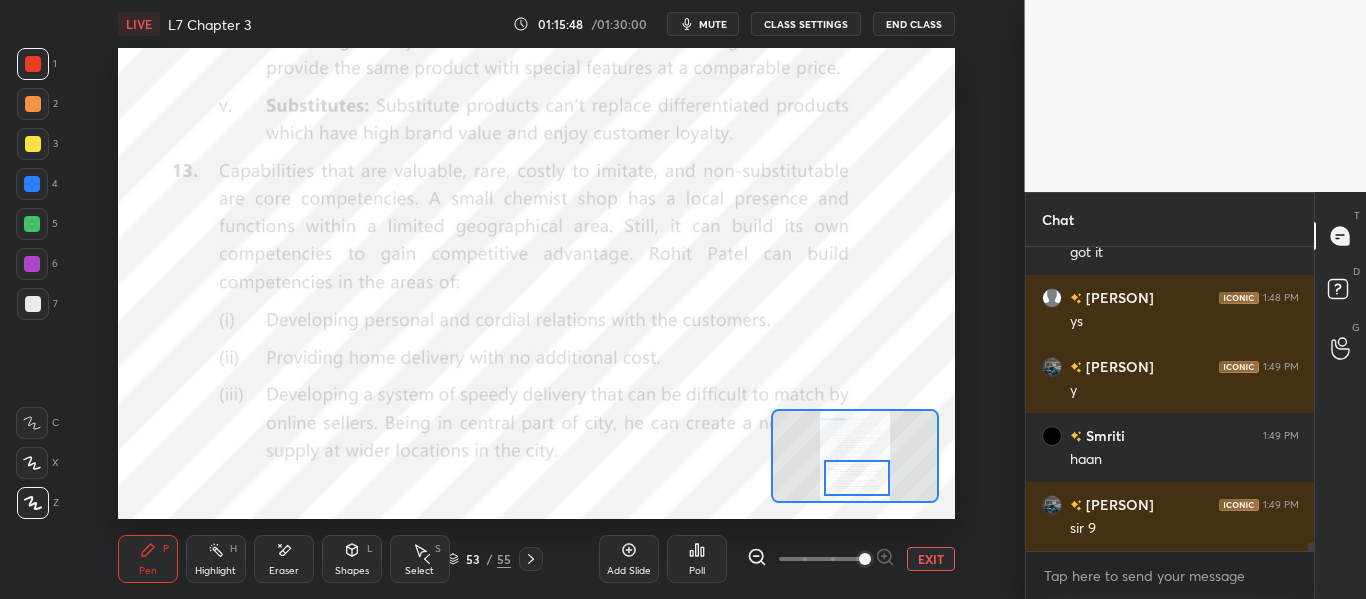 scroll, scrollTop: 10334, scrollLeft: 0, axis: vertical 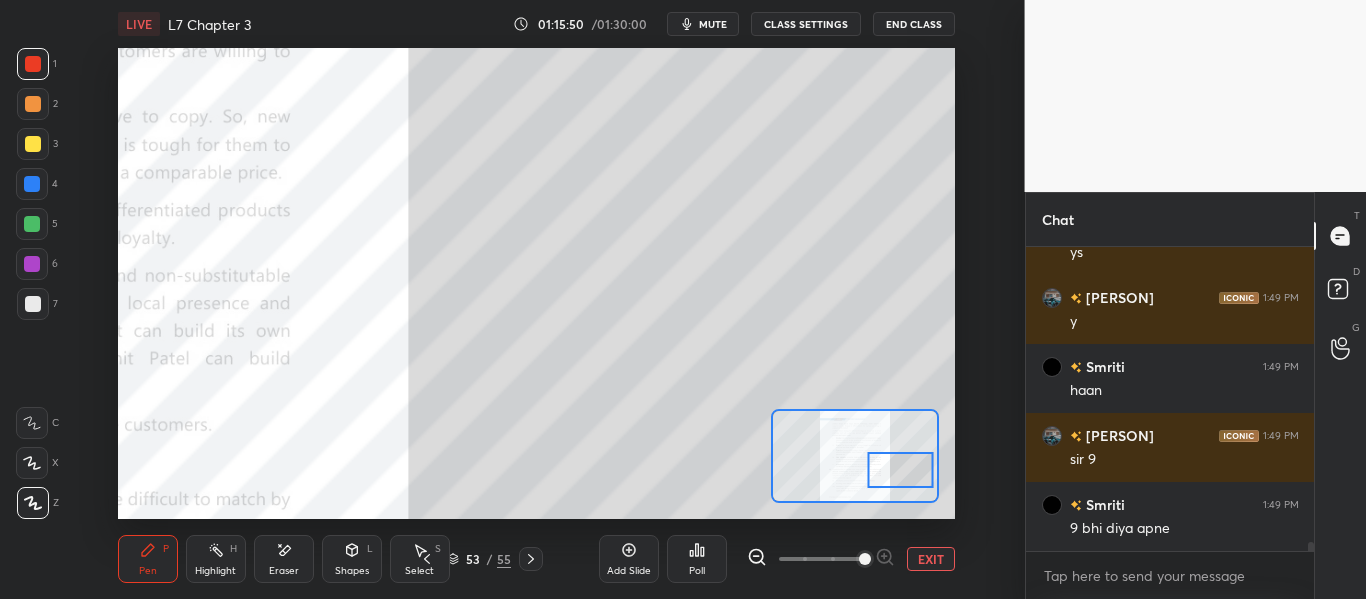 drag, startPoint x: 876, startPoint y: 456, endPoint x: 884, endPoint y: 481, distance: 26.24881 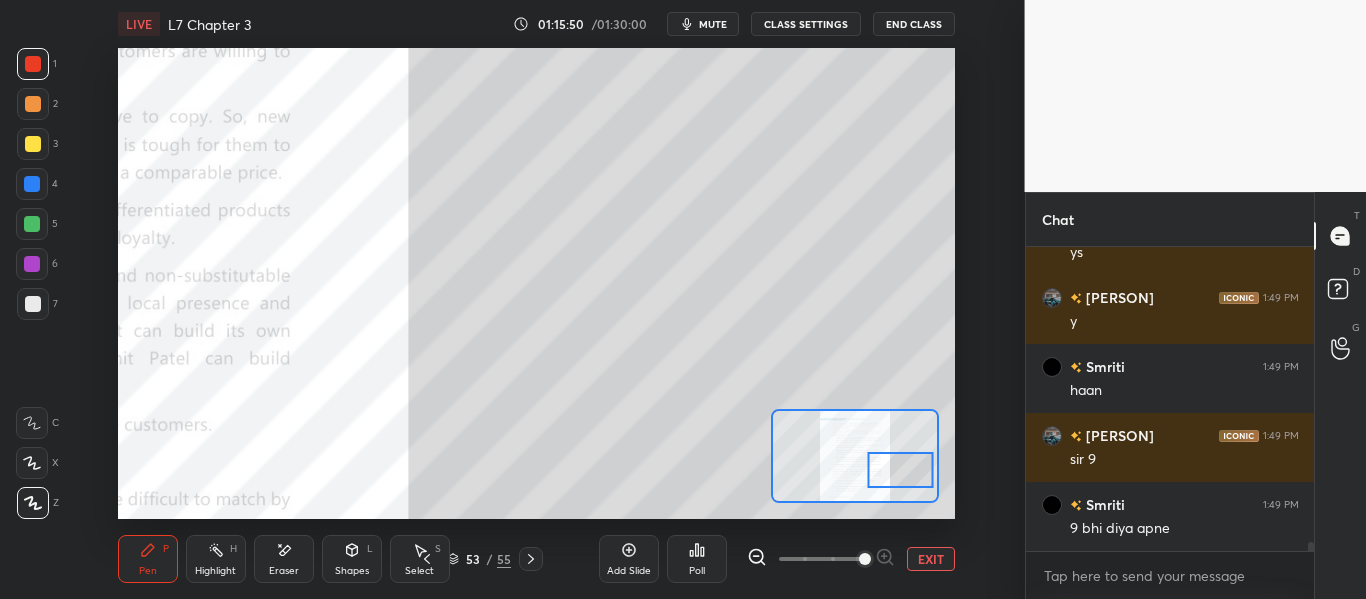click at bounding box center [900, 470] 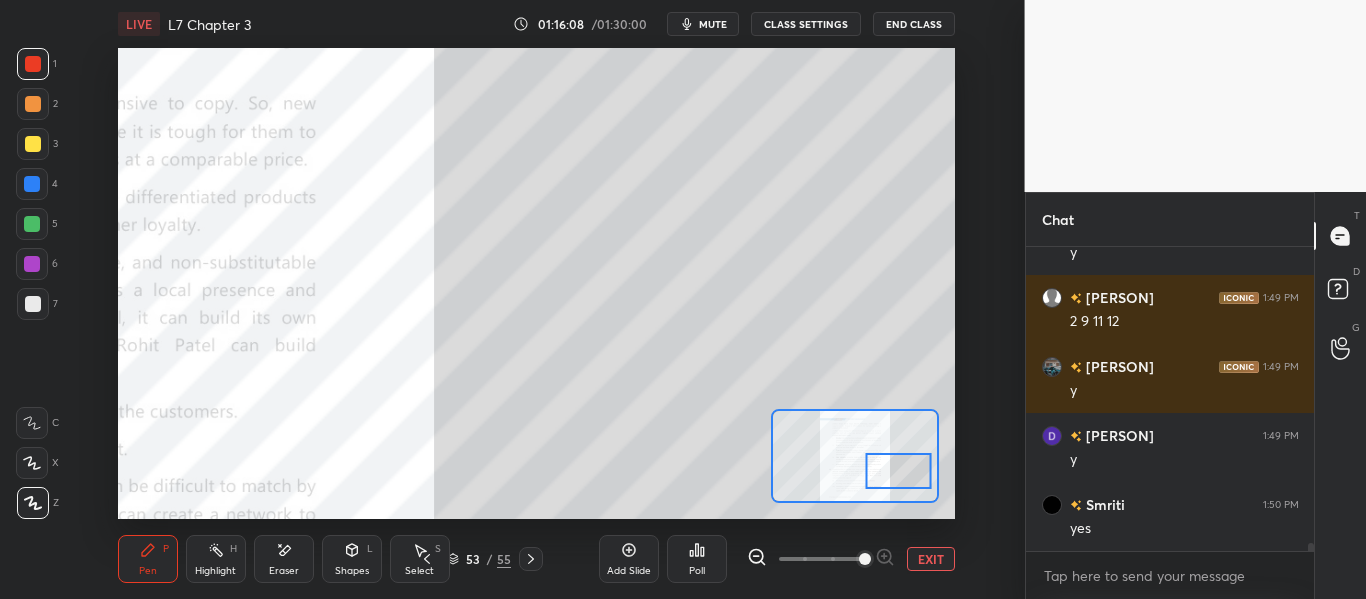 scroll, scrollTop: 10748, scrollLeft: 0, axis: vertical 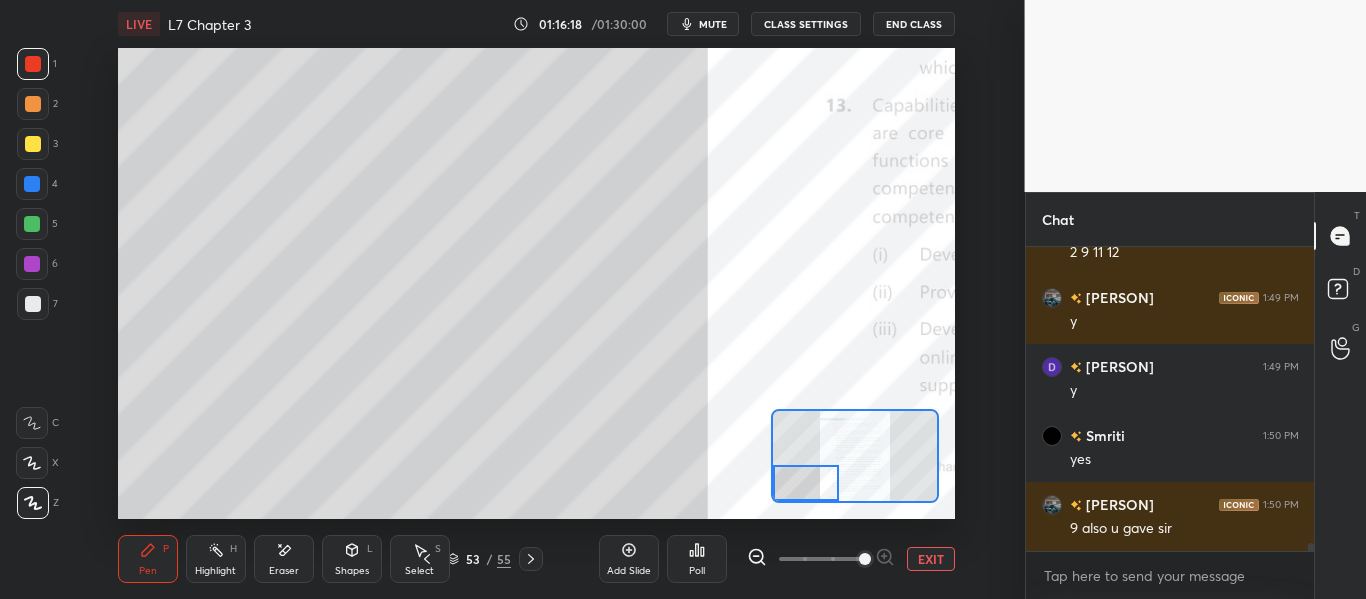 drag, startPoint x: 891, startPoint y: 471, endPoint x: 756, endPoint y: 508, distance: 139.97858 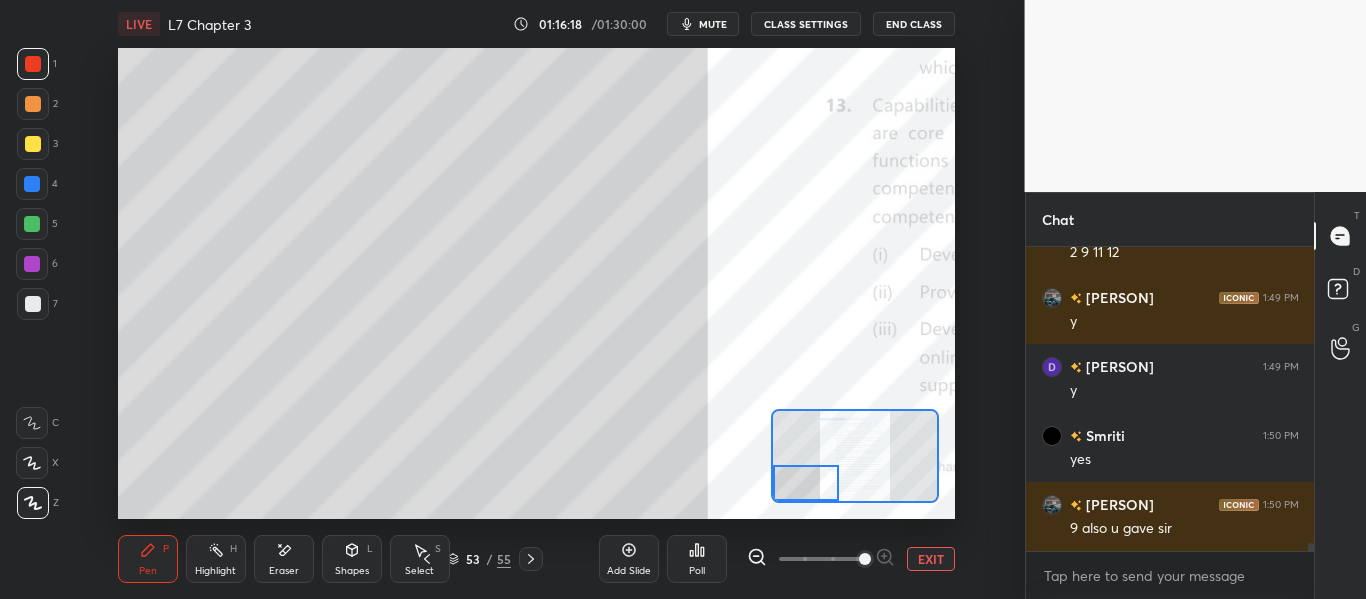 click on "LIVE L7 Chapter 3 01:16:18 /  01:30:00 mute CLASS SETTINGS End Class Setting up your live class Poll for   secs No correct answer Start poll Back L7 Chapter 3 • L18 of Sankalp : Course on SM - CA Inter Jan 2026 Akhilesh Daga Pen P Highlight H Eraser Shapes L Select S 53 / 55 Add Slide Poll EXIT" at bounding box center (536, 299) 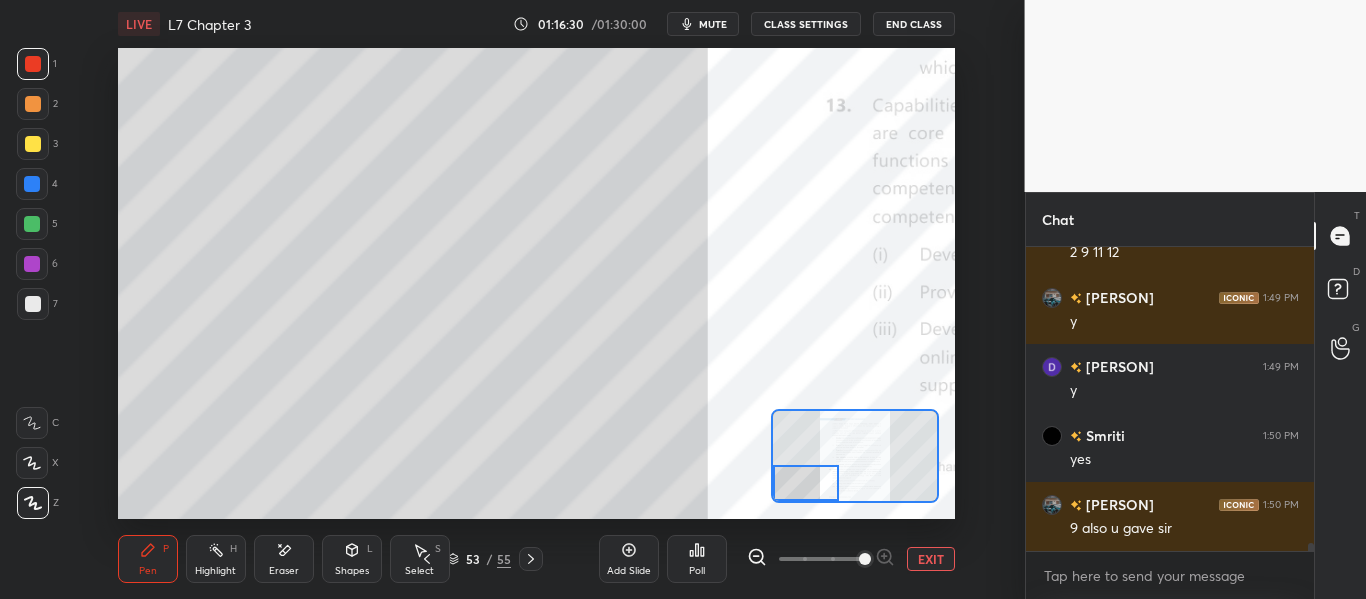 scroll, scrollTop: 10817, scrollLeft: 0, axis: vertical 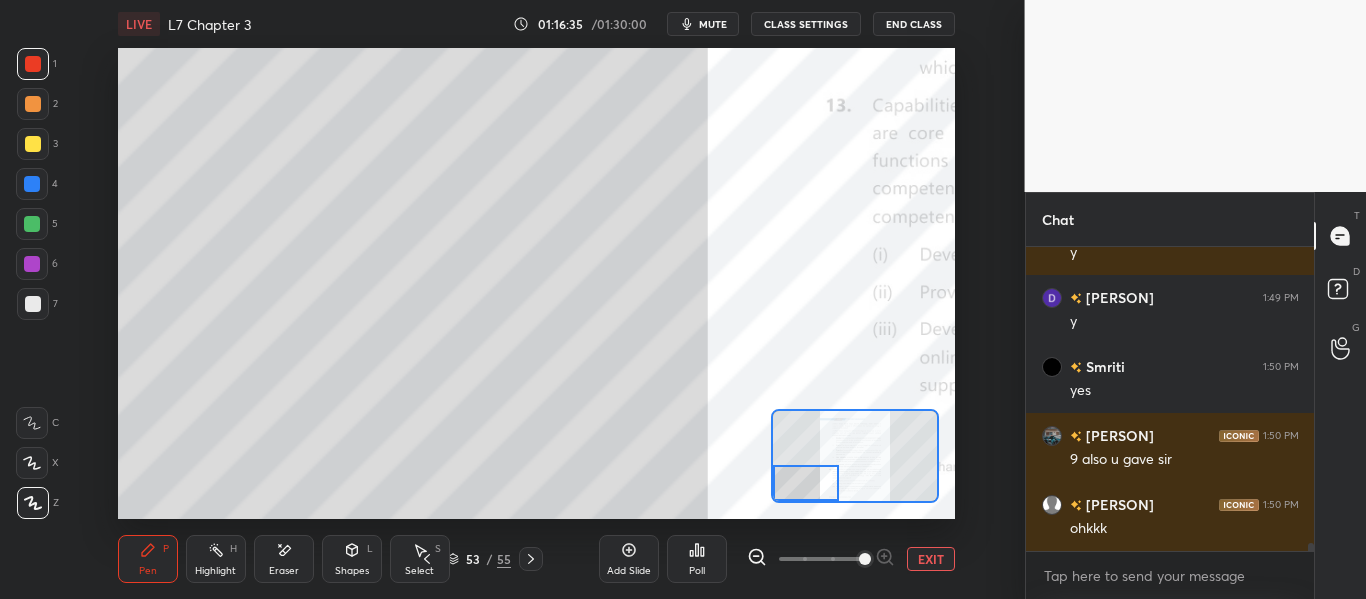 click on "Eraser" at bounding box center [284, 559] 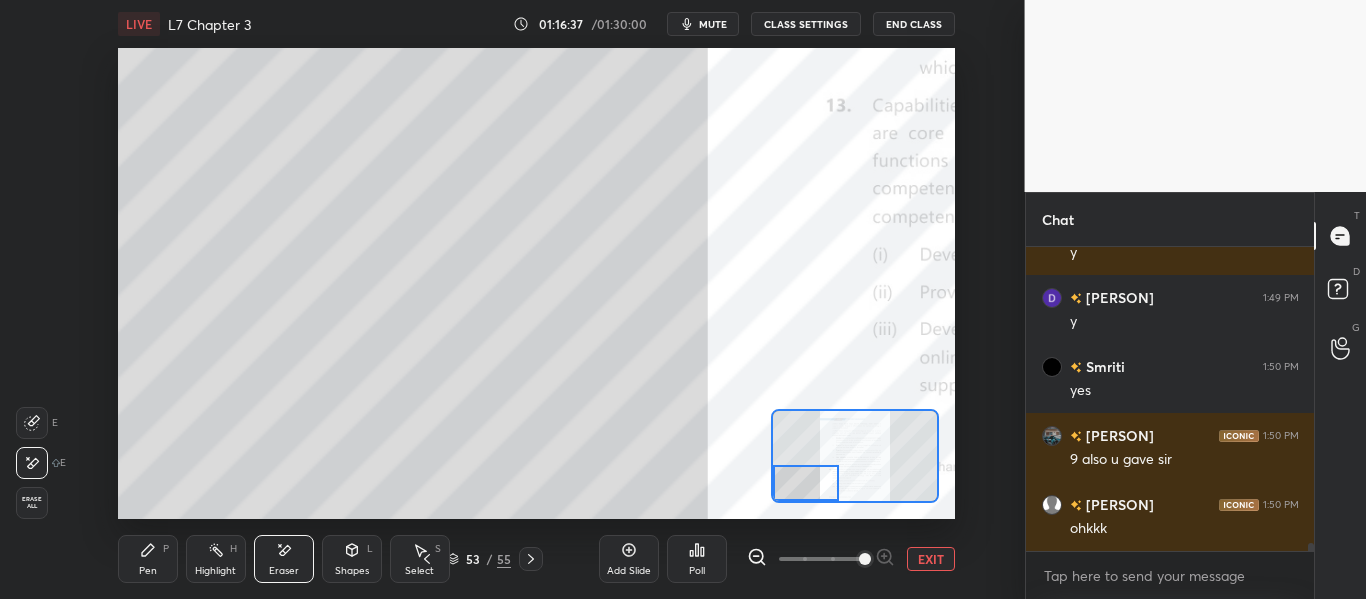 click on "Pen P" at bounding box center (148, 559) 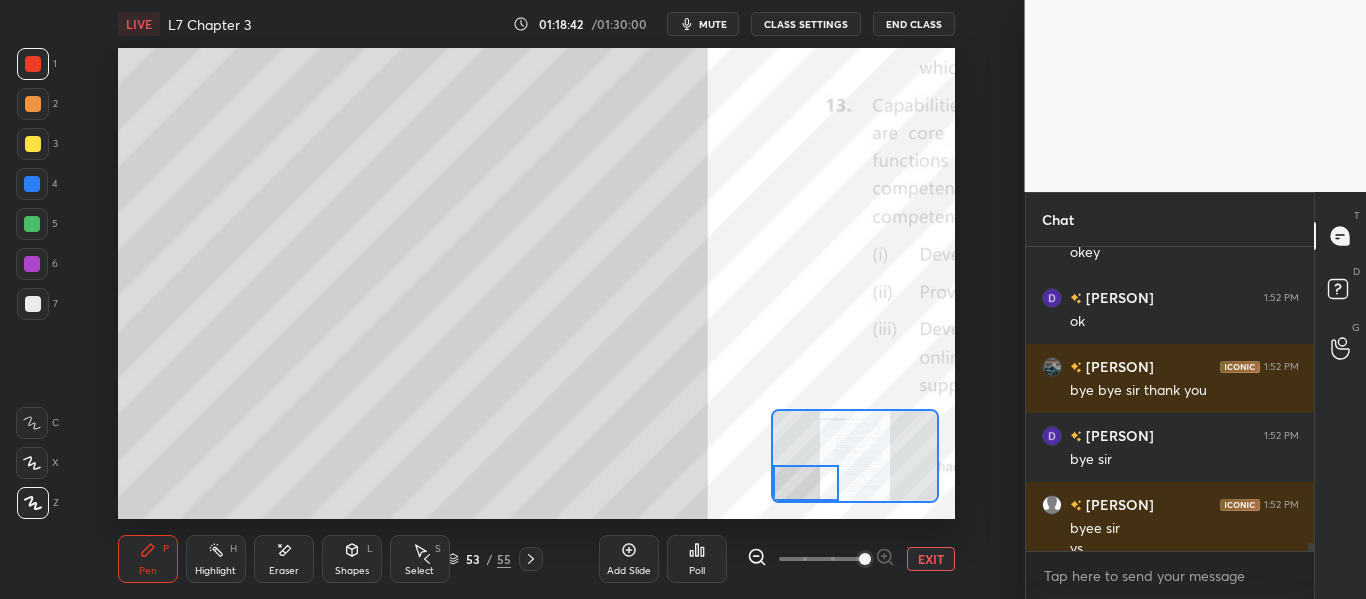 scroll, scrollTop: 12010, scrollLeft: 0, axis: vertical 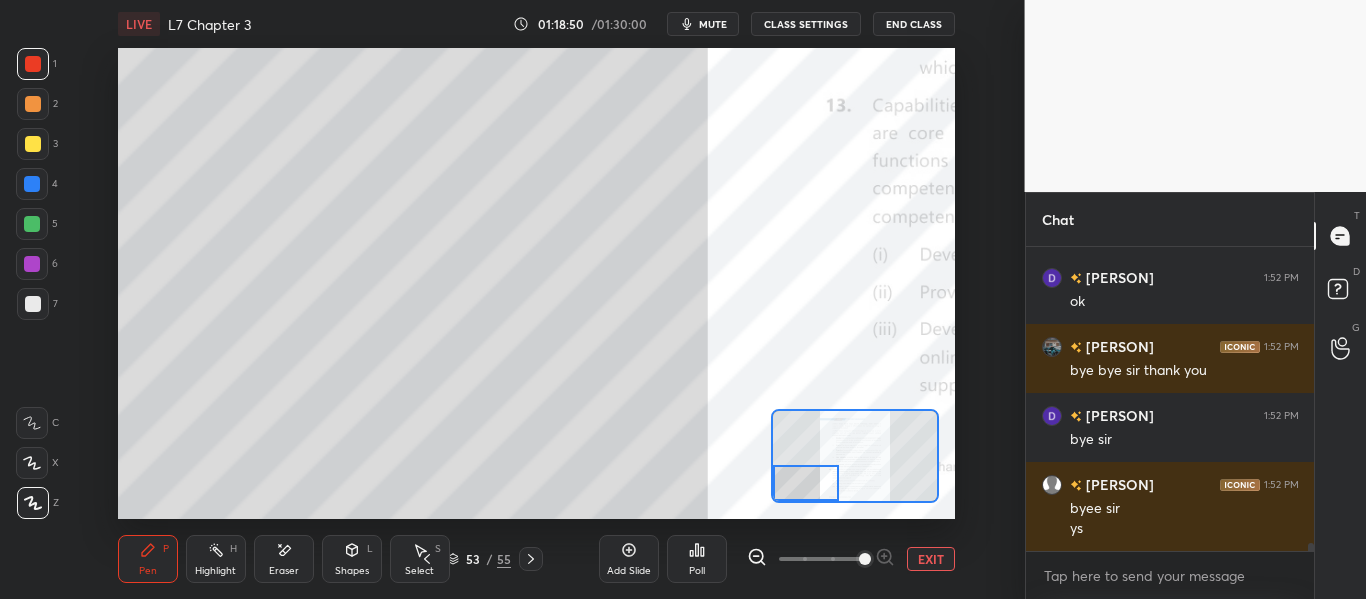 click on "End Class" at bounding box center [914, 24] 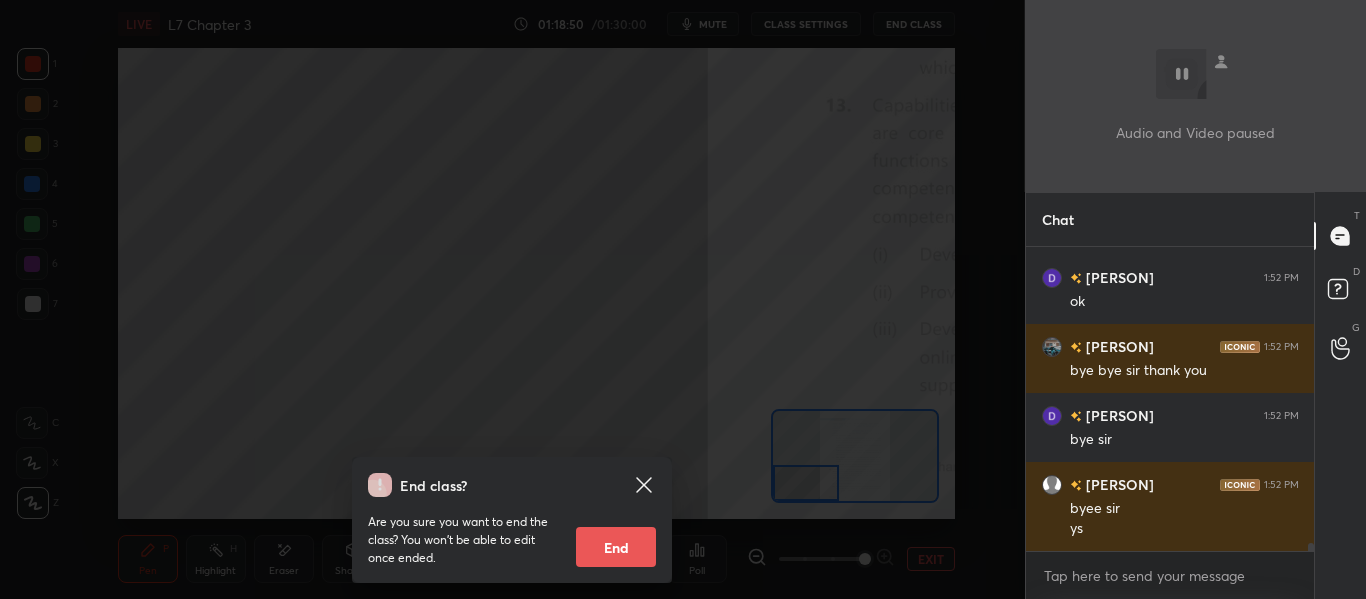 click on "End" at bounding box center (616, 547) 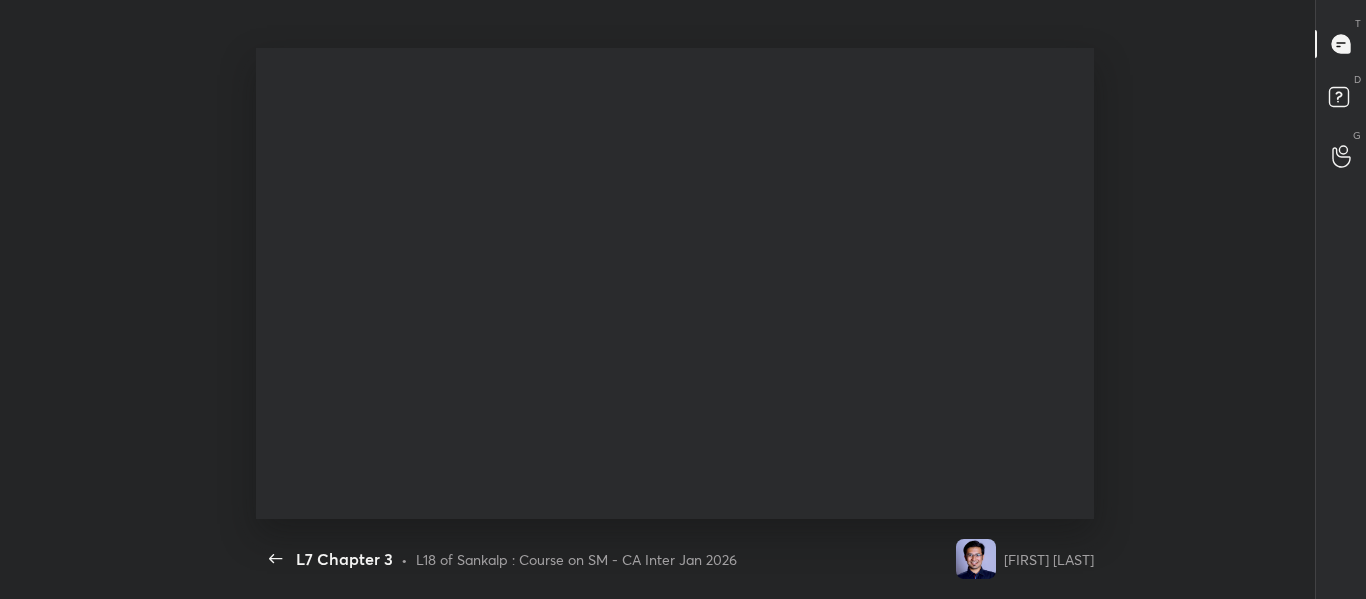 scroll, scrollTop: 99529, scrollLeft: 98991, axis: both 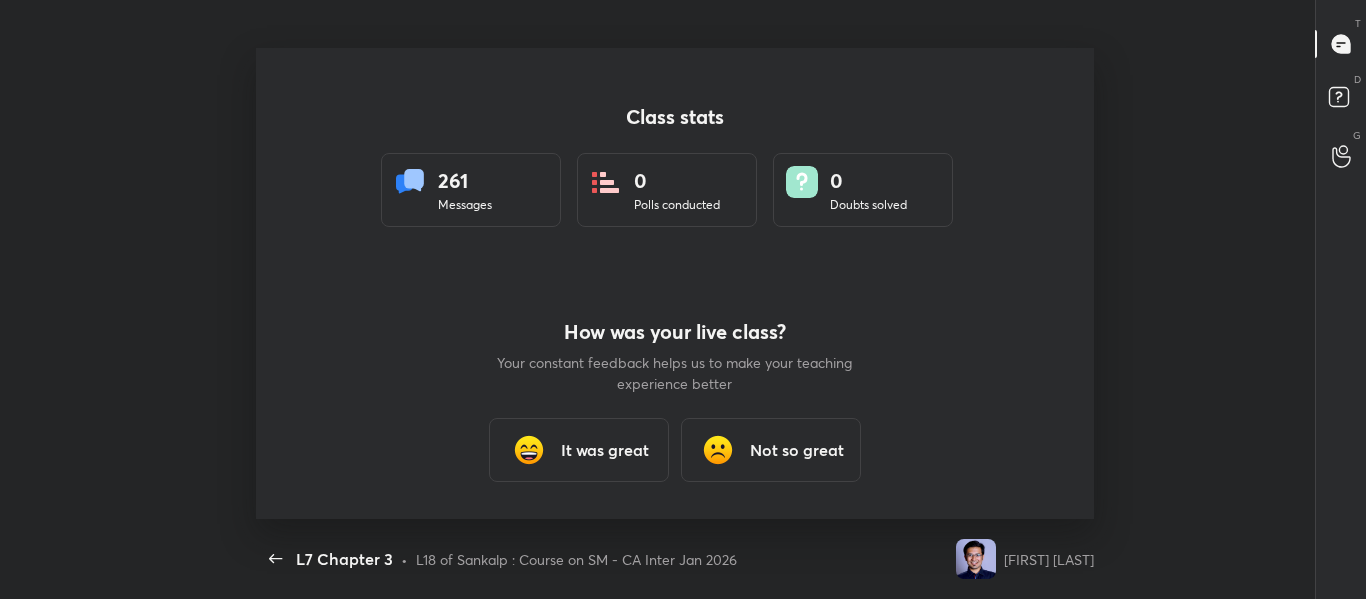 type 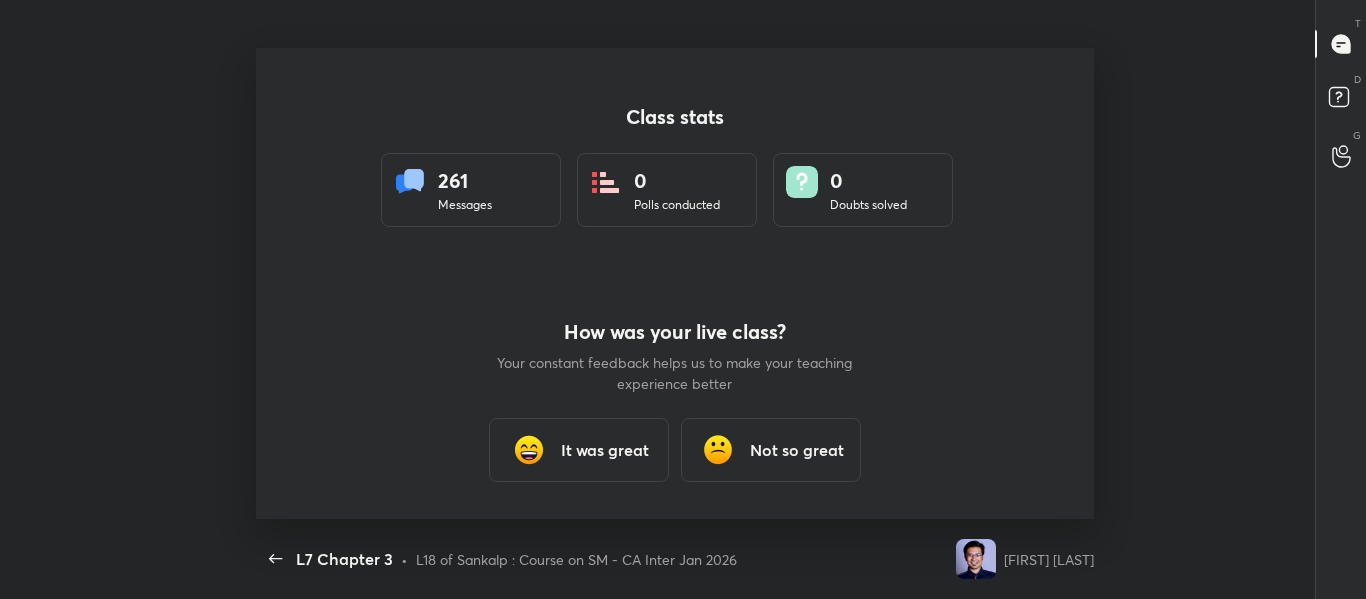 drag, startPoint x: 539, startPoint y: 453, endPoint x: 558, endPoint y: 447, distance: 19.924858 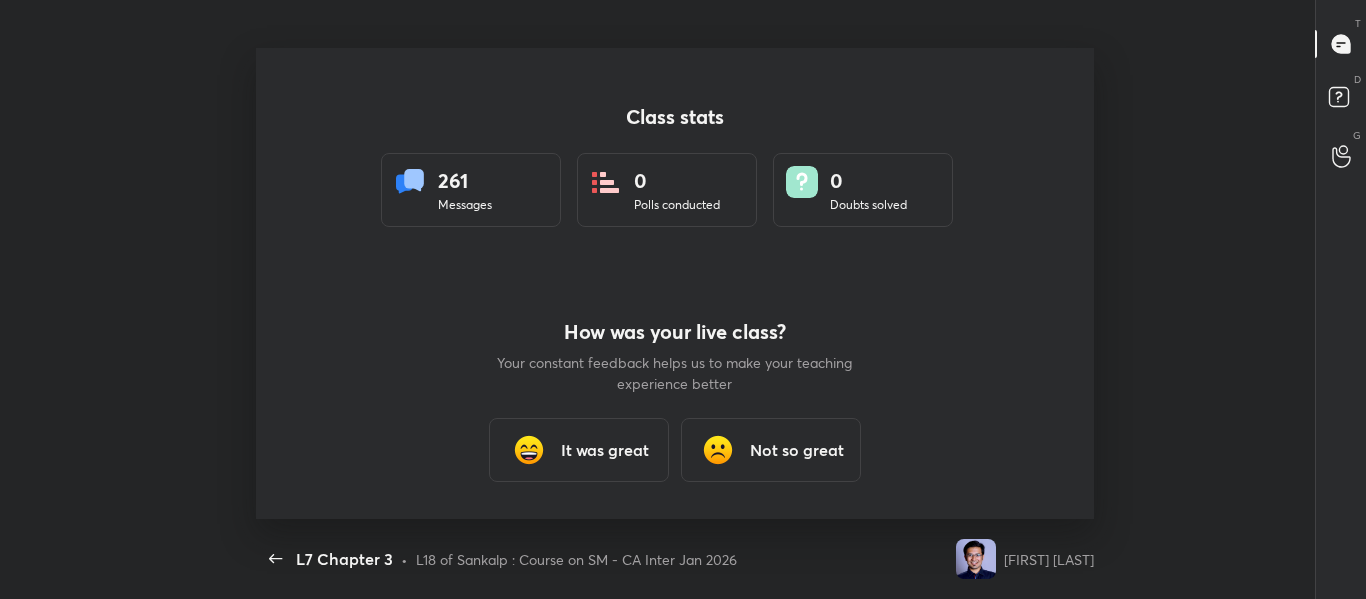 click at bounding box center (529, 450) 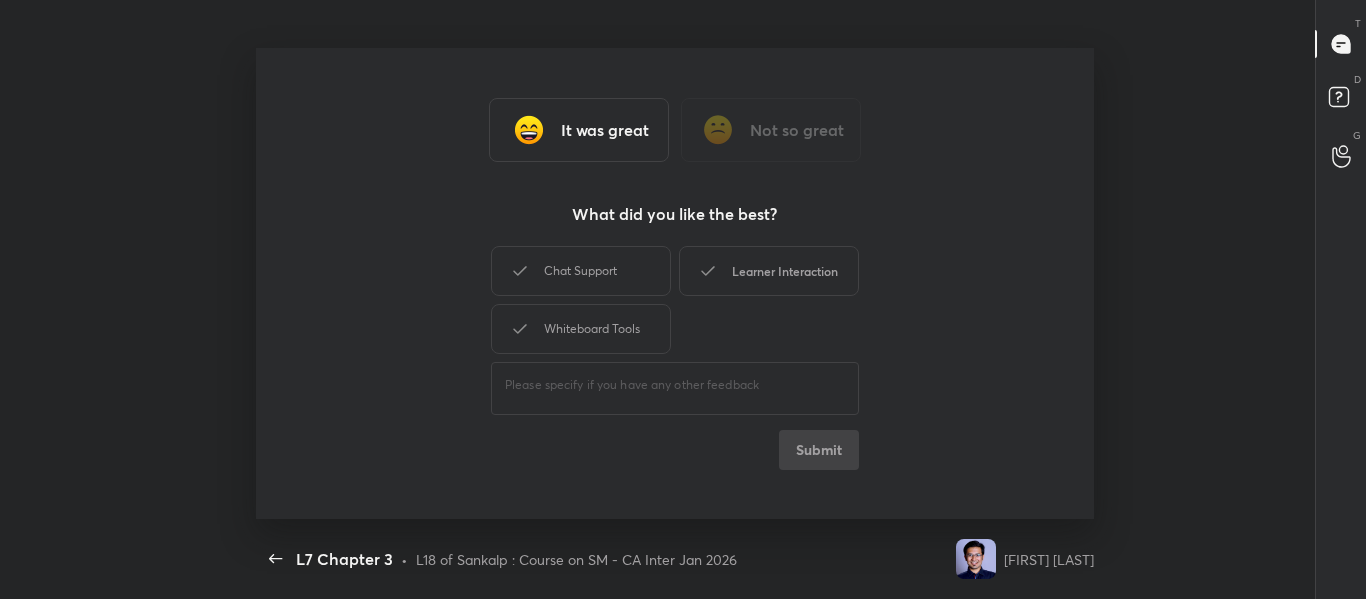 click on "Learner Interaction" at bounding box center (769, 271) 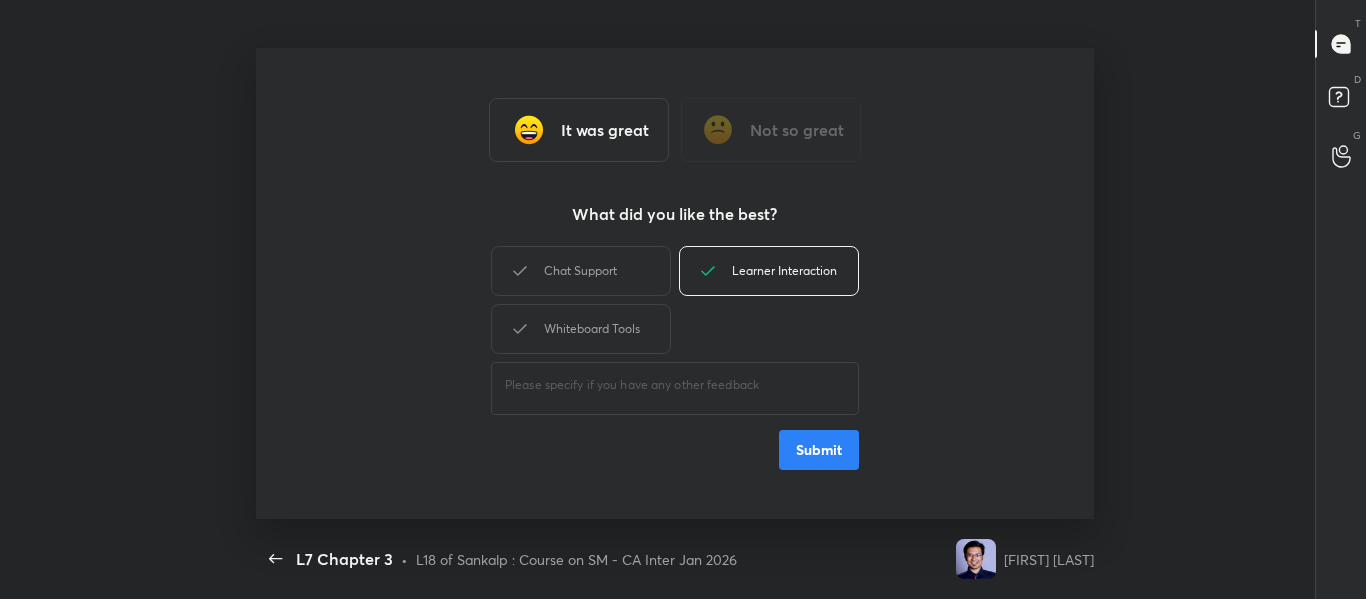 click on "Submit" at bounding box center (819, 450) 